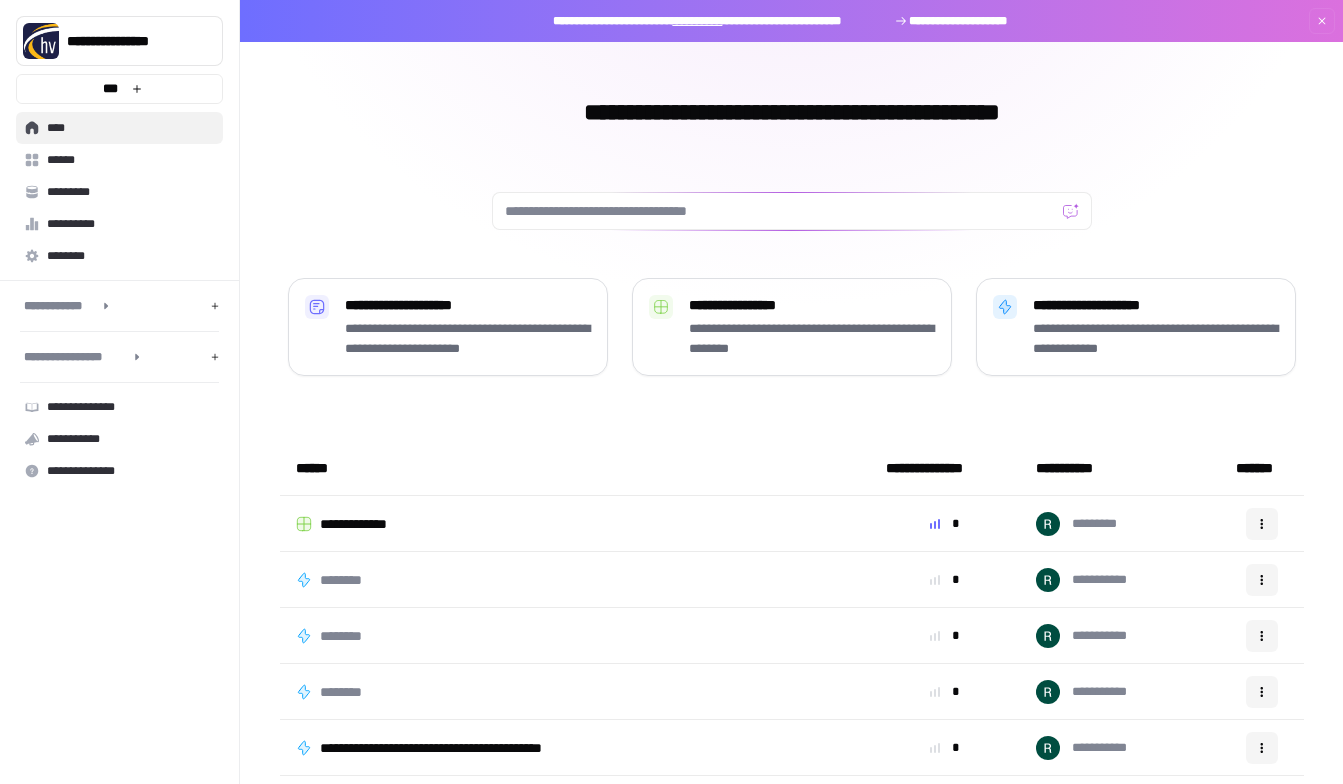 scroll, scrollTop: 0, scrollLeft: 0, axis: both 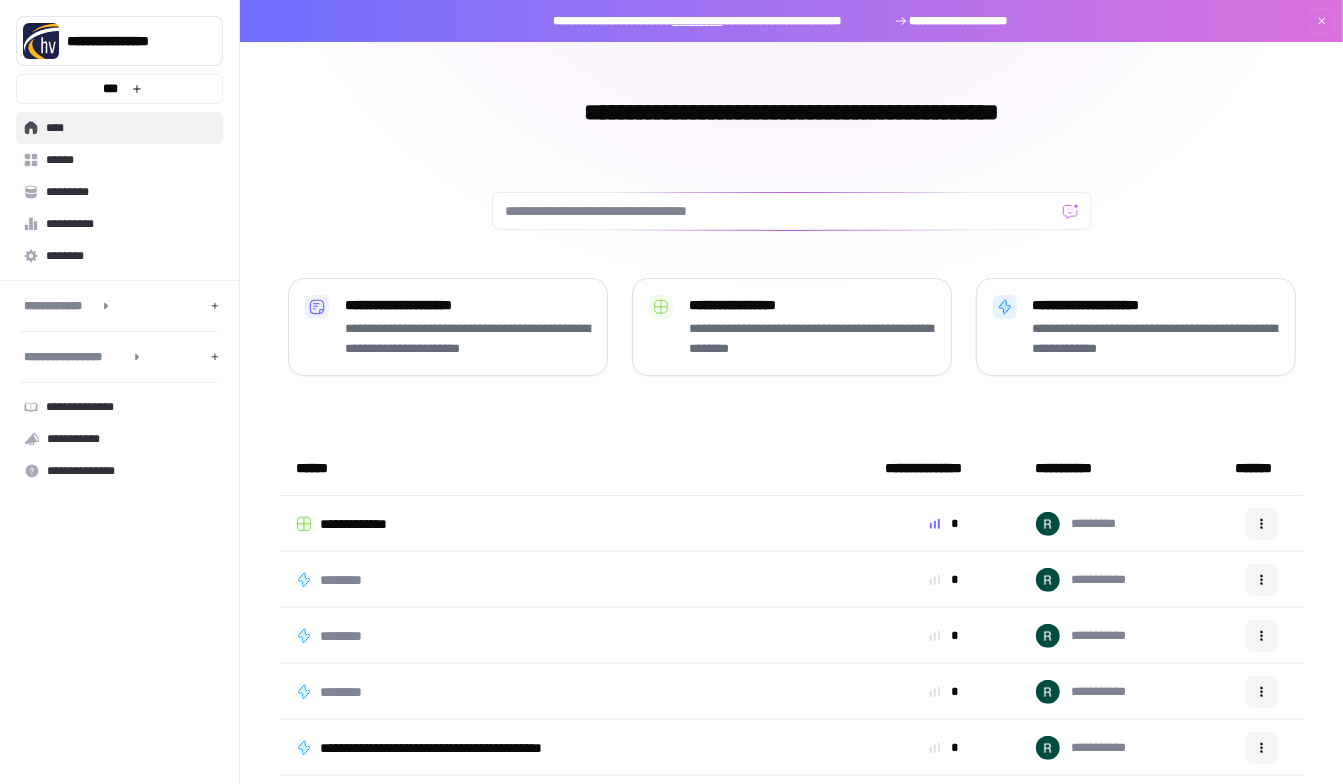 click on "******" at bounding box center [130, 160] 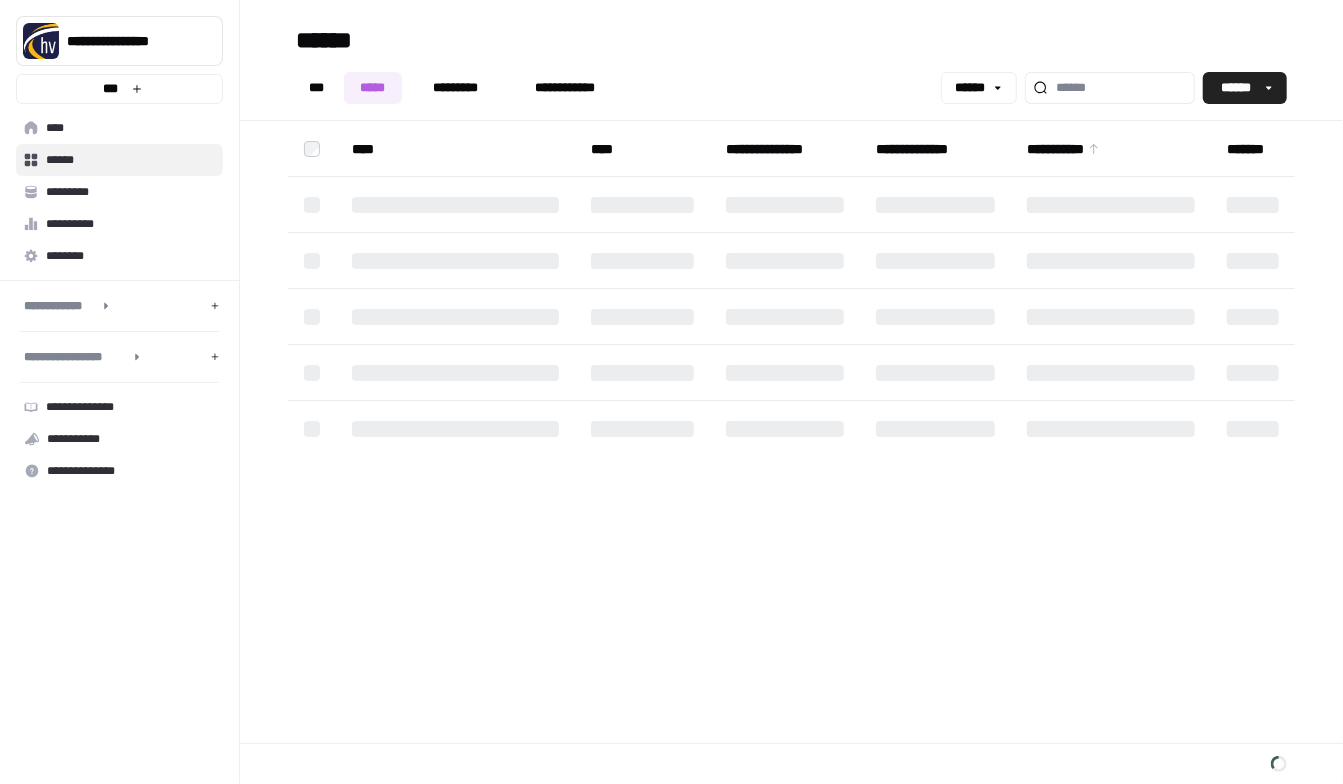 click on "*********" at bounding box center (130, 192) 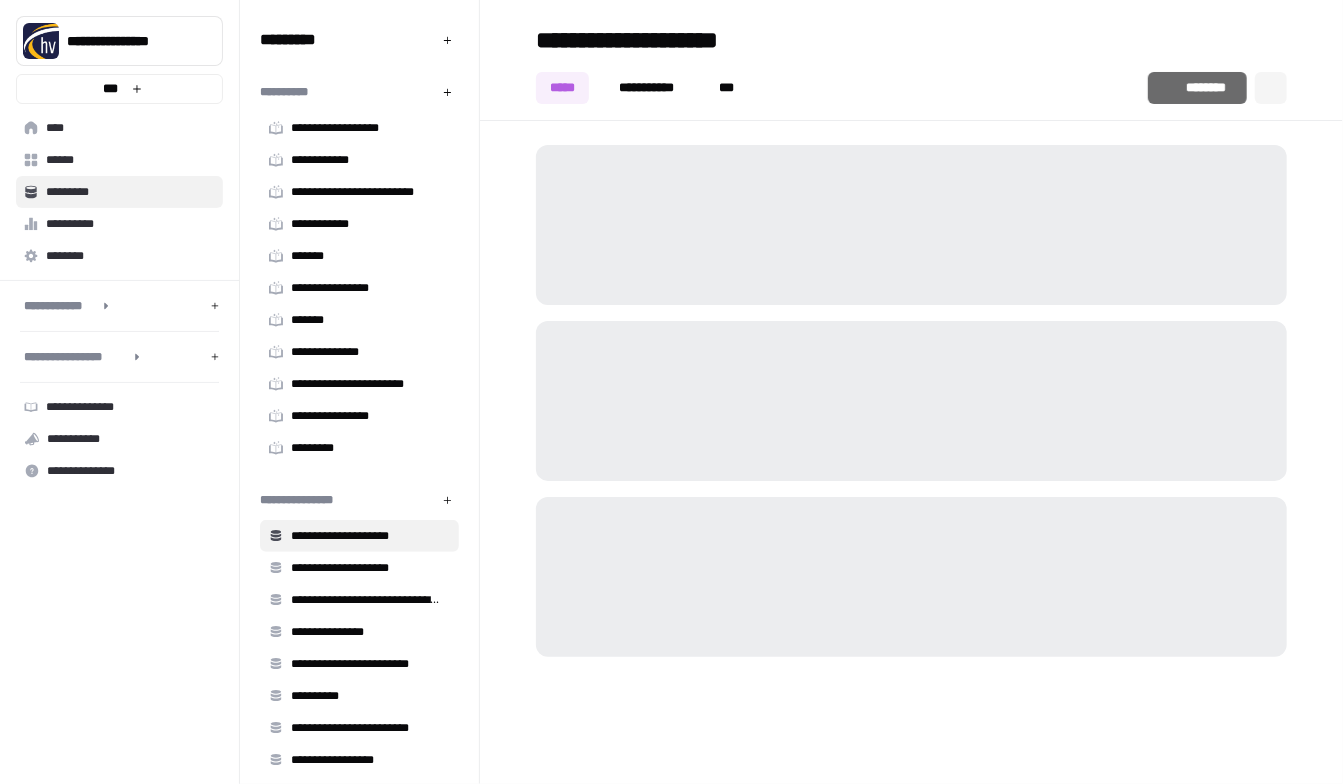 click on "**********" at bounding box center (365, 384) 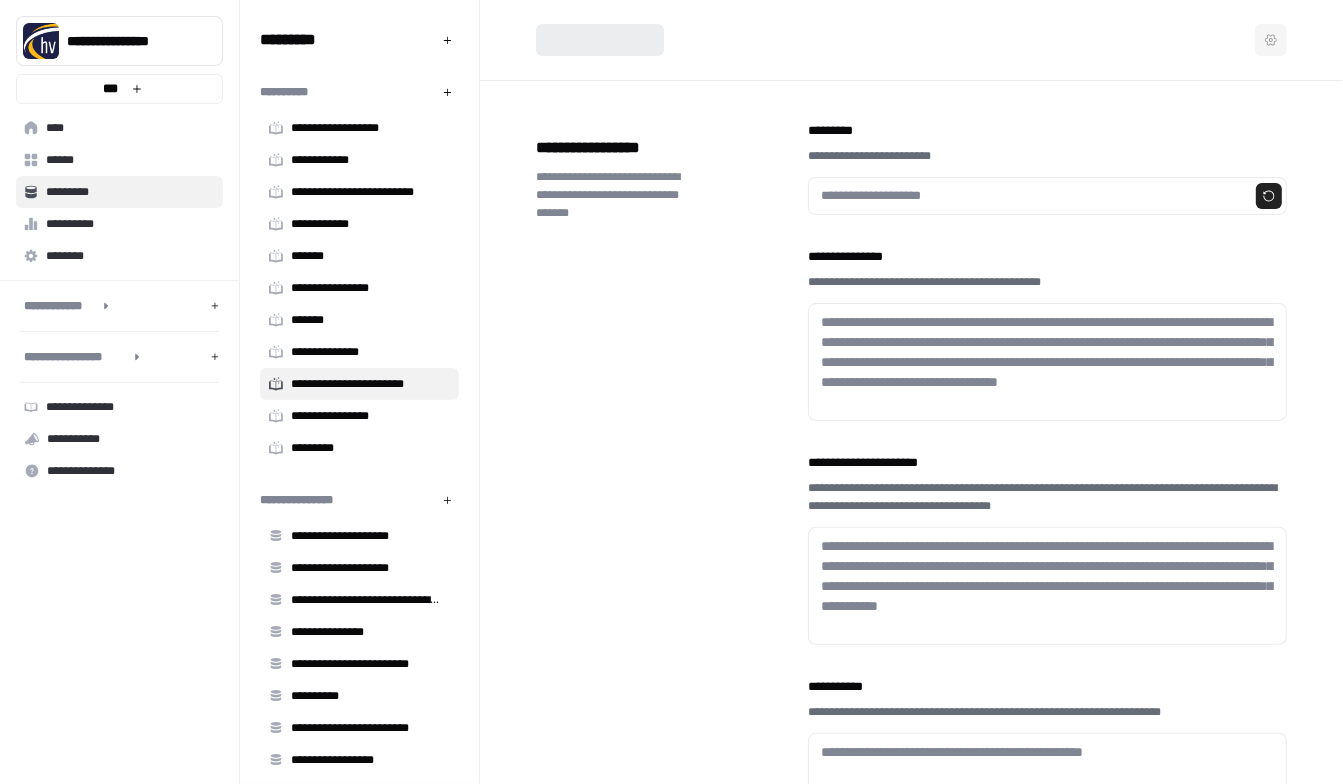 type on "**********" 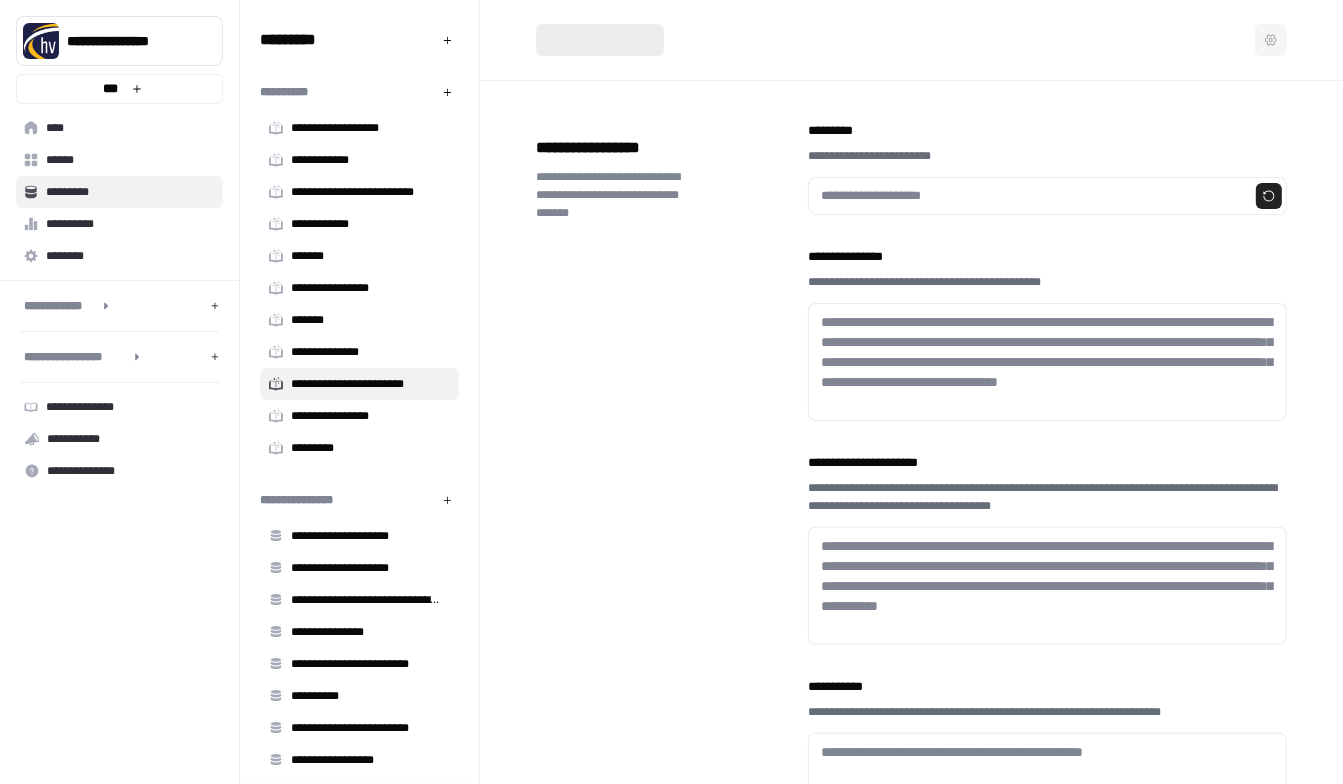 type on "**********" 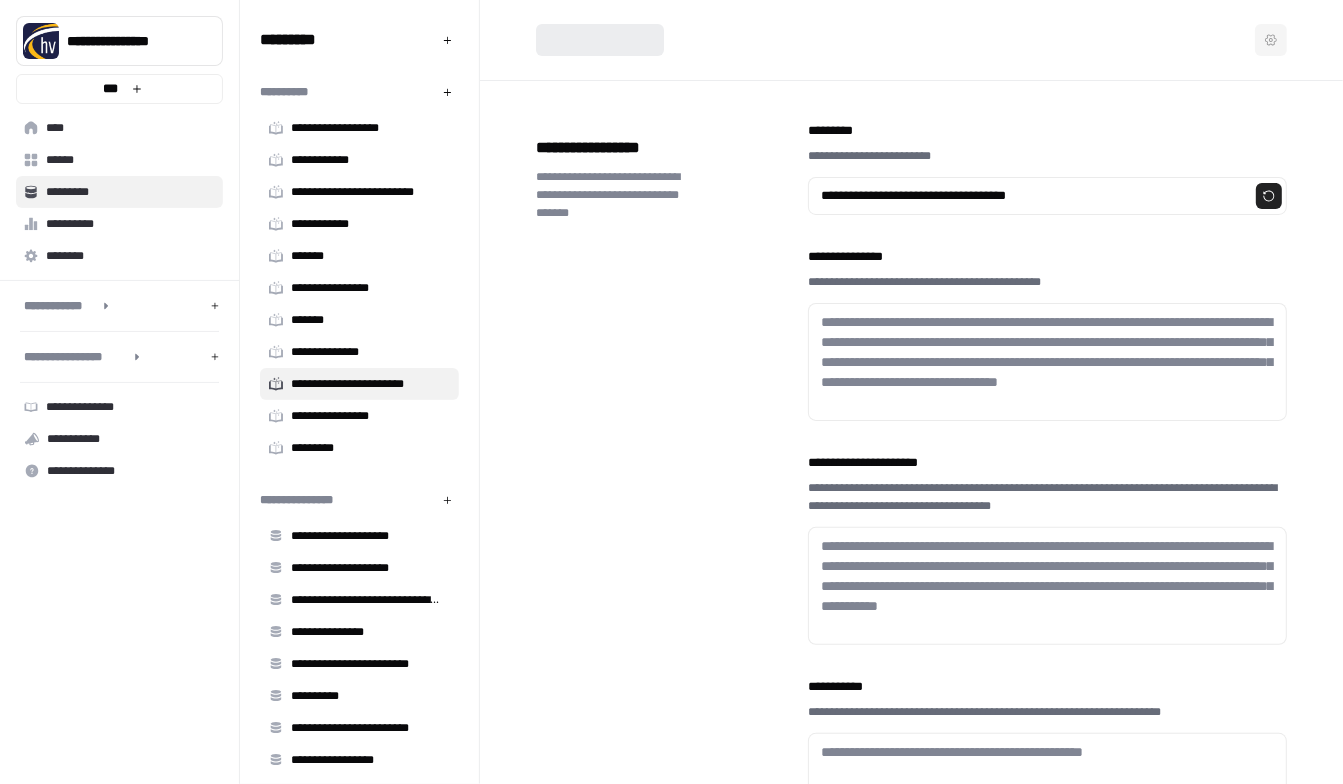 type on "**********" 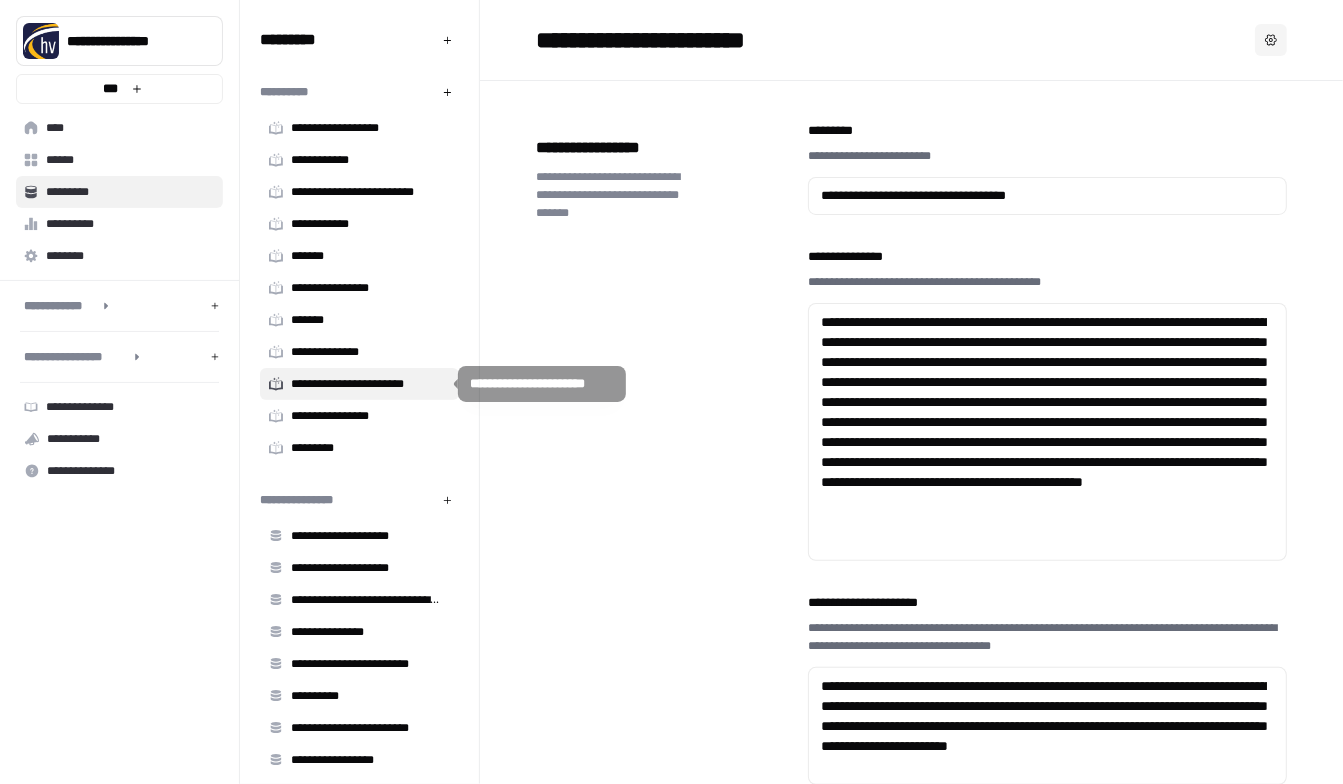 click on "*********" at bounding box center [365, 448] 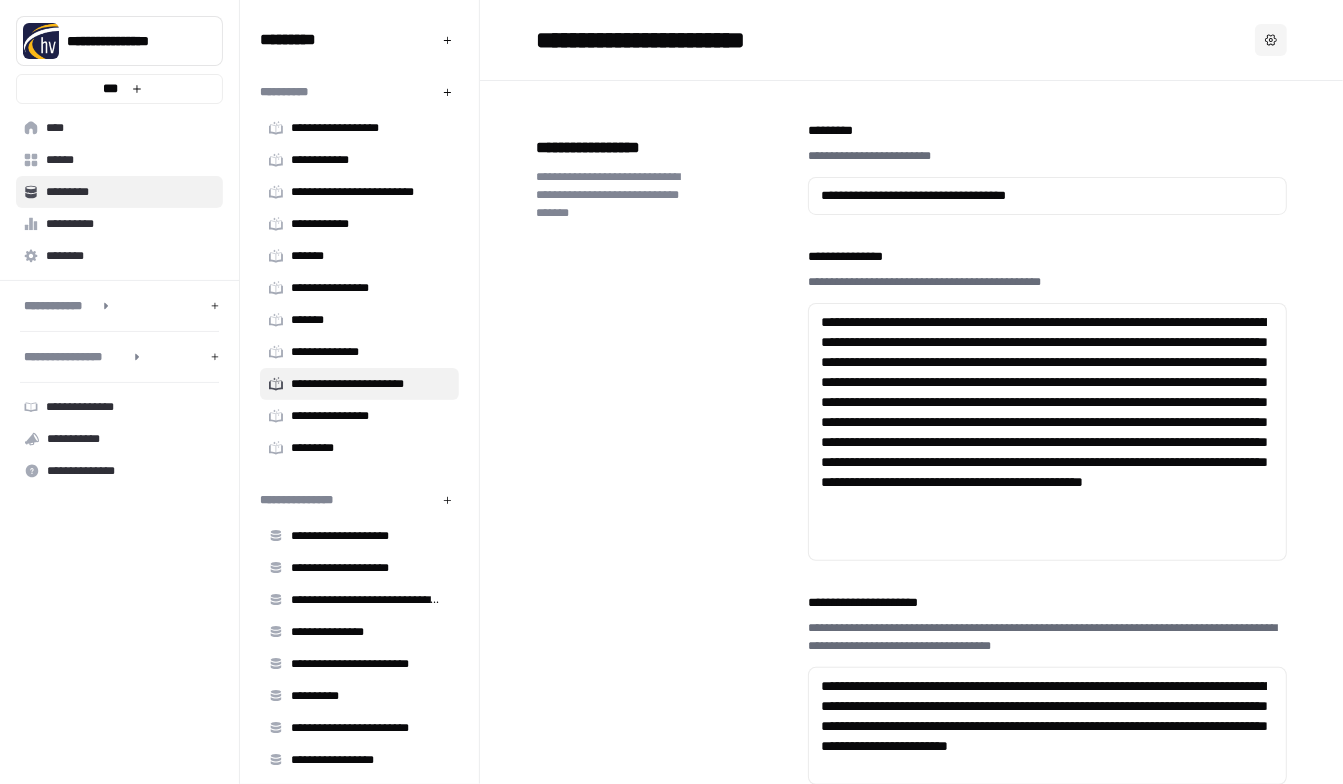 type 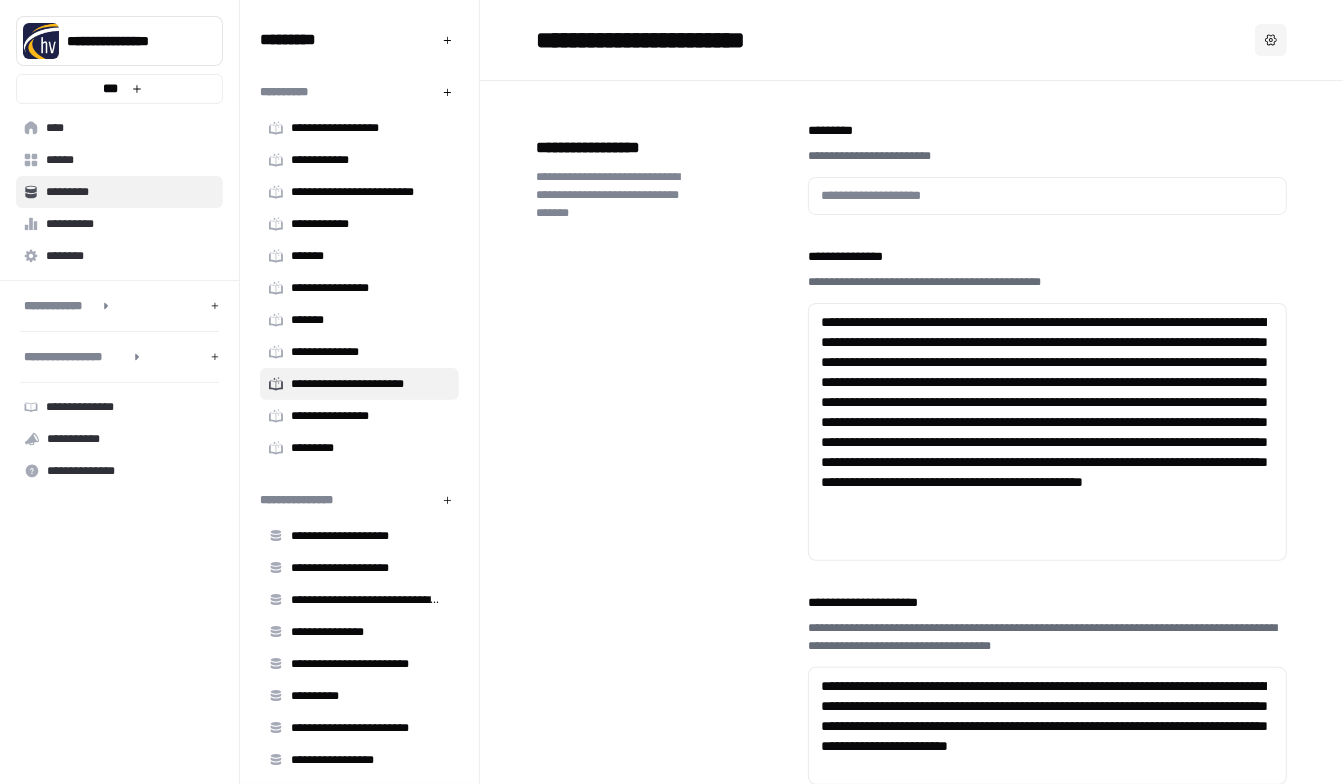 type 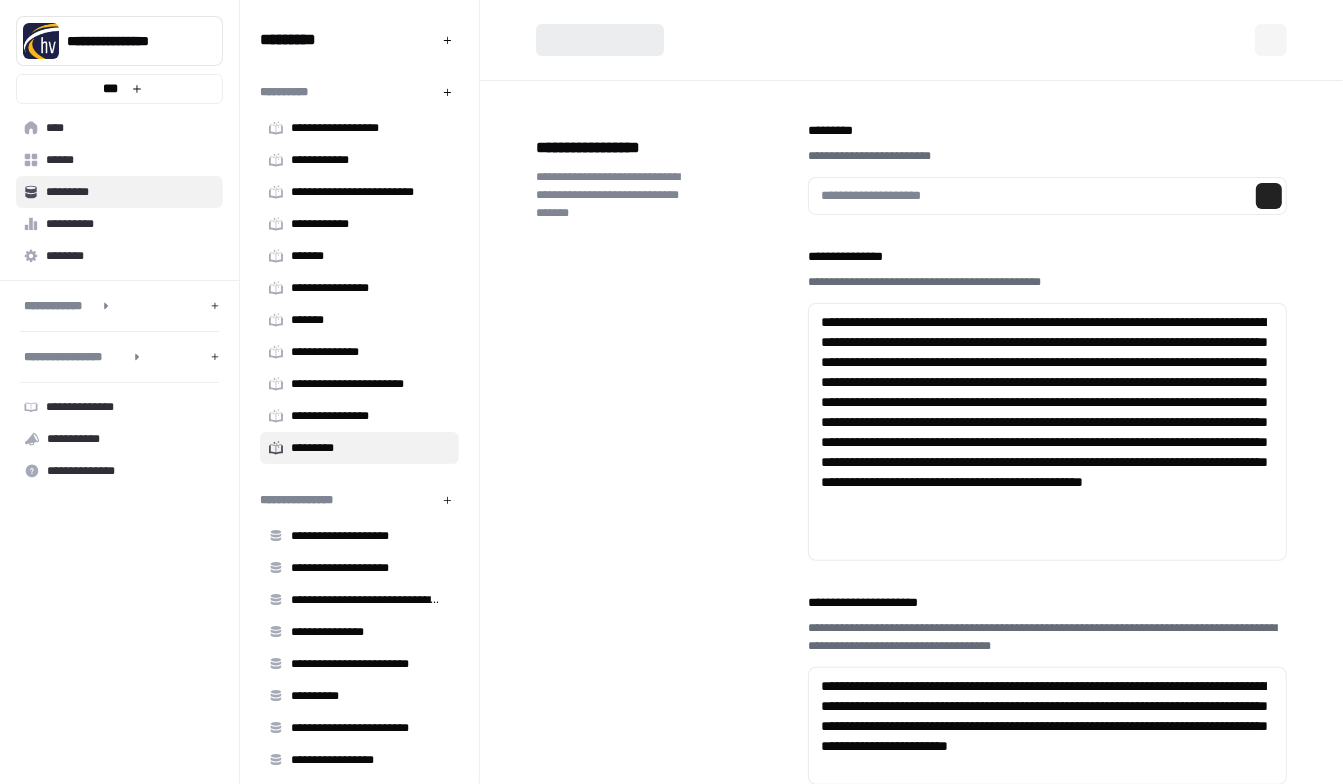 type 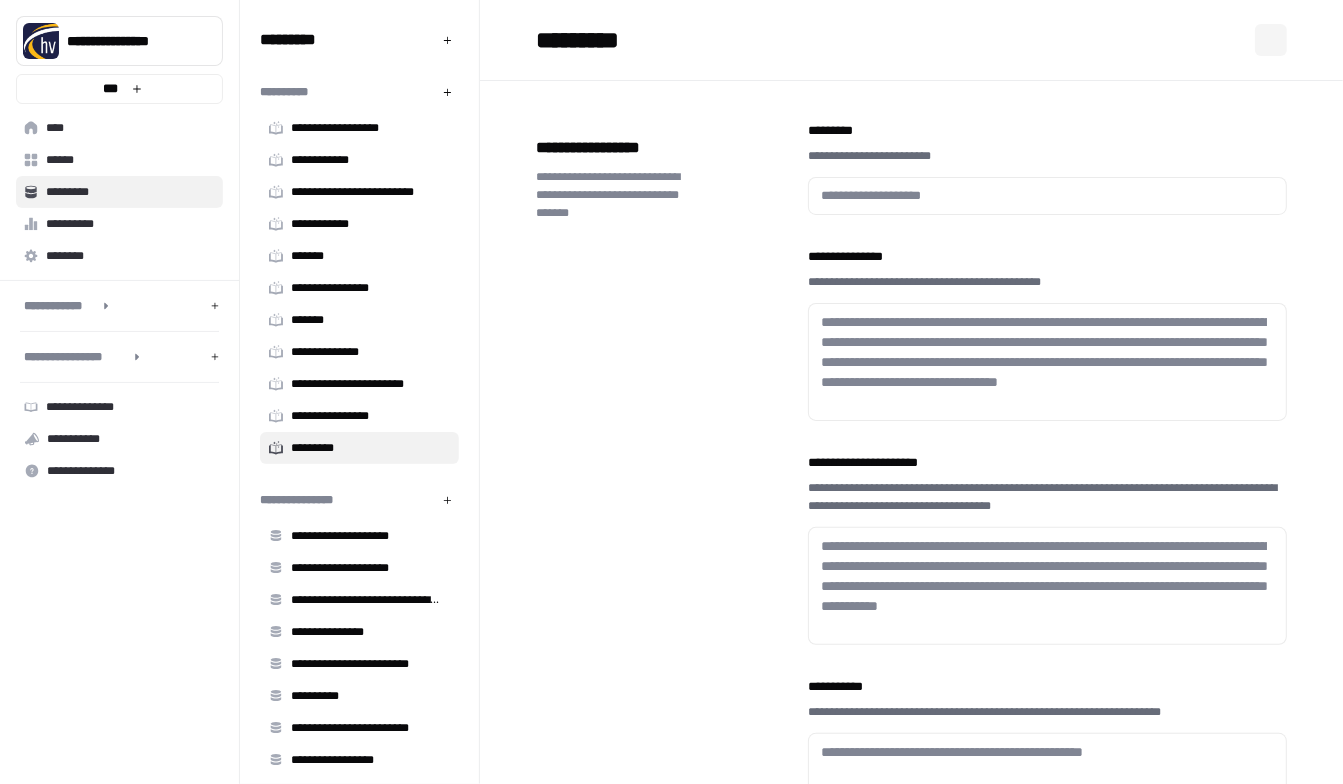 type on "**********" 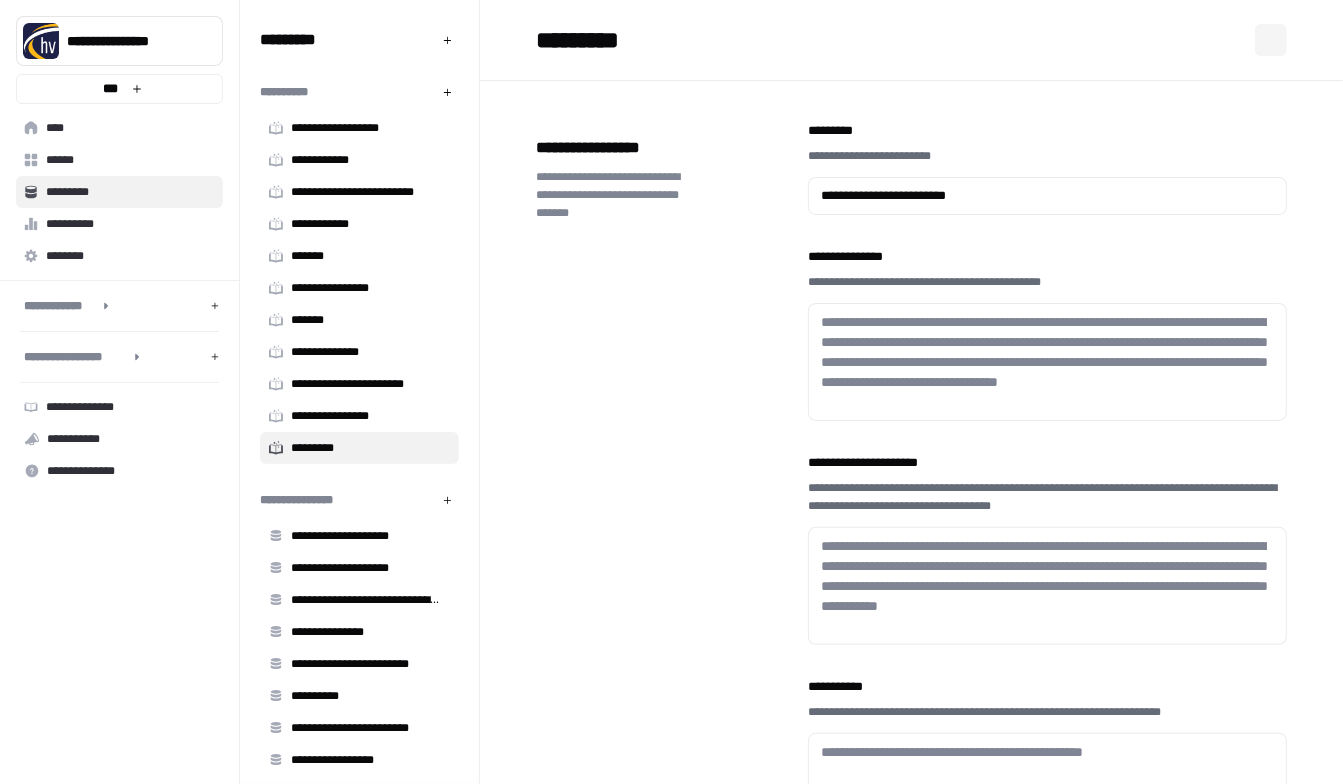 type on "**********" 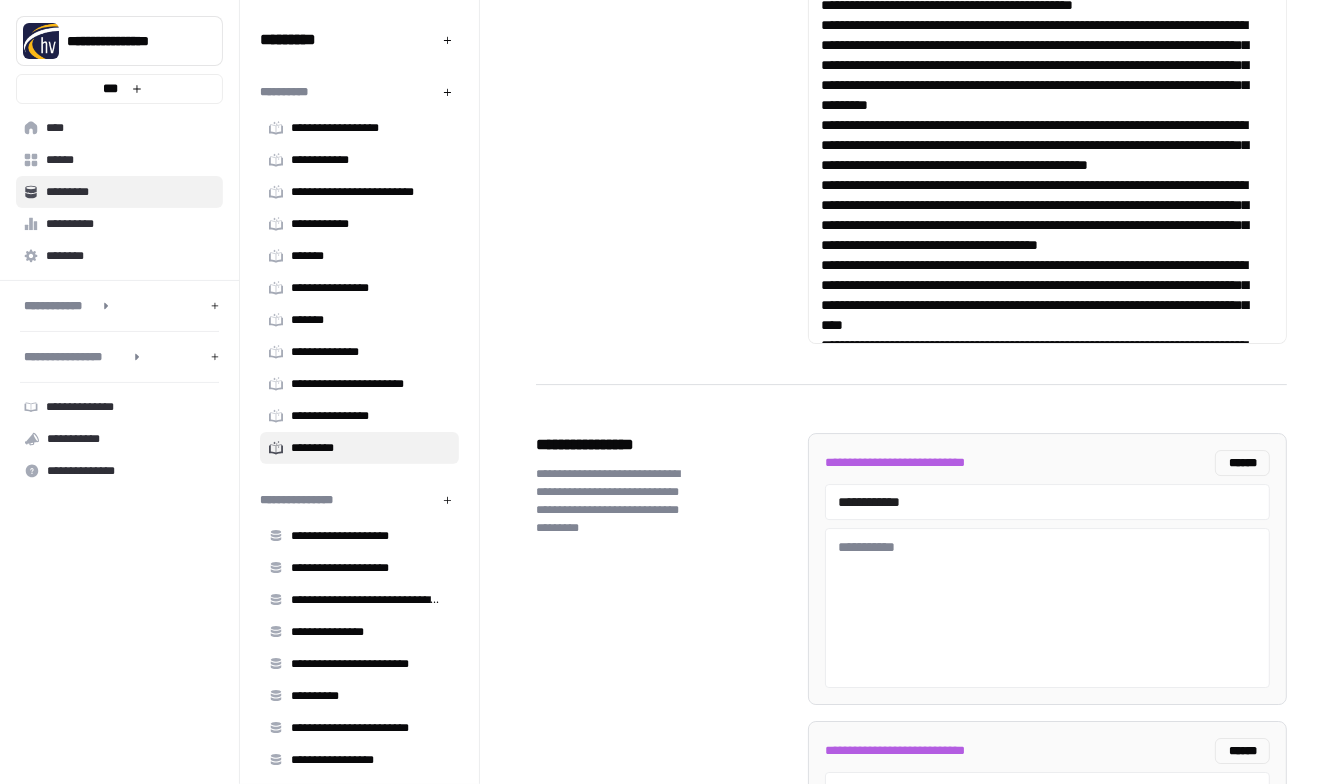 scroll, scrollTop: 3230, scrollLeft: 0, axis: vertical 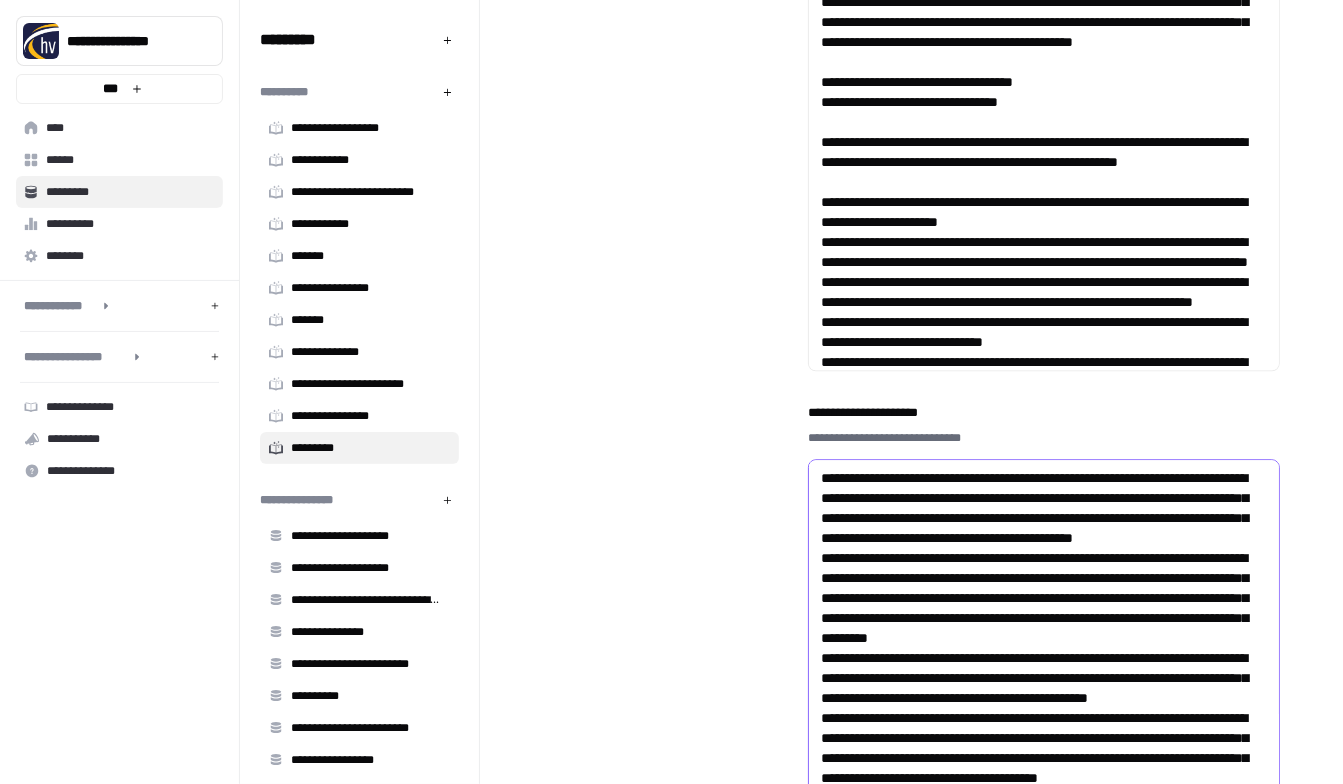 click on "**********" at bounding box center [1039, 758] 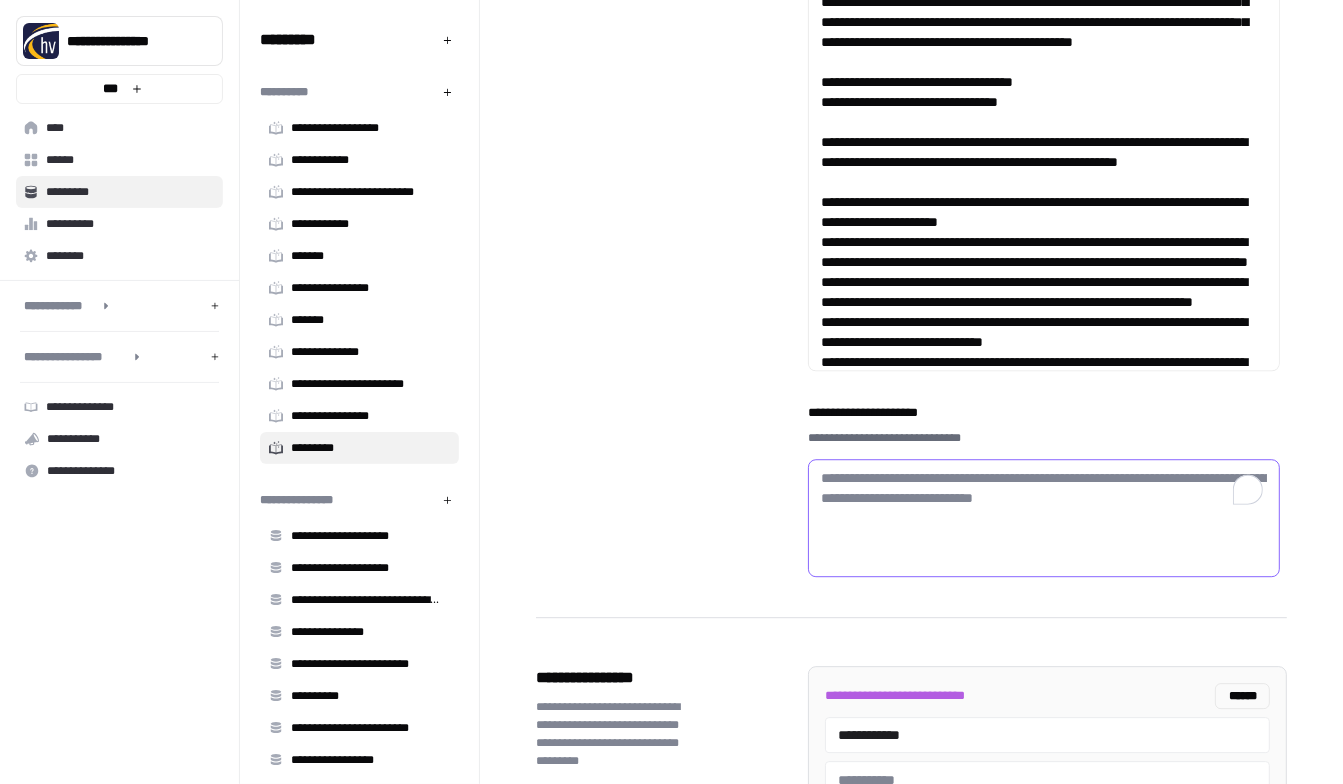 type on "**********" 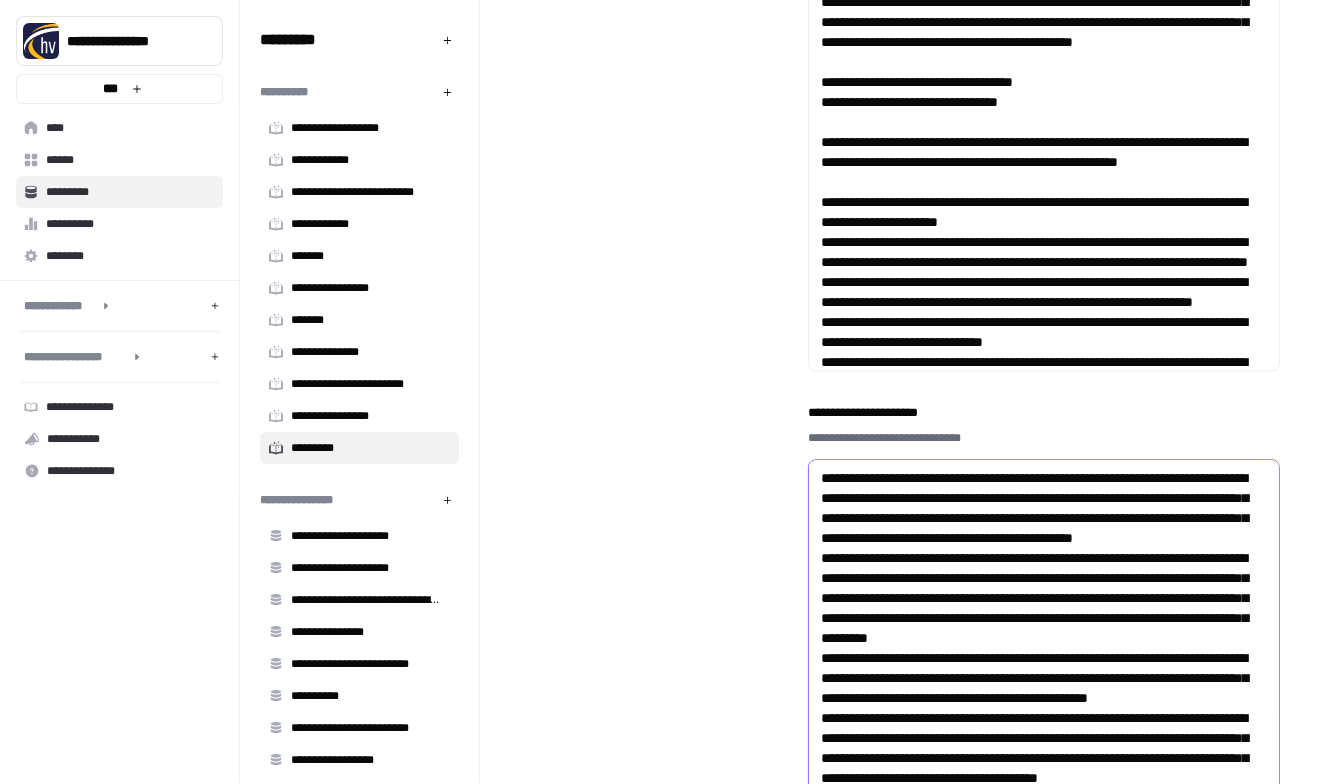 scroll, scrollTop: 59, scrollLeft: 0, axis: vertical 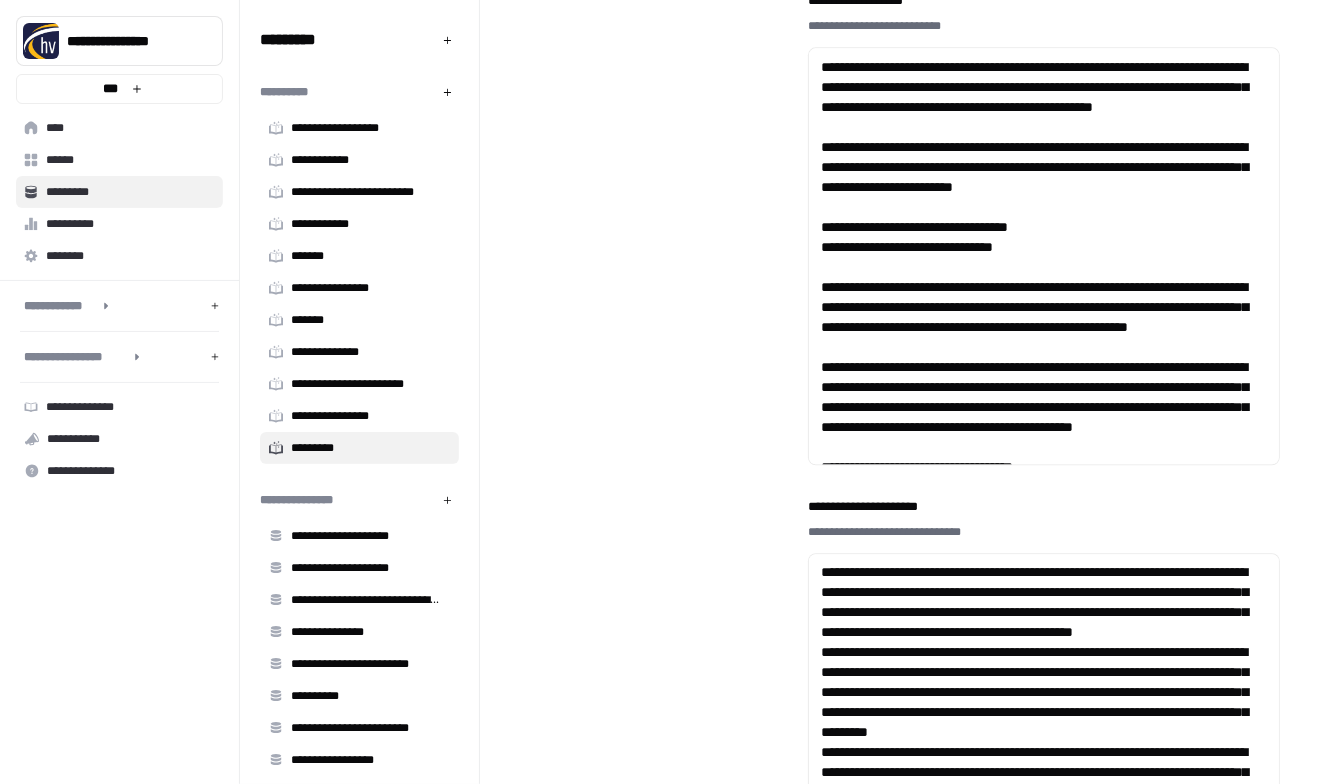 click on "**********" at bounding box center (911, 355) 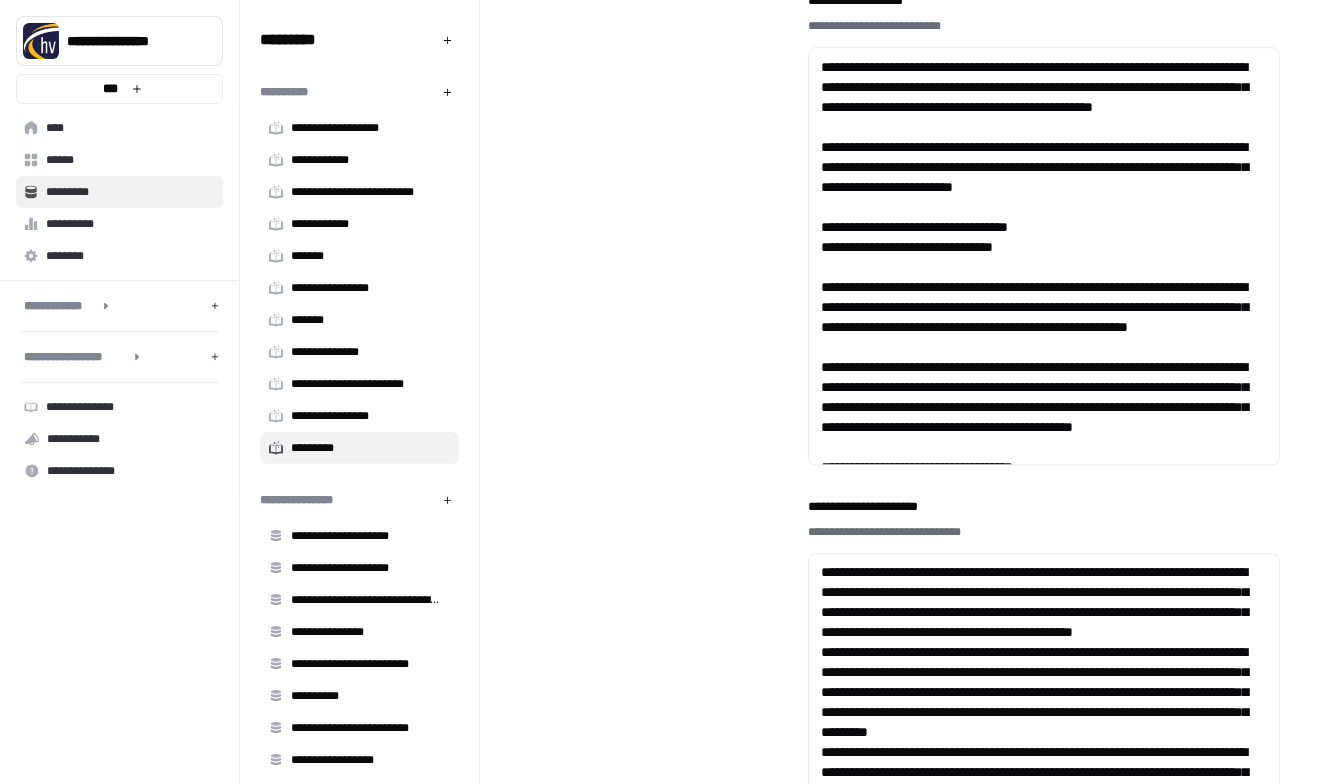 scroll, scrollTop: 2594, scrollLeft: 0, axis: vertical 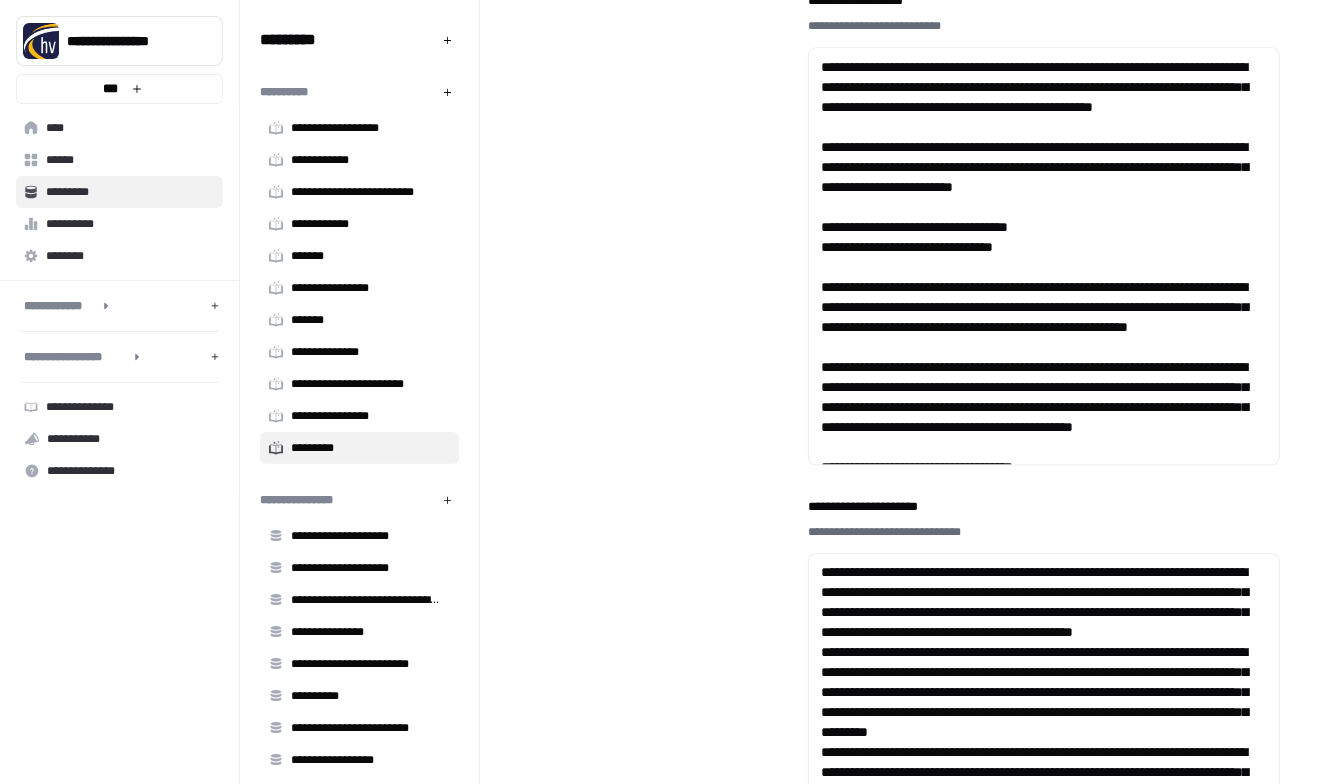 click on "******" at bounding box center (130, 160) 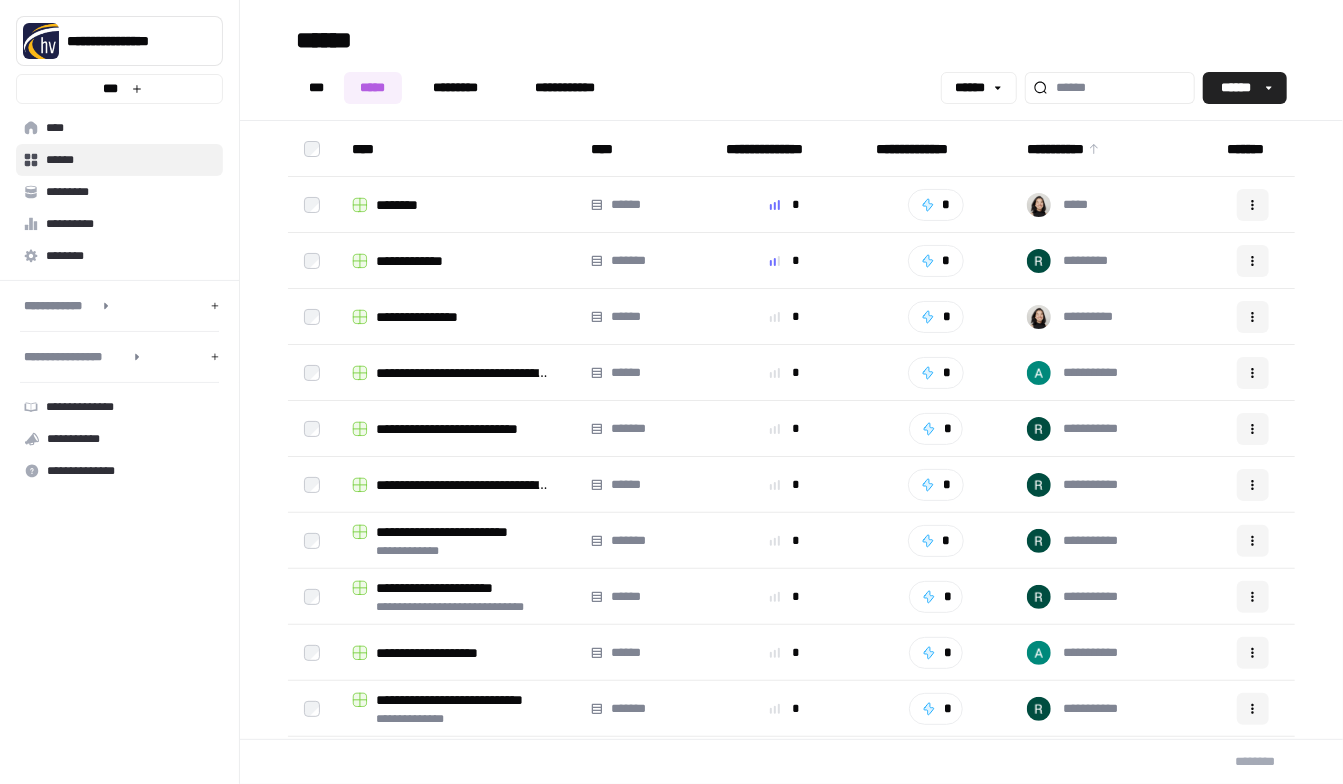 scroll, scrollTop: 0, scrollLeft: 0, axis: both 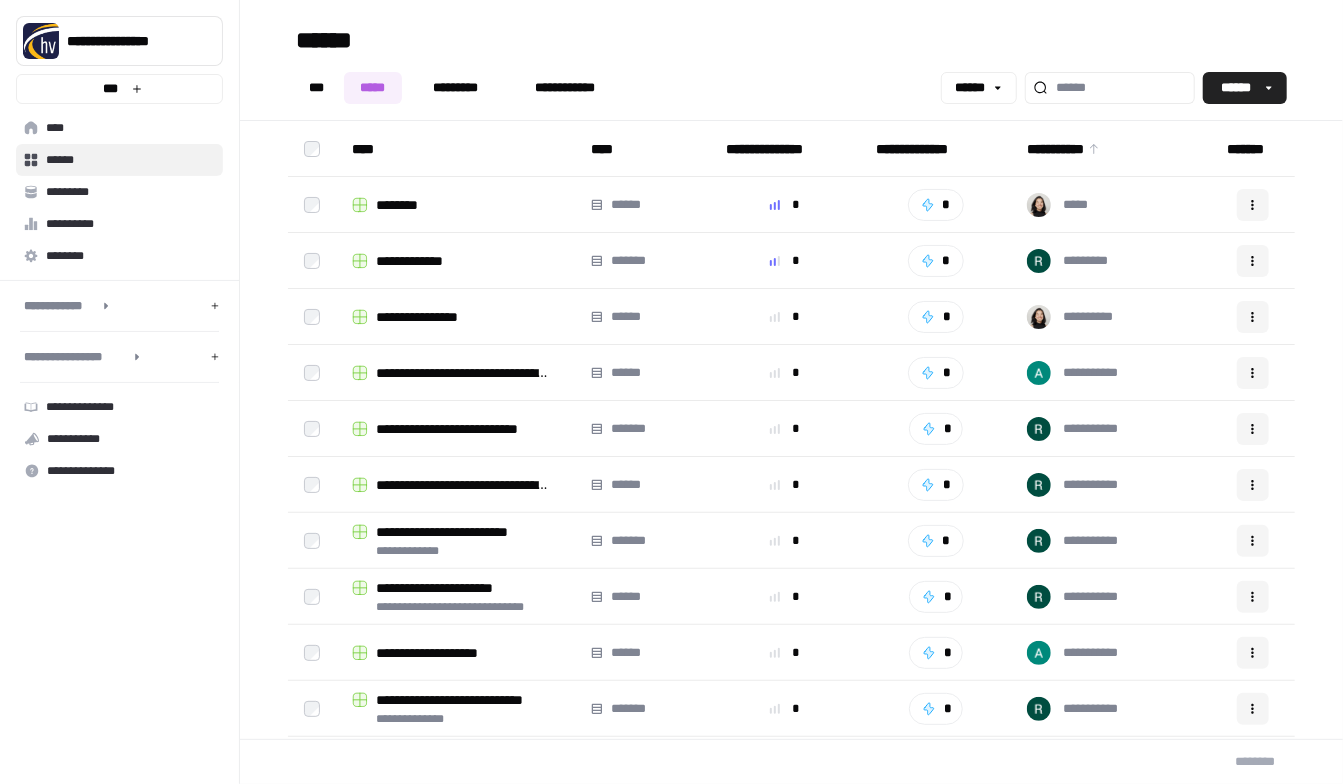 click on "********" at bounding box center (404, 205) 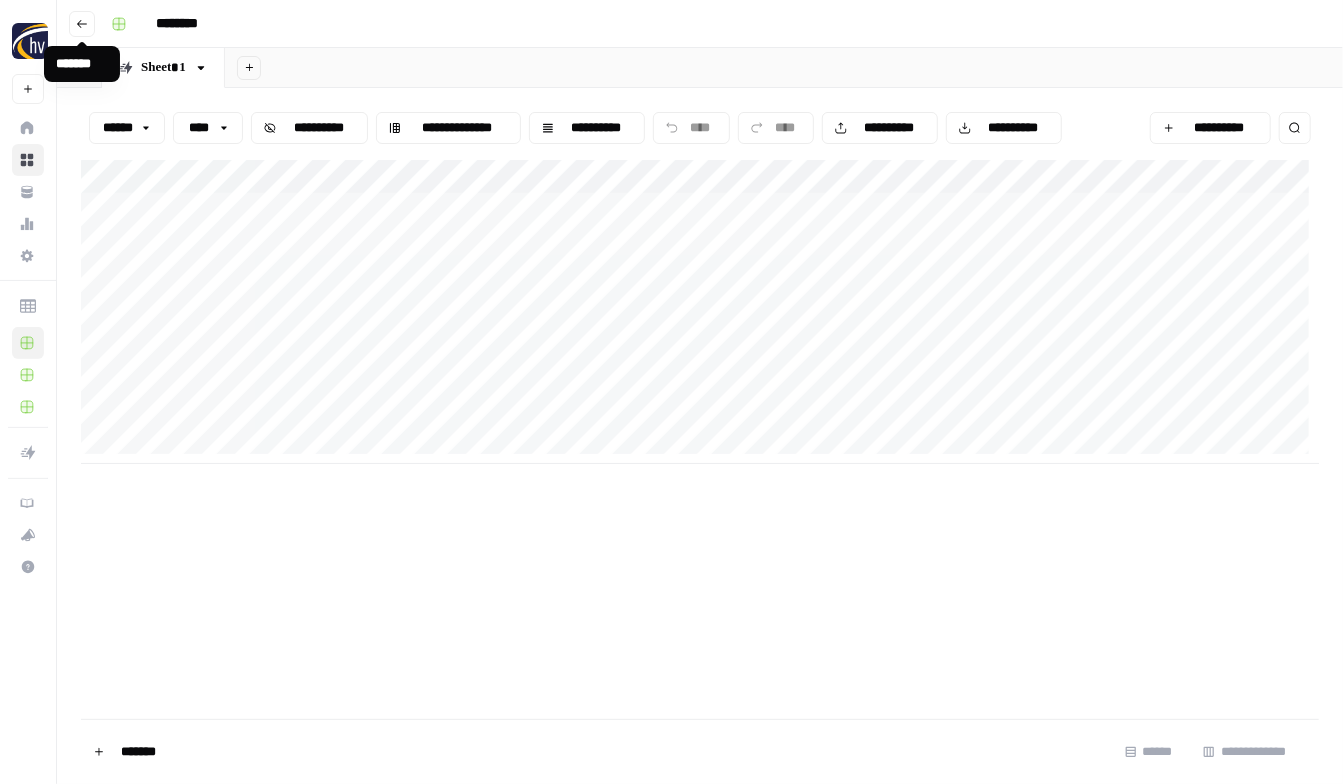 click 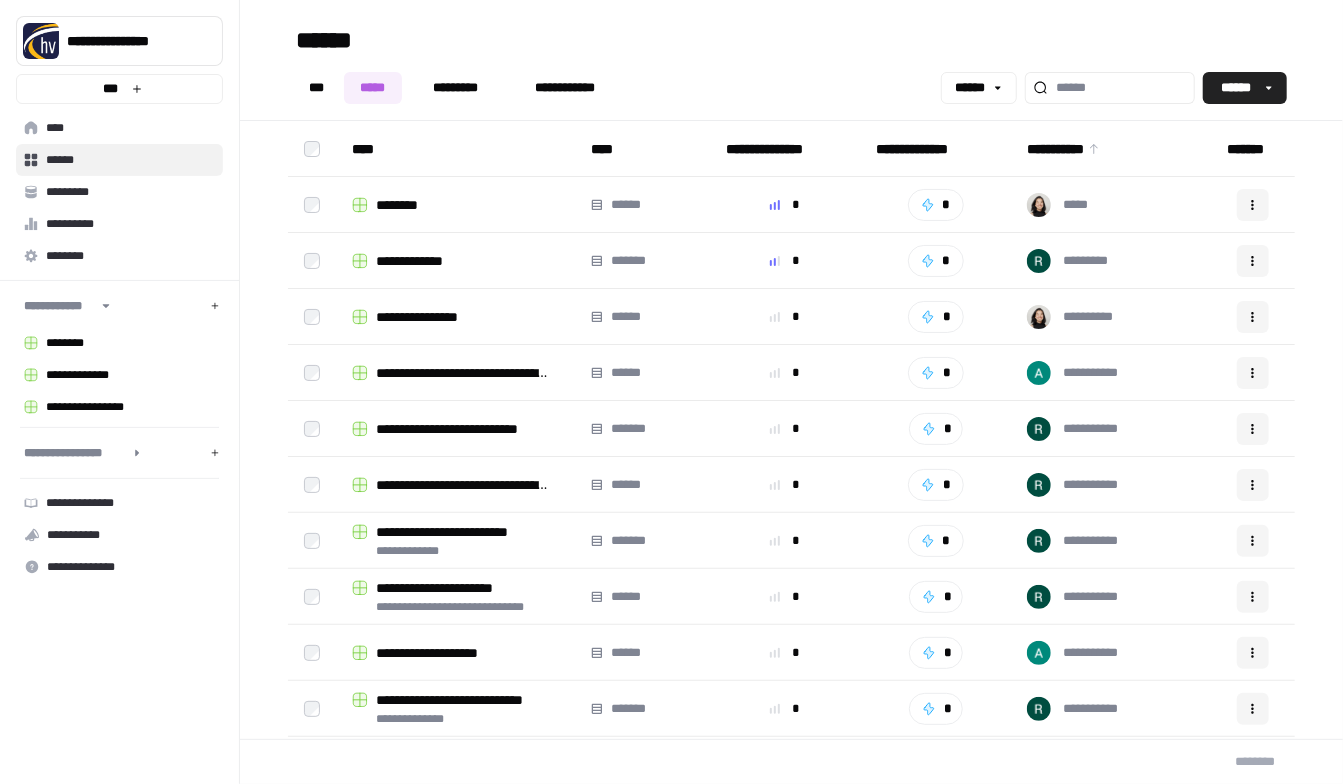 click on "**********" at bounding box center [431, 261] 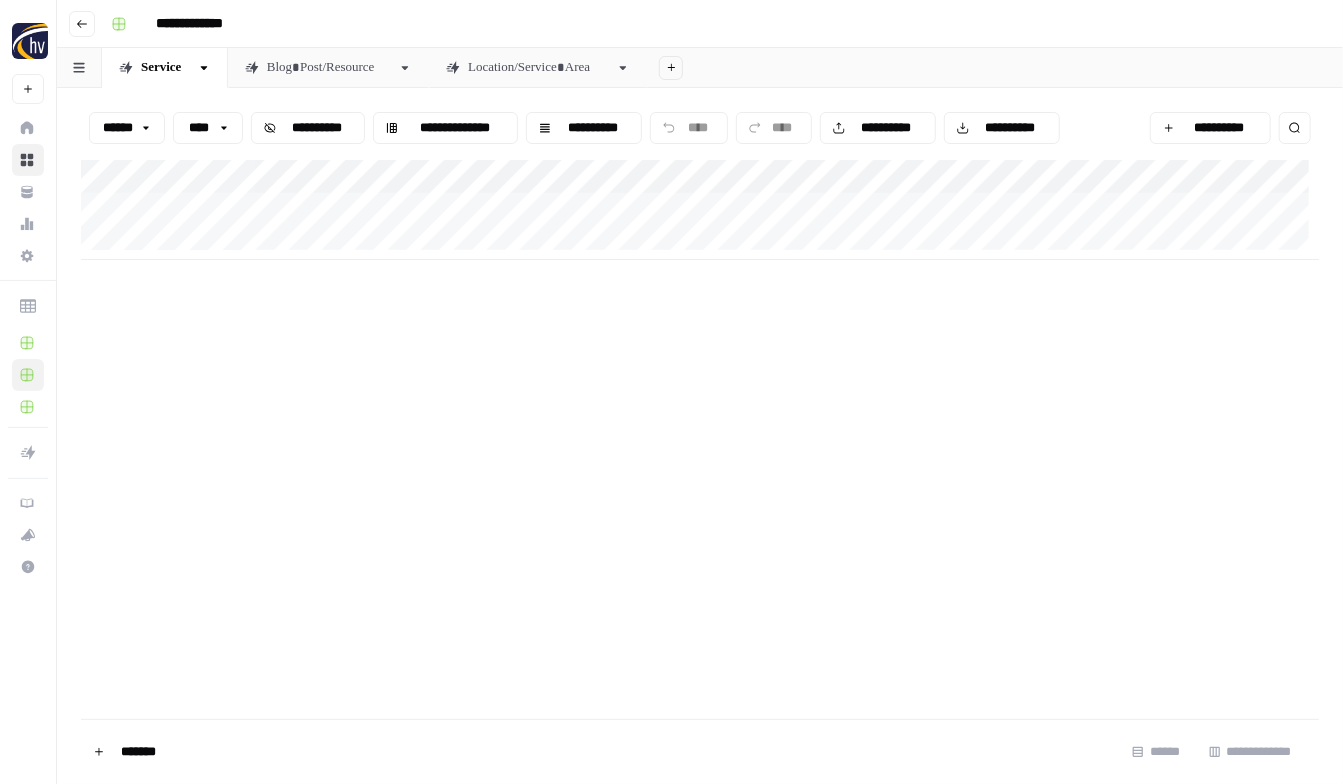 click on "**********" at bounding box center (328, 68) 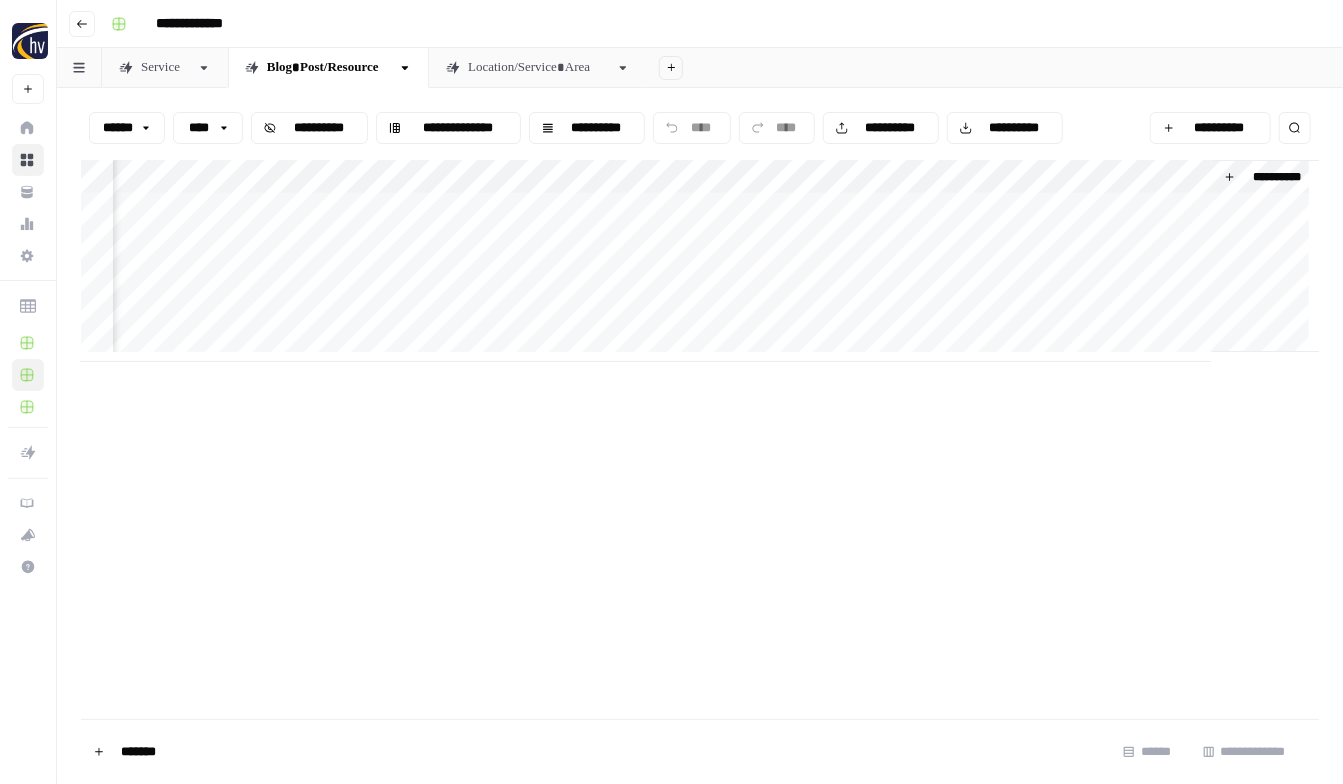 scroll, scrollTop: 0, scrollLeft: 716, axis: horizontal 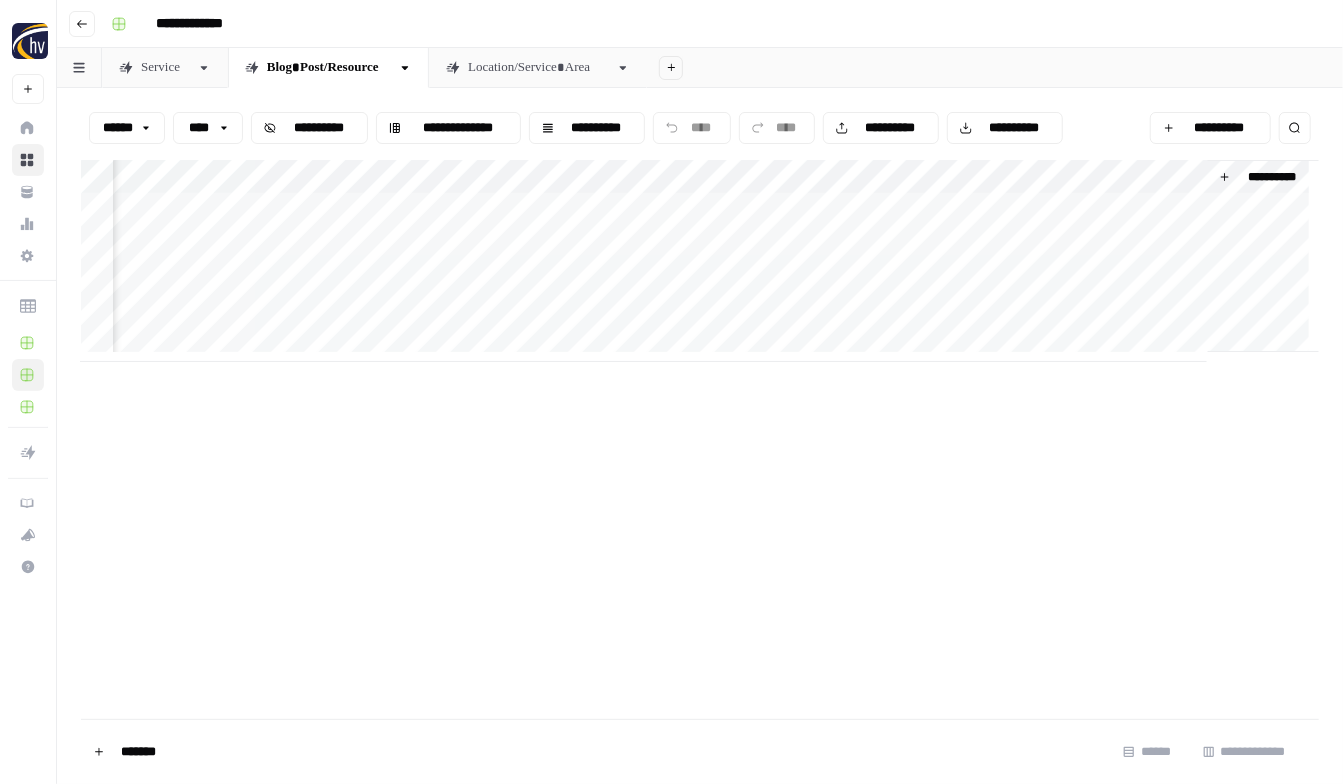 click on "**********" at bounding box center (700, 261) 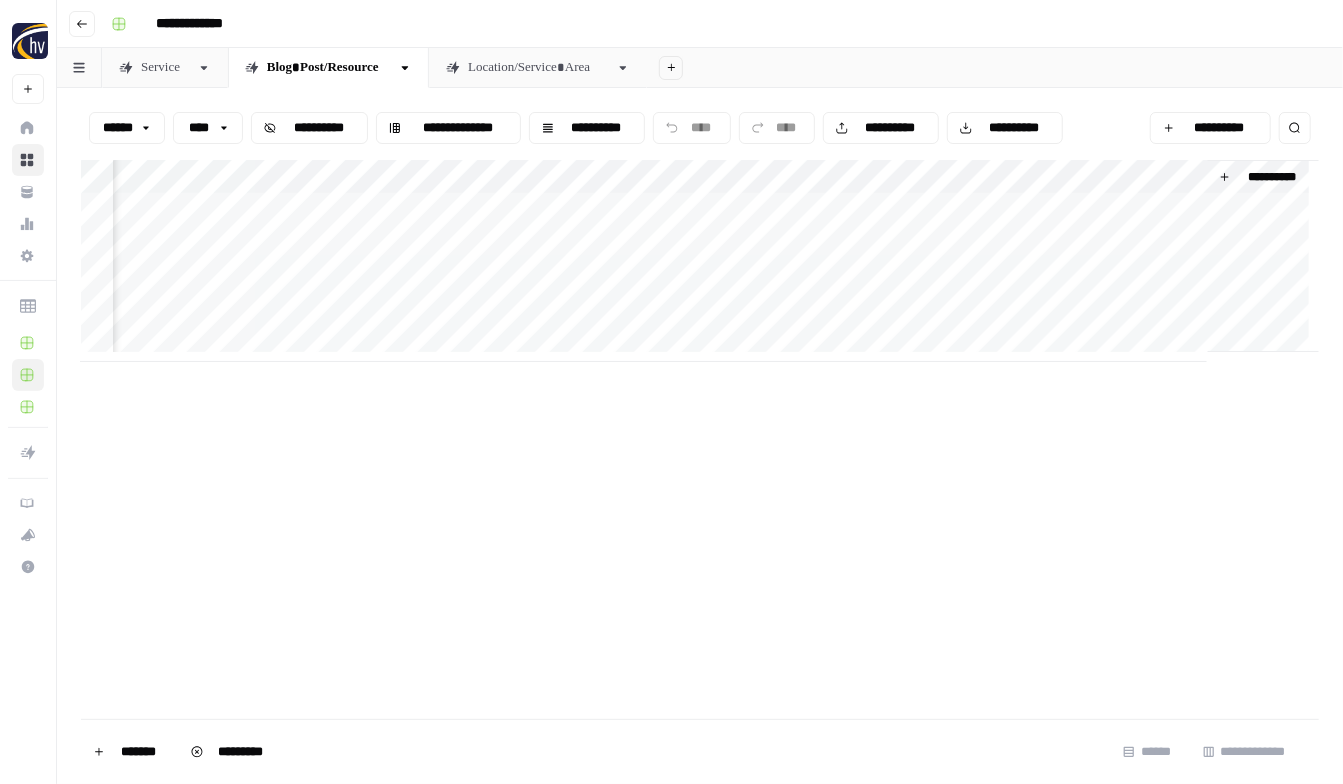 click on "**********" at bounding box center [700, 261] 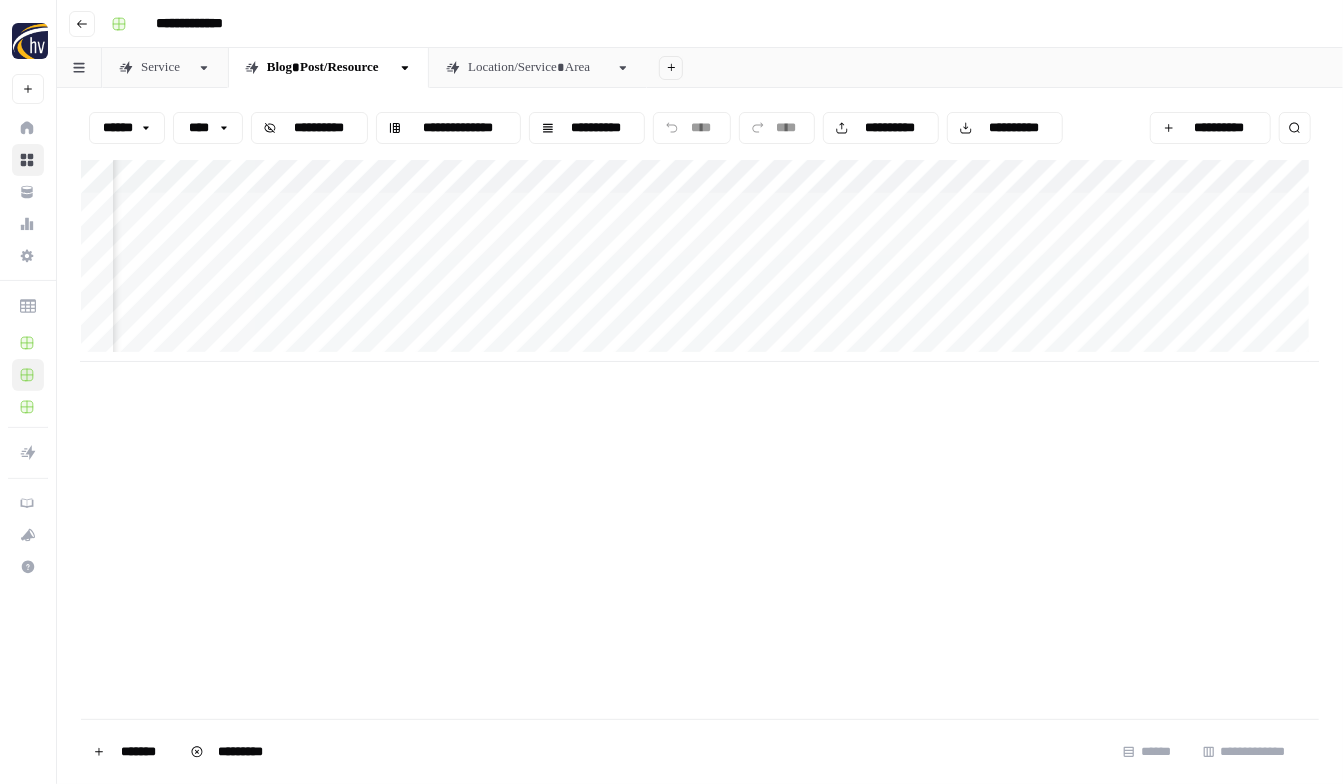 scroll, scrollTop: 0, scrollLeft: 0, axis: both 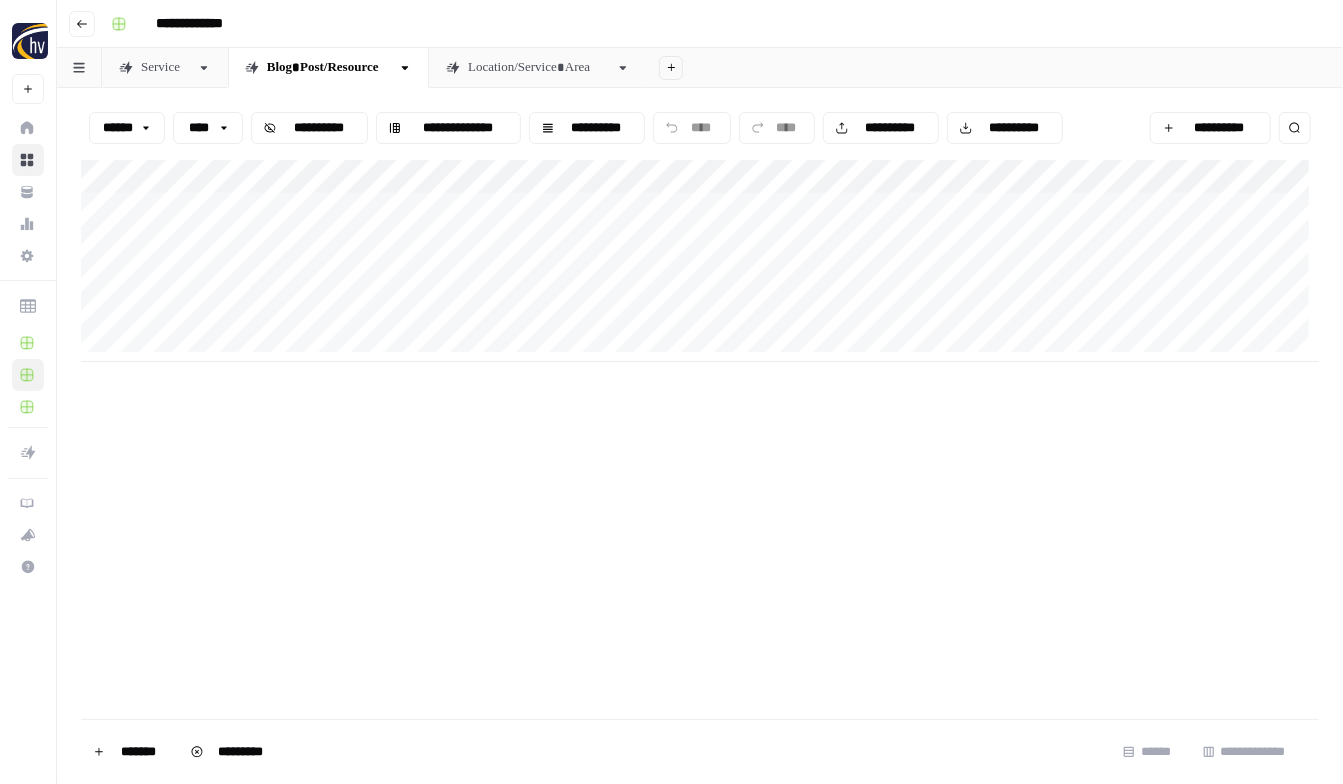 click on "**********" at bounding box center [538, 68] 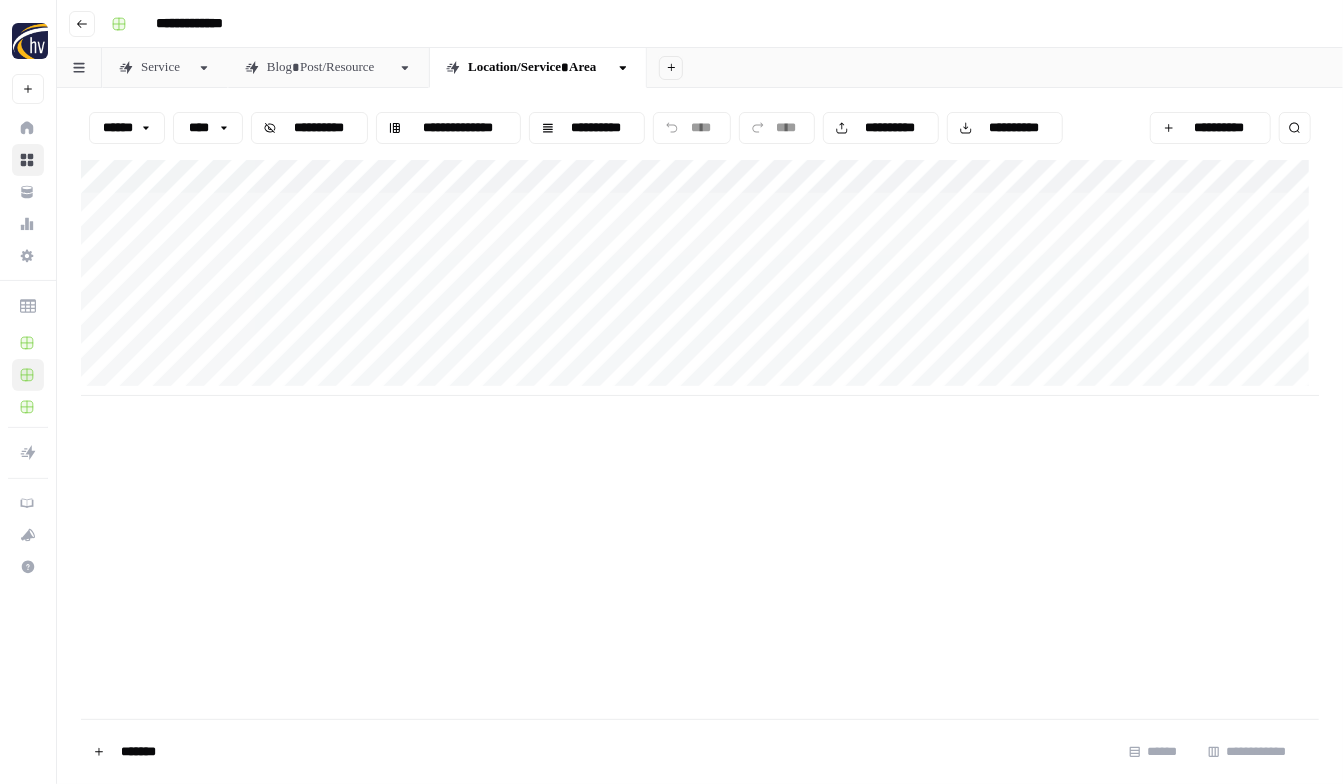 click on "**********" at bounding box center [700, 278] 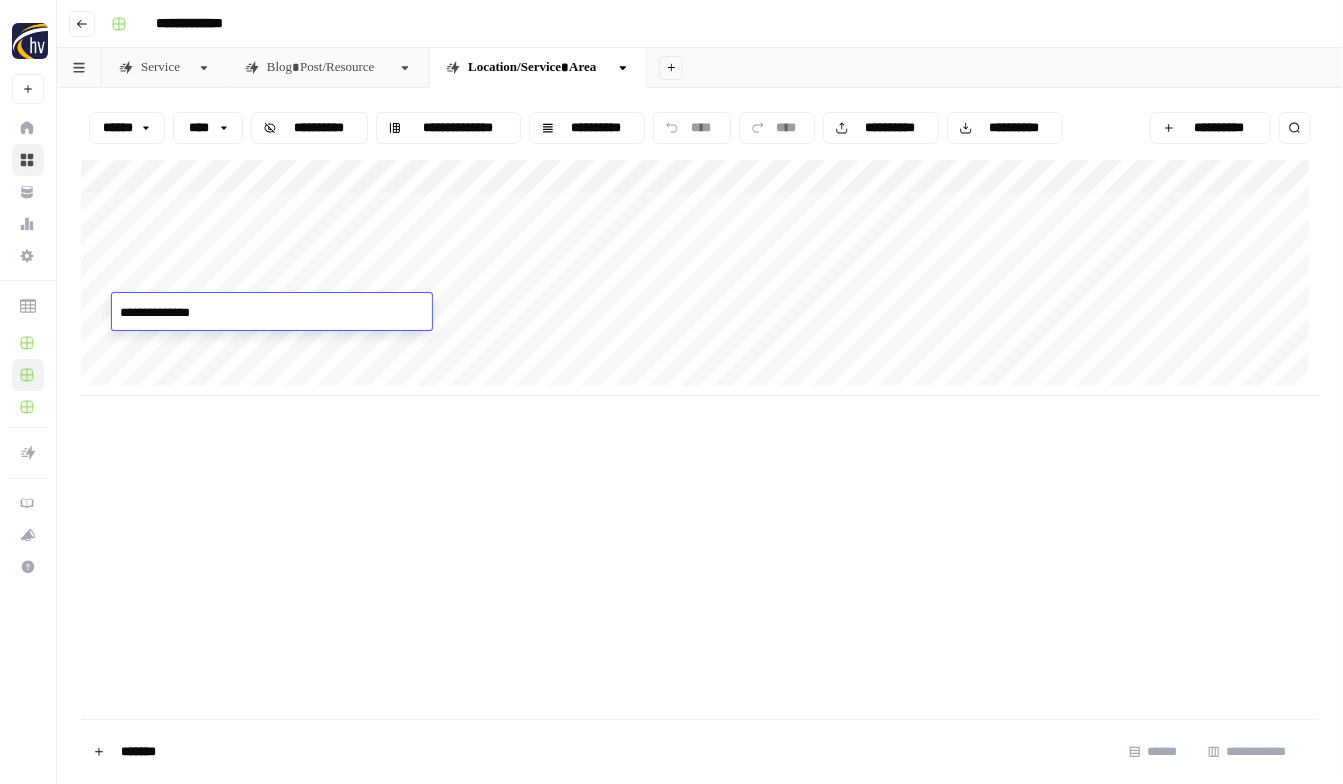 type on "**********" 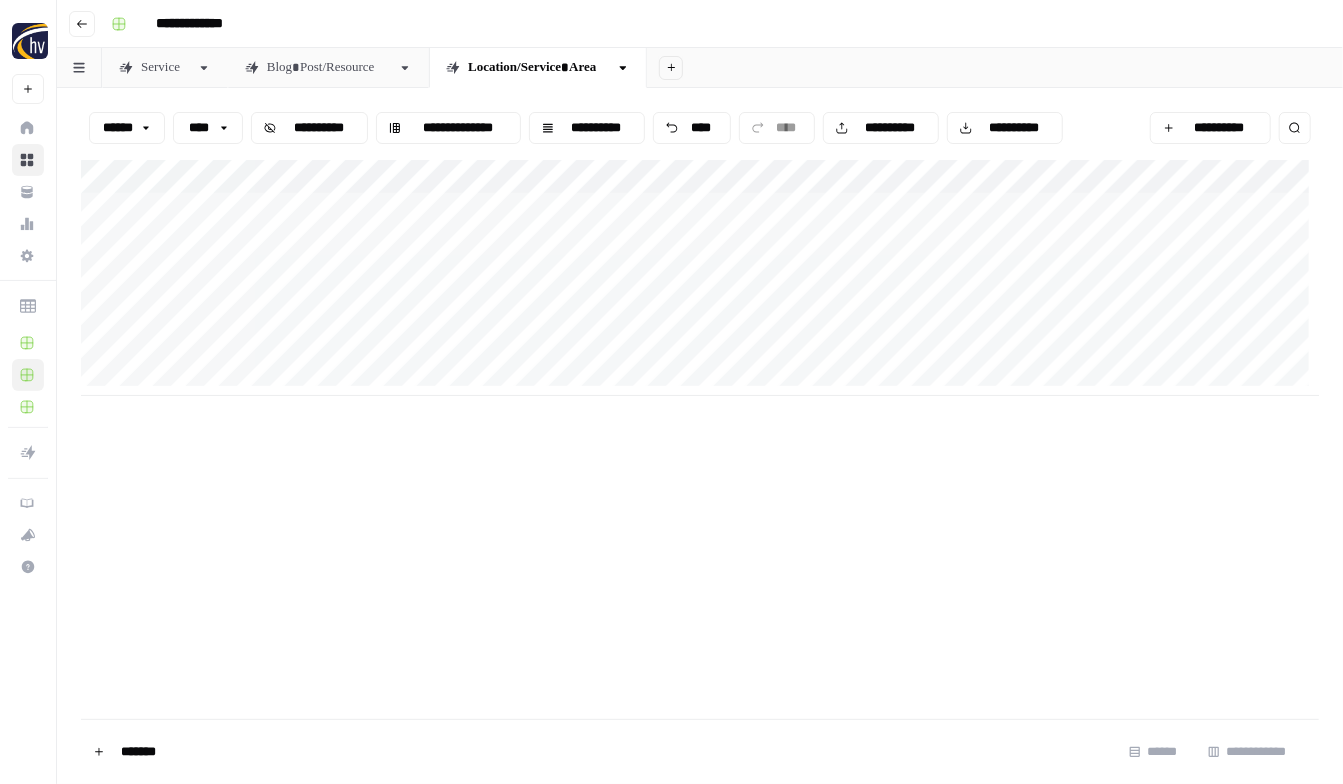 click on "**********" at bounding box center [700, 278] 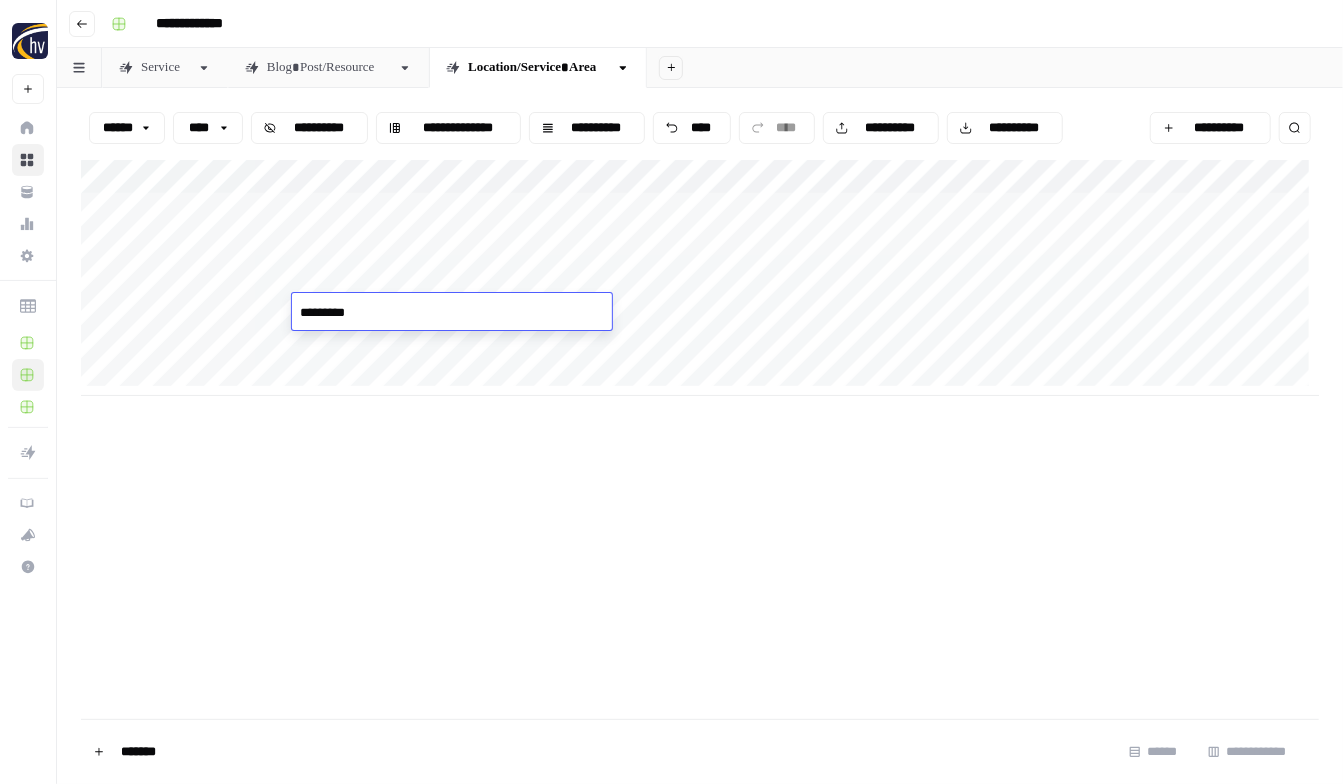 type on "**********" 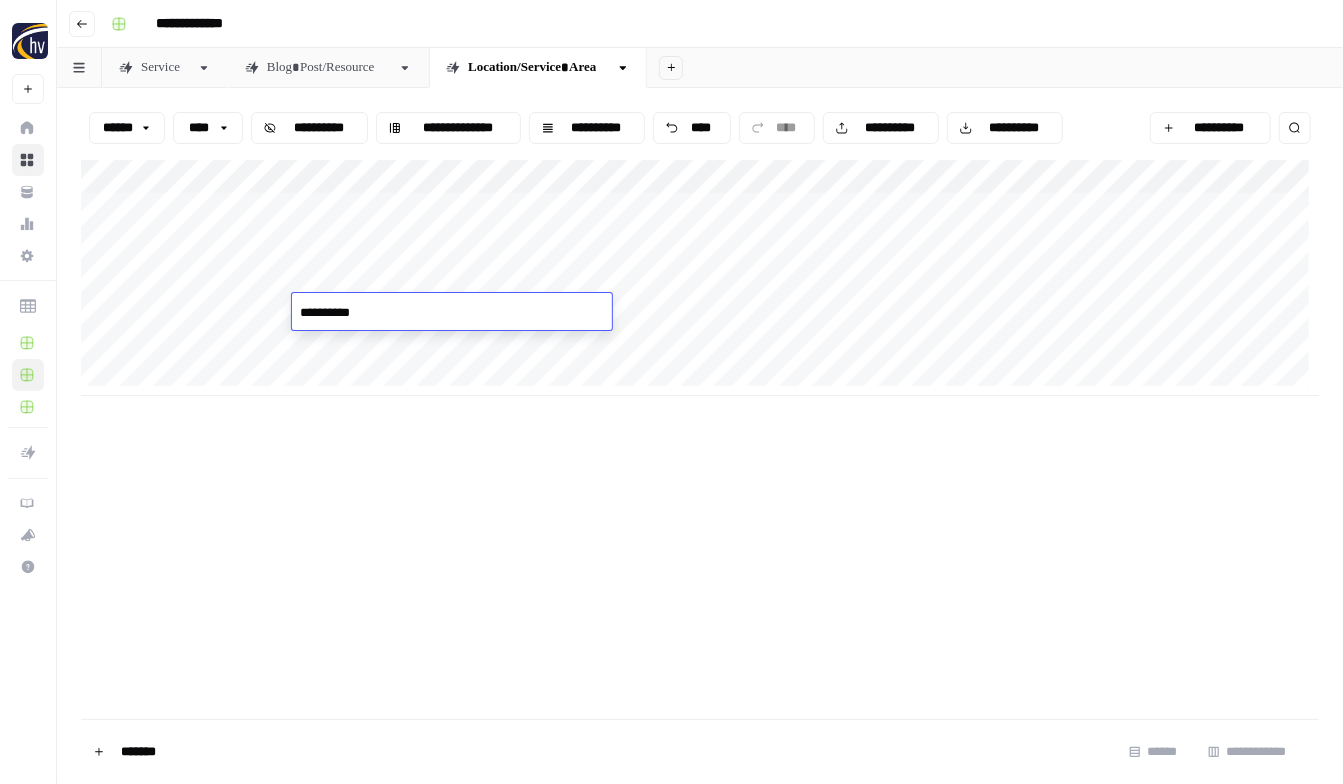 click on "**********" at bounding box center [700, 278] 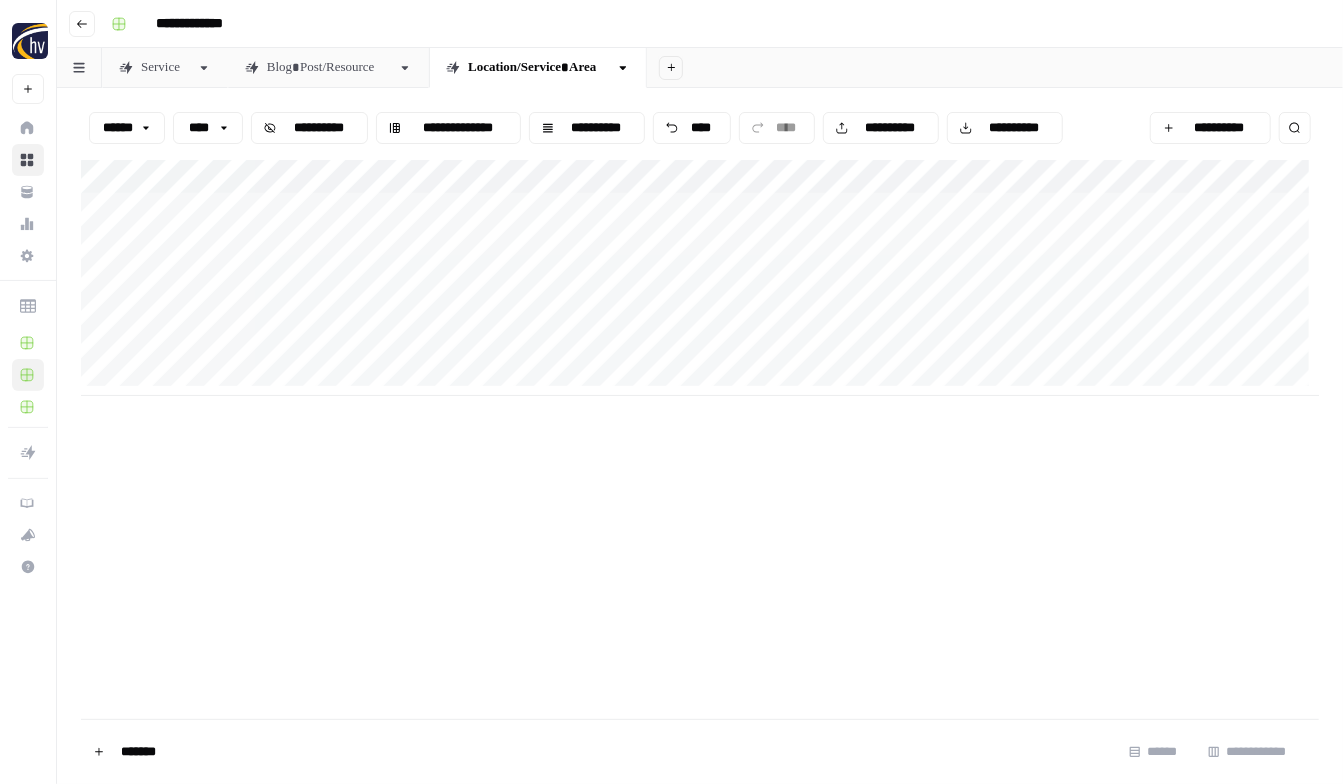 click on "**********" at bounding box center (700, 278) 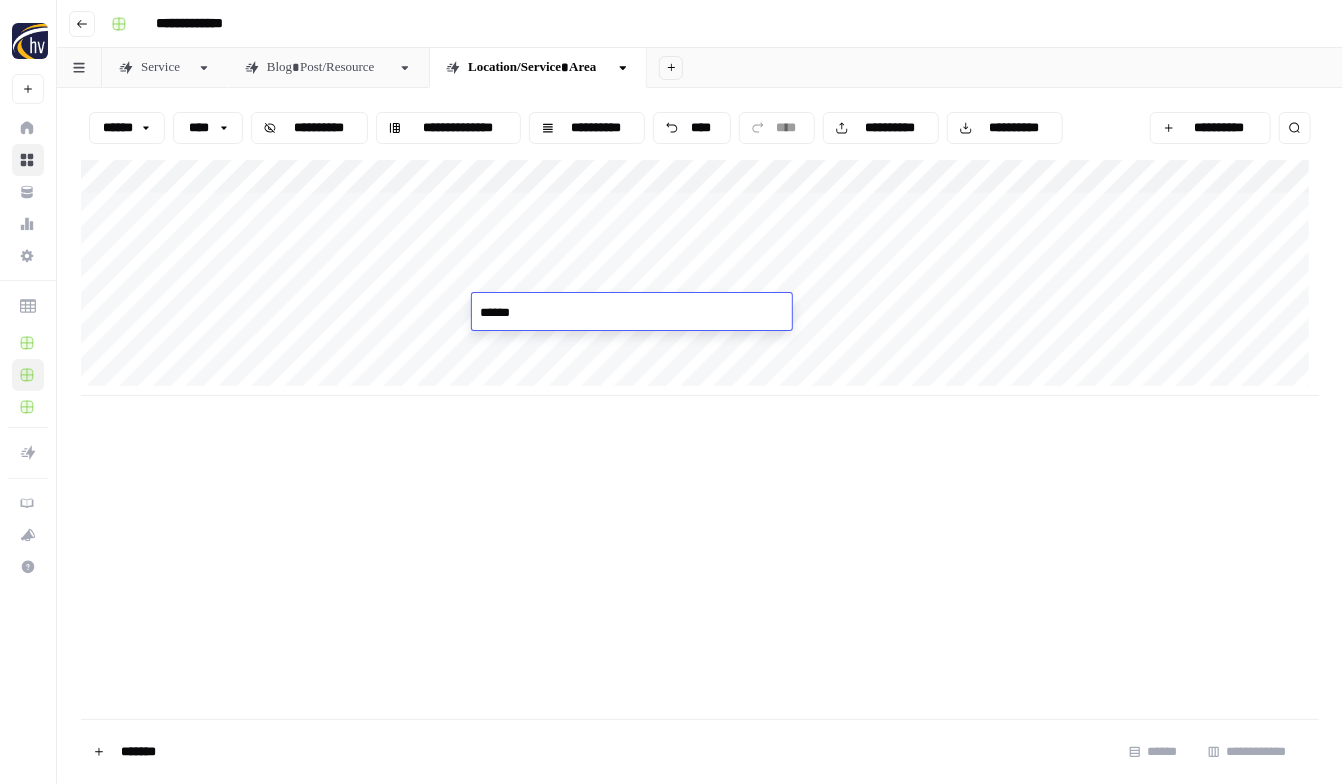 type on "*******" 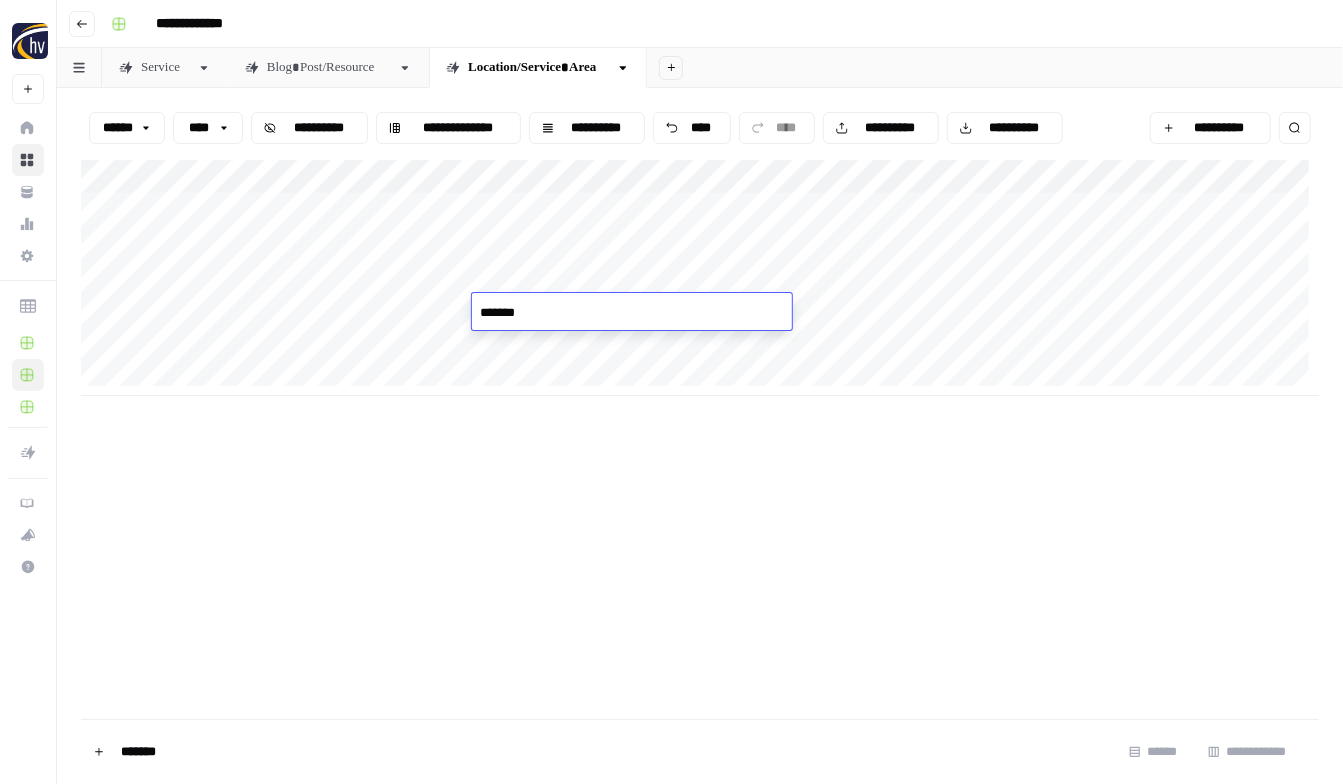 click on "**********" at bounding box center (700, 278) 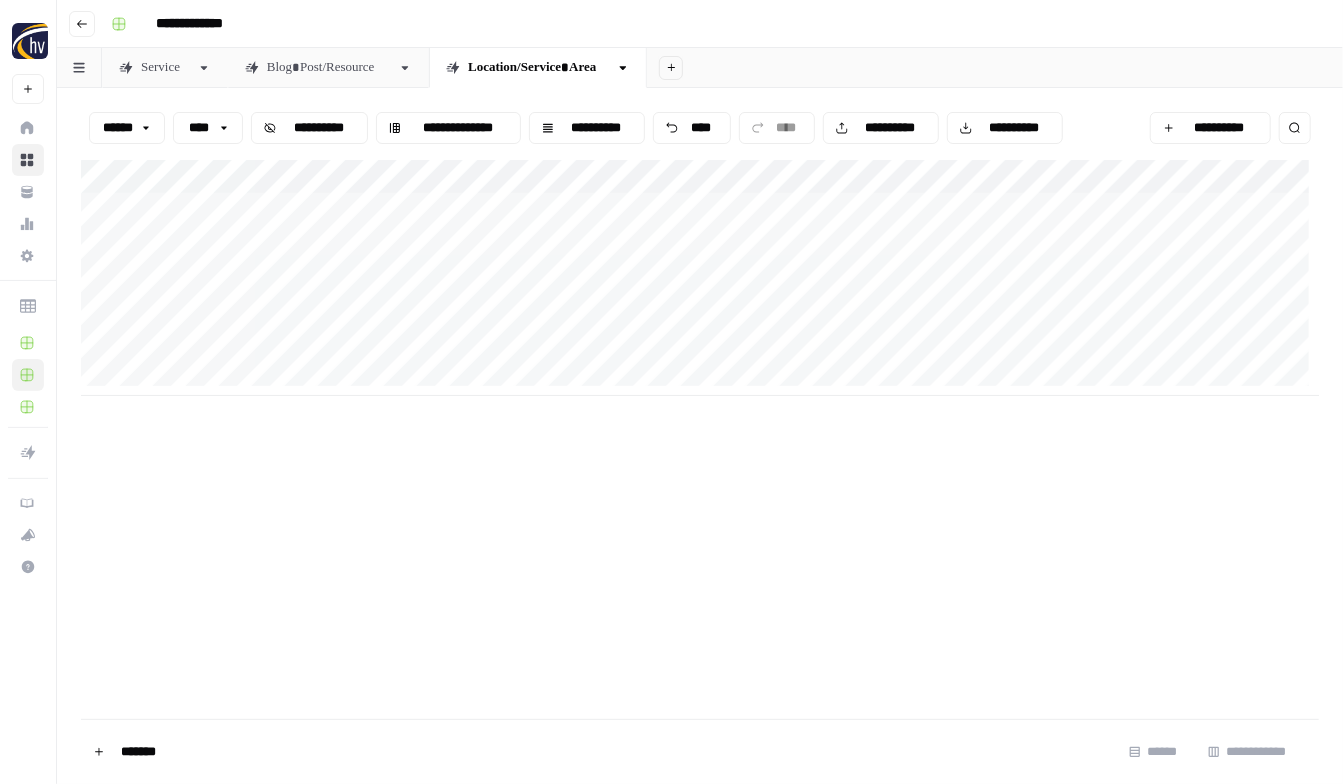 click on "**********" at bounding box center [700, 278] 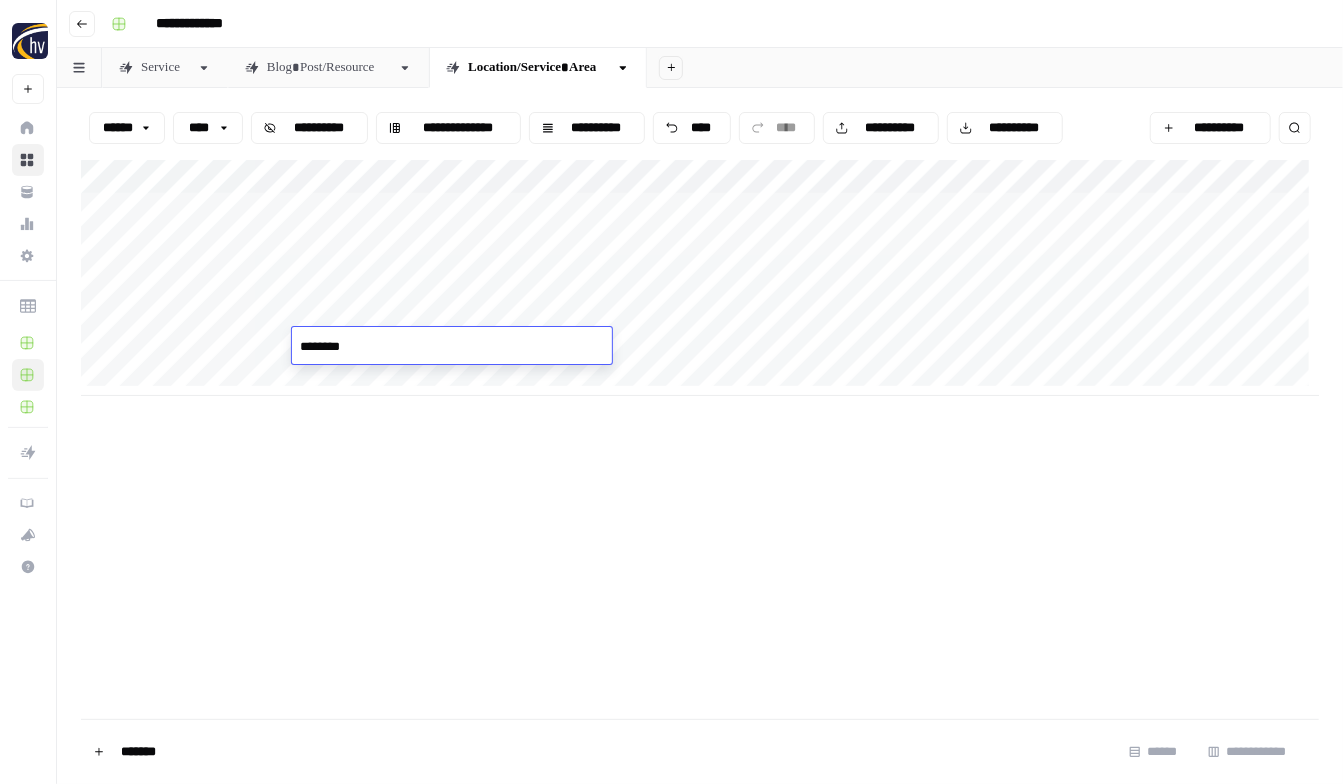 type on "*********" 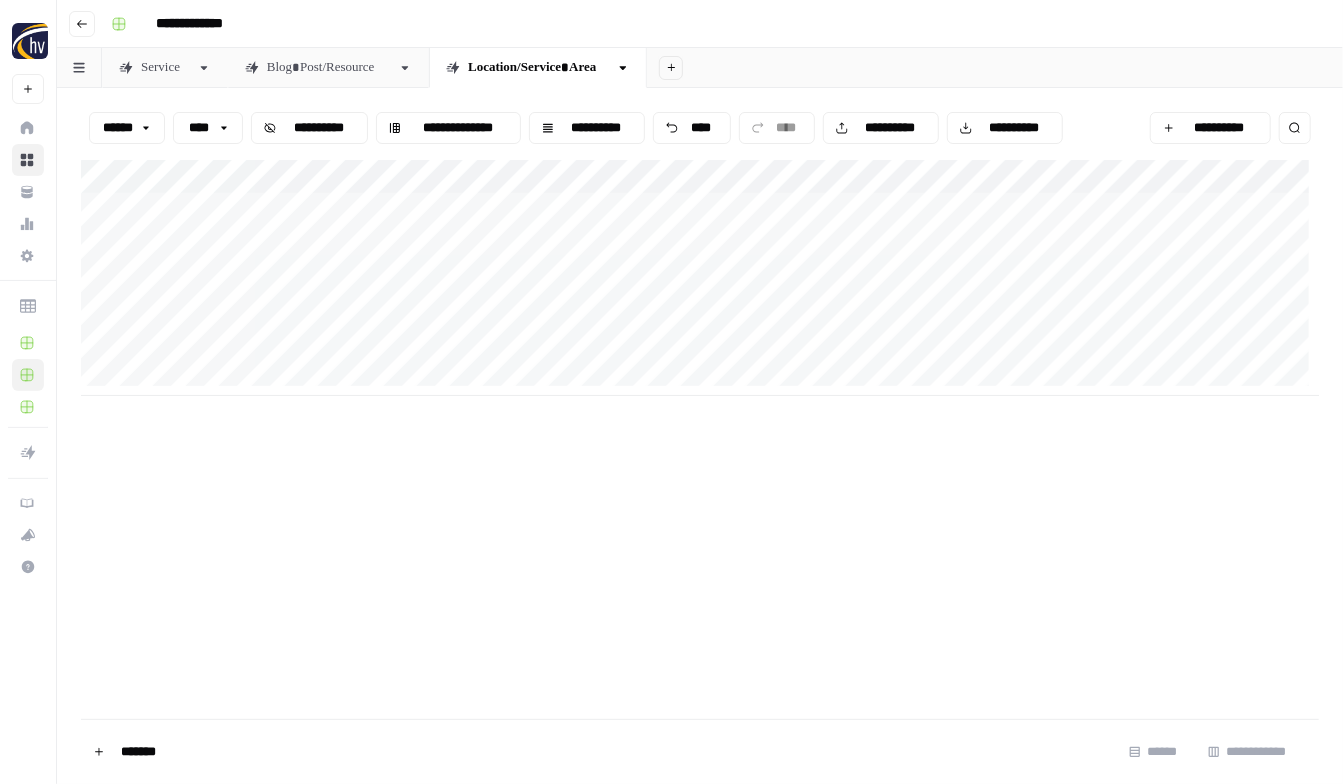 drag, startPoint x: 419, startPoint y: 459, endPoint x: 435, endPoint y: 433, distance: 30.528675 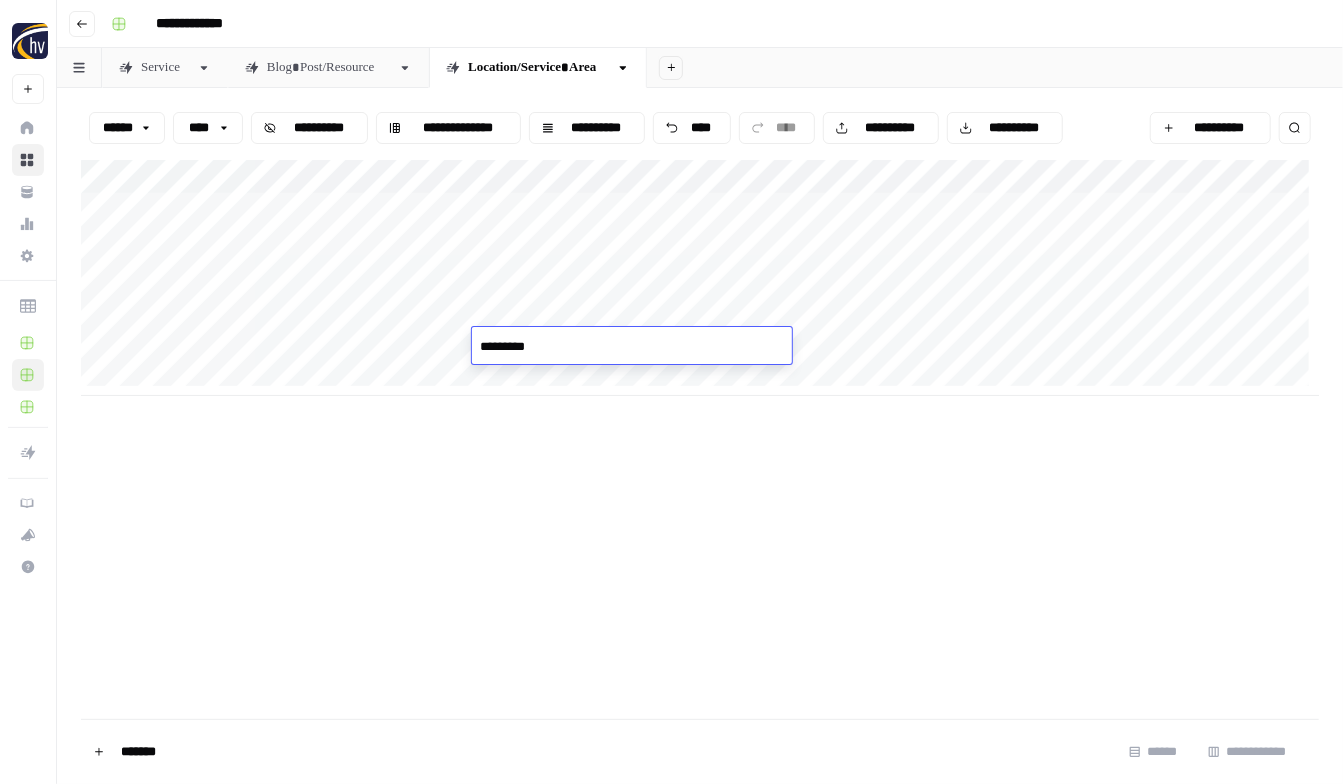 type on "**********" 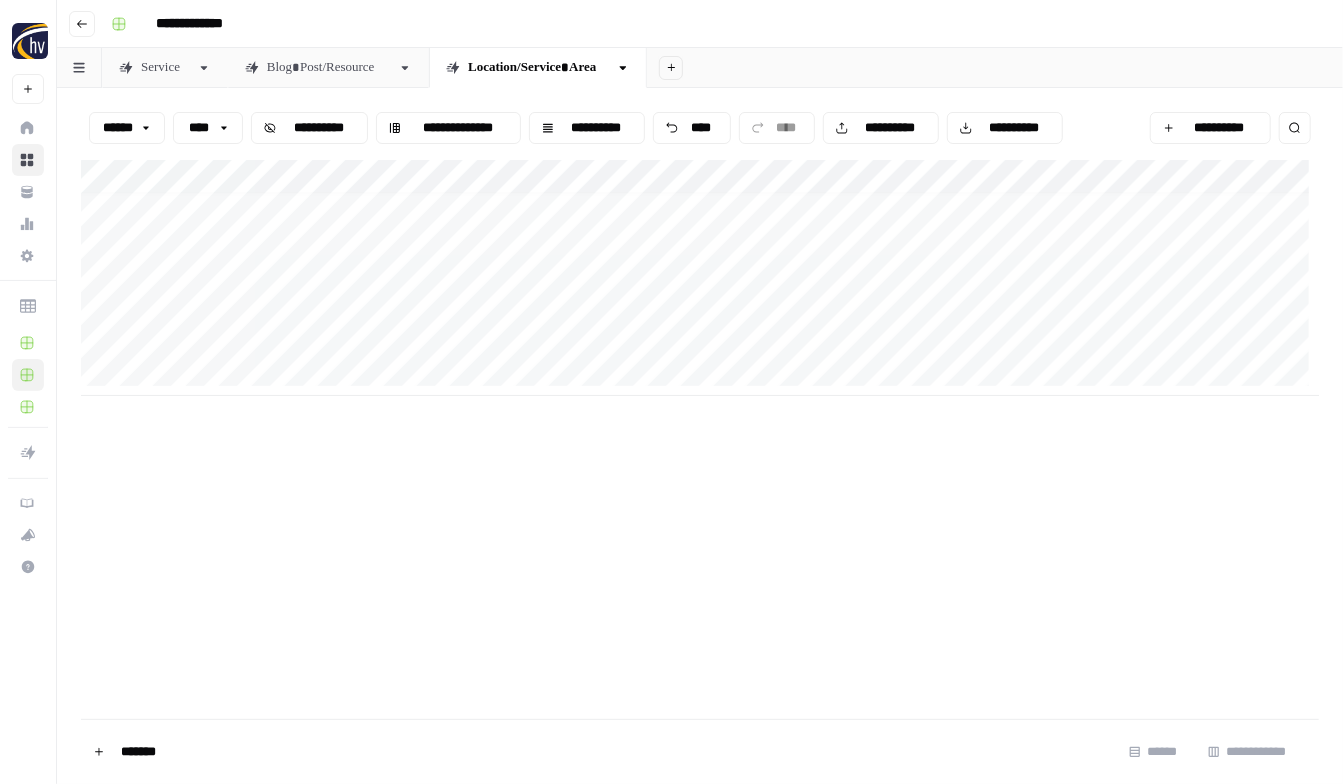 scroll, scrollTop: 10, scrollLeft: 0, axis: vertical 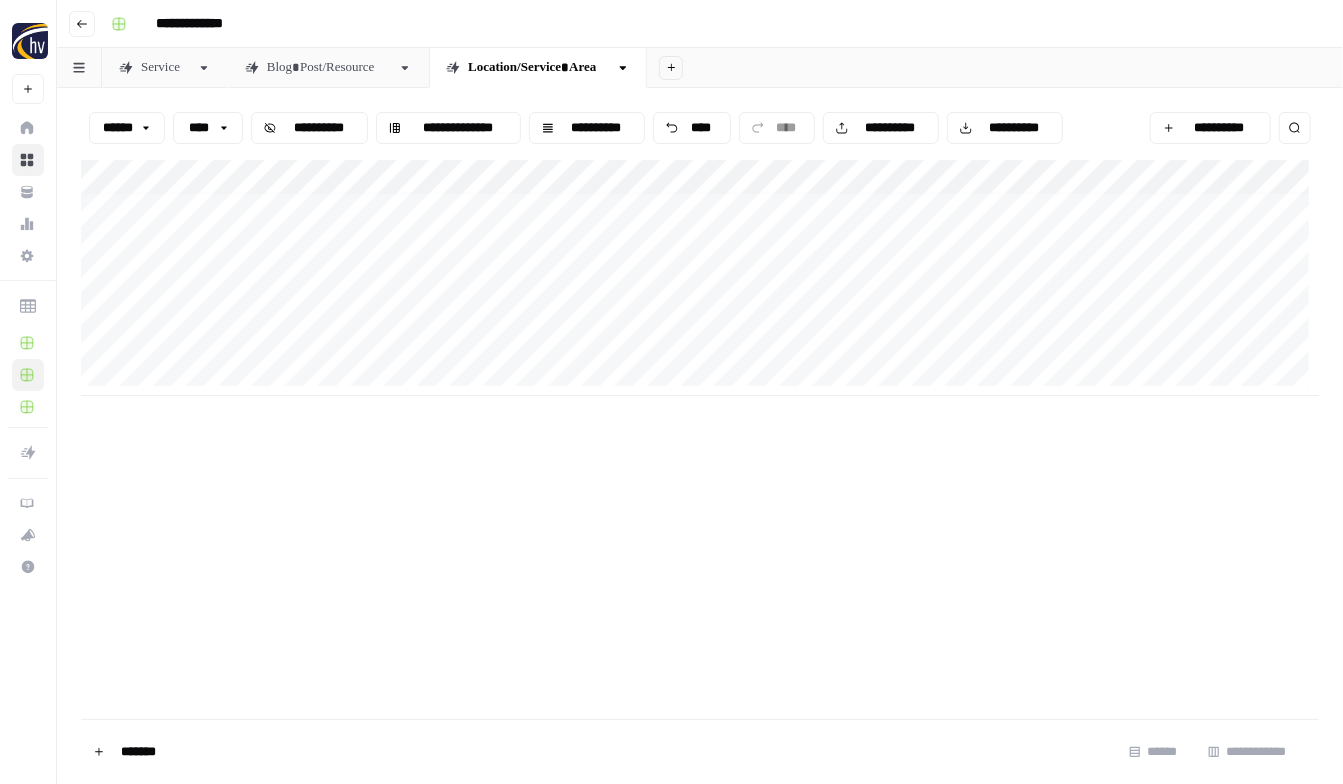 click on "**********" at bounding box center (700, 278) 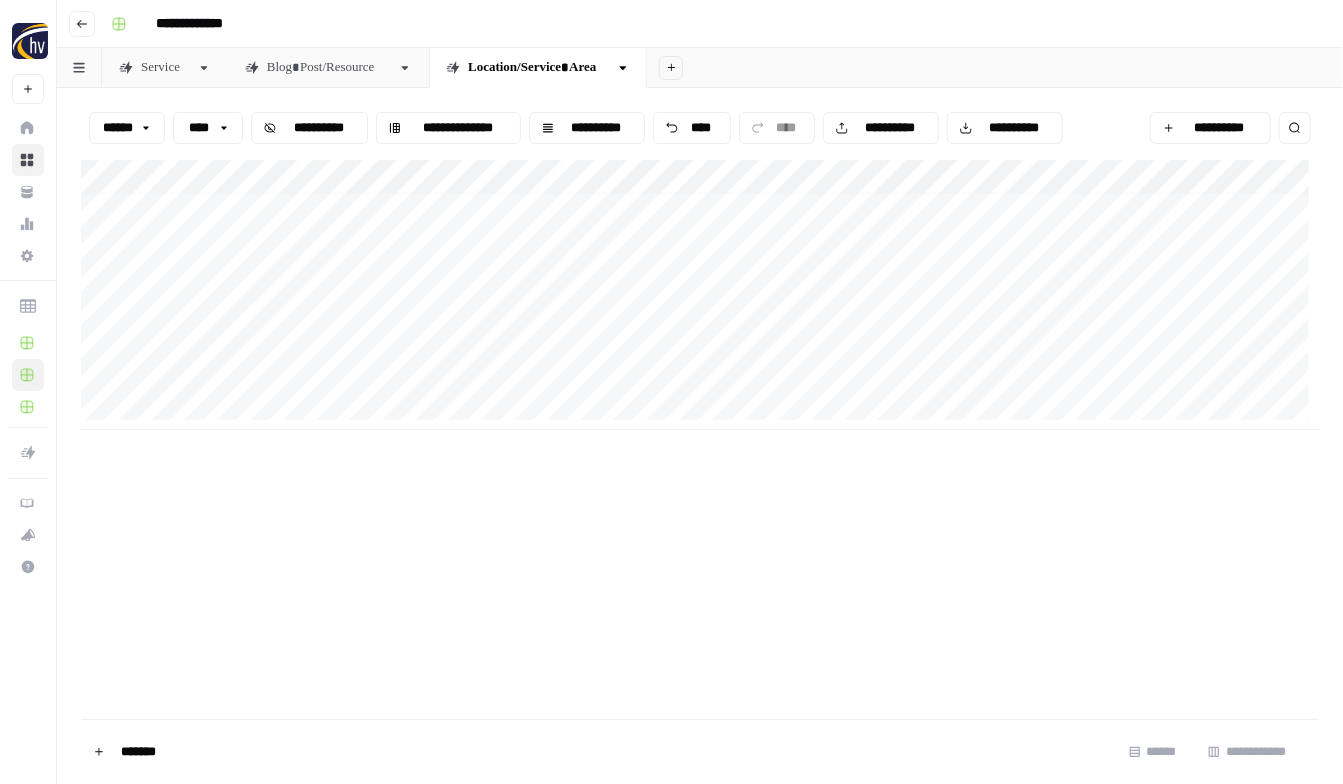 scroll, scrollTop: 10, scrollLeft: 0, axis: vertical 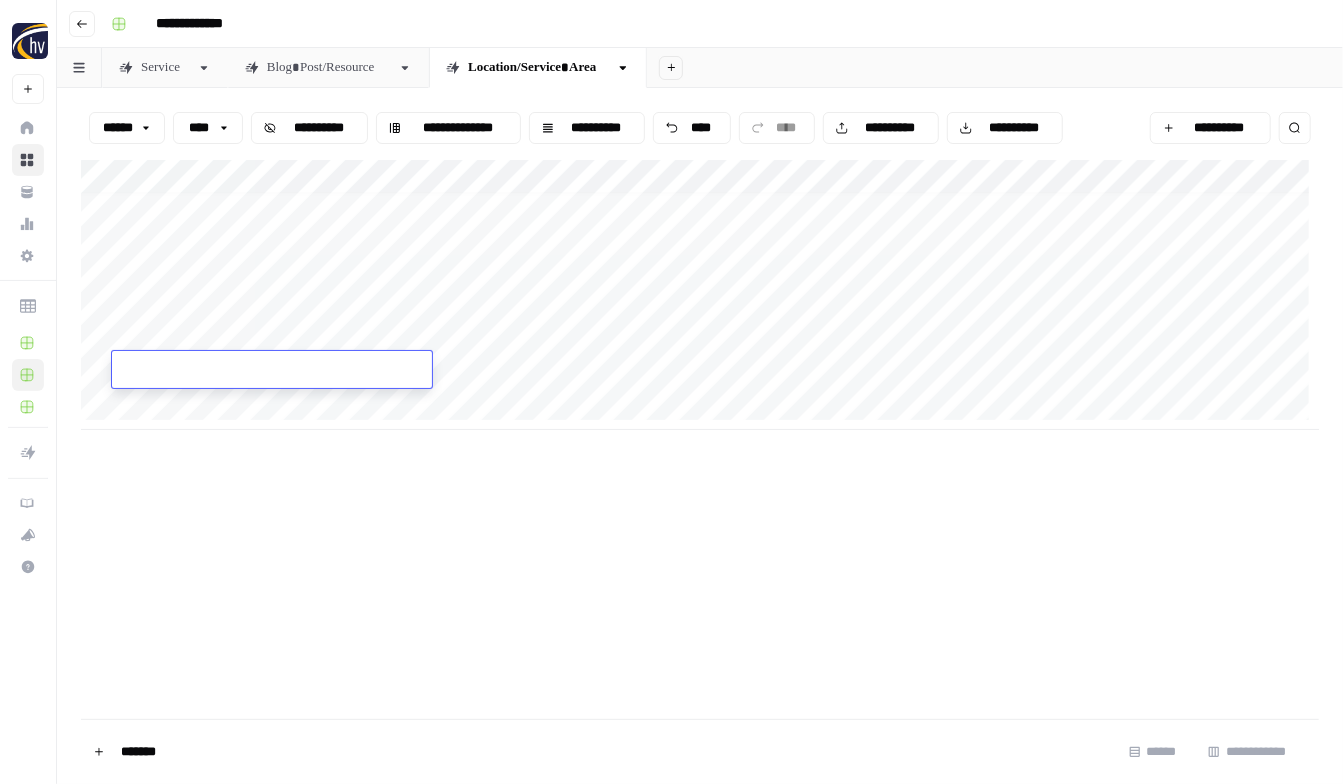 click at bounding box center (272, 371) 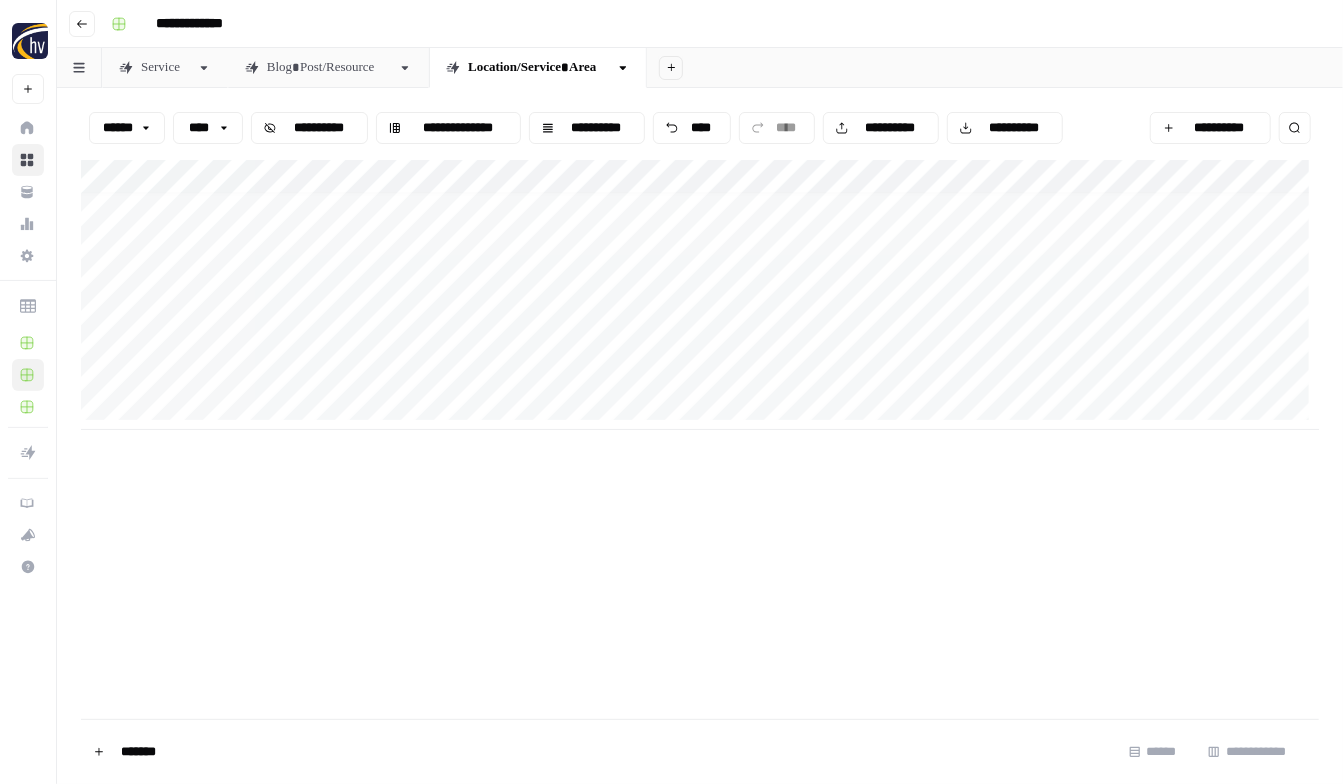scroll, scrollTop: 10, scrollLeft: 0, axis: vertical 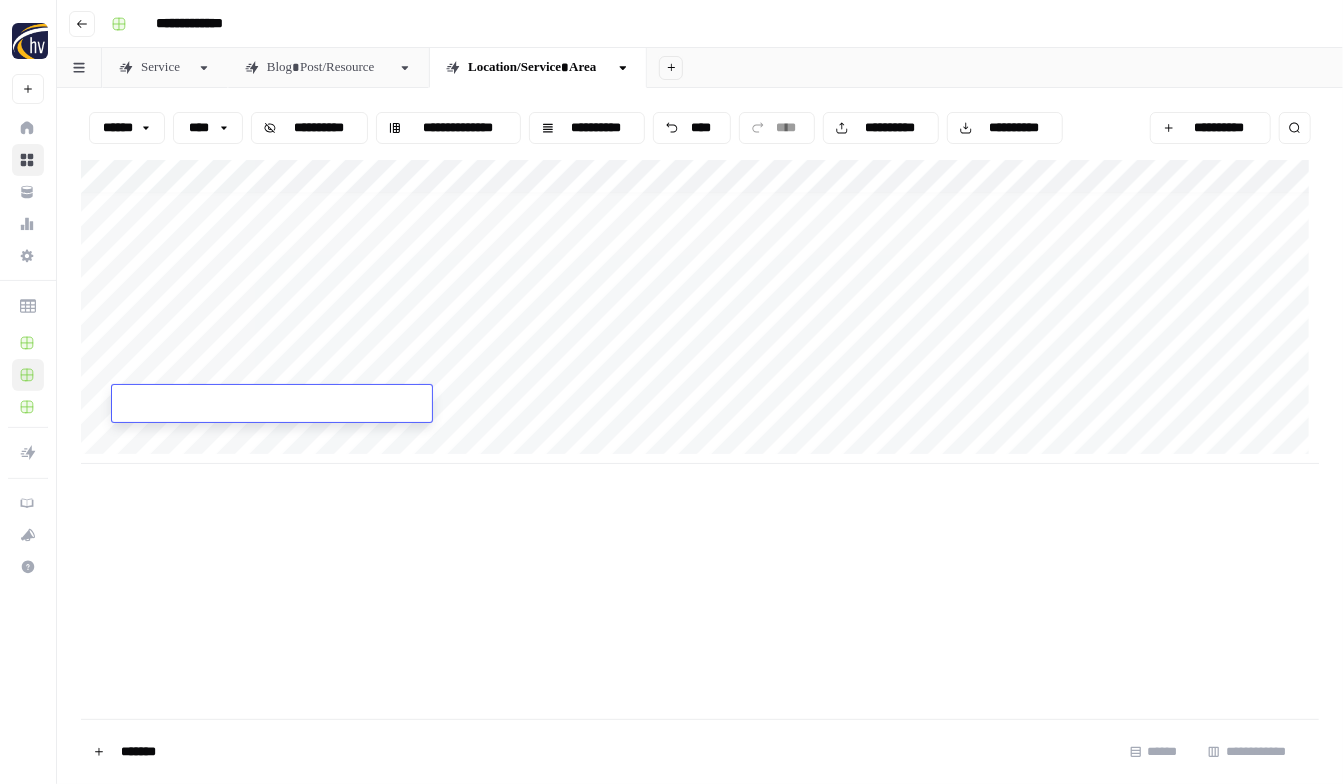 click on "**********" at bounding box center (700, 312) 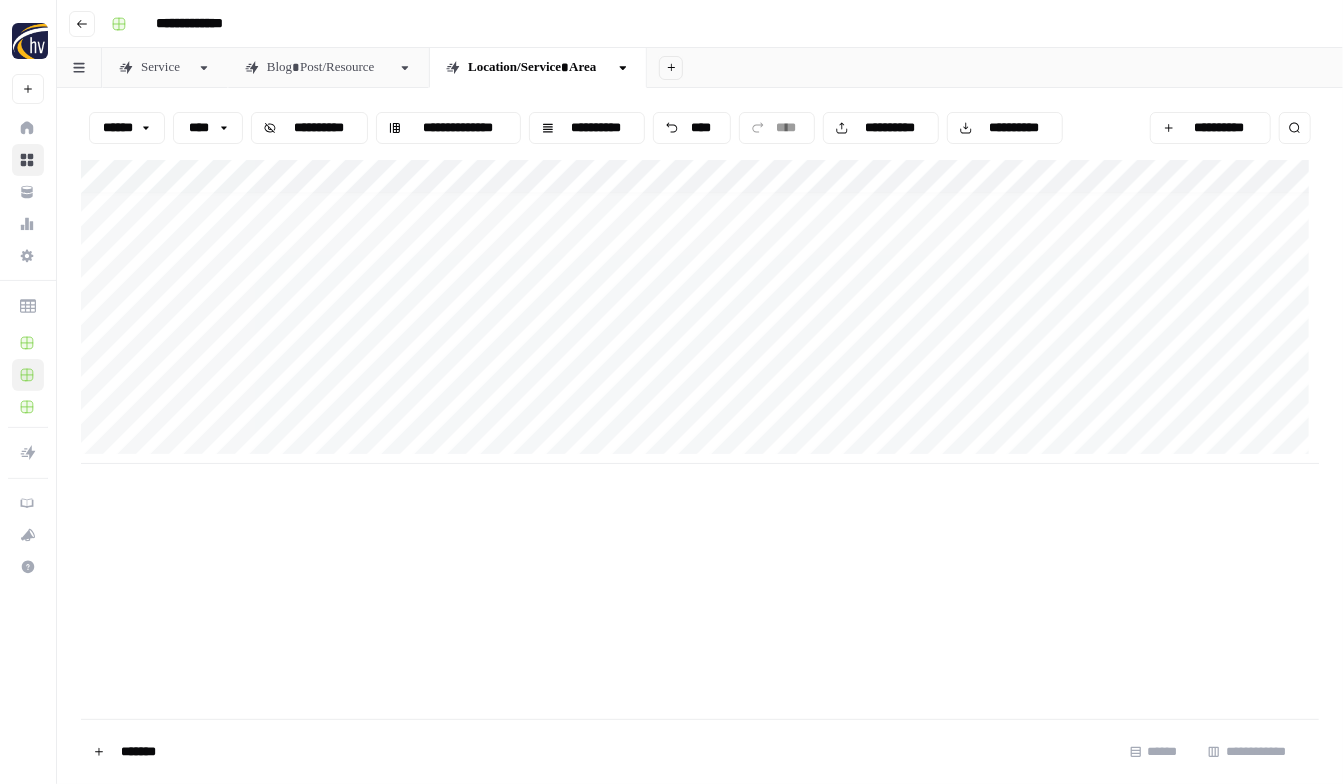 click on "**********" at bounding box center (700, 312) 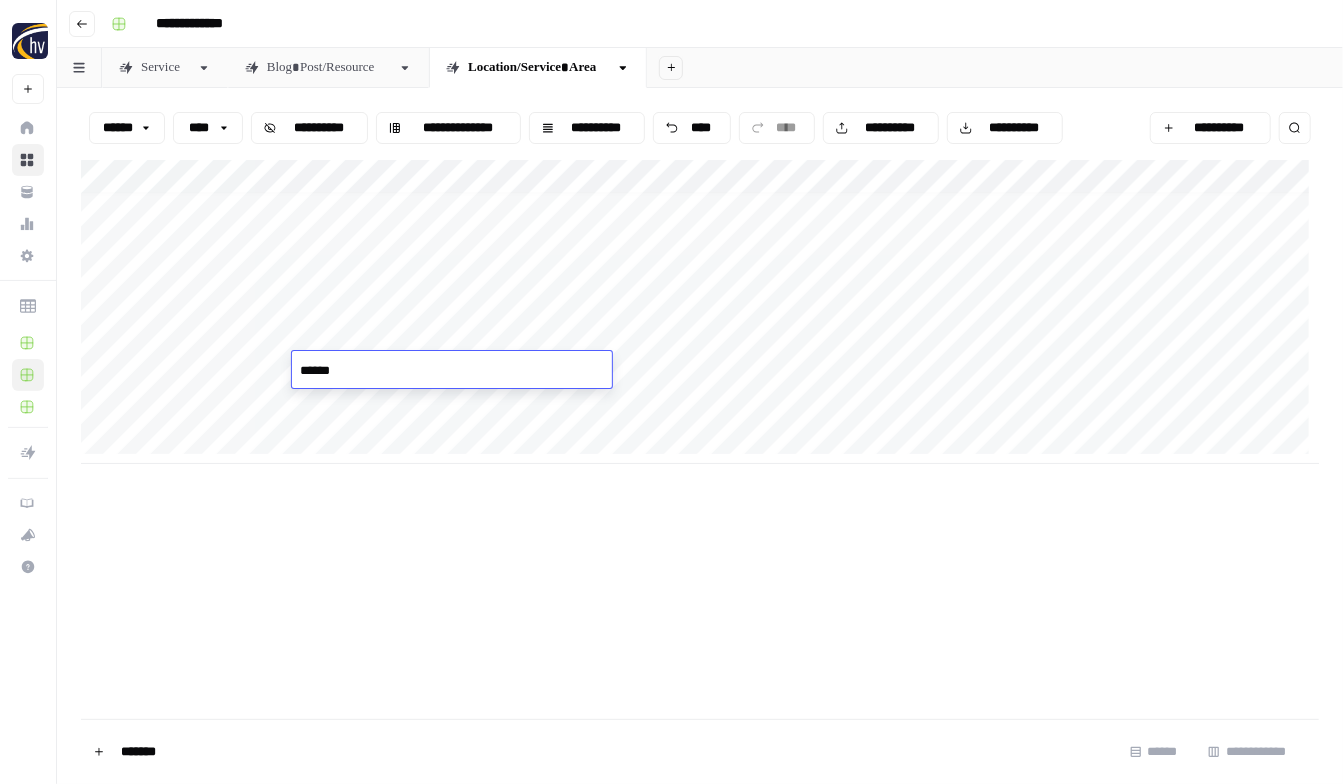 type on "*******" 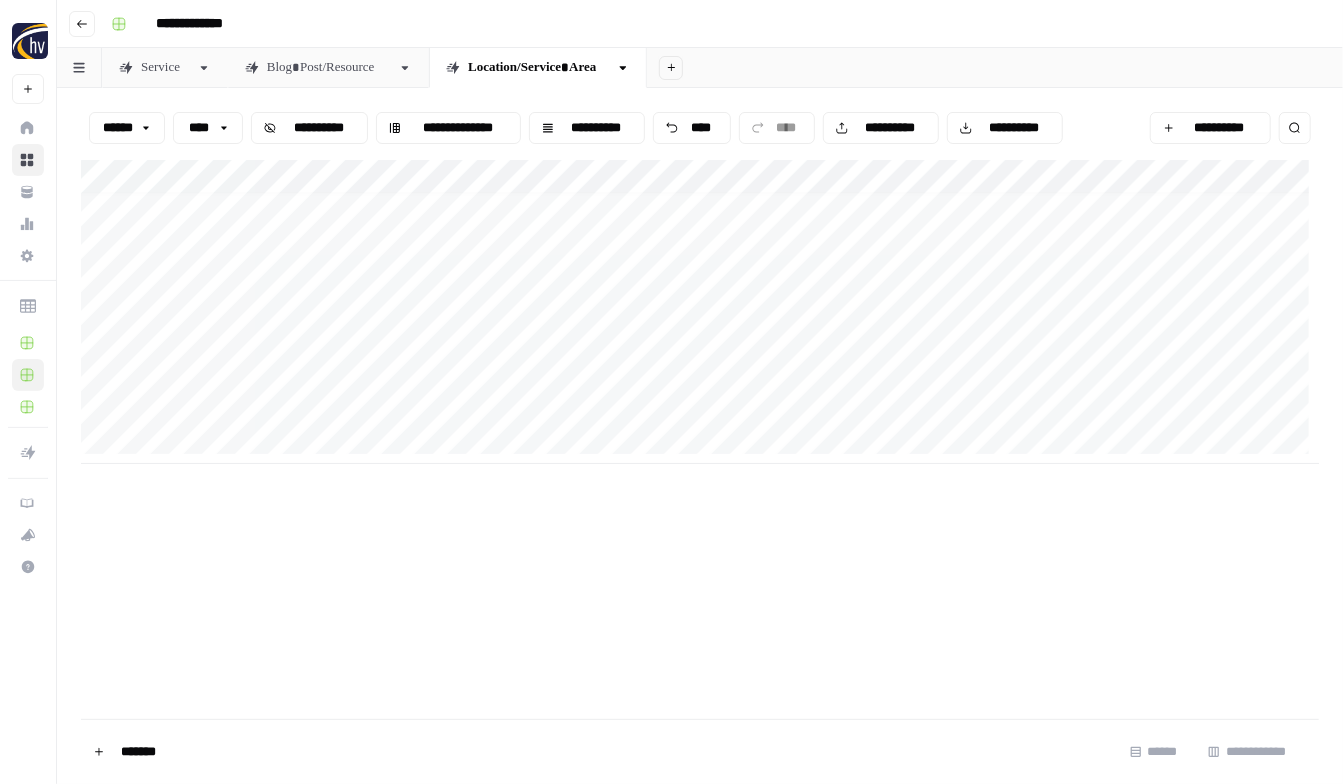click on "**********" at bounding box center [700, 312] 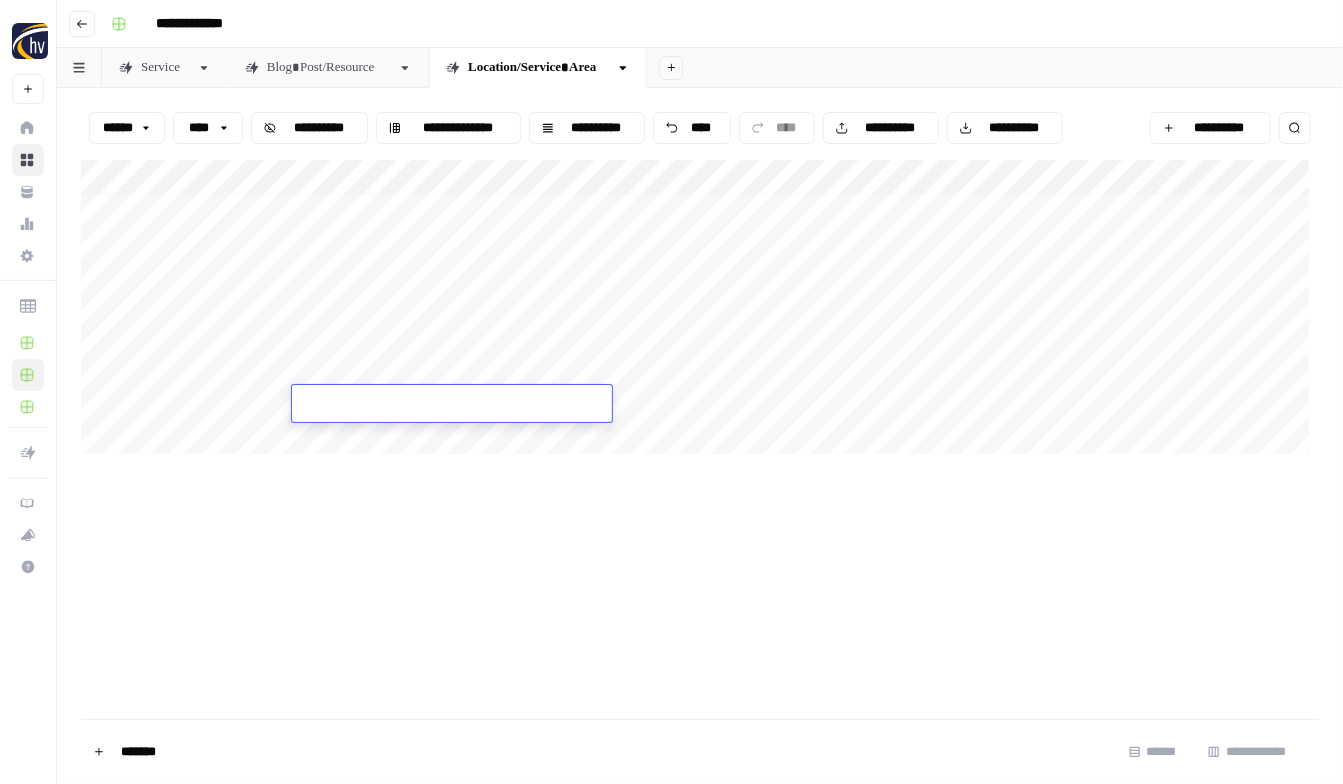 scroll, scrollTop: 10, scrollLeft: 0, axis: vertical 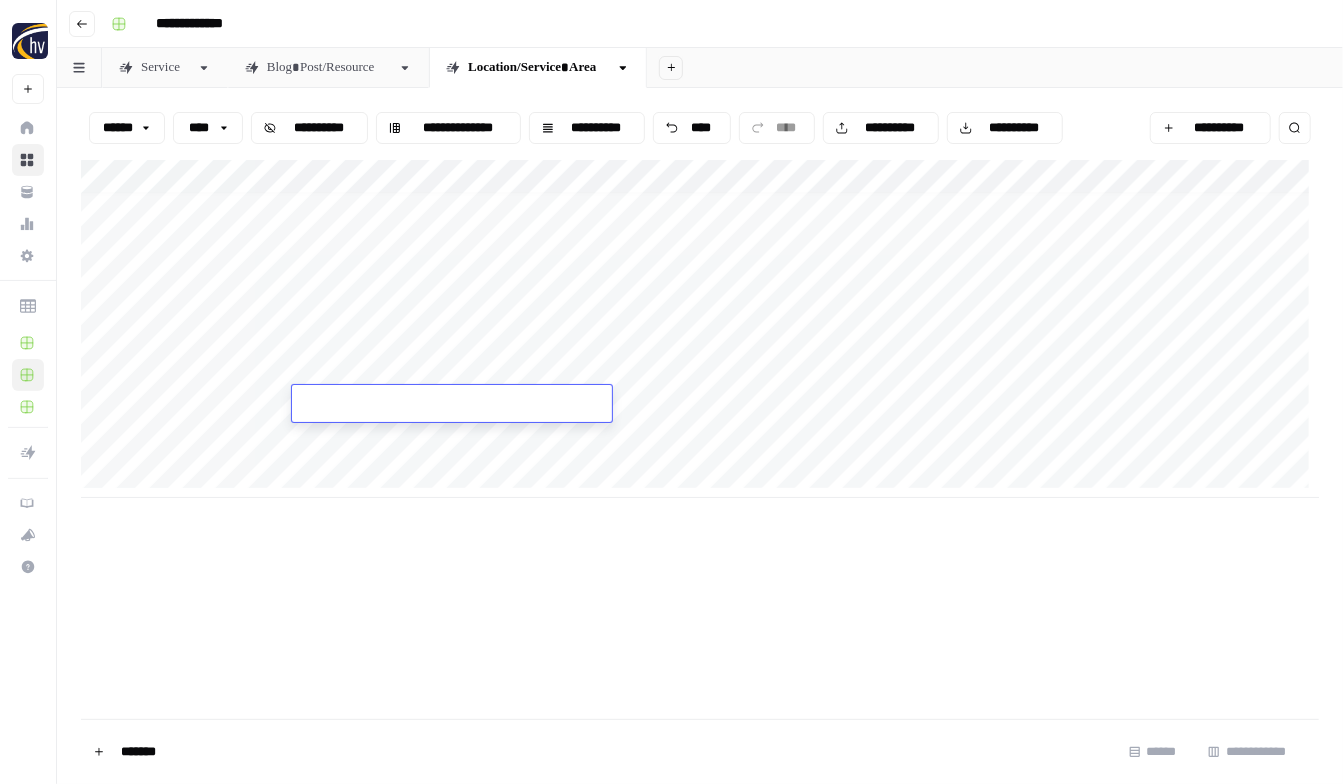 click on "**********" at bounding box center [700, 329] 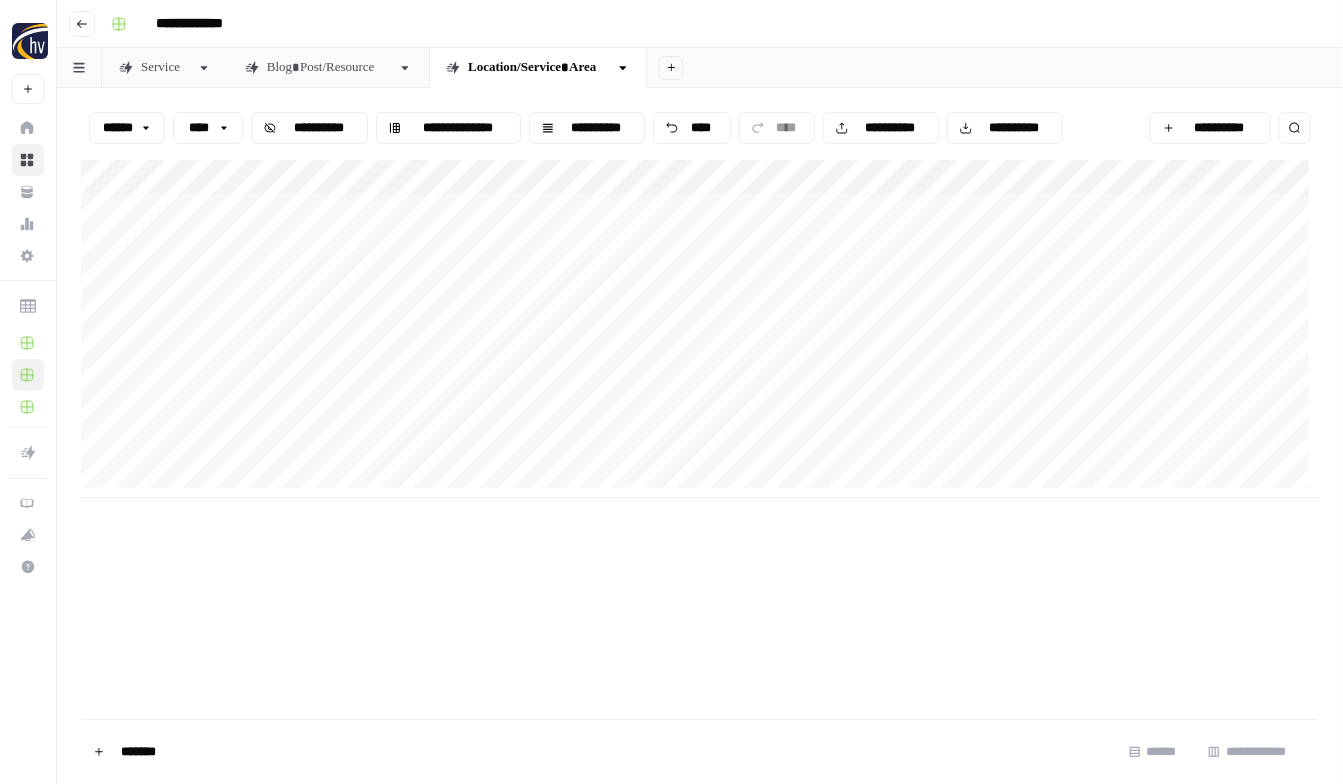 click on "**********" at bounding box center [700, 329] 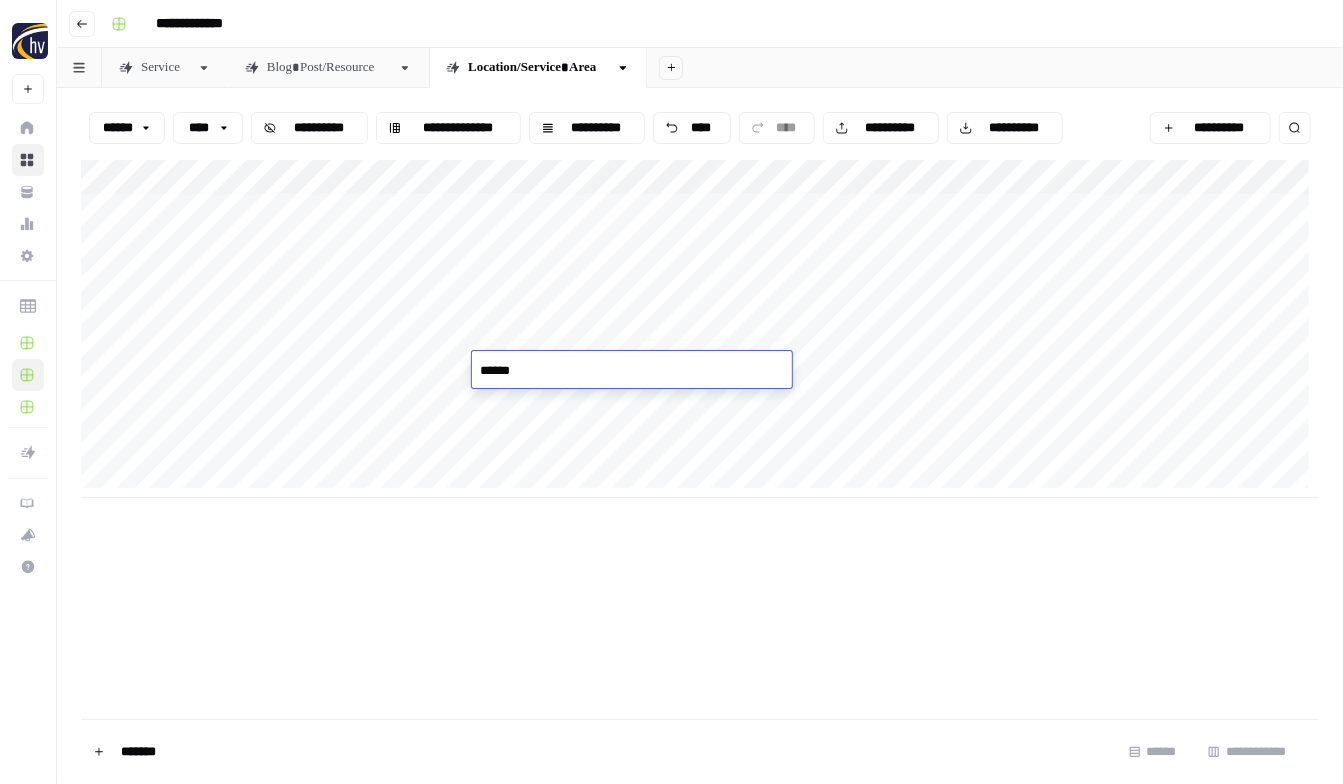 type on "*******" 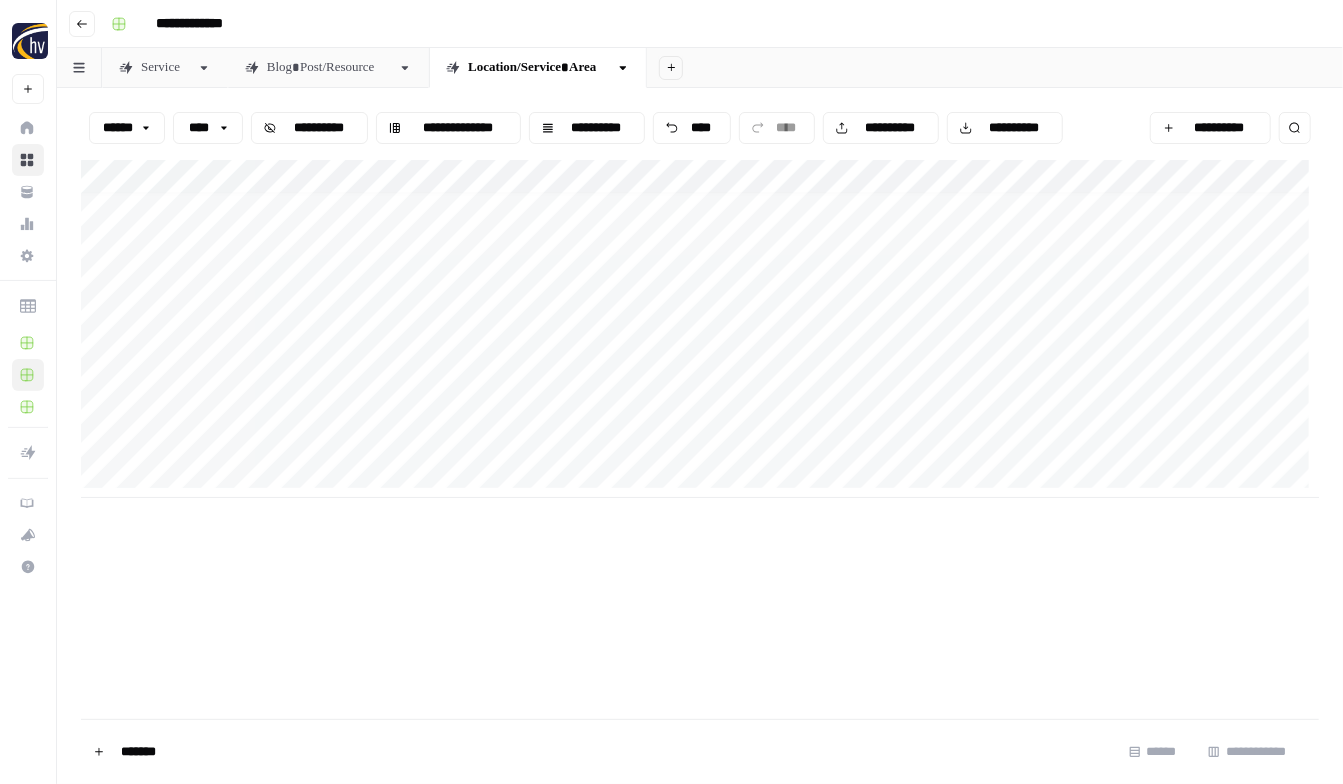 click on "**********" at bounding box center (700, 329) 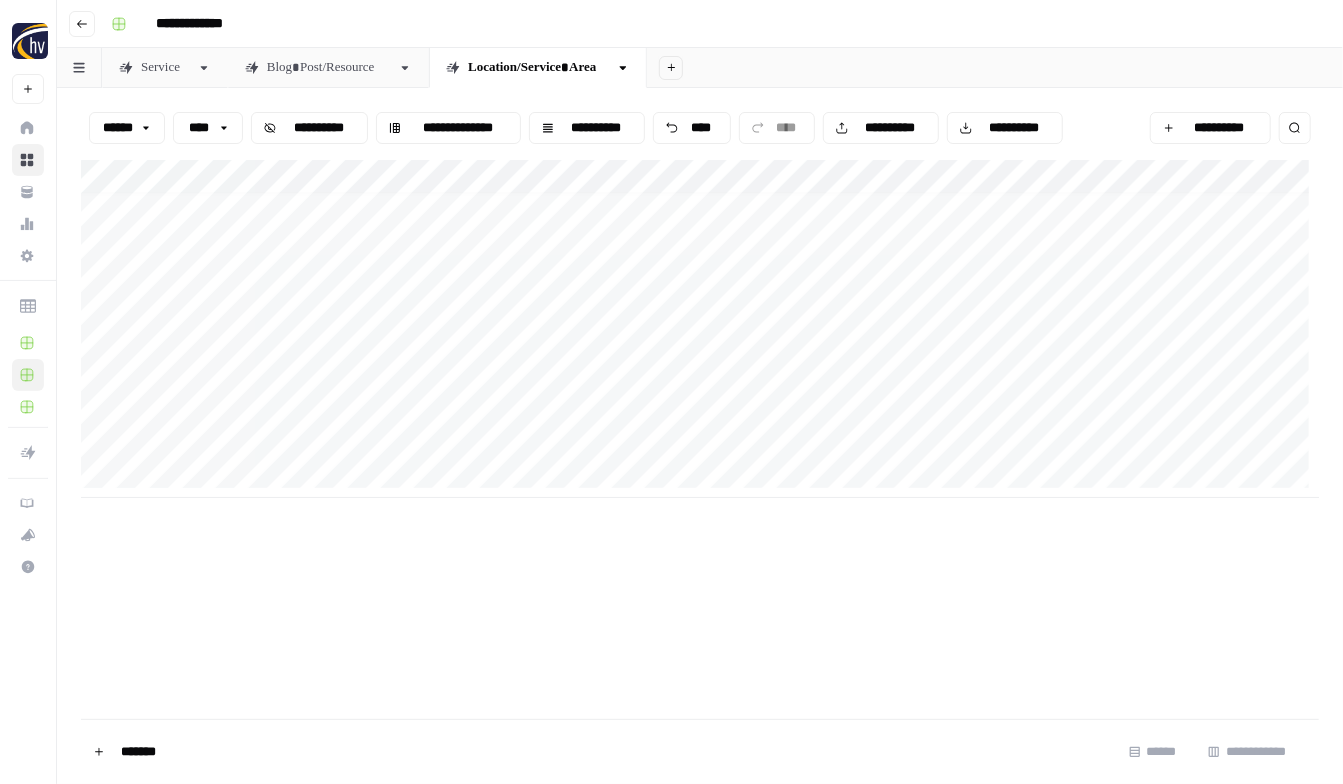 click on "**********" at bounding box center [700, 329] 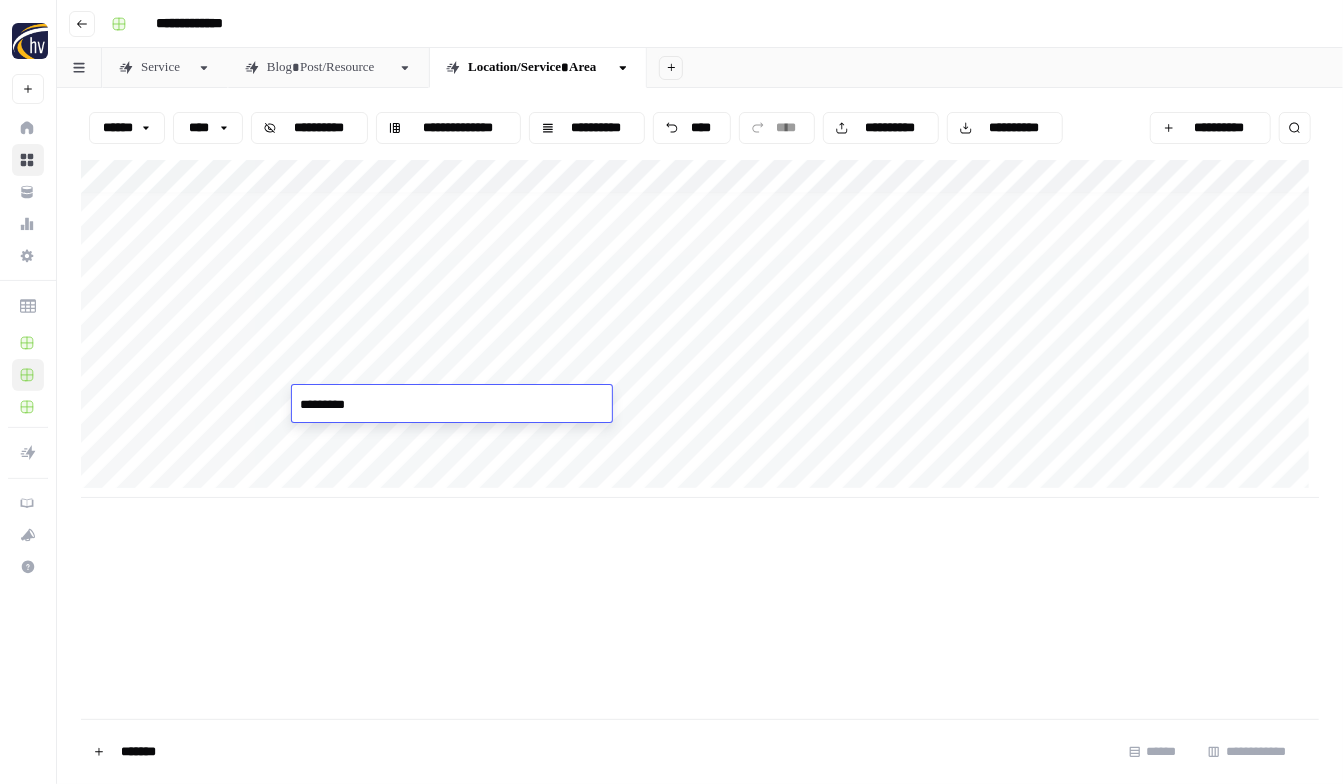 type on "**********" 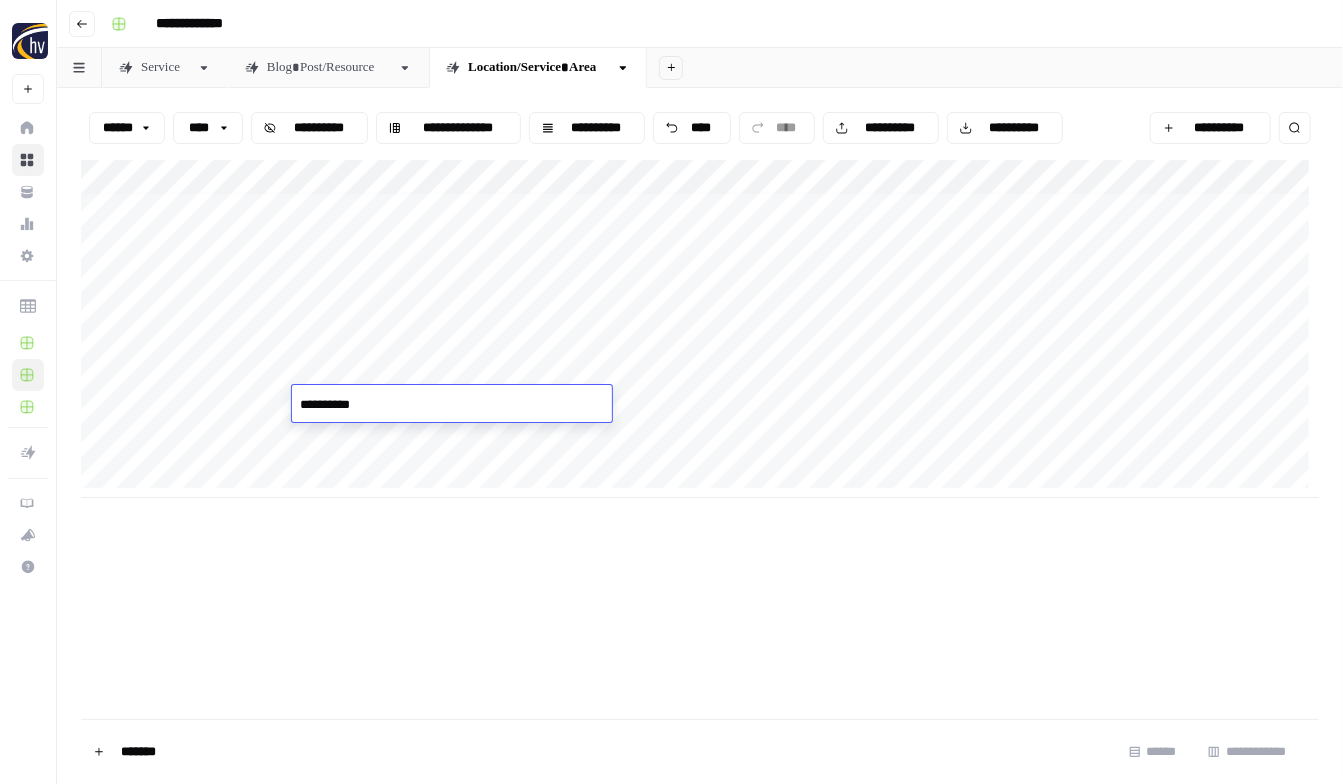 drag, startPoint x: 409, startPoint y: 469, endPoint x: 332, endPoint y: 441, distance: 81.9329 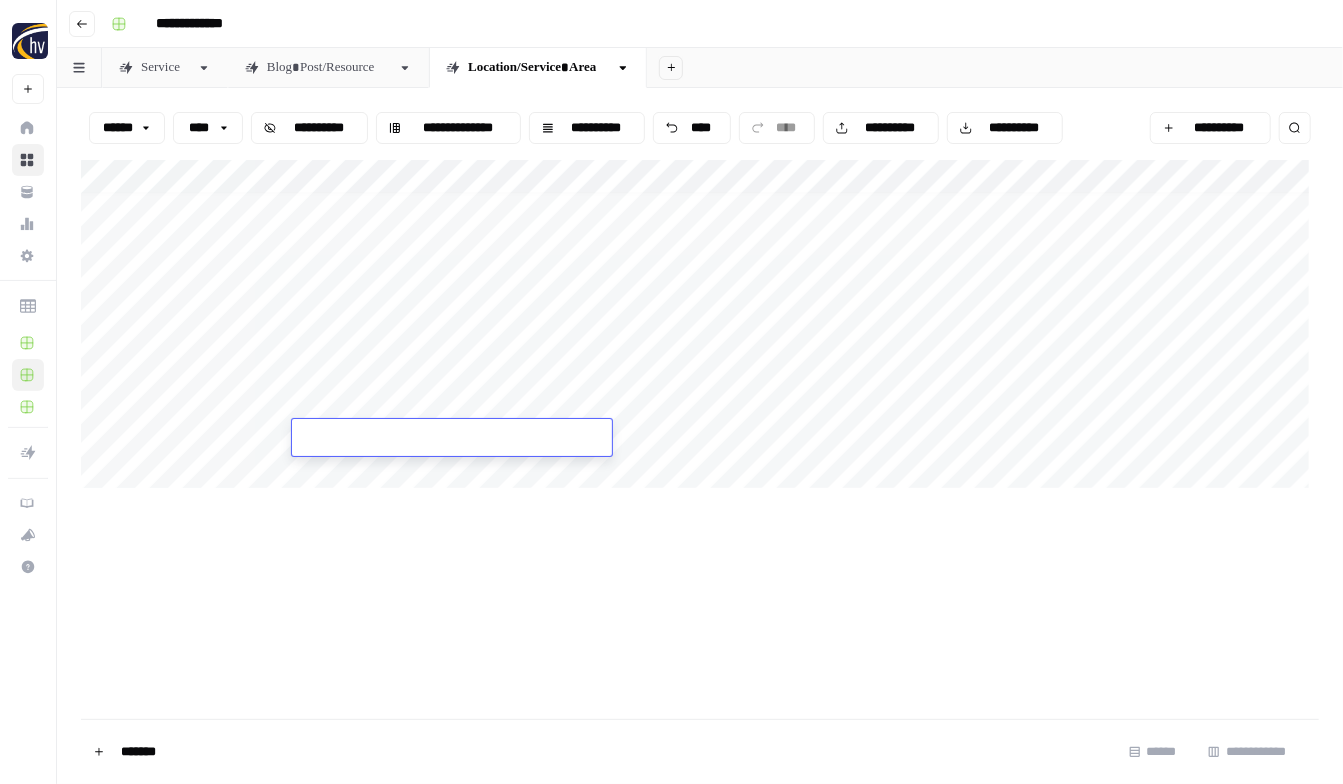 scroll, scrollTop: 10, scrollLeft: 0, axis: vertical 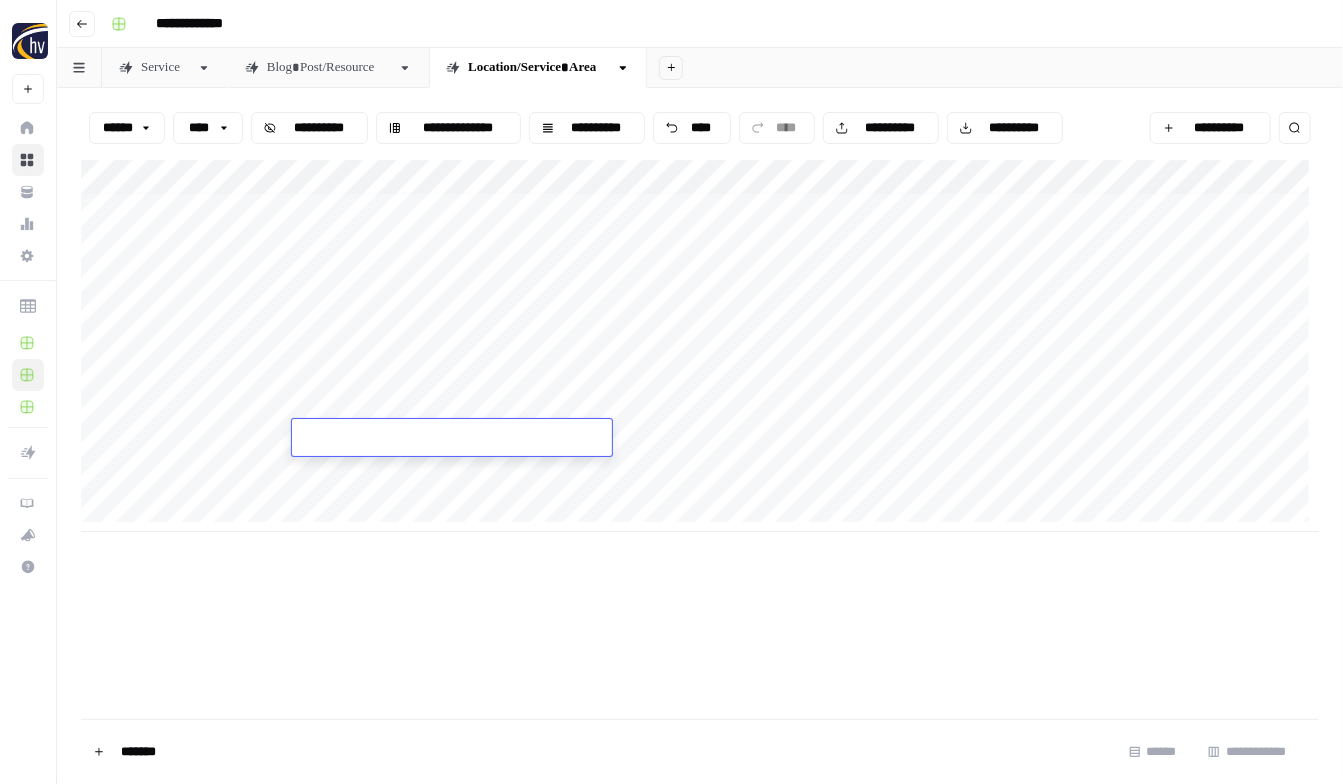 click on "**********" at bounding box center [700, 346] 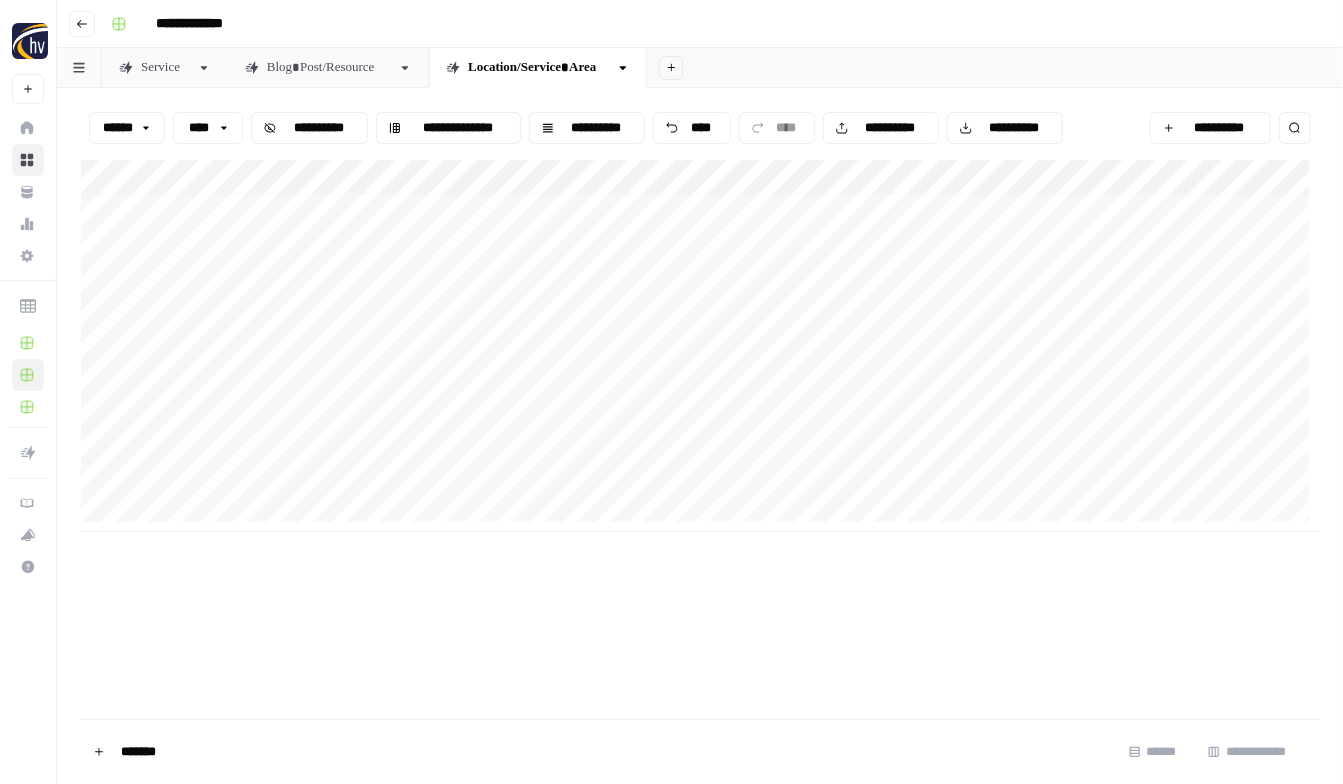 drag, startPoint x: 246, startPoint y: 311, endPoint x: 258, endPoint y: 311, distance: 12 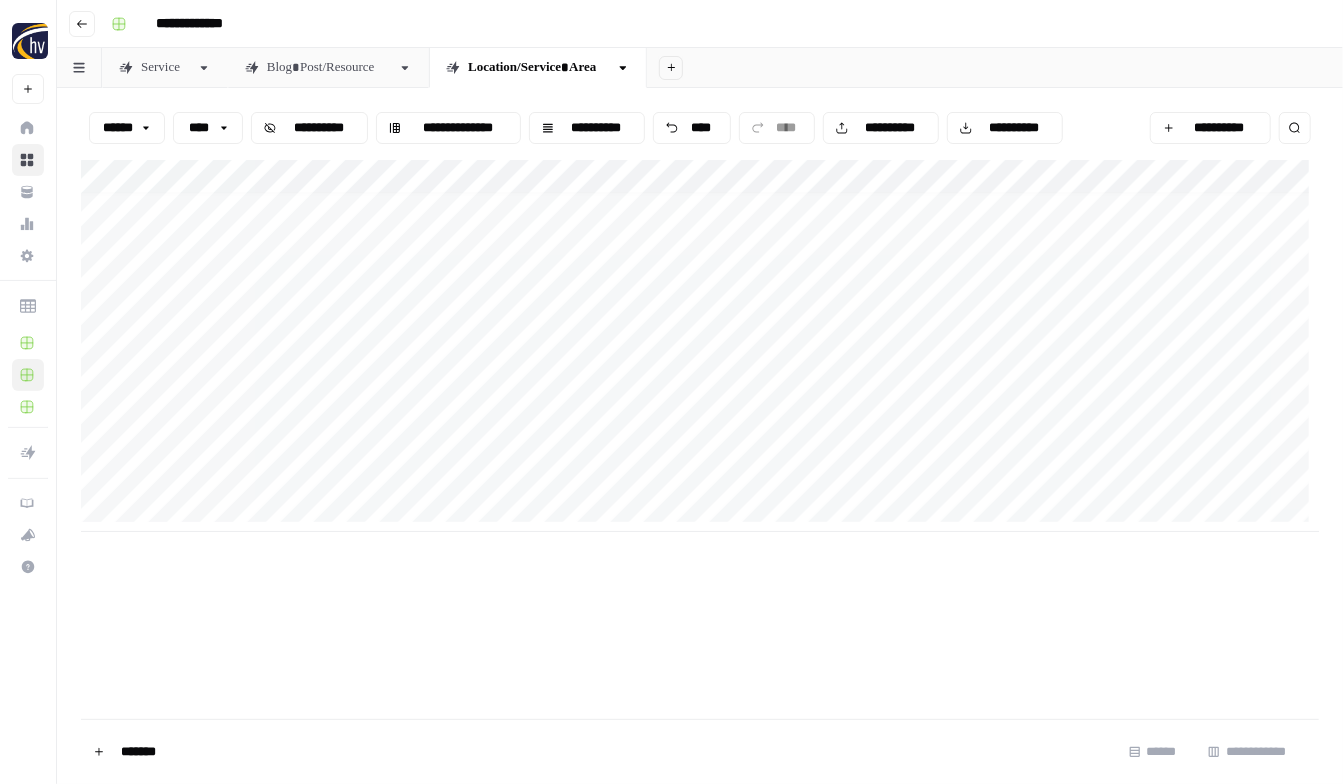 drag, startPoint x: 293, startPoint y: 318, endPoint x: 626, endPoint y: 378, distance: 338.36224 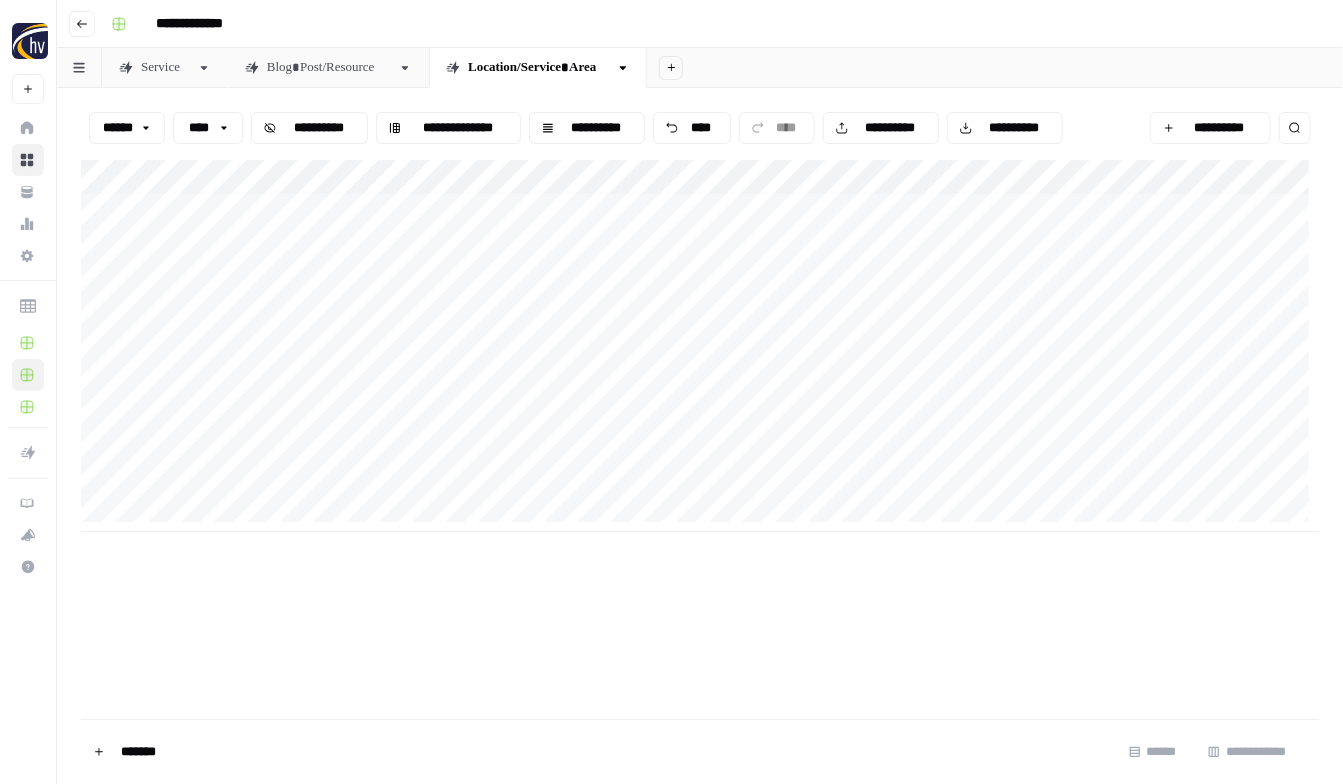 click on "**********" at bounding box center [700, 346] 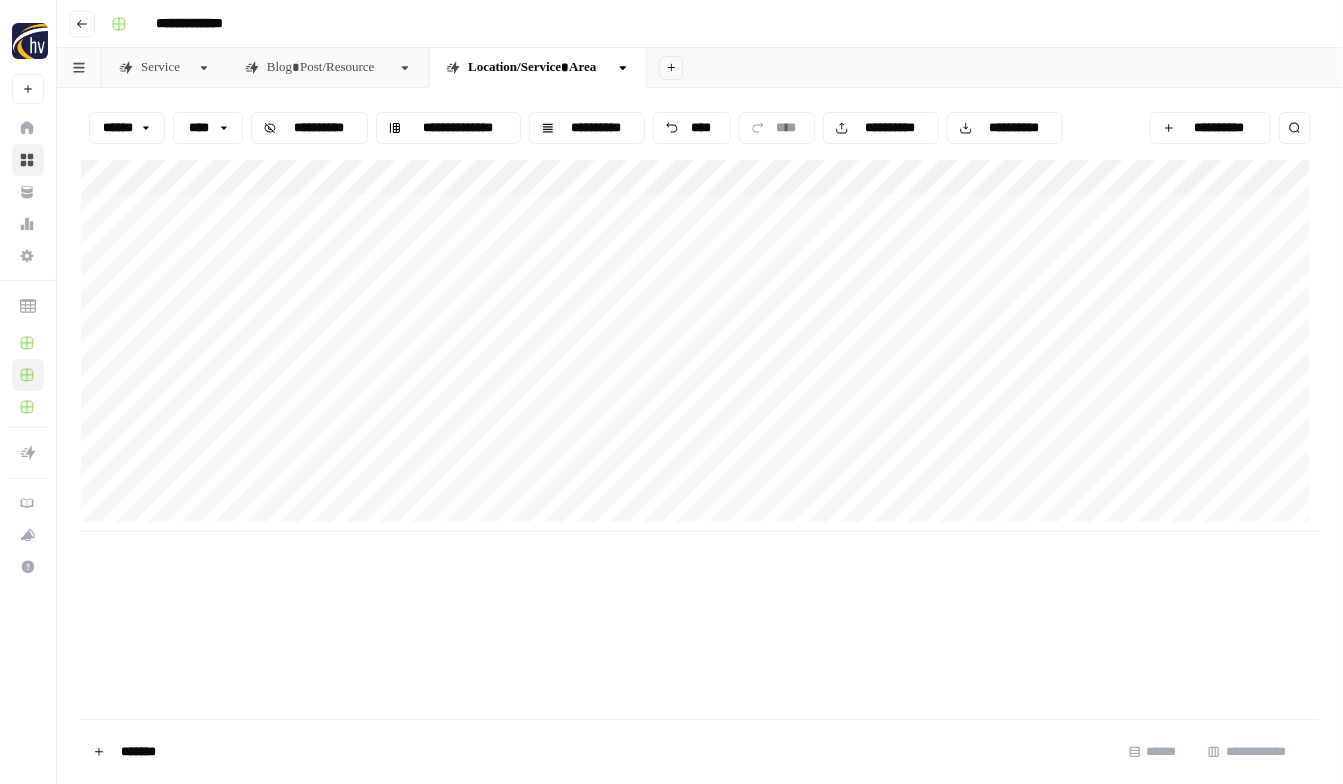 click on "**********" at bounding box center [700, 439] 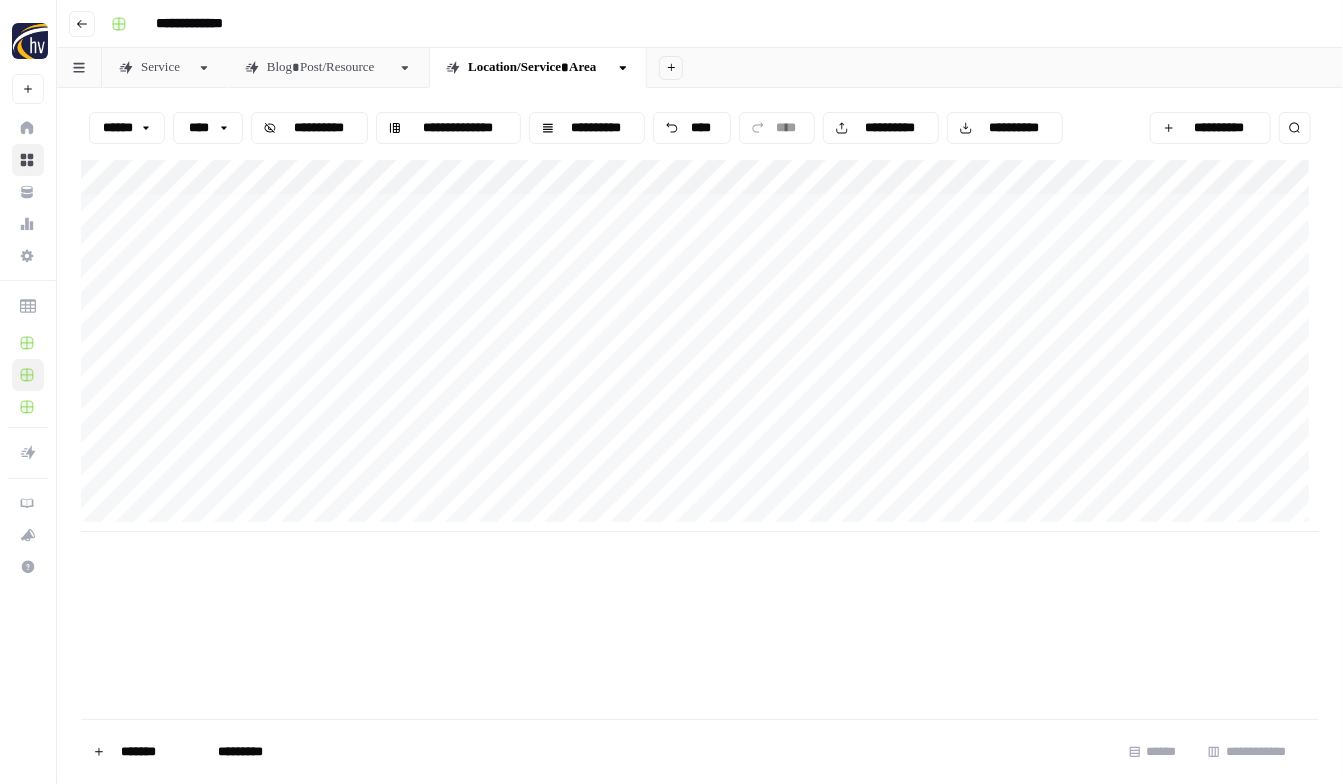 click on "**********" at bounding box center (700, 346) 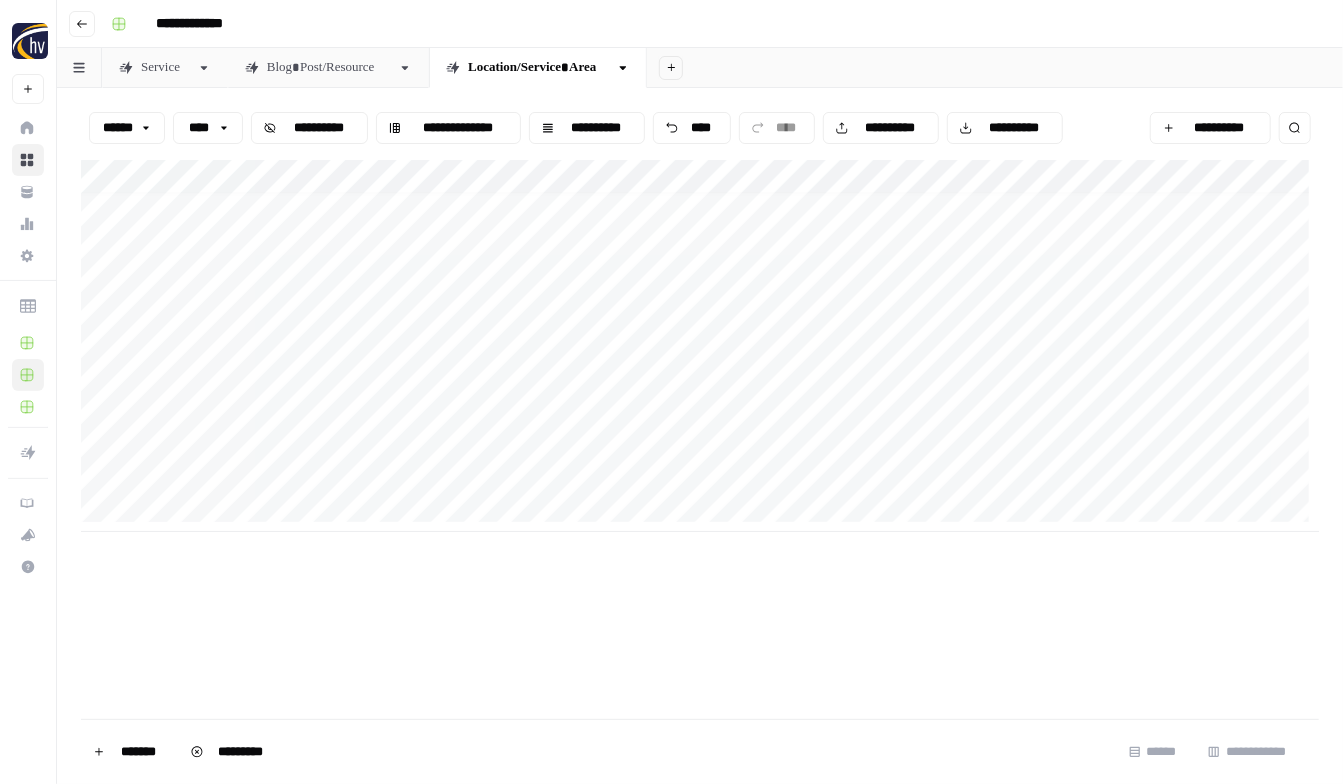 click on "**********" at bounding box center (700, 346) 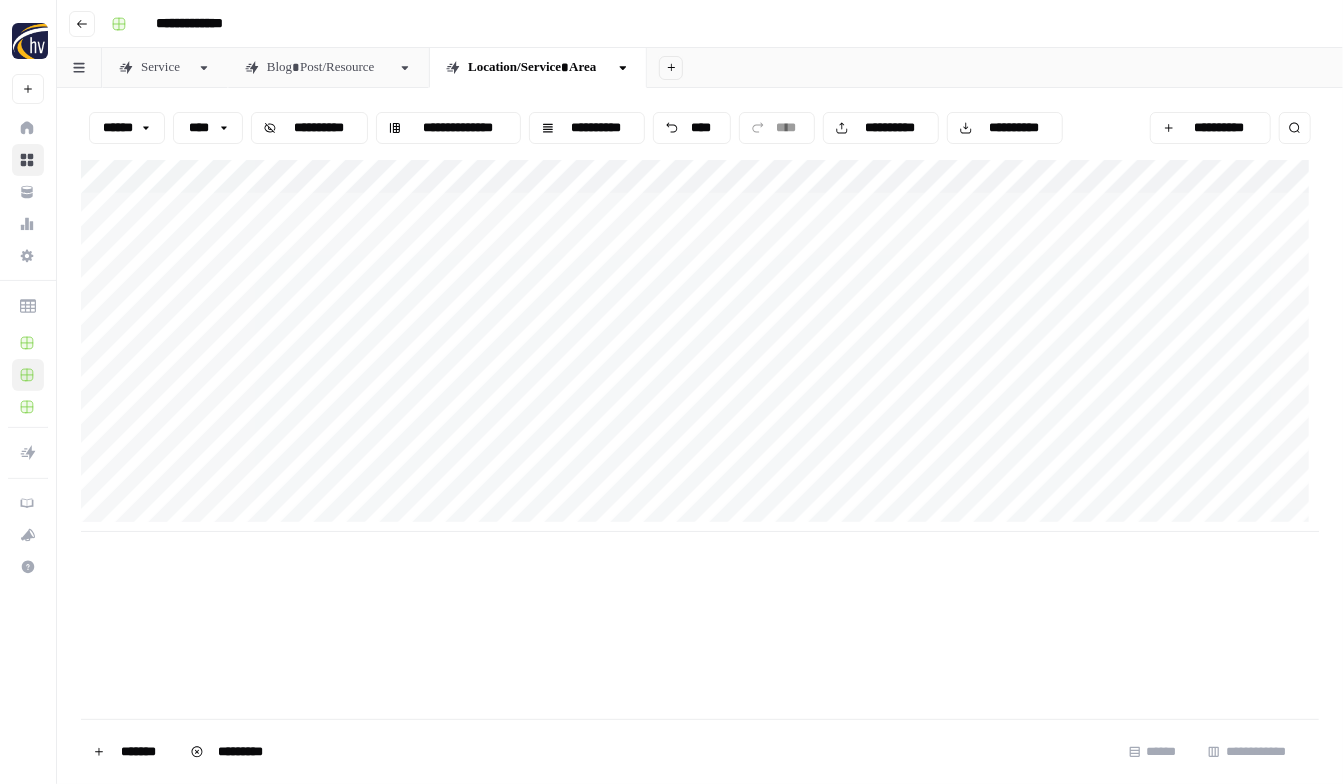 scroll, scrollTop: 0, scrollLeft: 0, axis: both 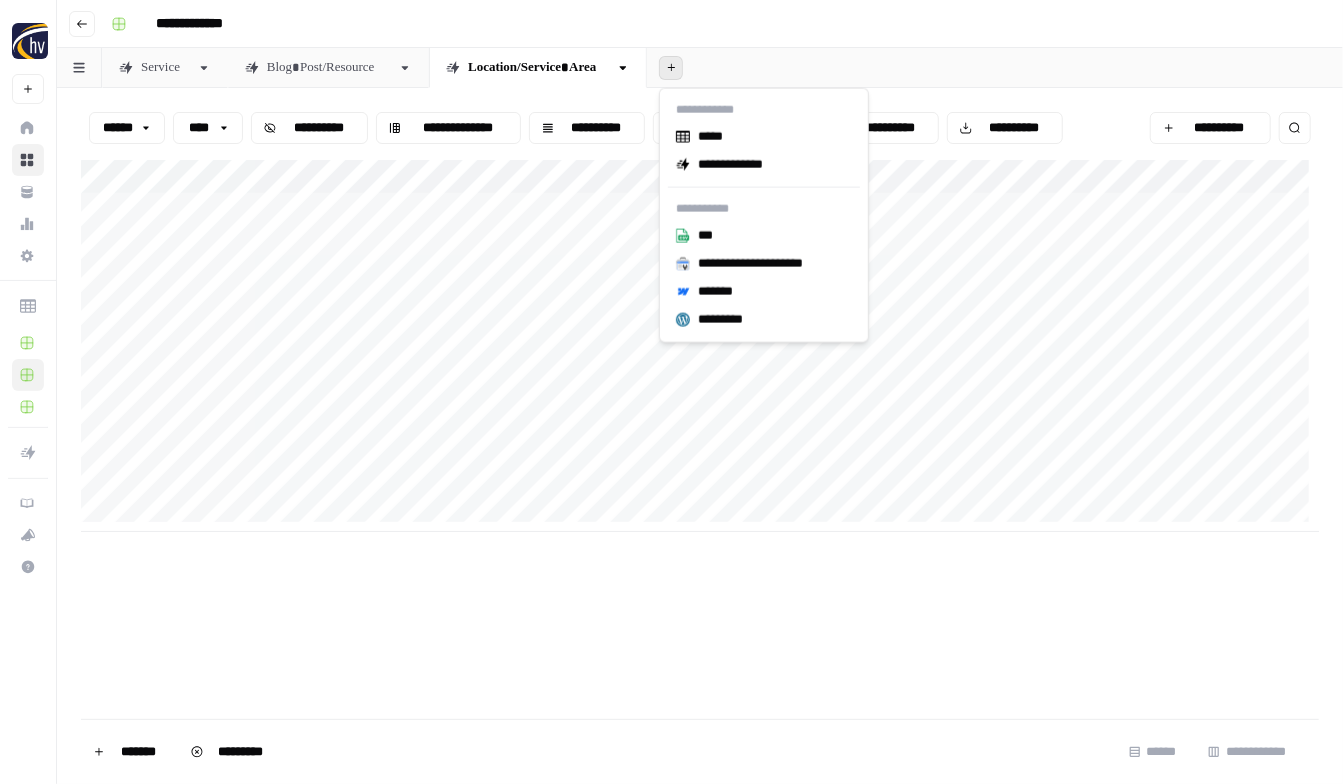 click on "**********" at bounding box center (713, 24) 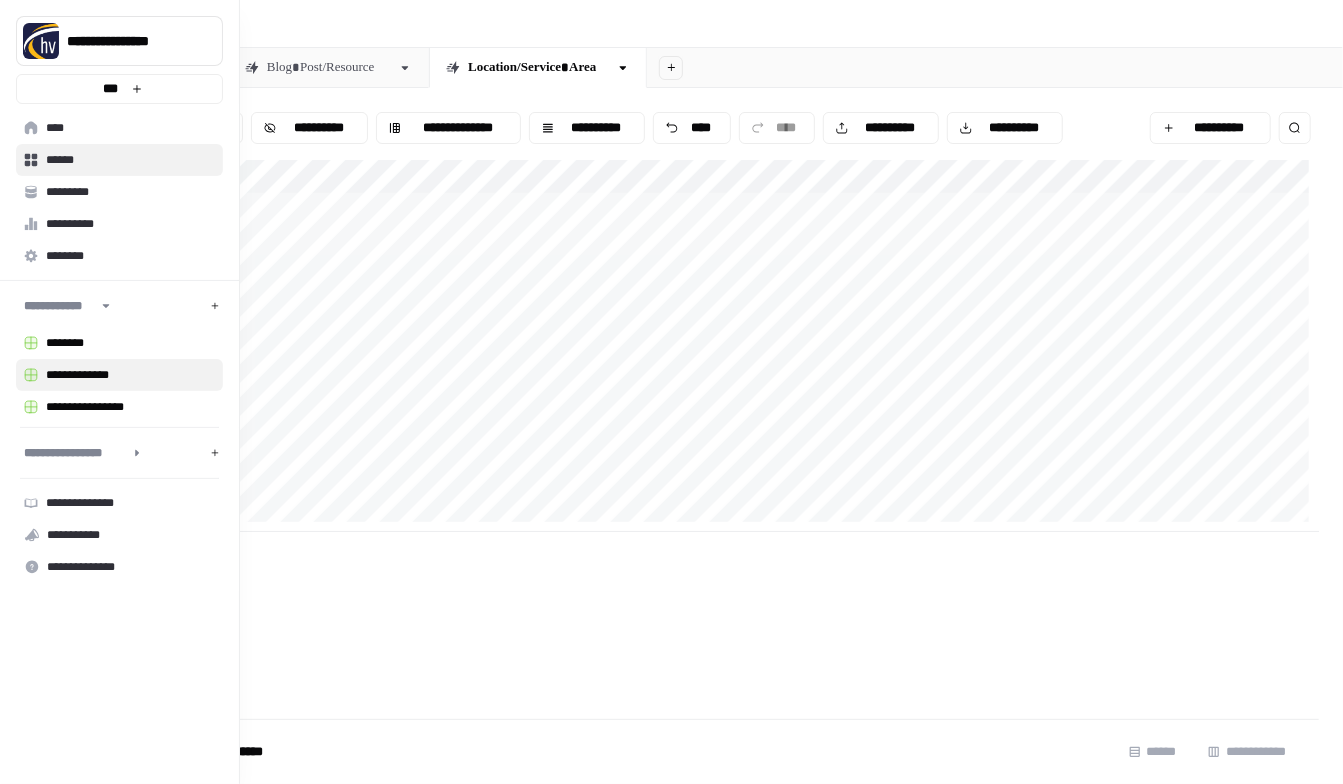 click on "*********" at bounding box center [130, 192] 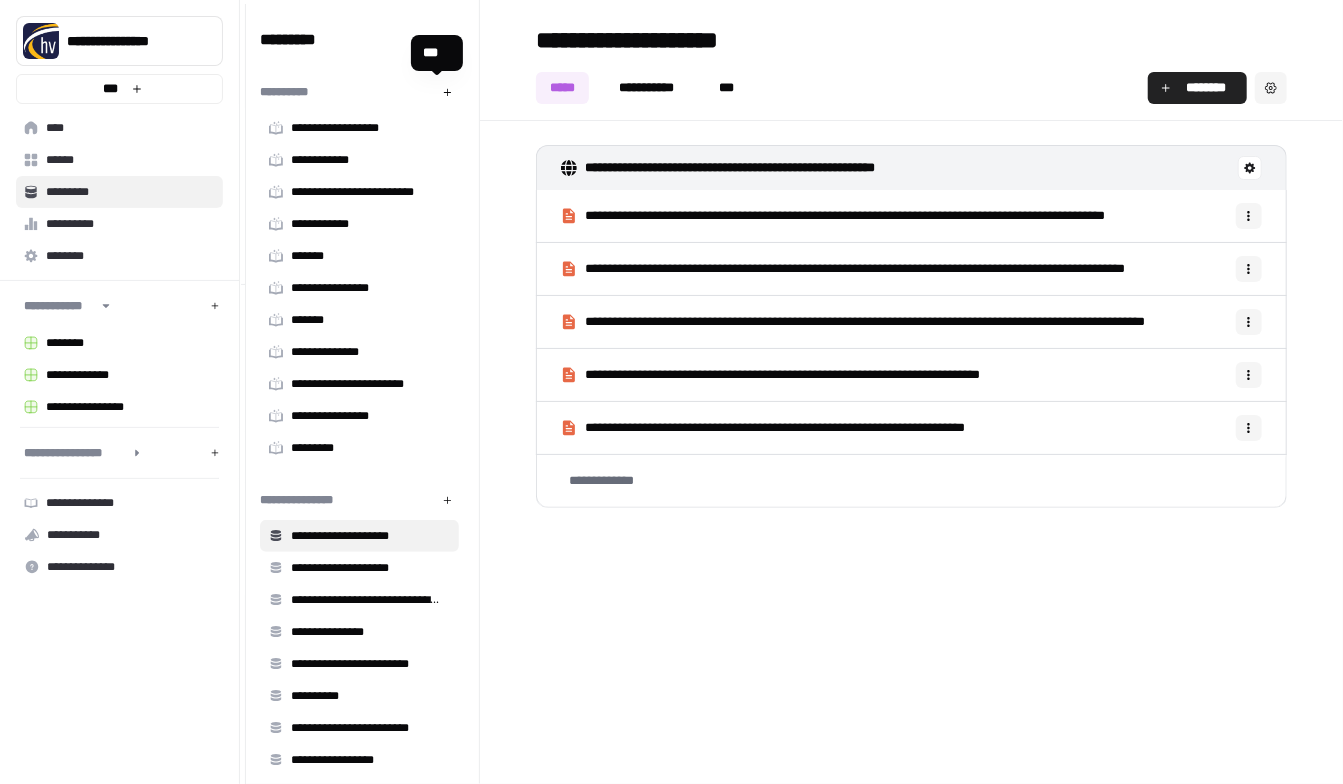 click 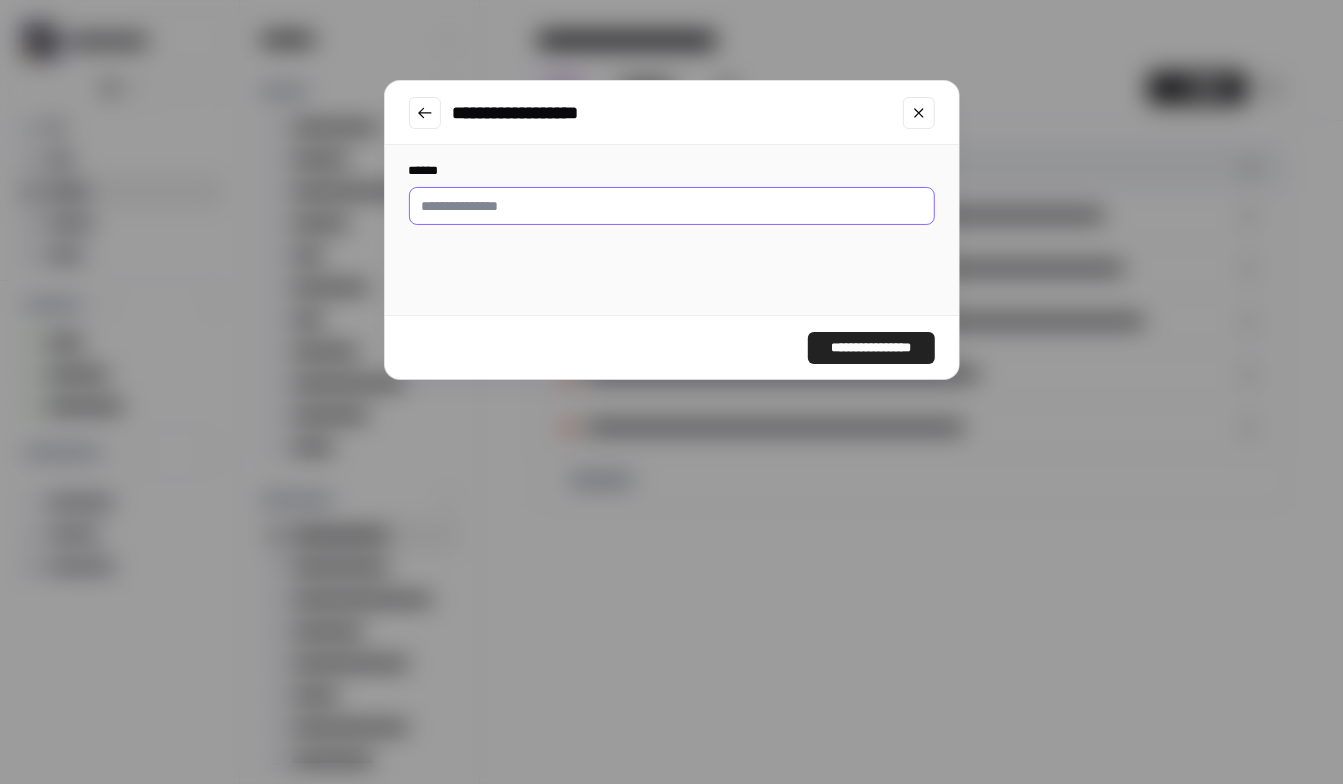 click on "******" at bounding box center [672, 206] 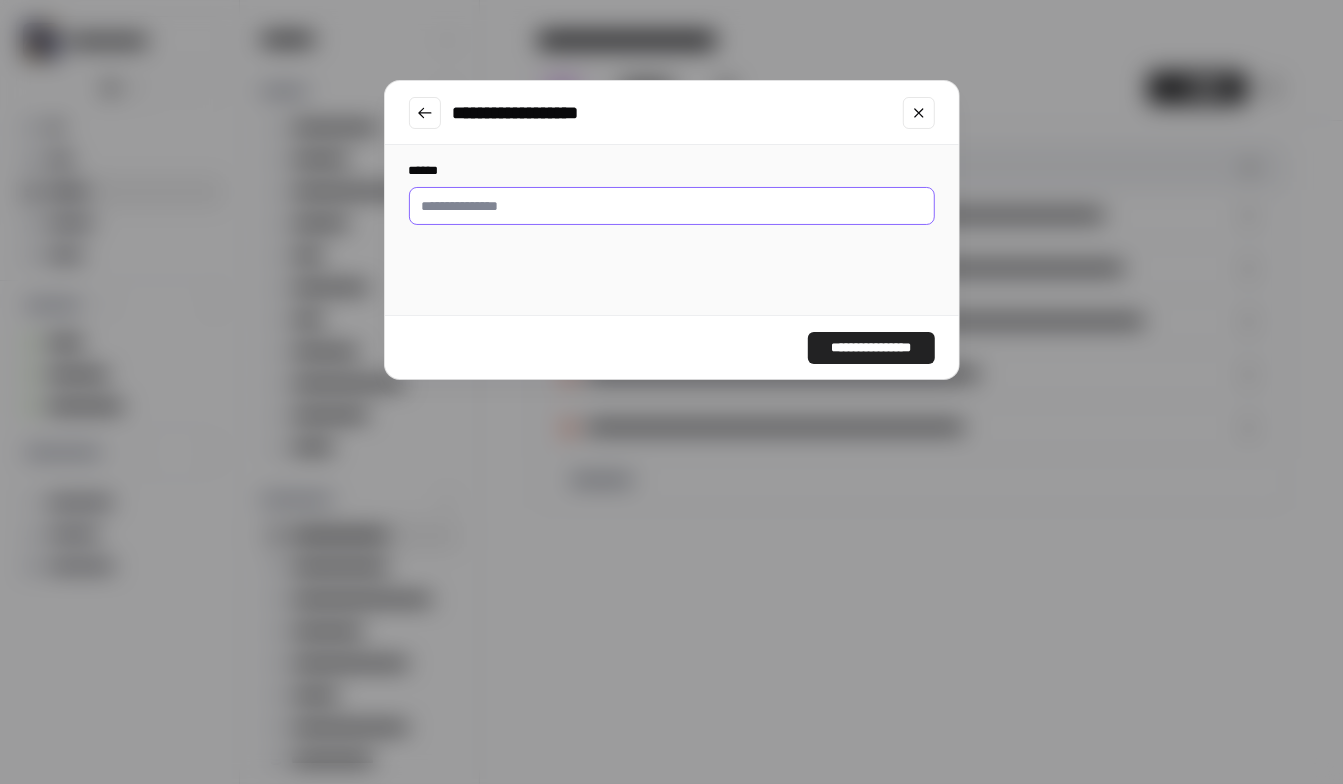 paste on "**********" 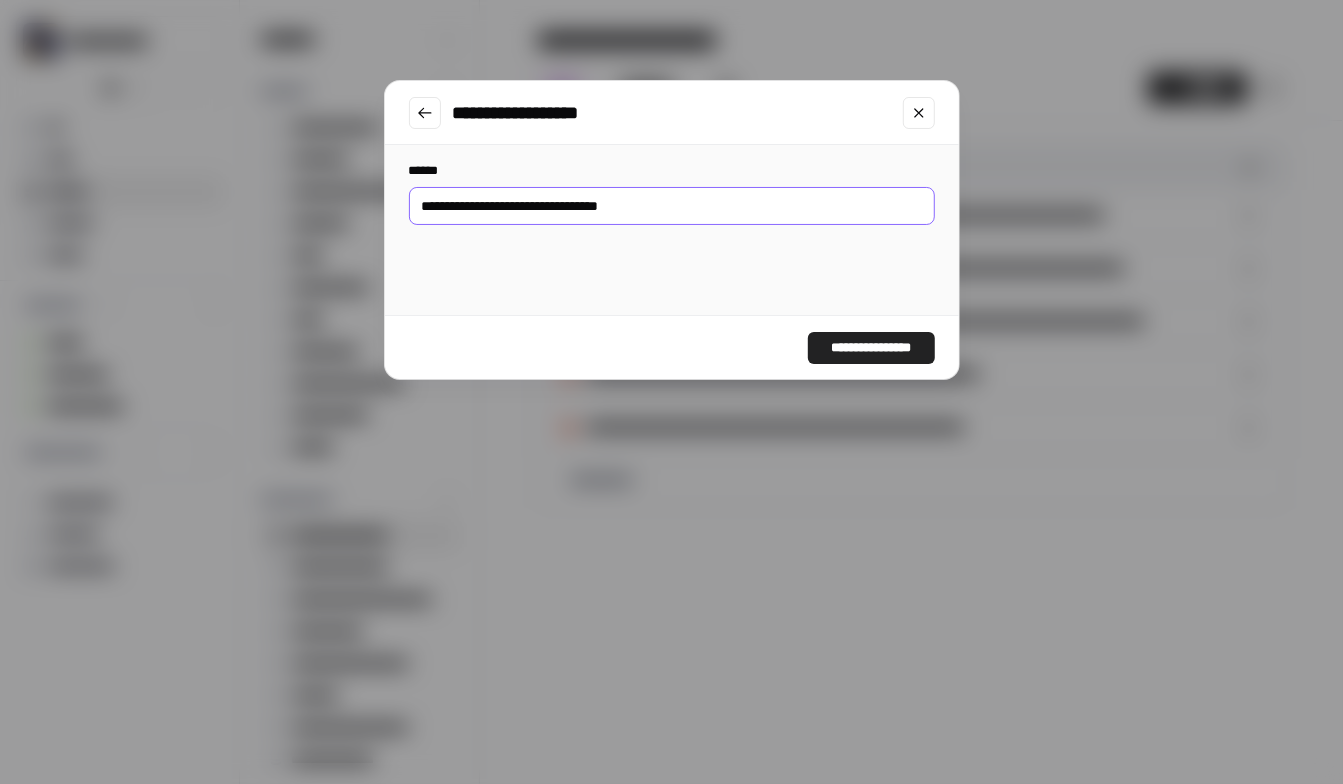 type on "**********" 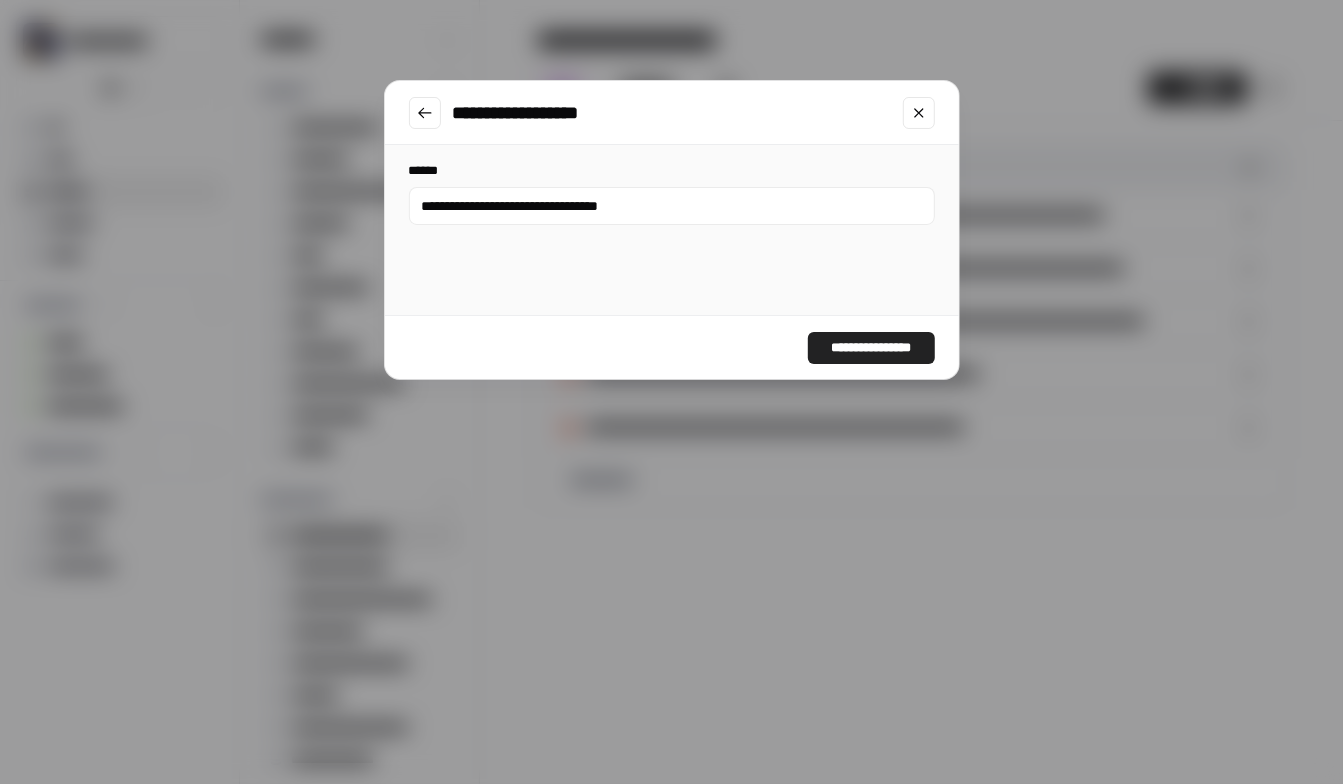 click on "**********" at bounding box center [871, 348] 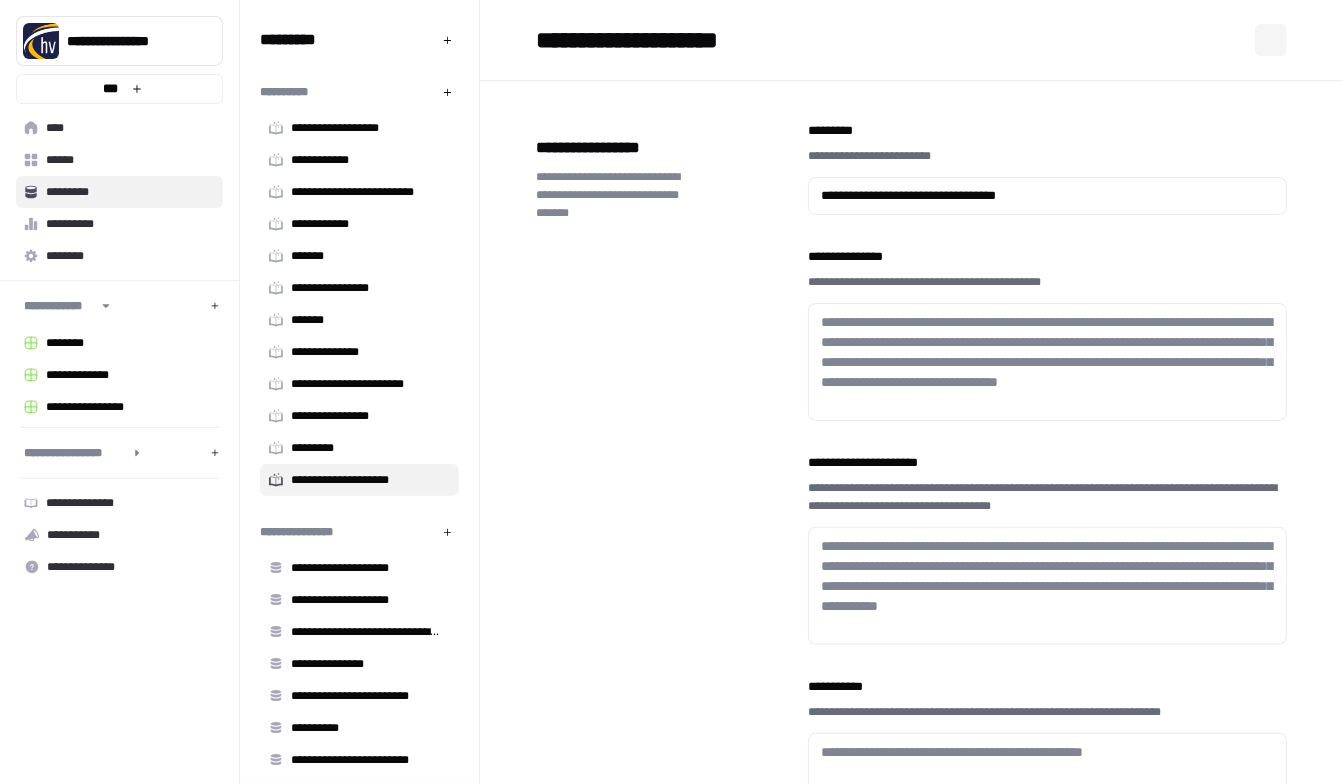 type on "**********" 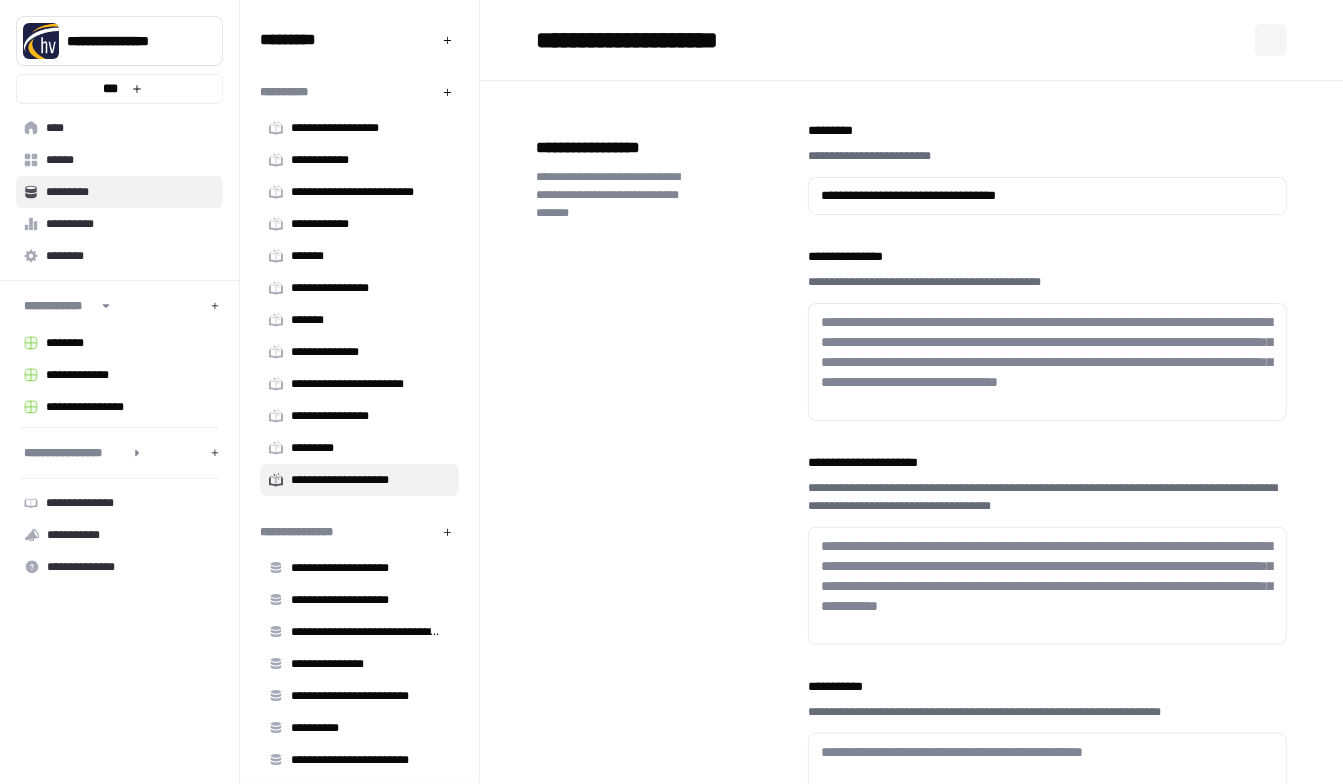 type on "**********" 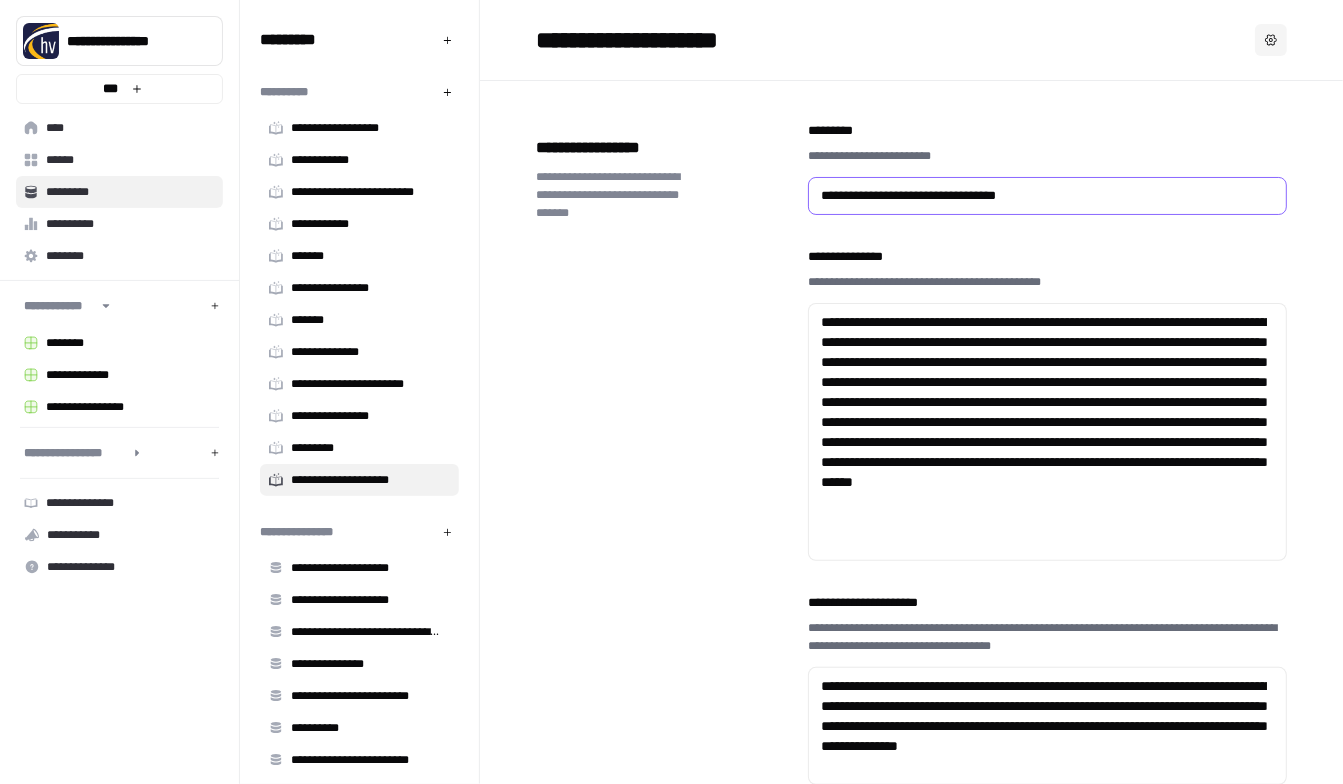 drag, startPoint x: 929, startPoint y: 198, endPoint x: 633, endPoint y: 246, distance: 299.86664 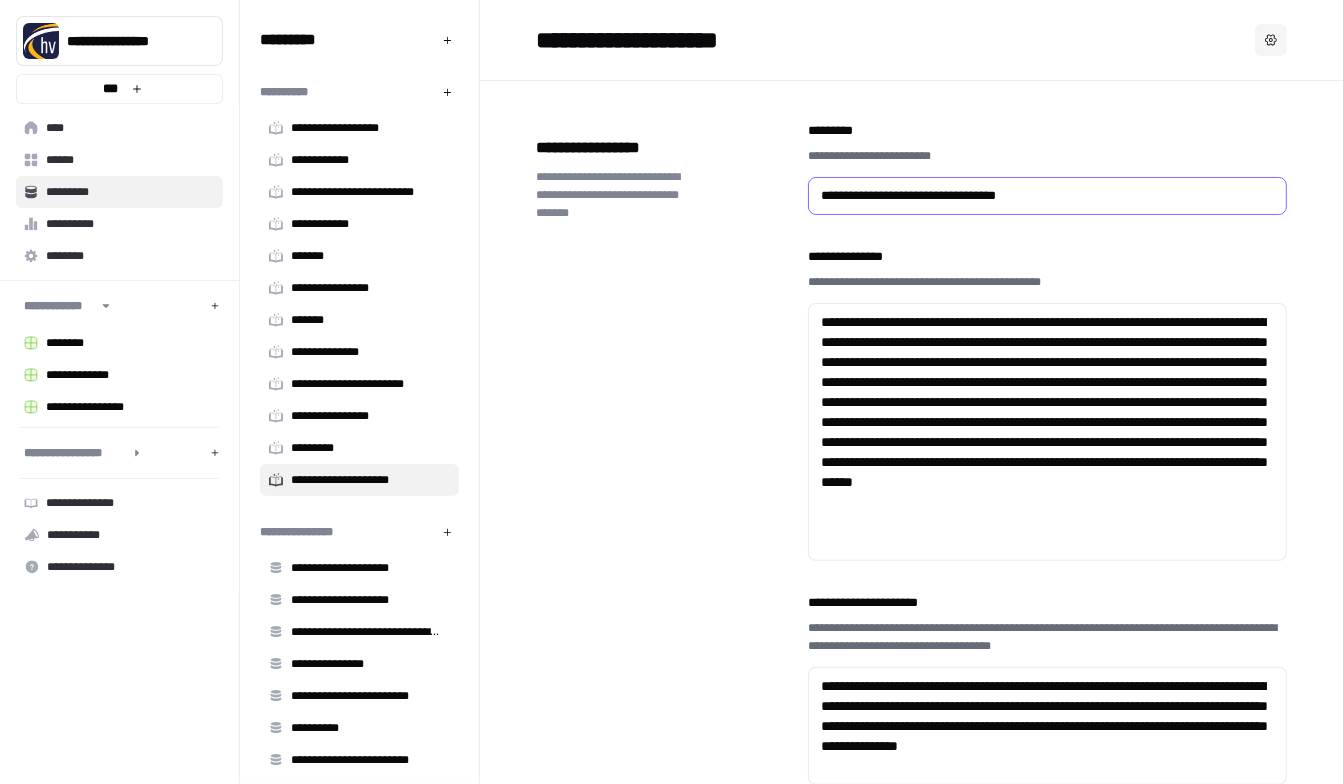 click on "**********" at bounding box center (1048, 196) 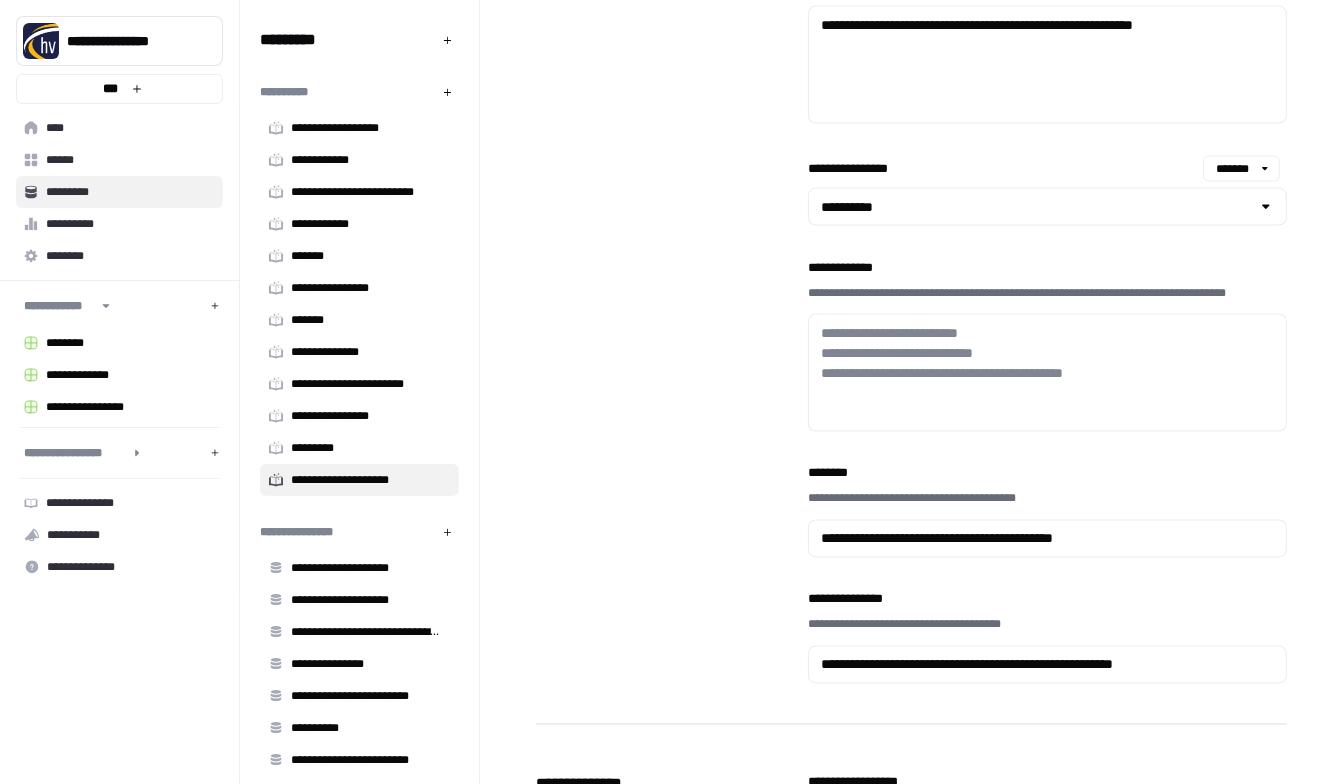 scroll, scrollTop: 1688, scrollLeft: 0, axis: vertical 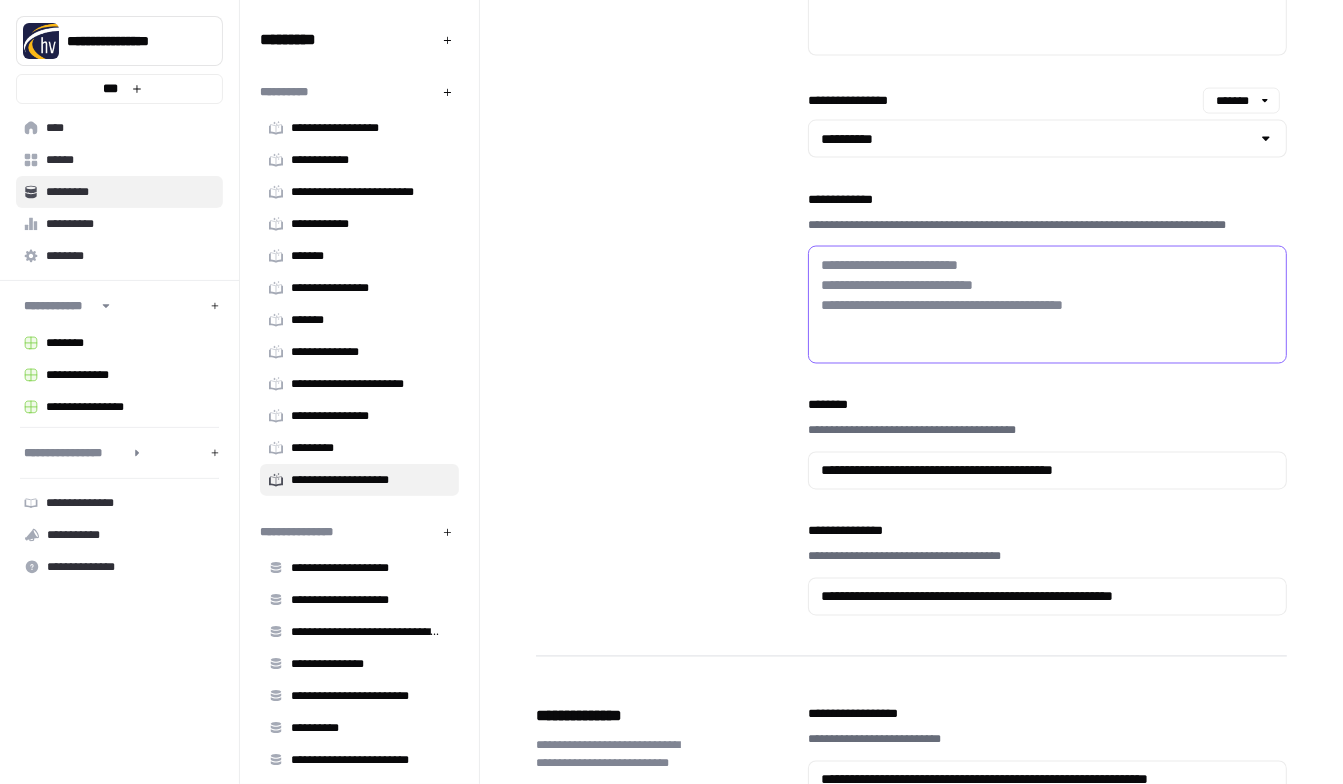 click on "**********" at bounding box center [1048, 285] 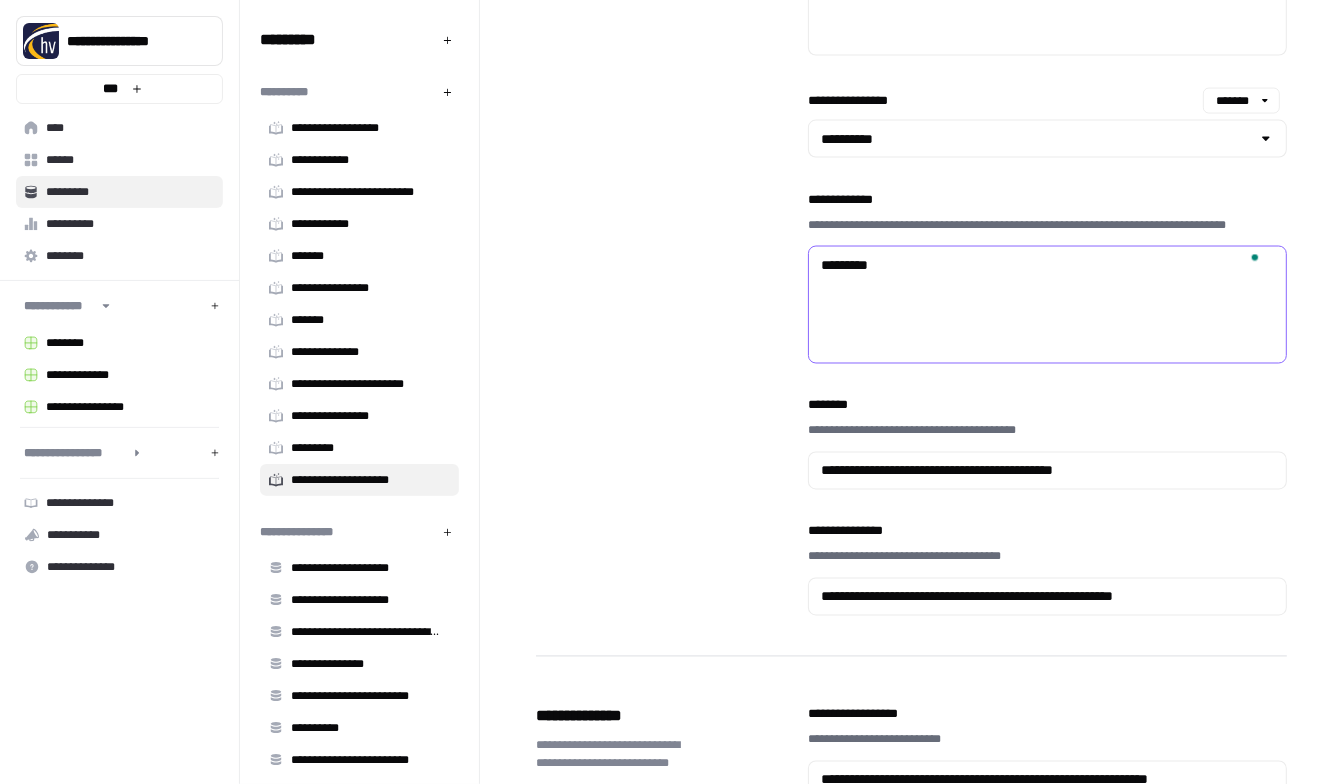 scroll, scrollTop: 1688, scrollLeft: 0, axis: vertical 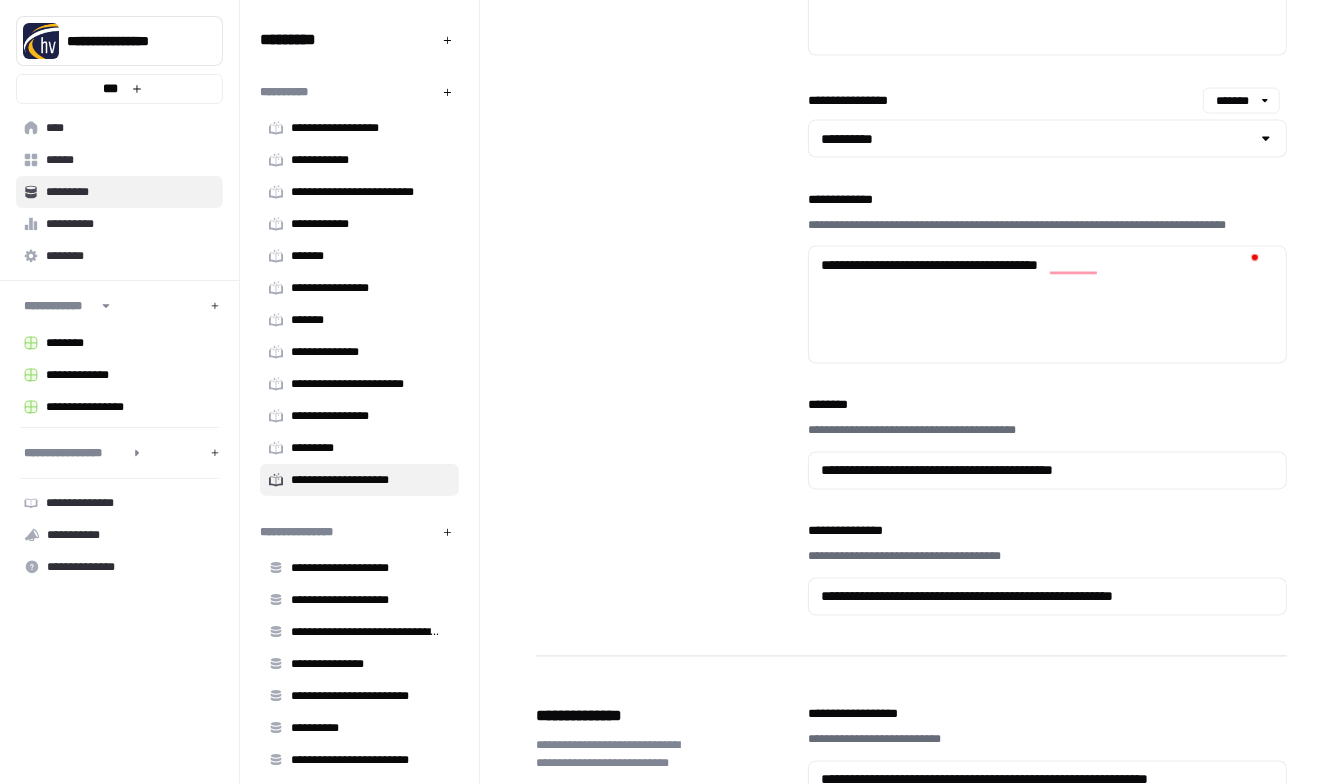click on "**********" at bounding box center (1048, 305) 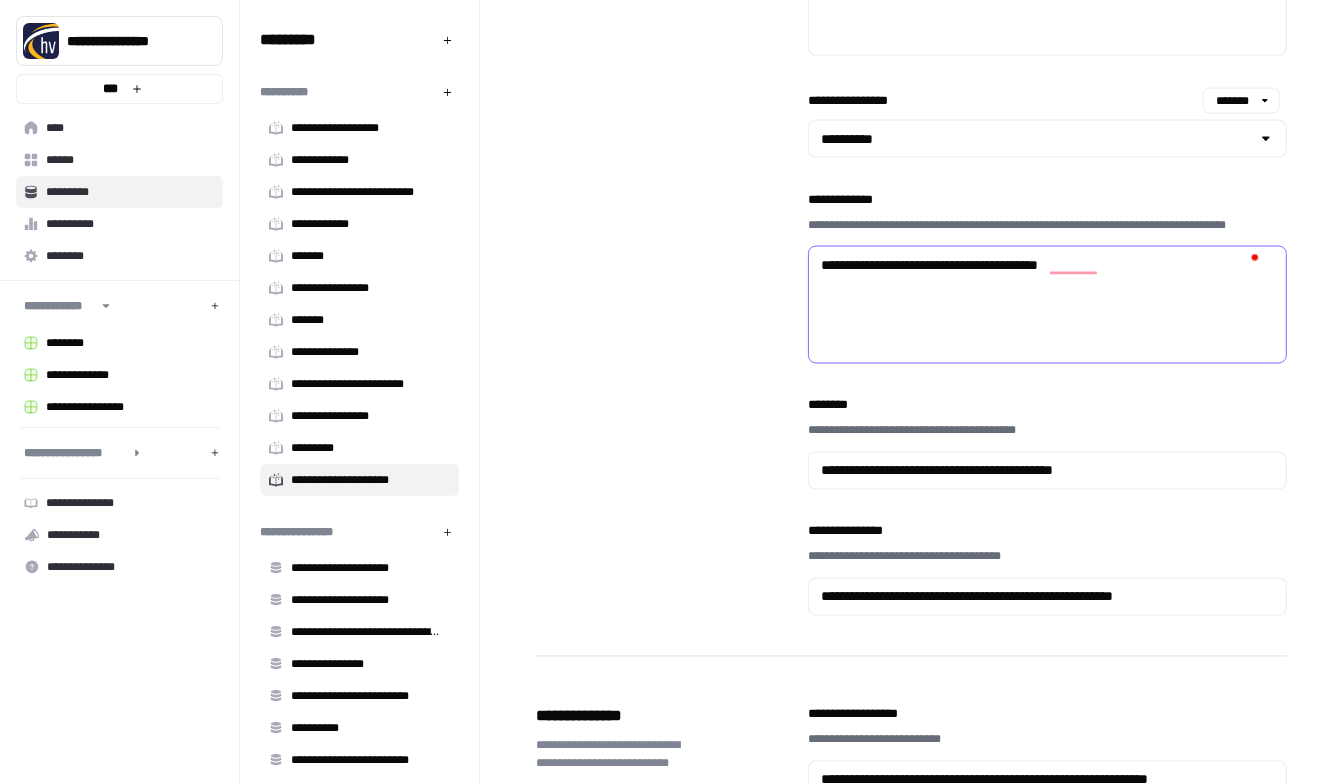 click on "**********" at bounding box center (1044, 265) 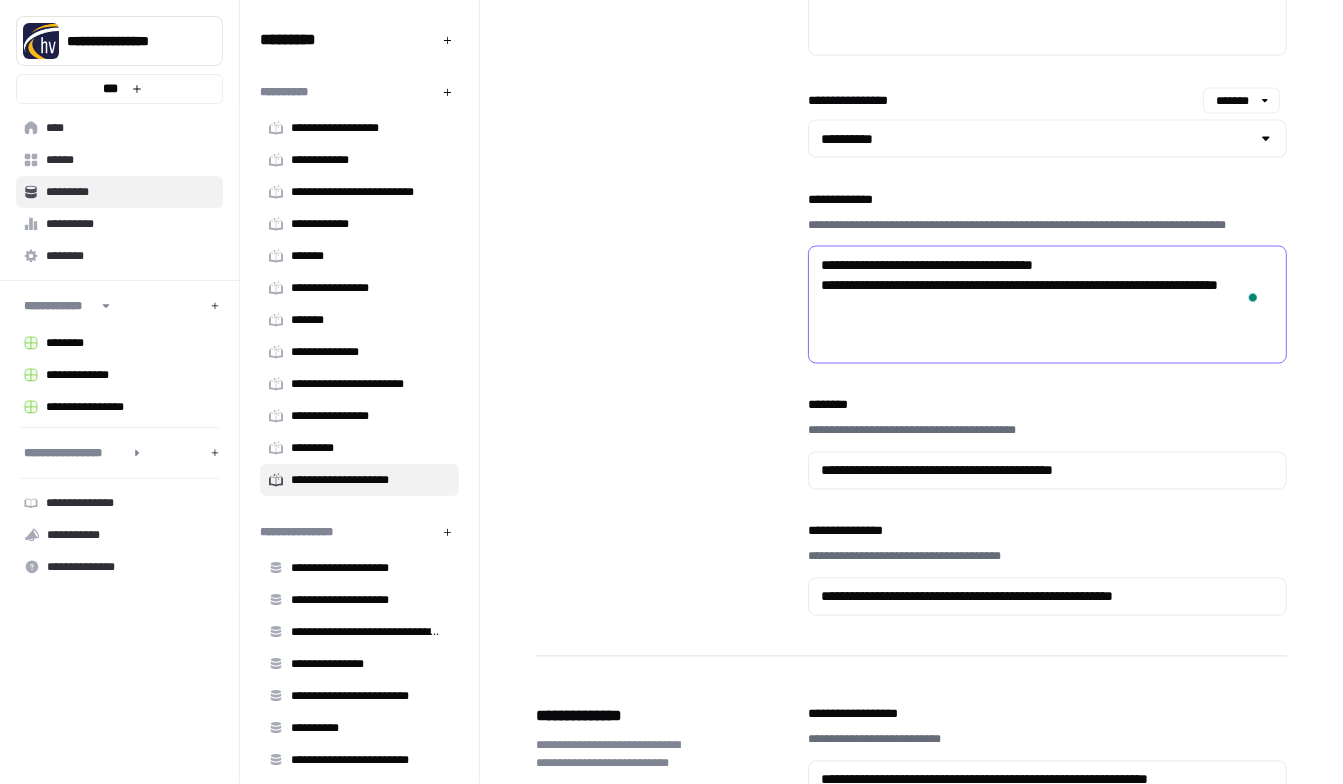 scroll, scrollTop: 1722, scrollLeft: 0, axis: vertical 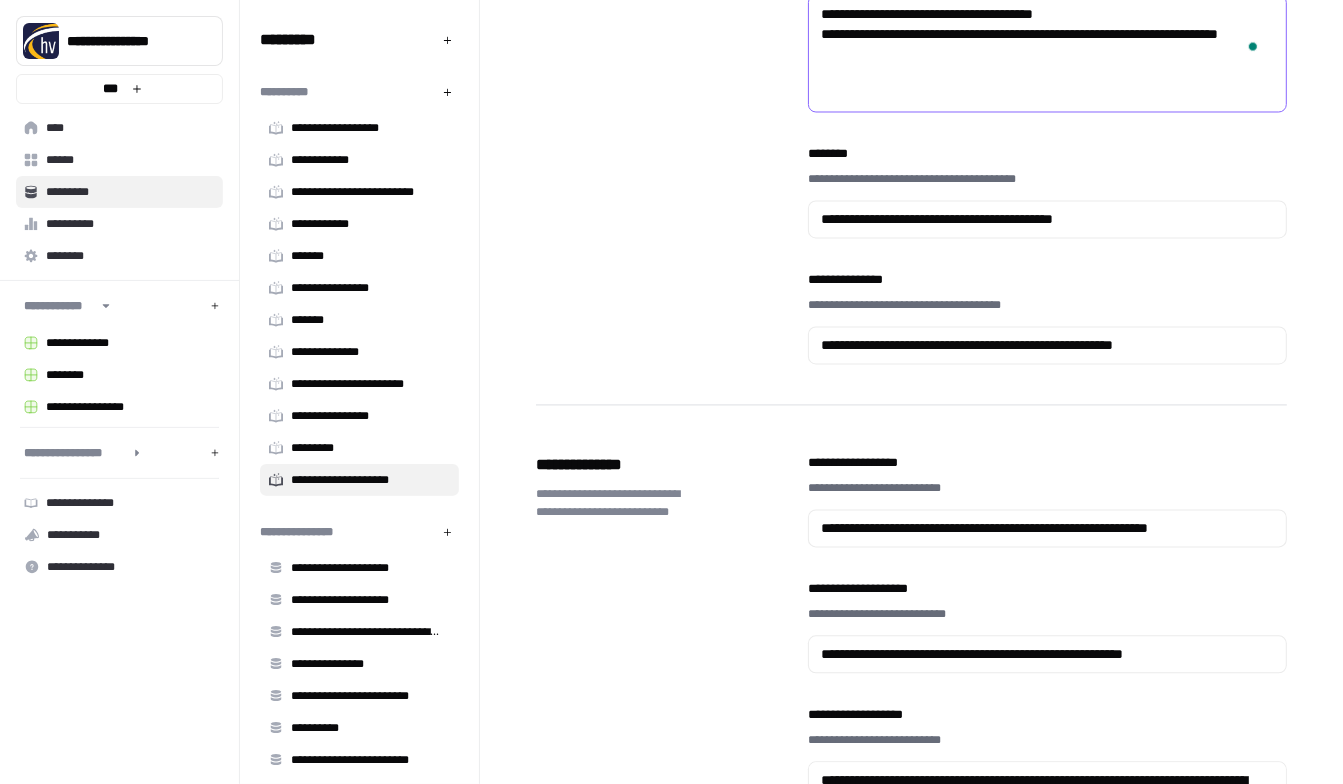 type on "**********" 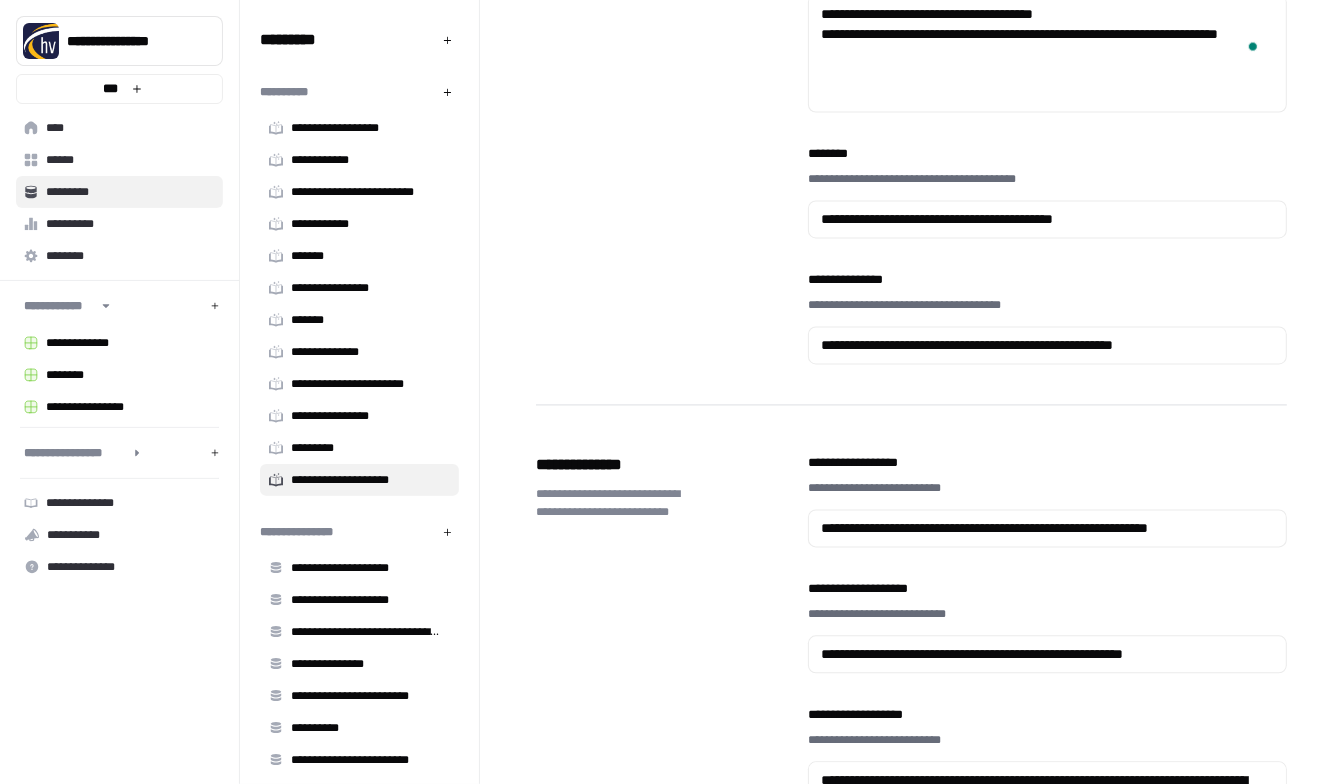 click on "**********" at bounding box center (1048, 346) 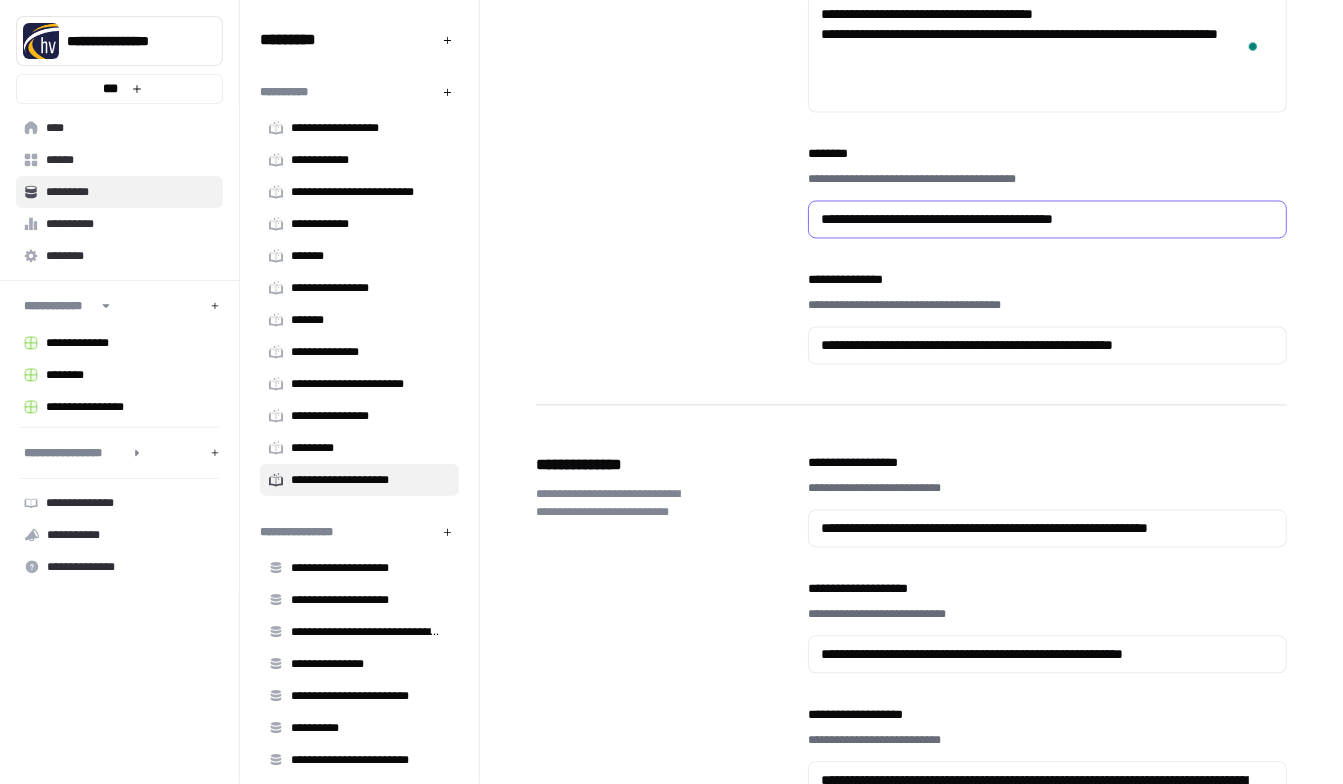 click on "**********" at bounding box center [1048, 220] 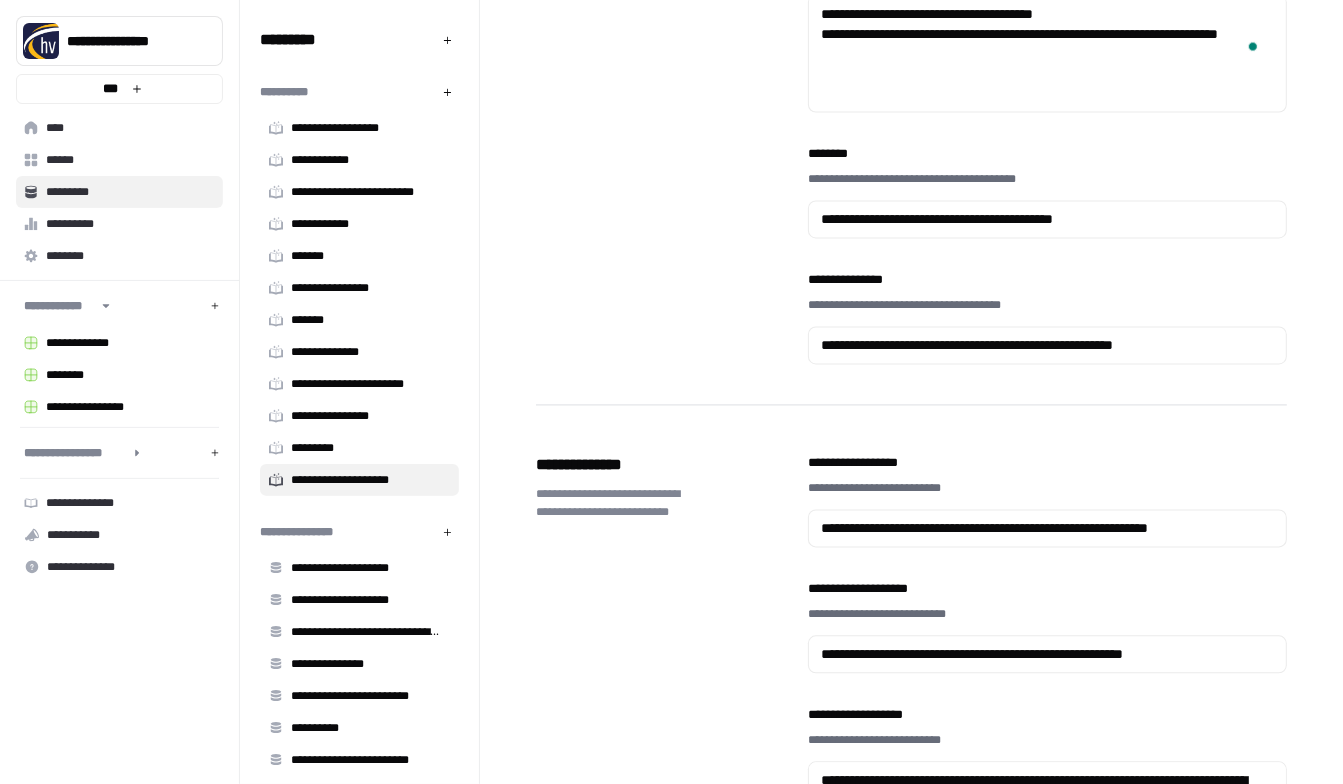 click on "**********" at bounding box center [1048, 346] 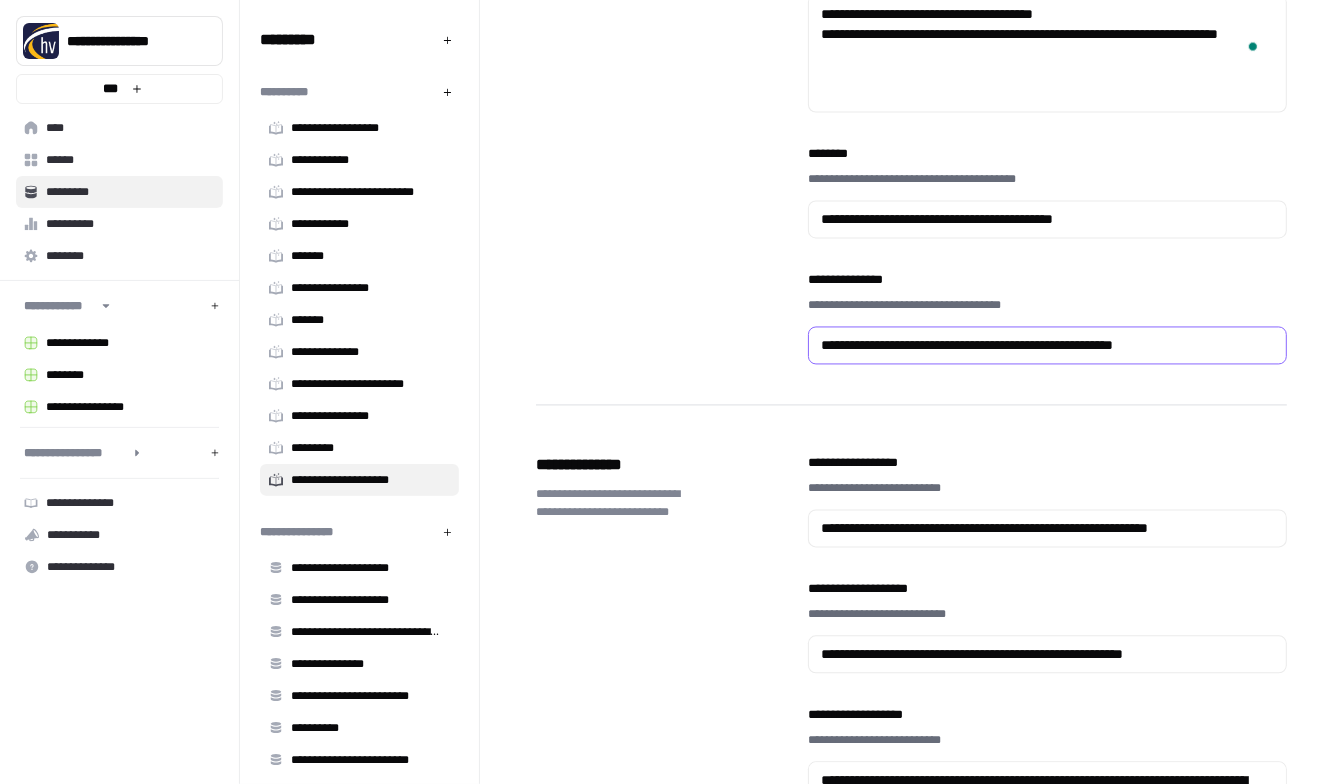 click on "**********" at bounding box center (1048, 346) 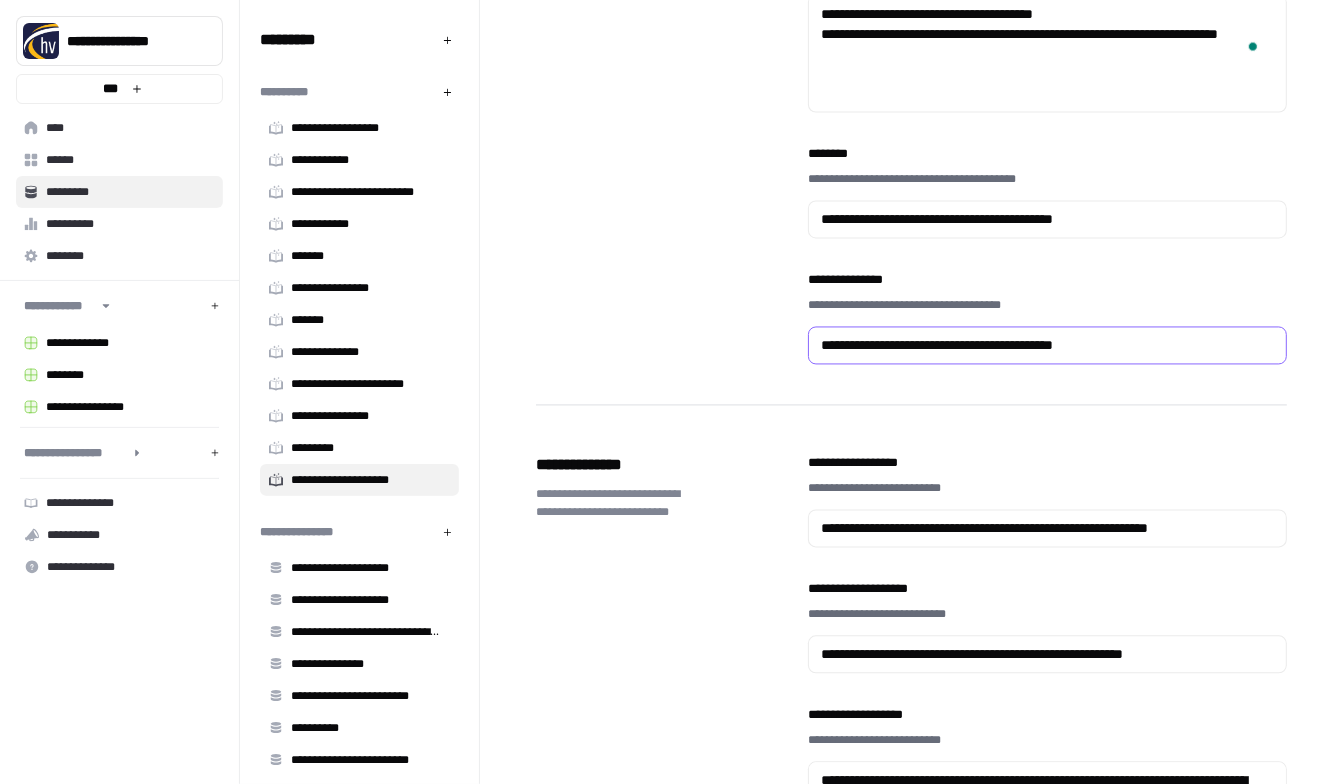 type on "**********" 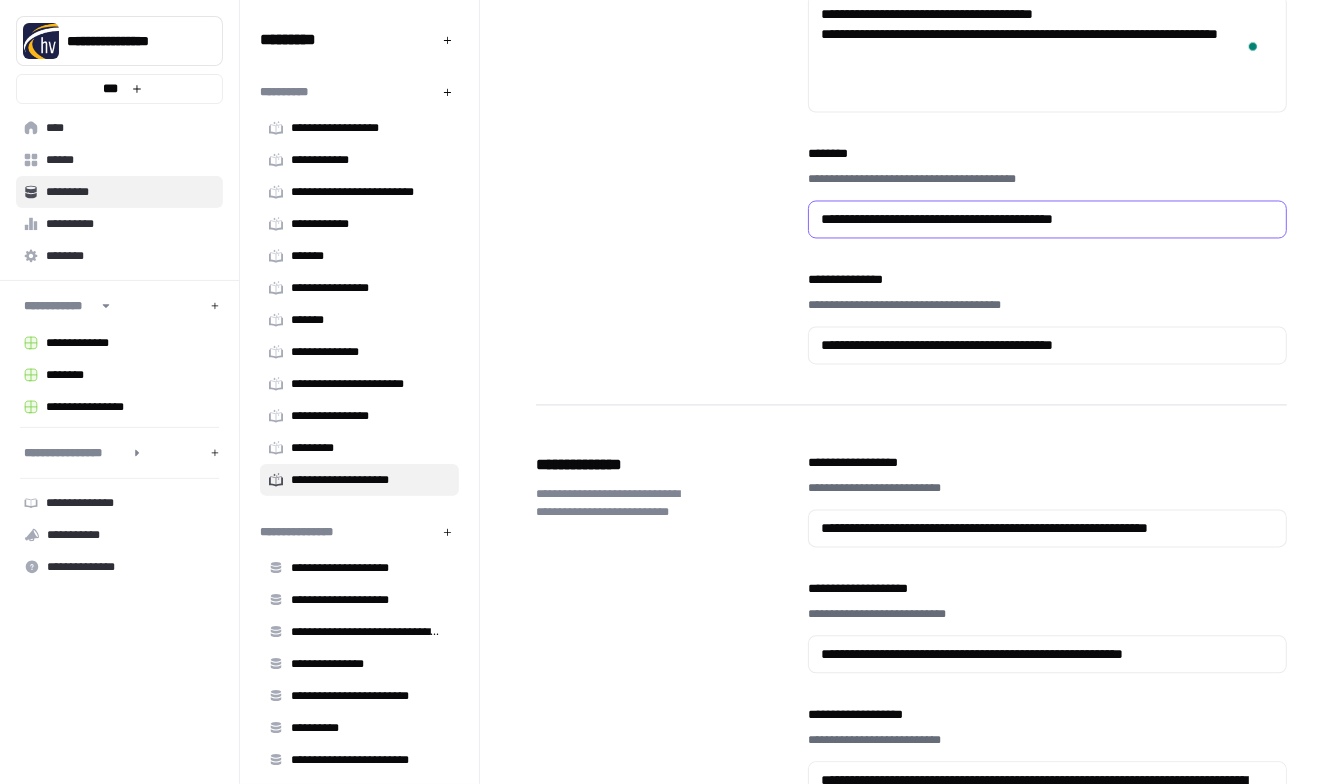 drag, startPoint x: 986, startPoint y: 220, endPoint x: 794, endPoint y: 221, distance: 192.00261 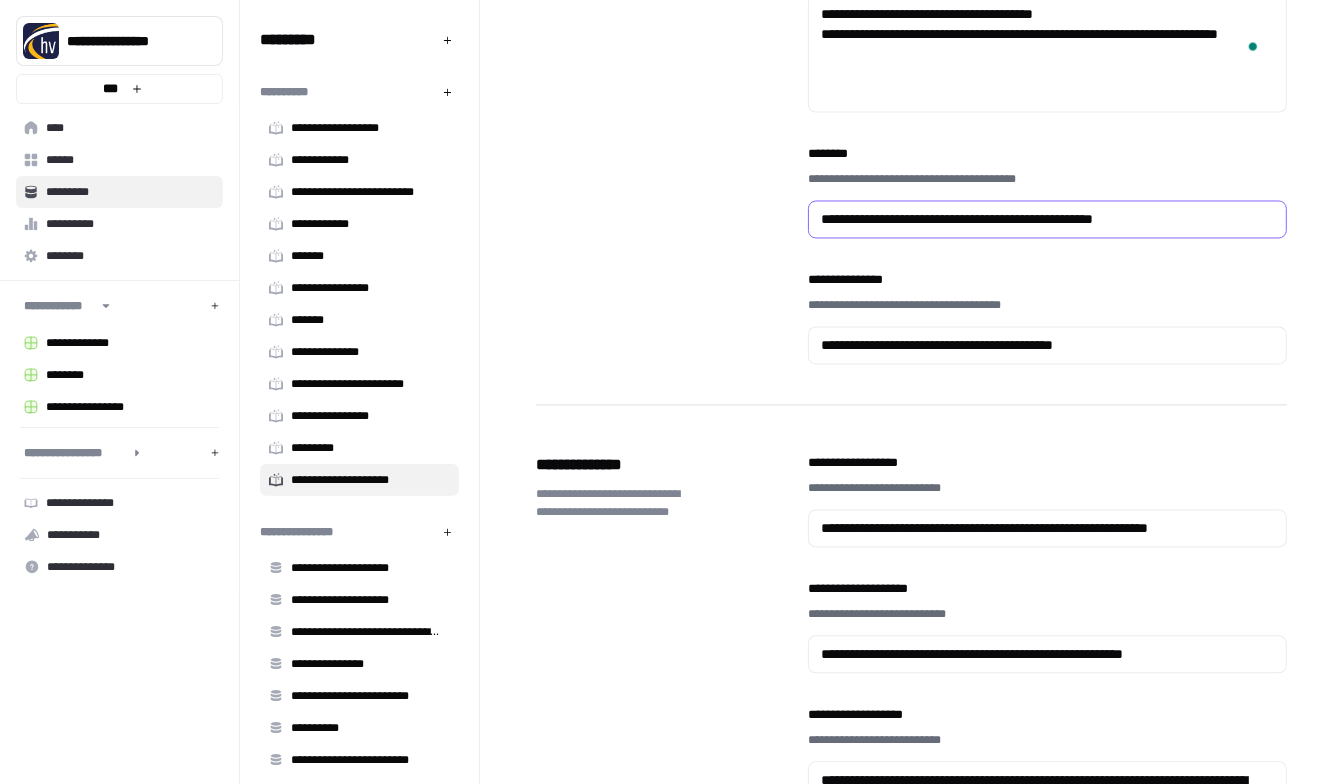 scroll, scrollTop: 1991, scrollLeft: 0, axis: vertical 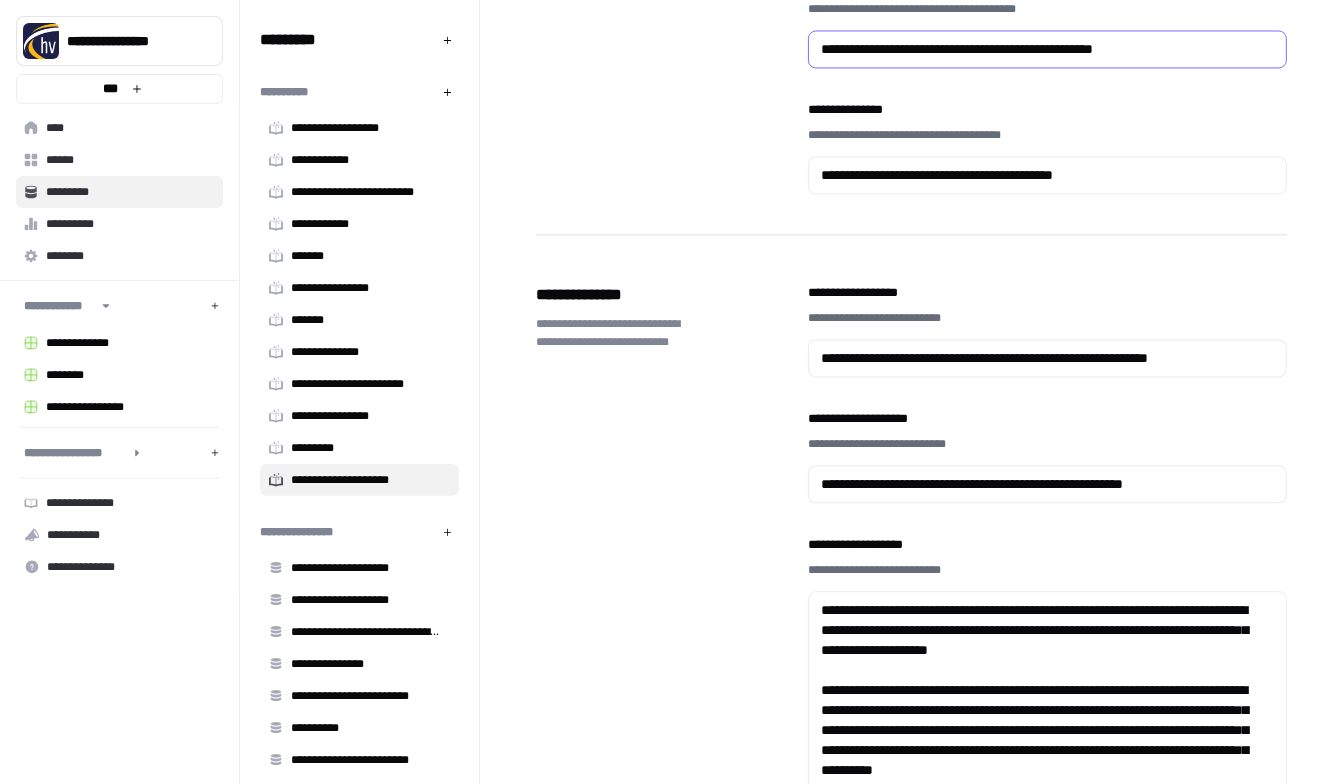 type on "**********" 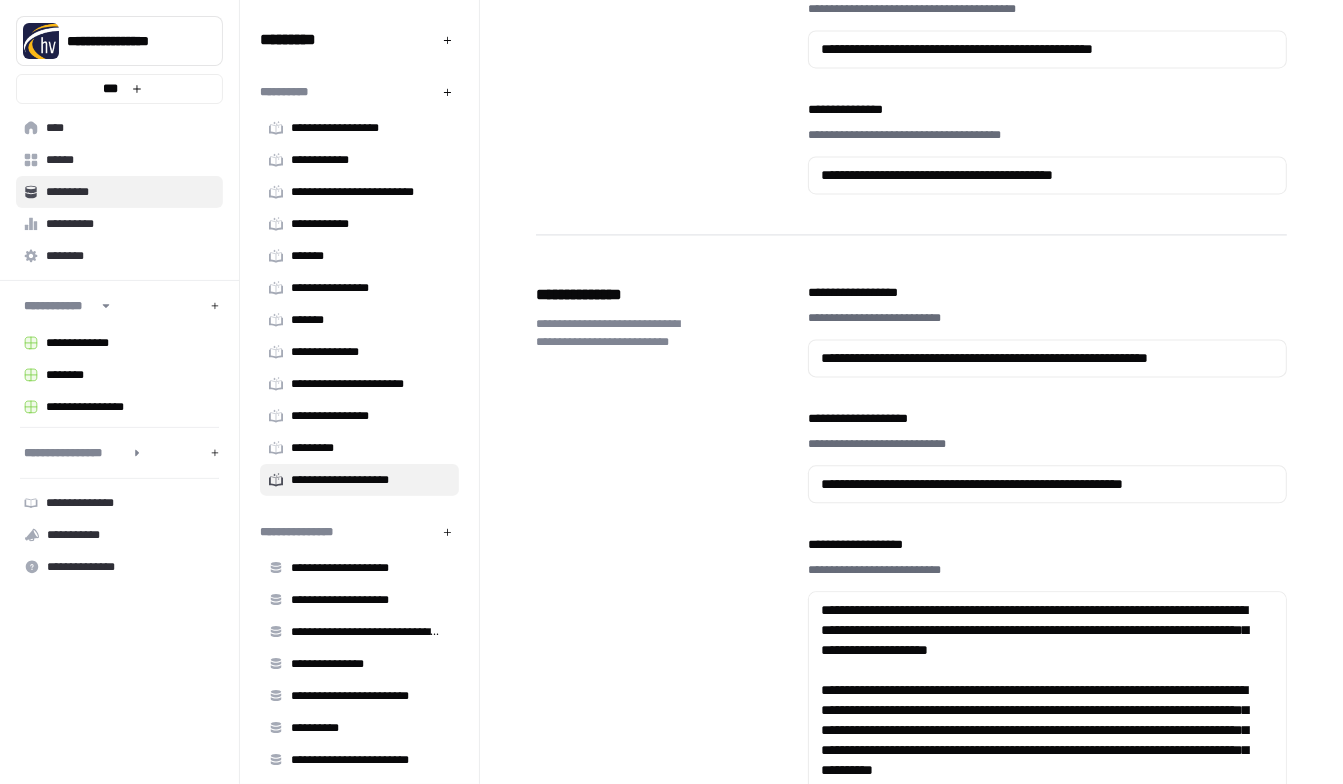 click on "**********" at bounding box center (1048, 358) 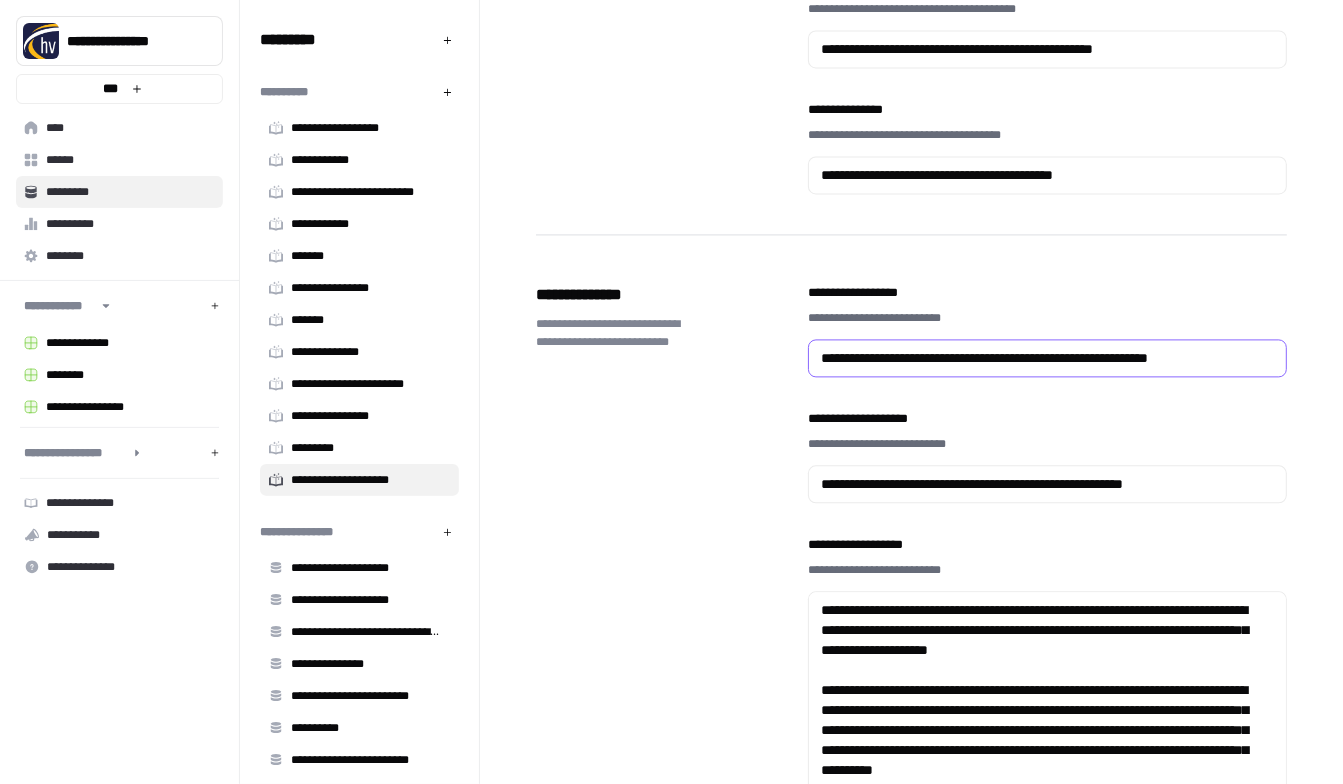 scroll, scrollTop: 2254, scrollLeft: 0, axis: vertical 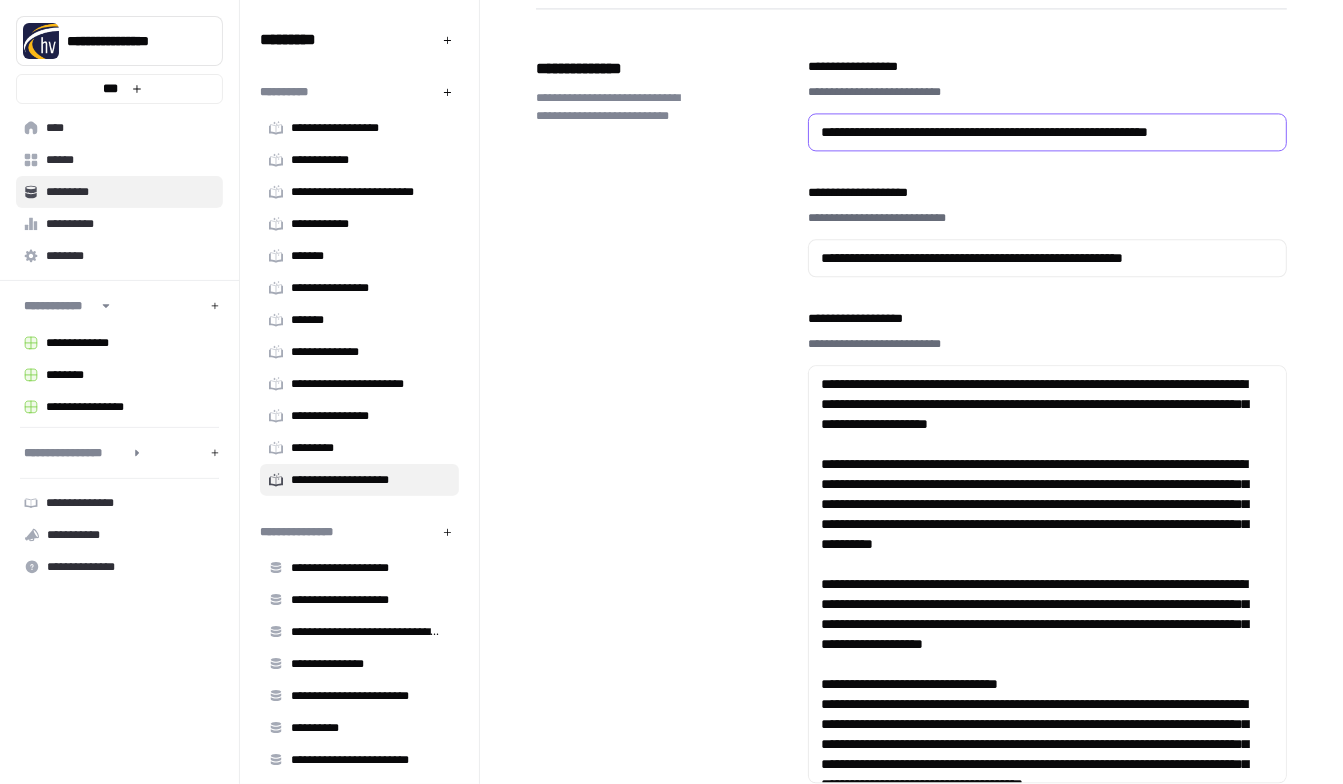 click on "**********" at bounding box center [1048, 132] 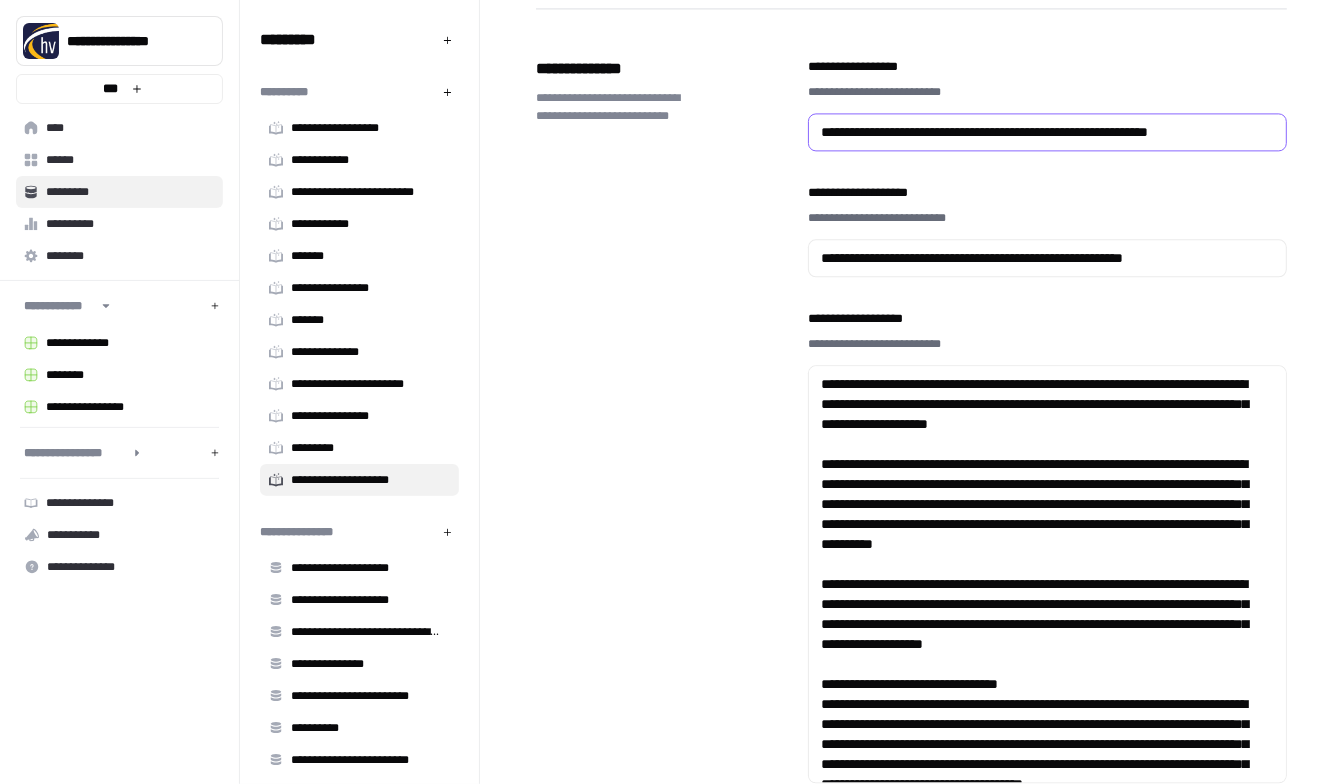 scroll, scrollTop: 2336, scrollLeft: 0, axis: vertical 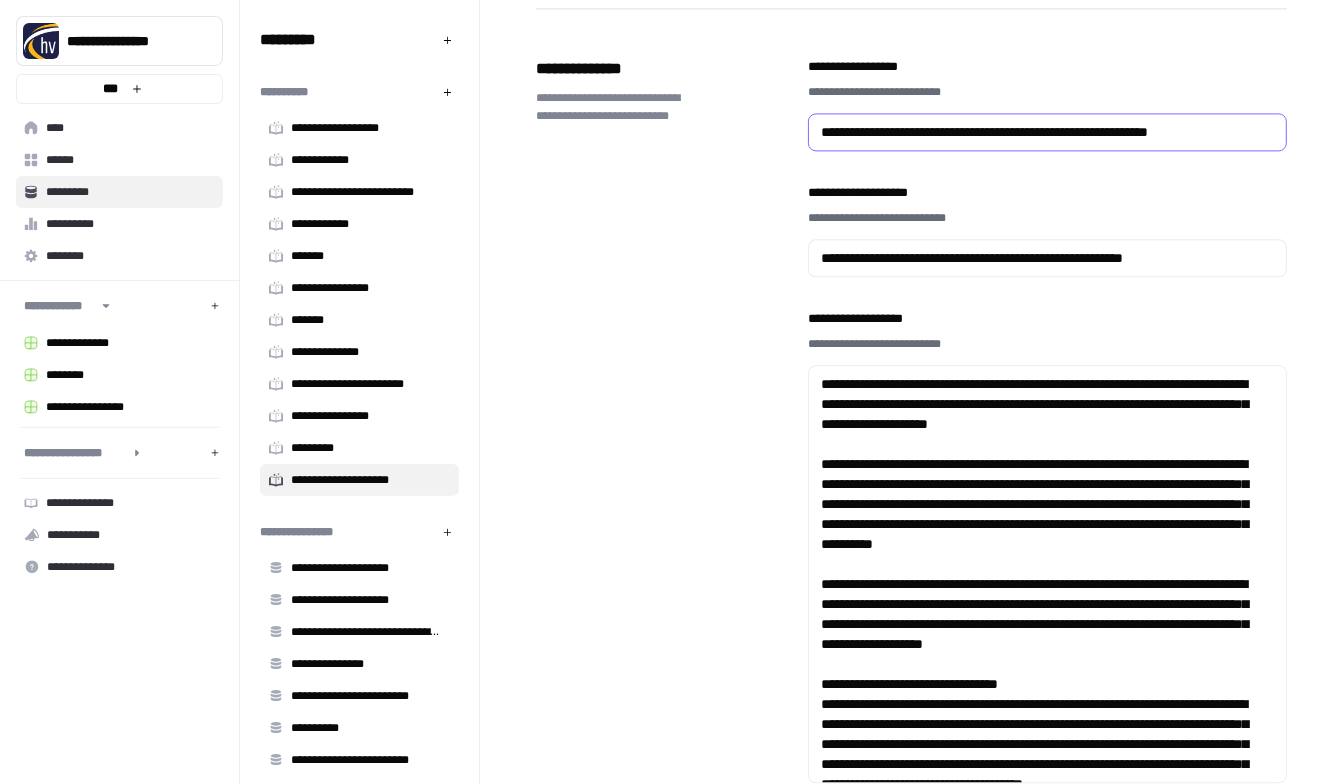 click on "**********" at bounding box center [1048, 132] 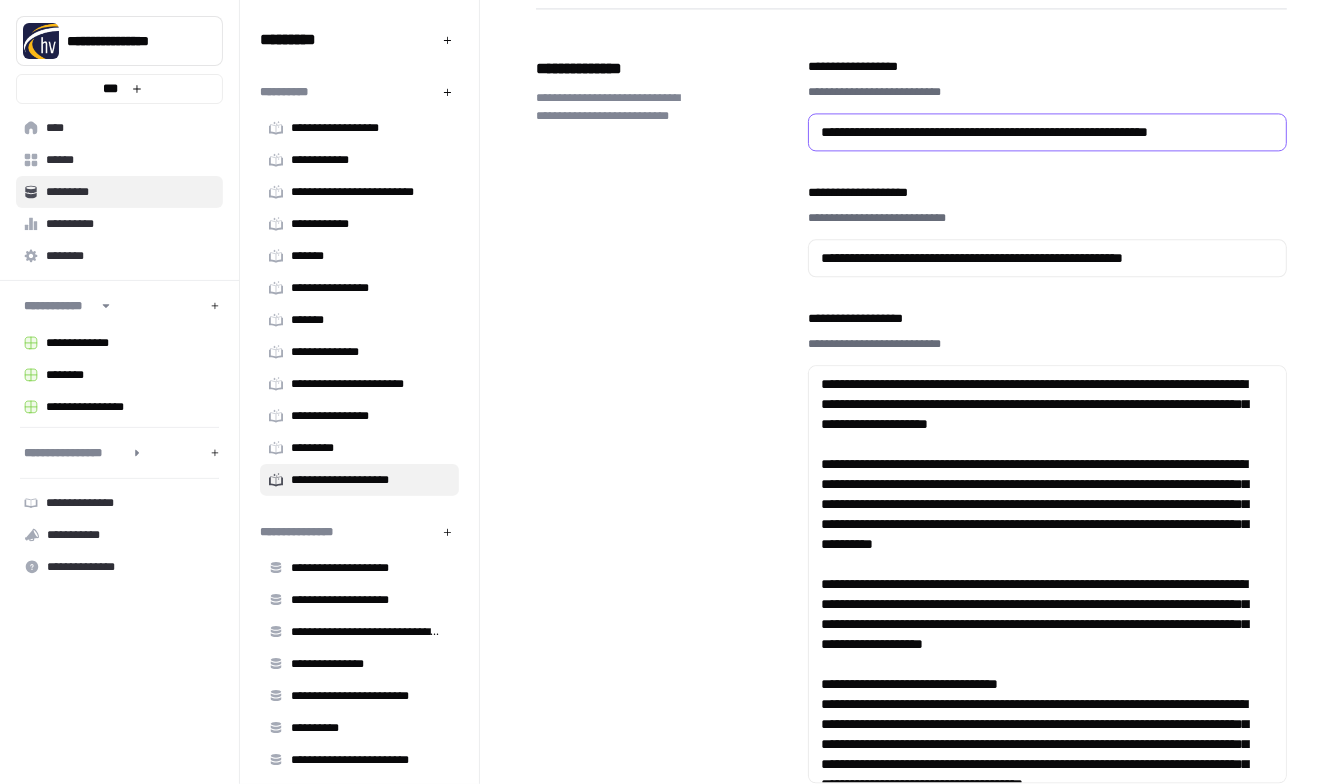paste 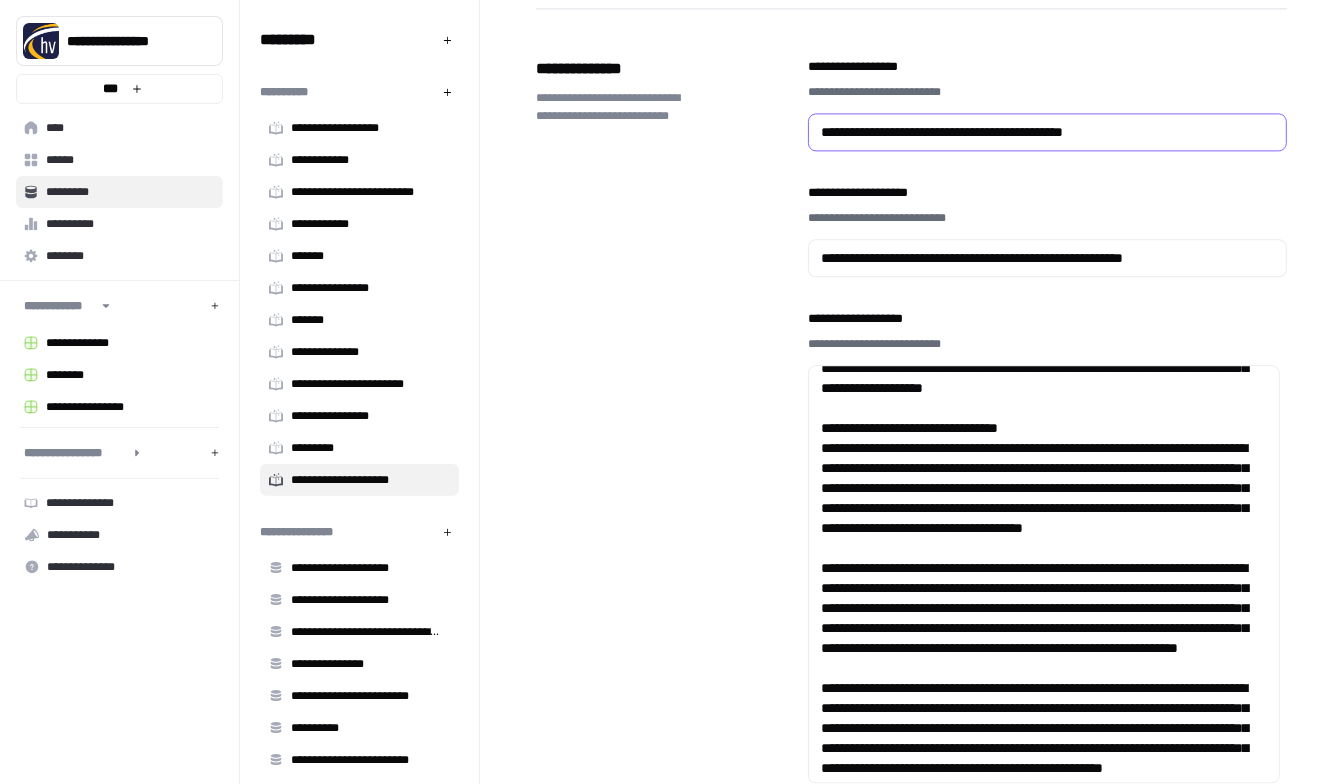 scroll, scrollTop: 265, scrollLeft: 0, axis: vertical 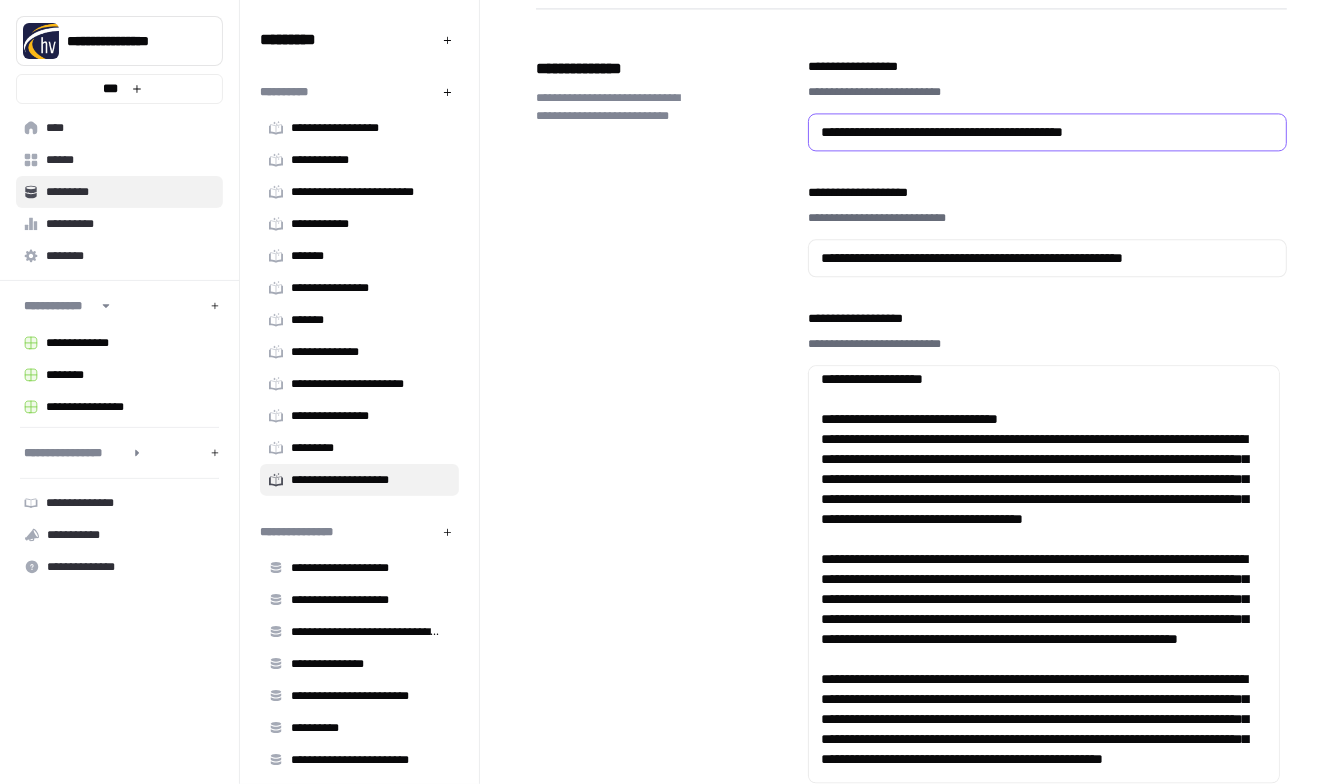 type on "**********" 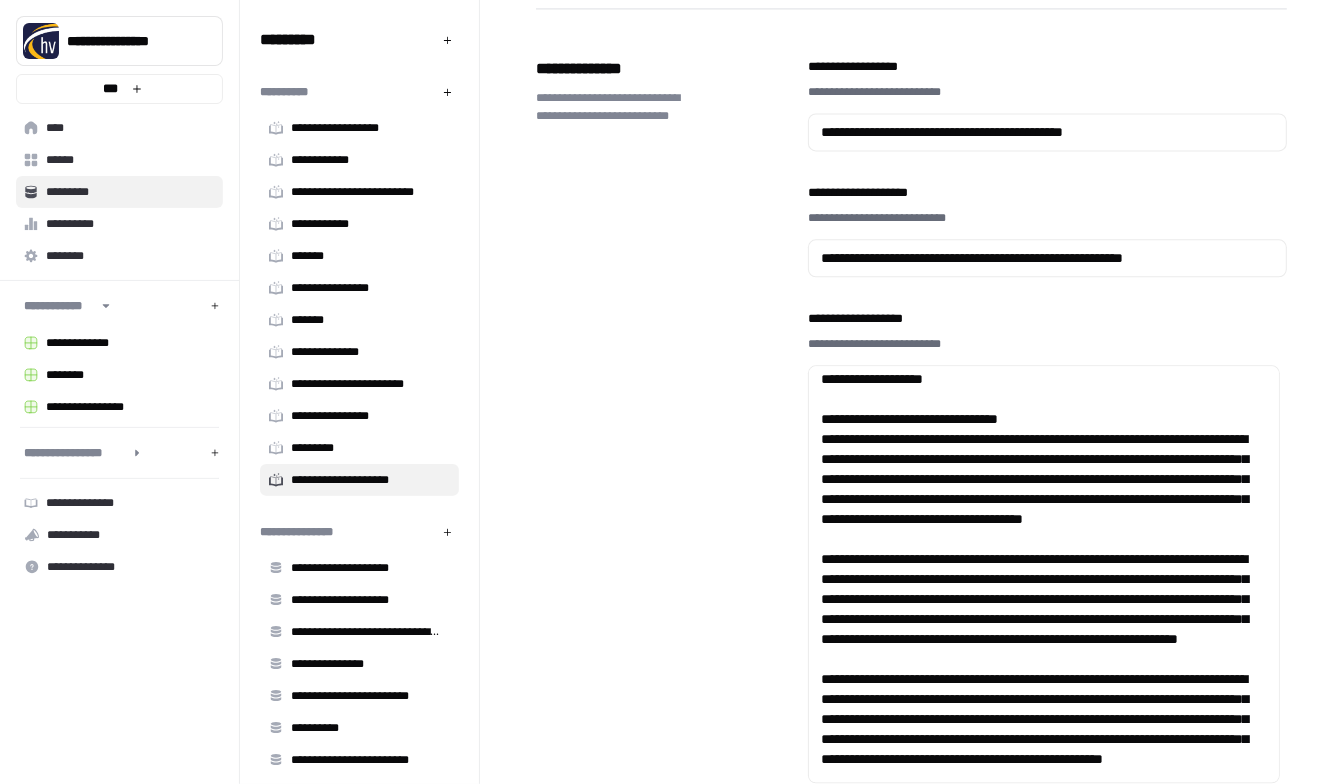 click on "**********" at bounding box center (1048, 258) 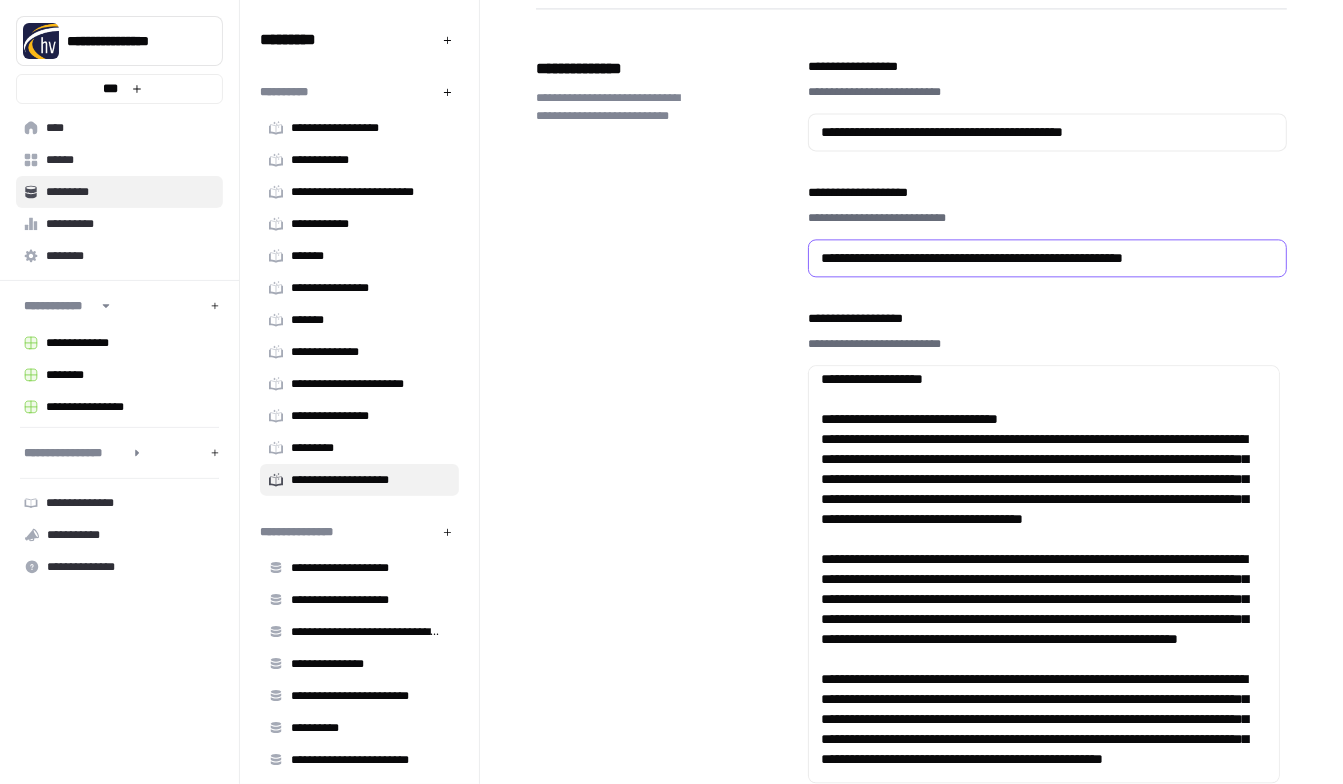 click on "**********" at bounding box center (1048, 258) 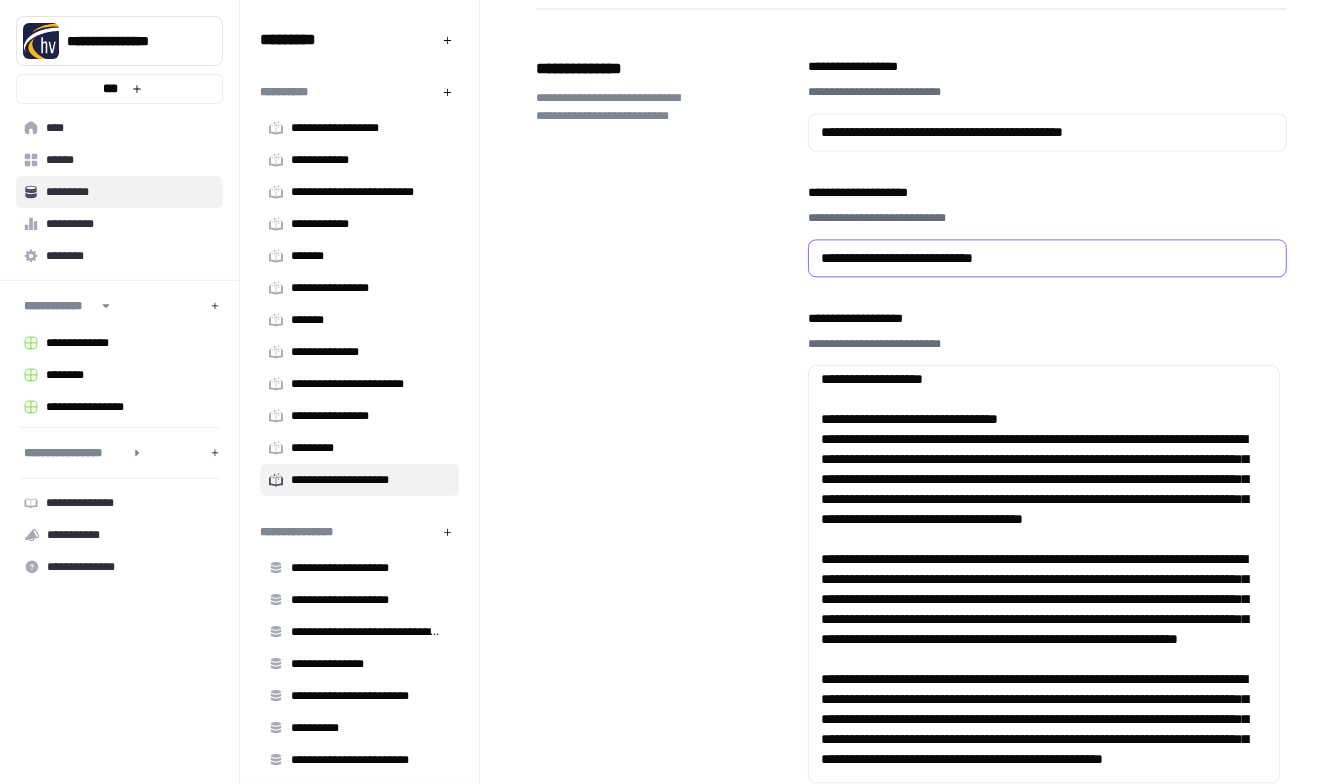 scroll, scrollTop: 2382, scrollLeft: 0, axis: vertical 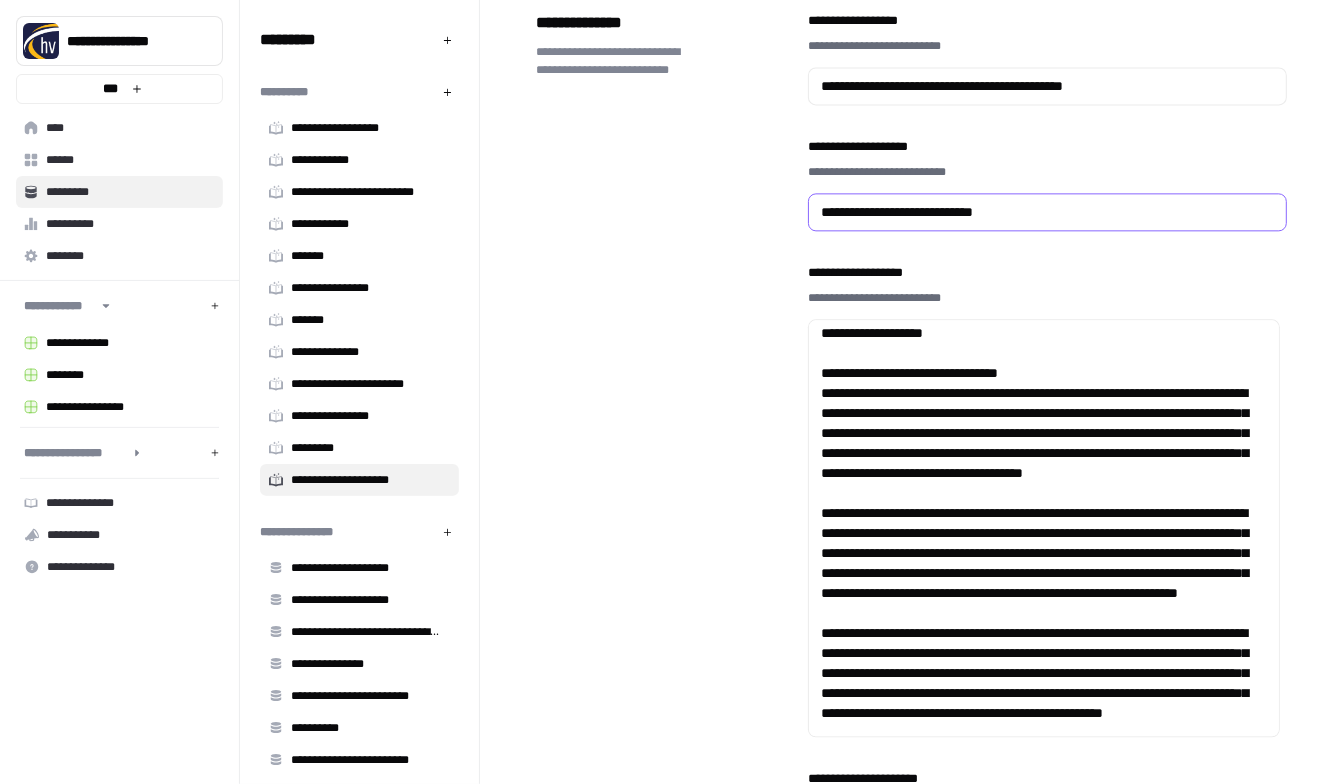 type on "**********" 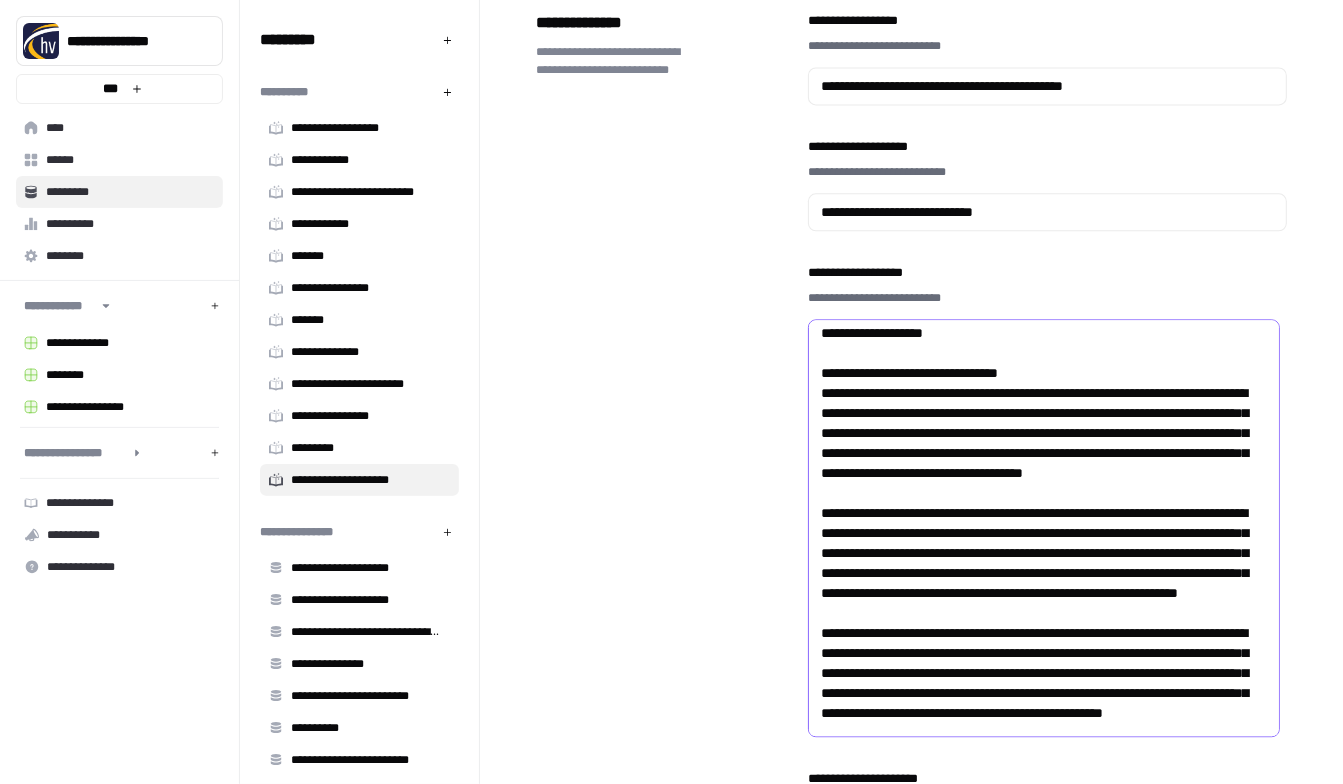 click on "**********" at bounding box center [1039, 1623] 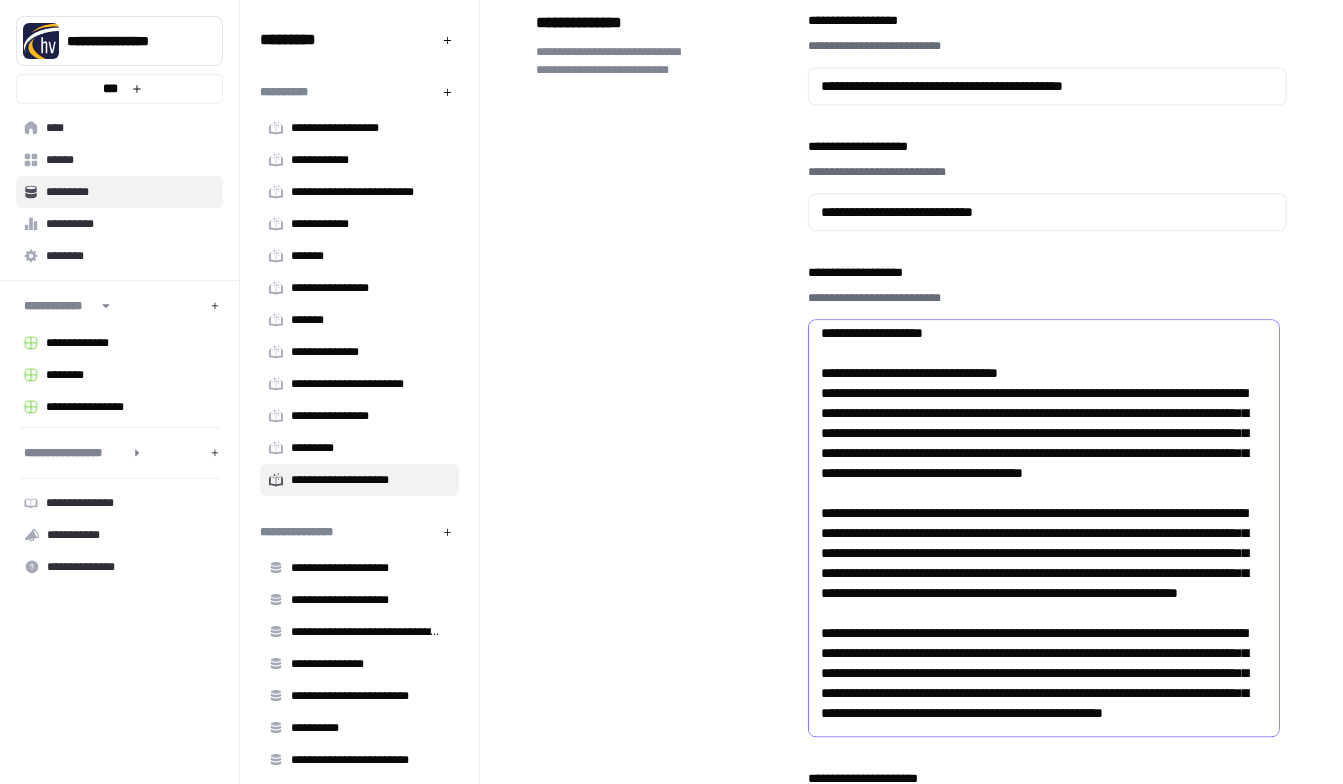 scroll, scrollTop: 2224, scrollLeft: 0, axis: vertical 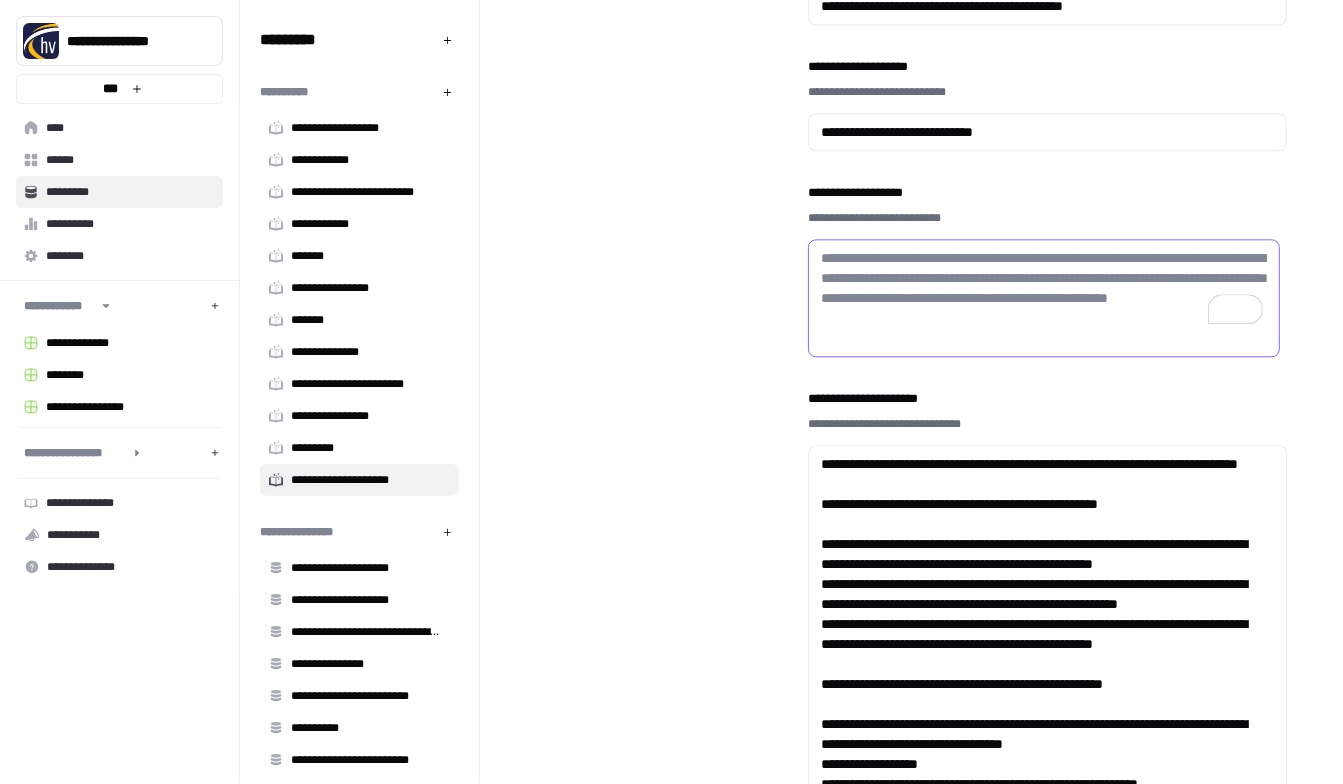 click on "**********" at bounding box center (1044, 288) 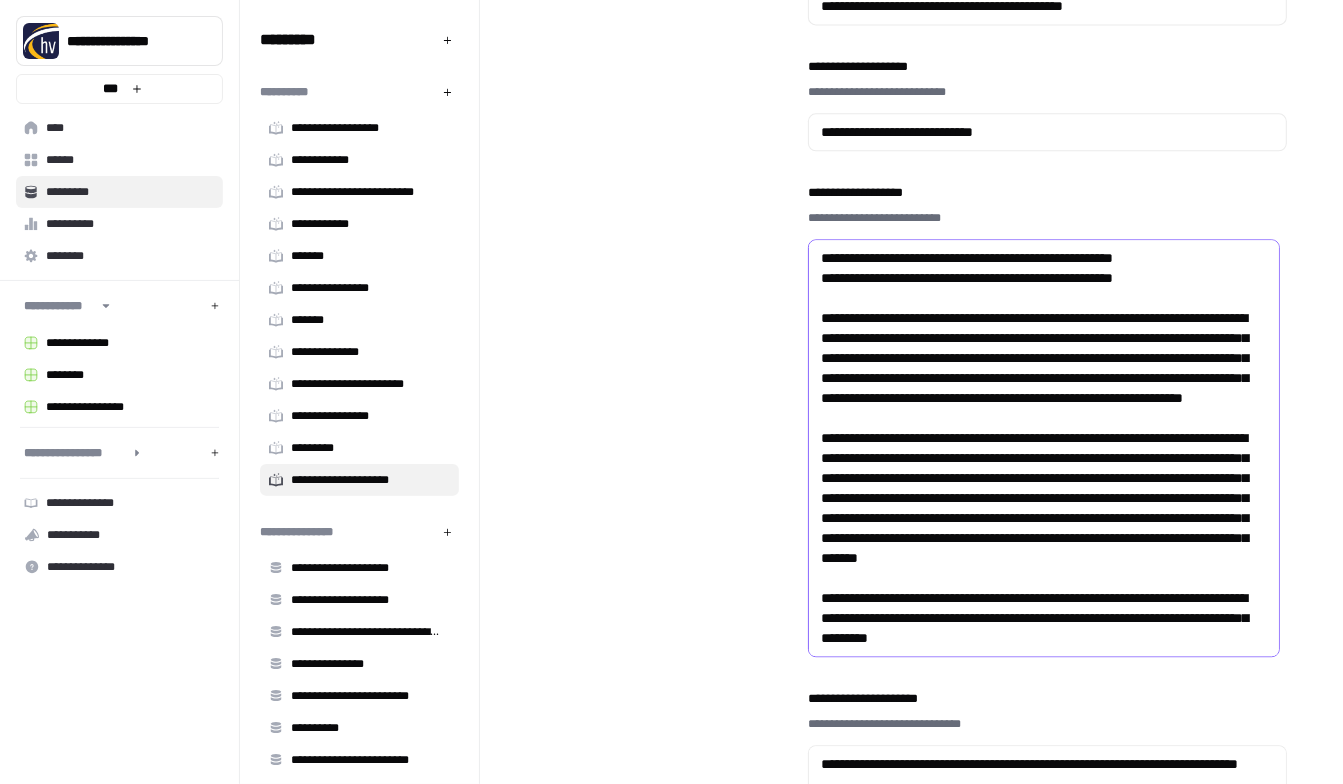 scroll, scrollTop: 1171, scrollLeft: 0, axis: vertical 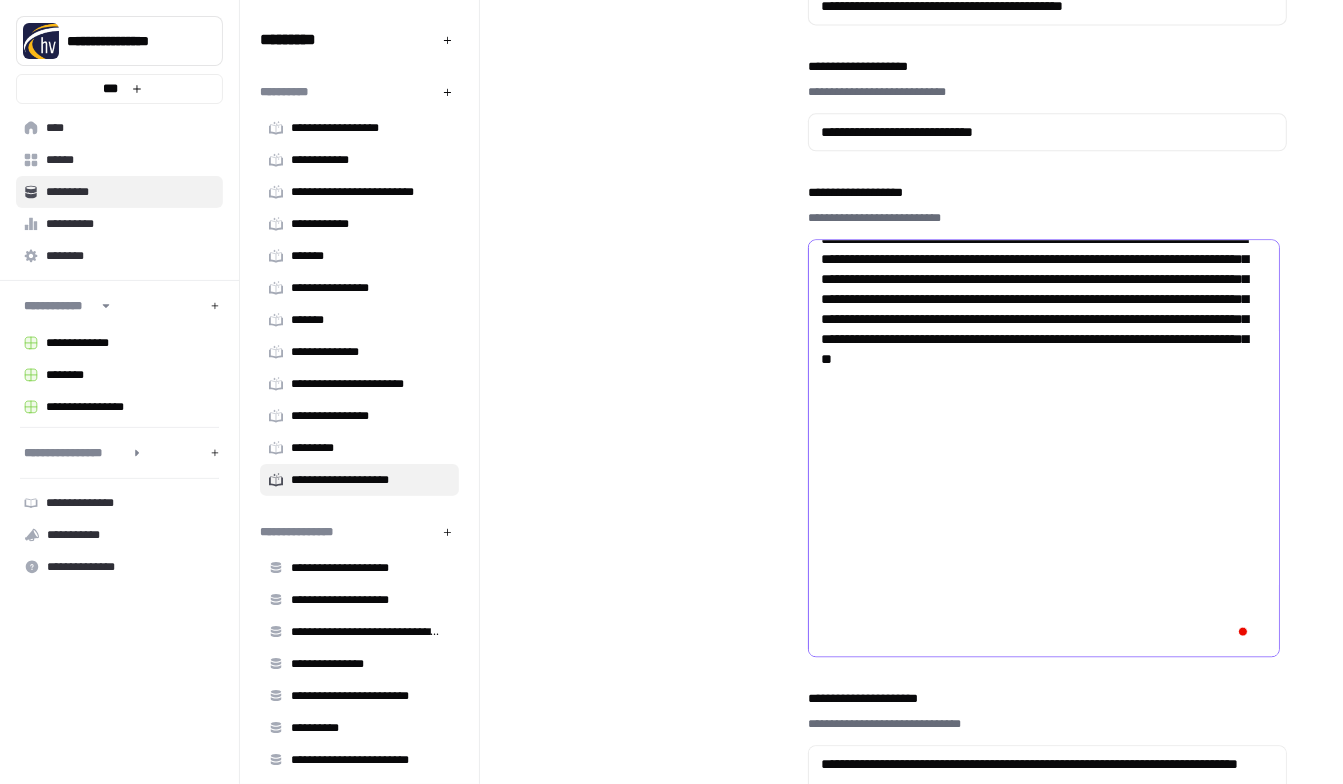 click on "**********" at bounding box center (1039, -142) 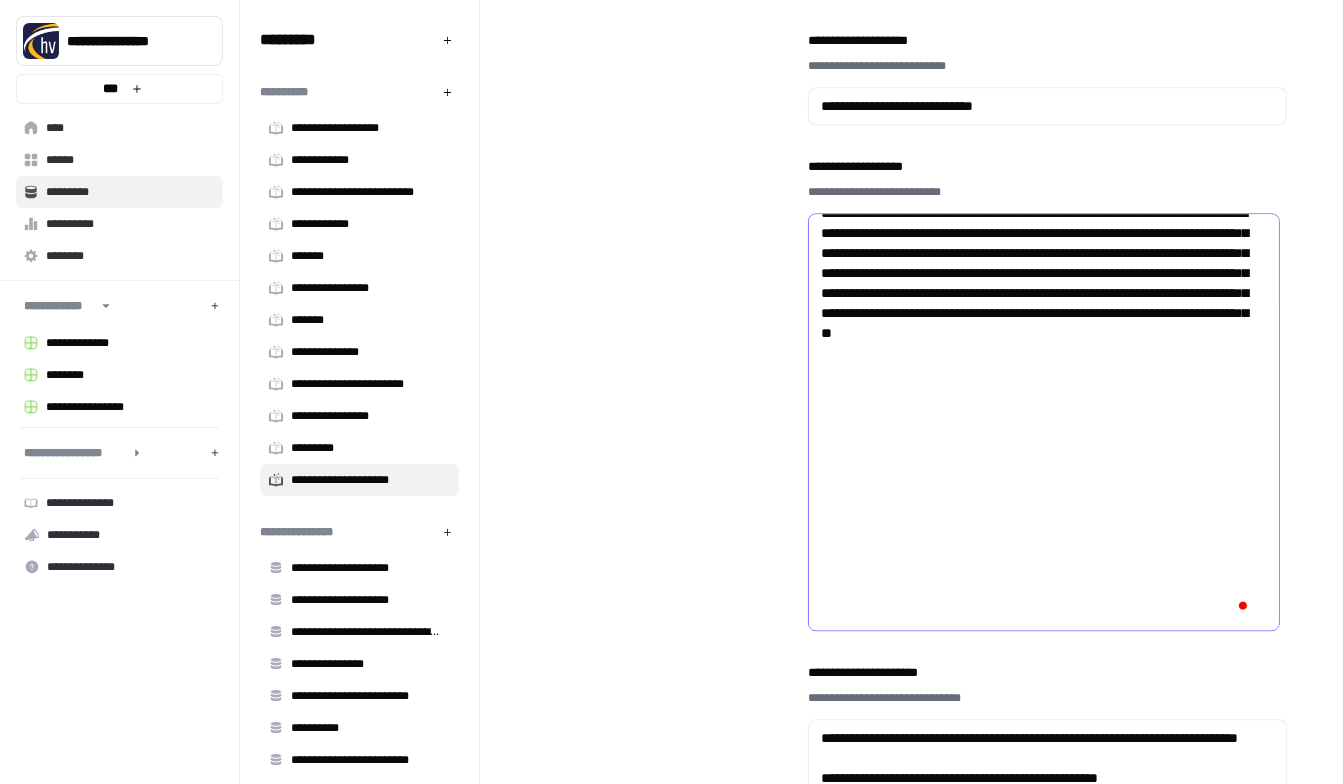 scroll, scrollTop: 2505, scrollLeft: 0, axis: vertical 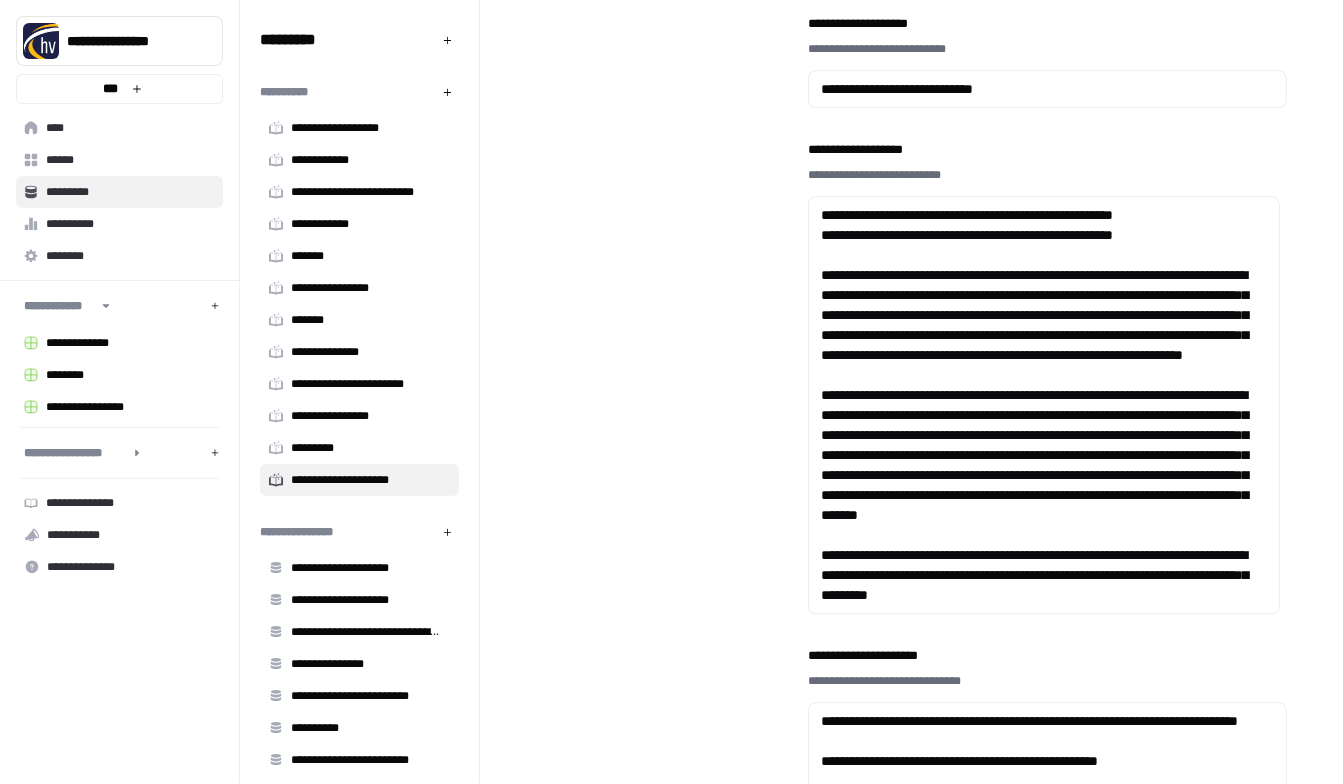 click at bounding box center (1044, 405) 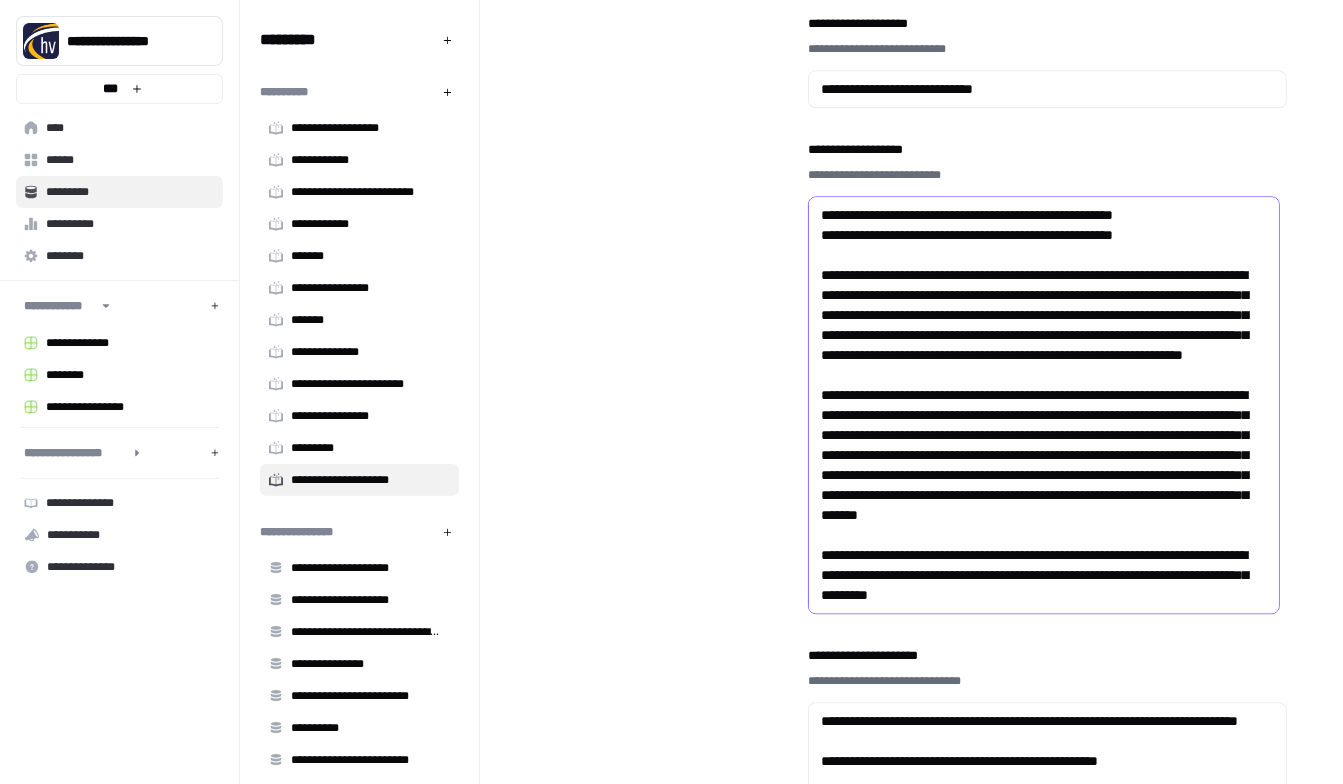 scroll, scrollTop: 1160, scrollLeft: 0, axis: vertical 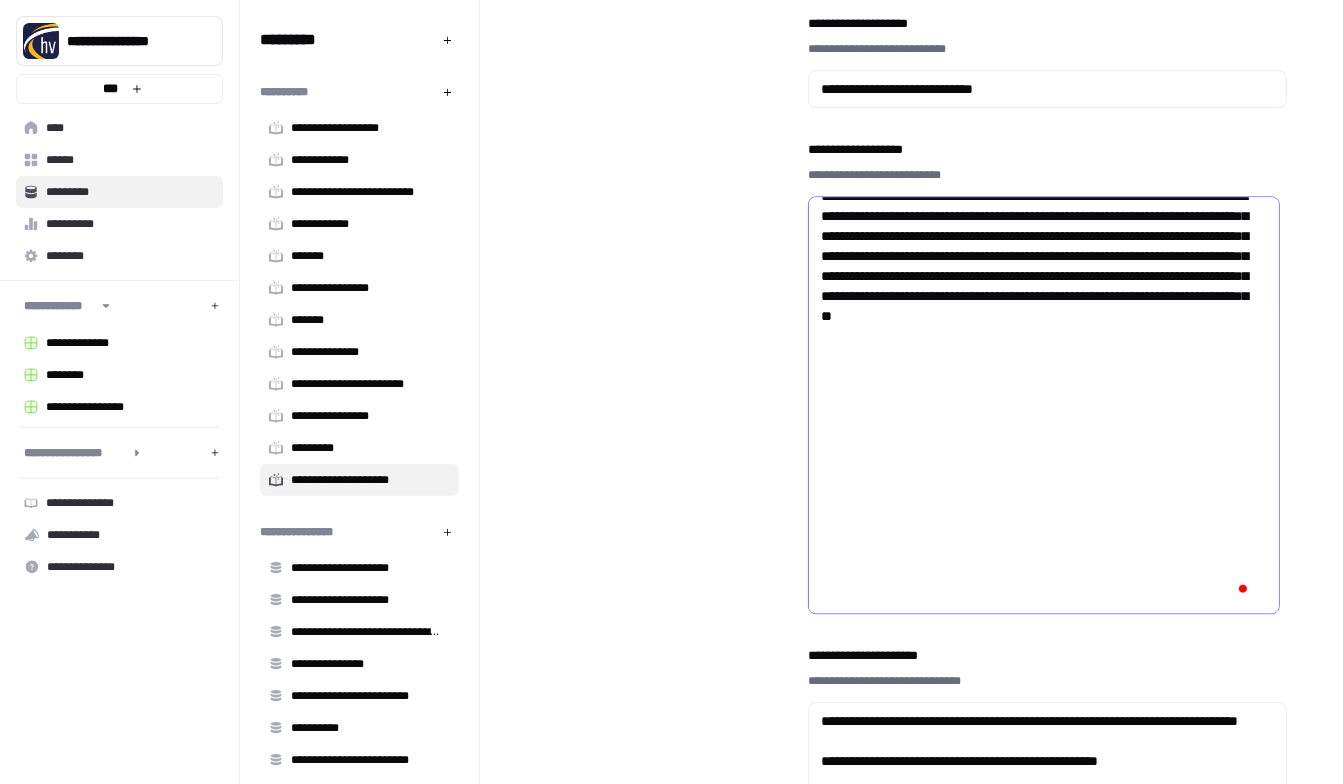 click on "**********" at bounding box center (1039, -175) 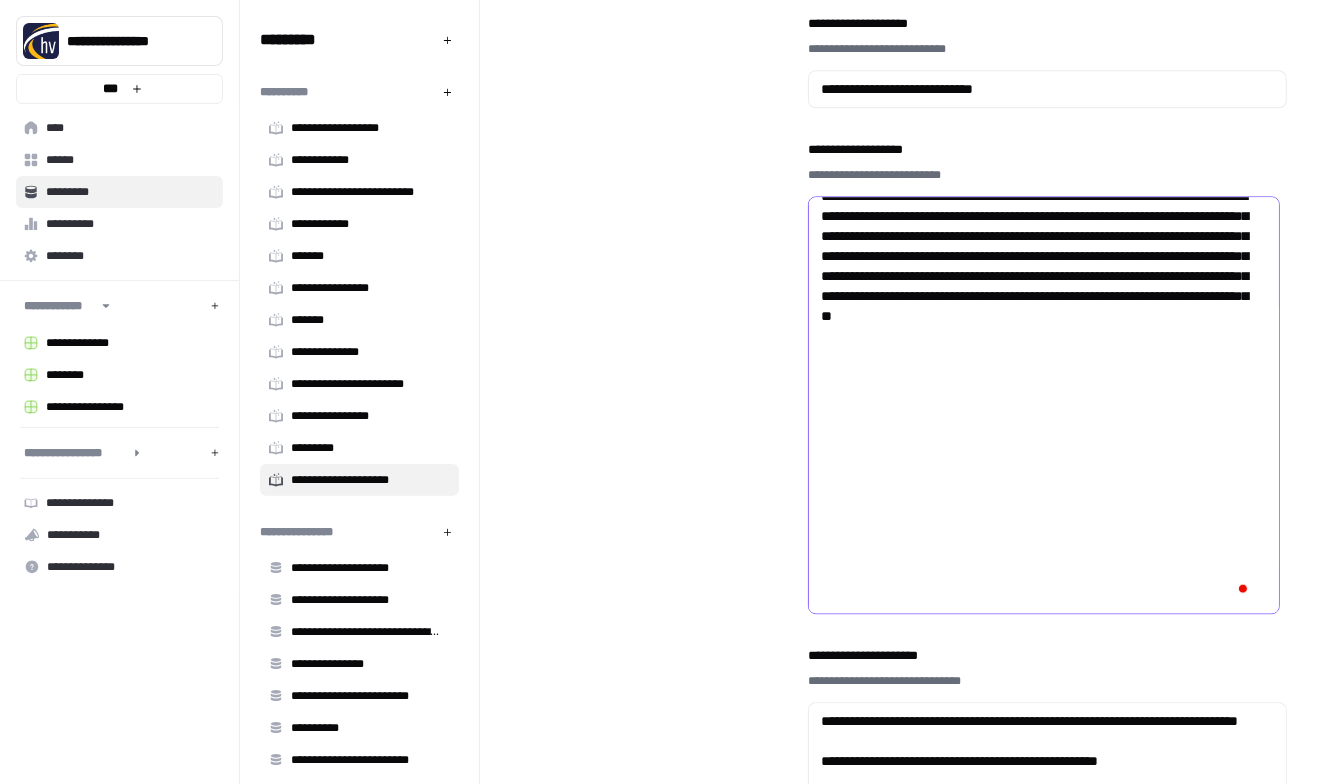 scroll, scrollTop: 1143, scrollLeft: 0, axis: vertical 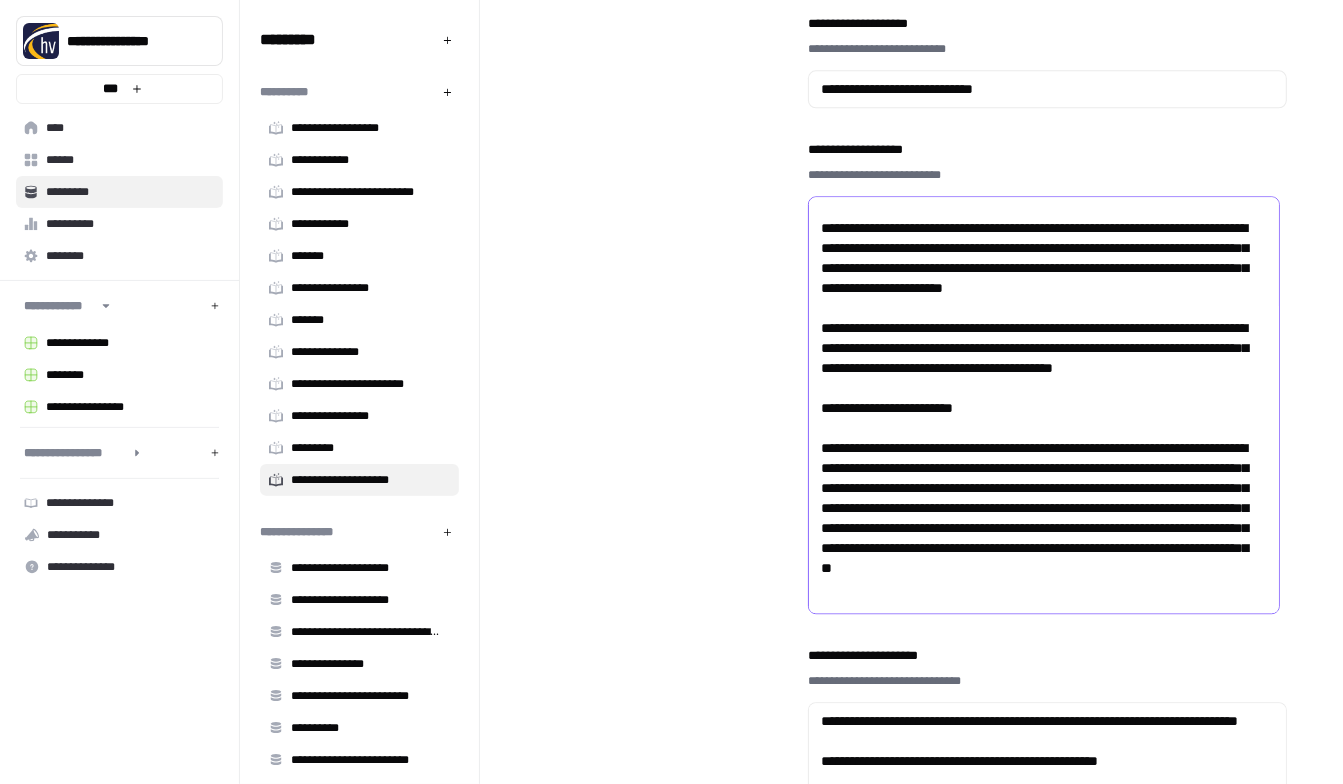 click on "**********" at bounding box center (1039, 77) 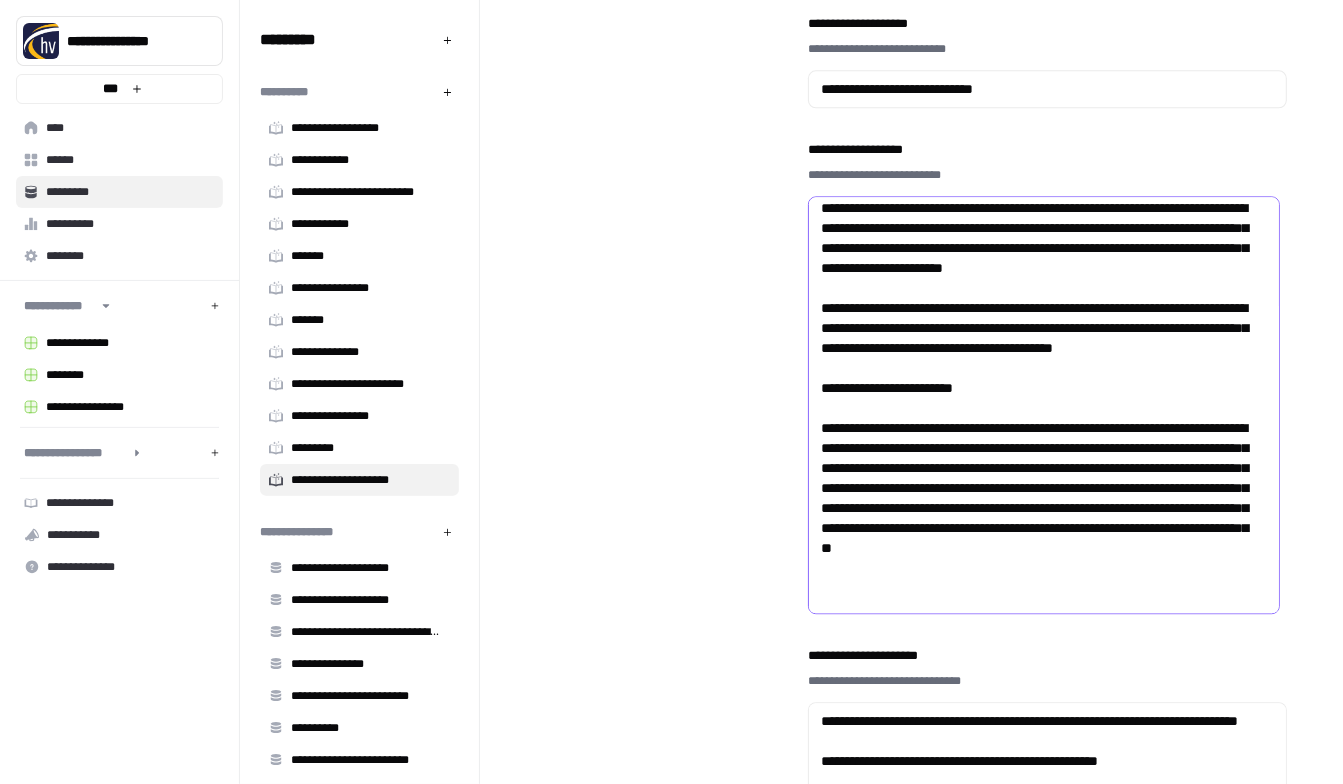 click on "**********" at bounding box center [1039, 67] 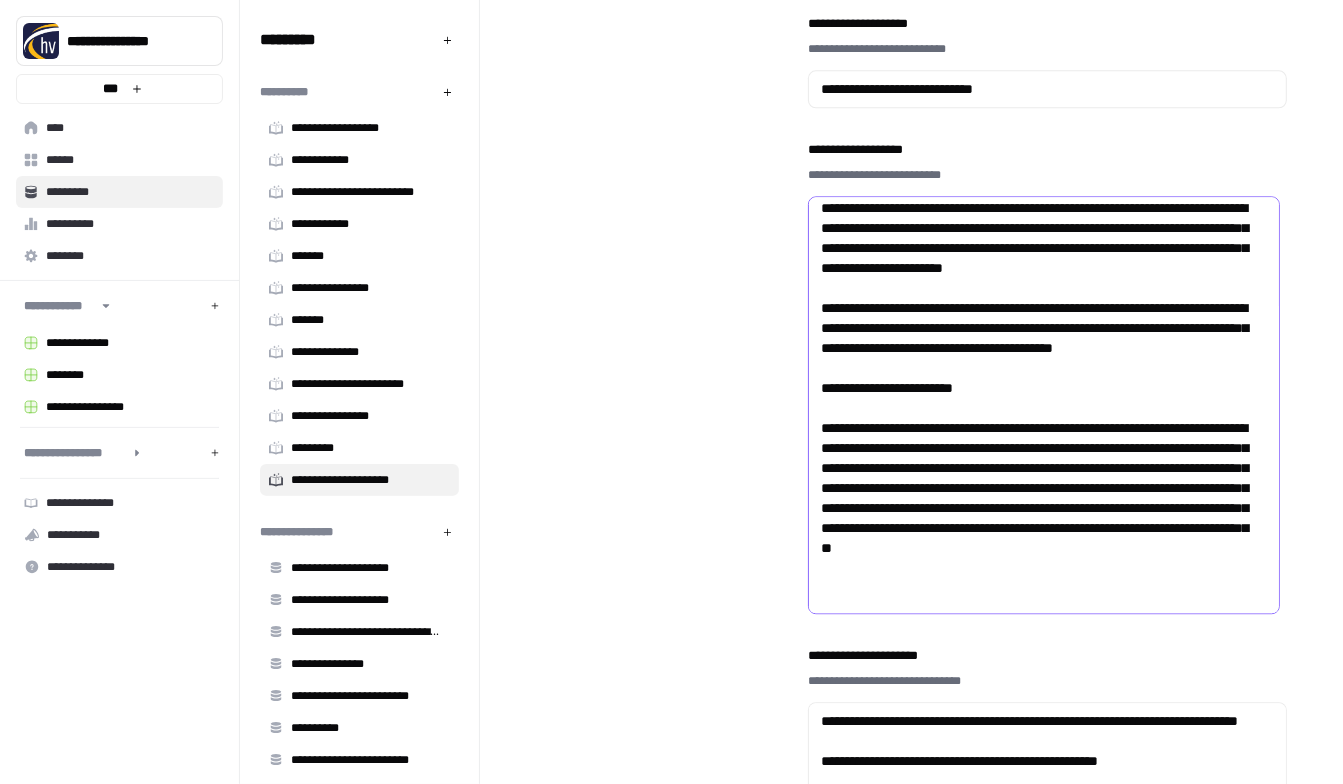 scroll, scrollTop: 882, scrollLeft: 0, axis: vertical 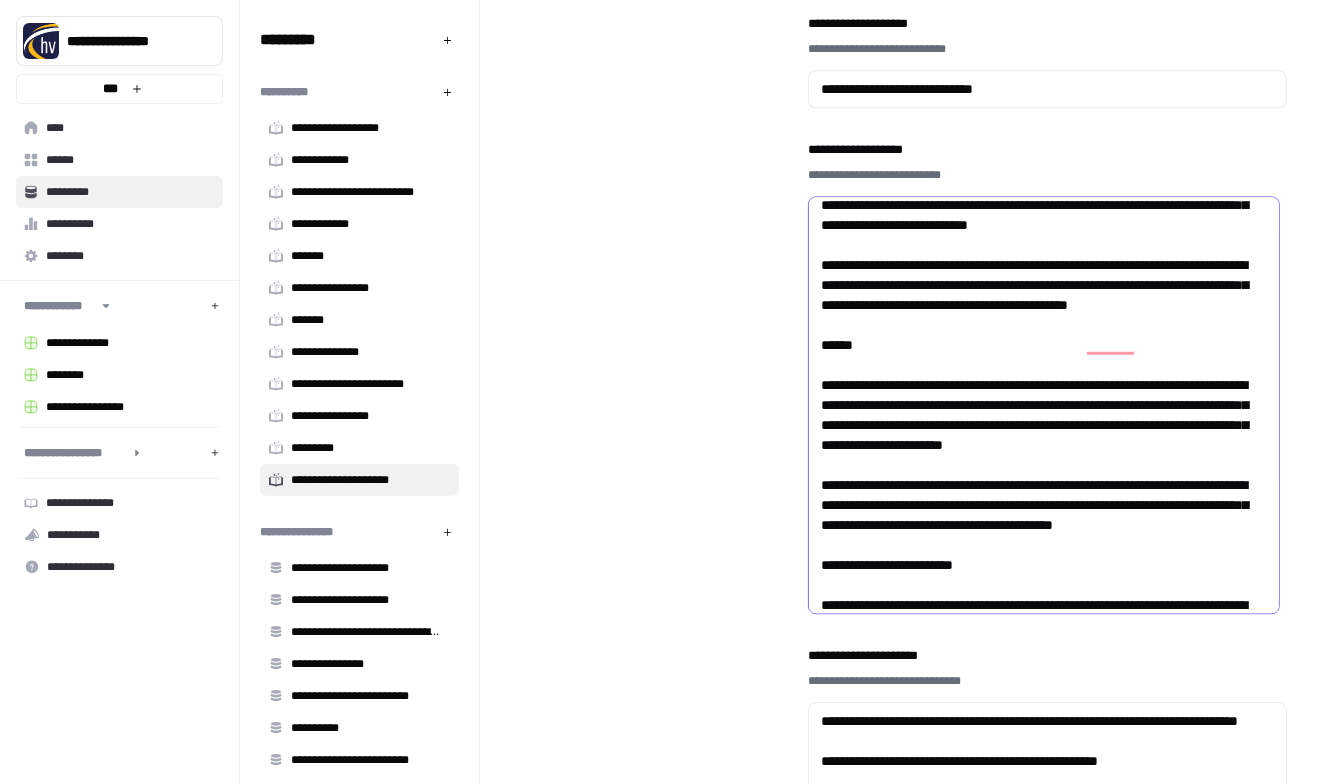 click on "**********" at bounding box center [1039, 244] 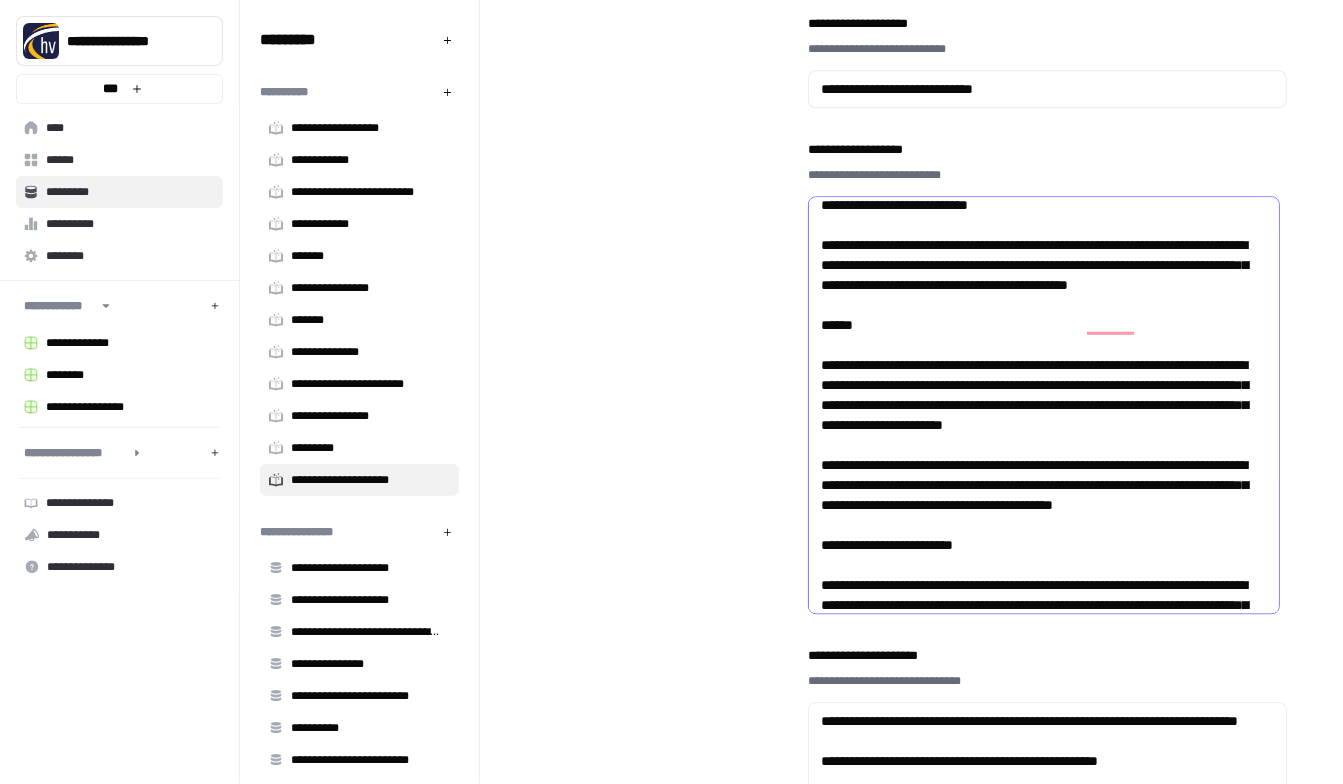 scroll 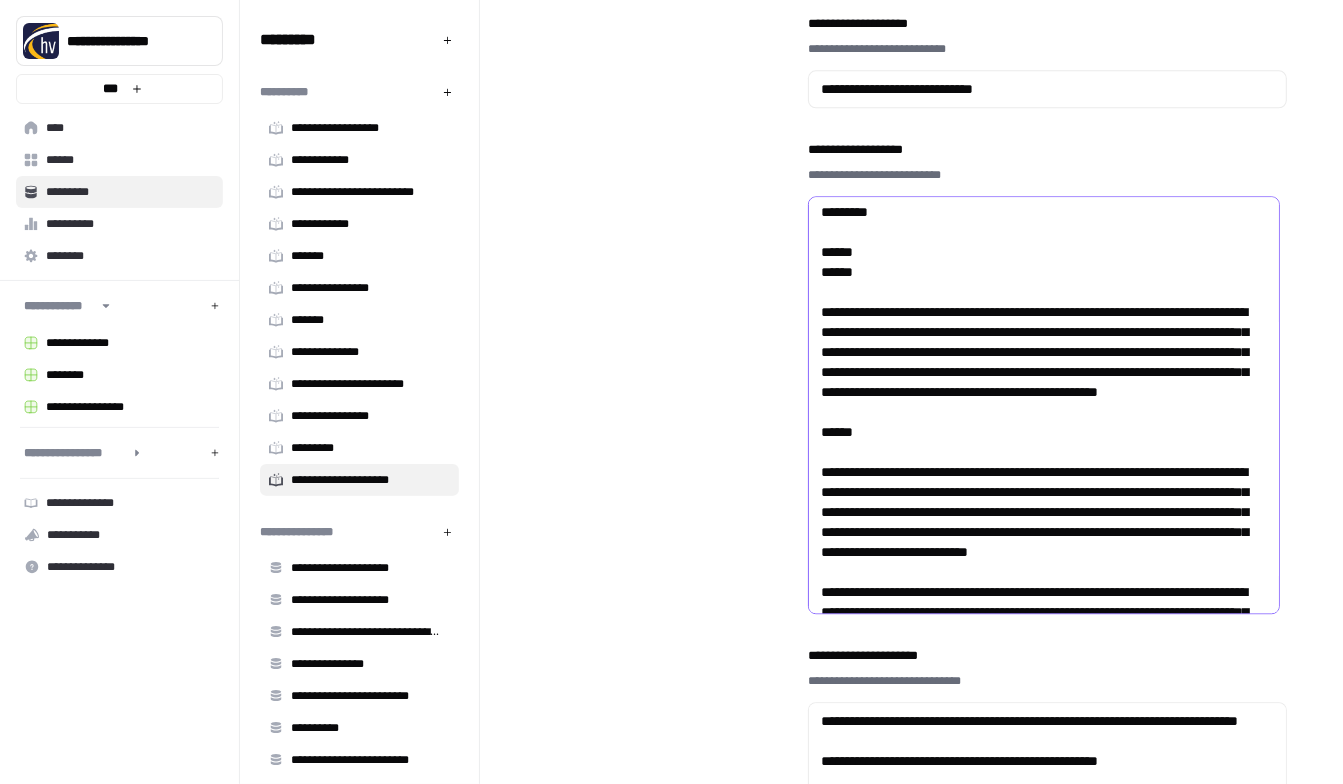 click on "**********" at bounding box center (1039, 582) 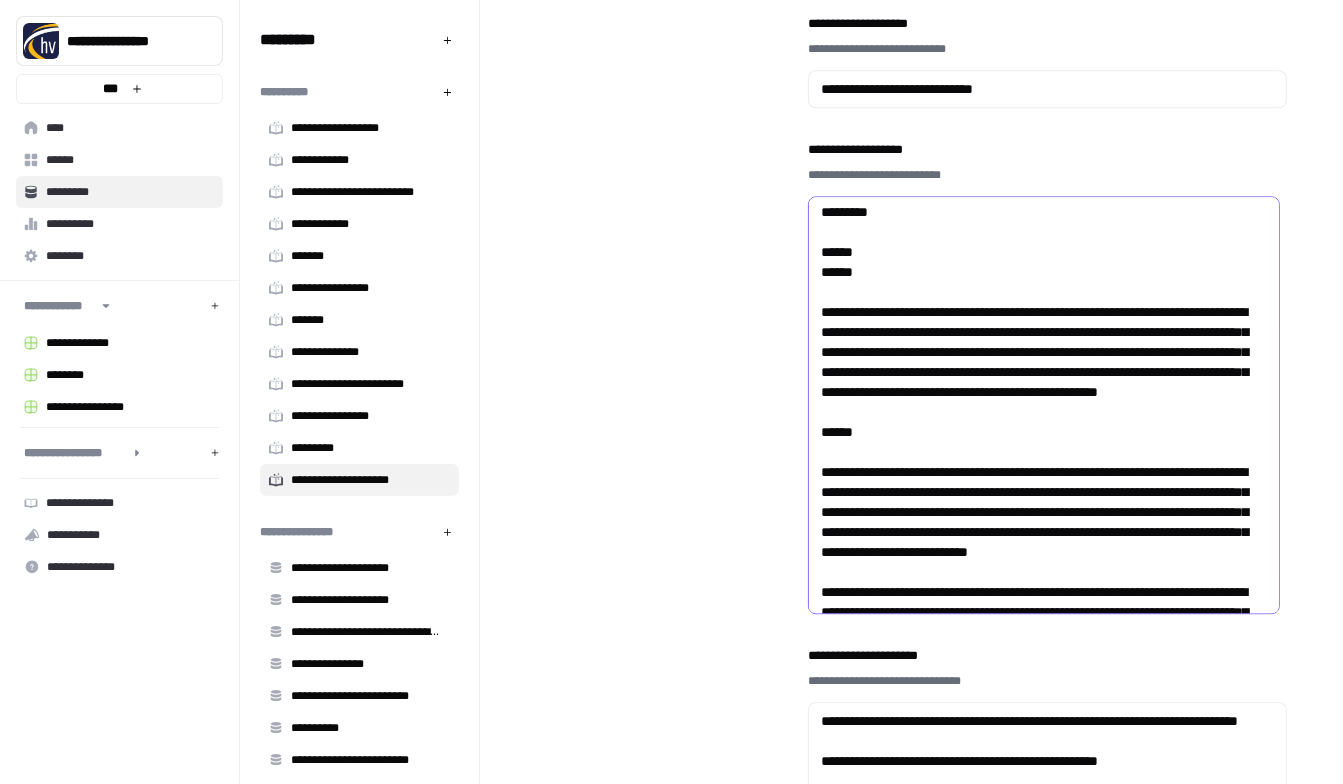 click on "**********" at bounding box center [1039, 582] 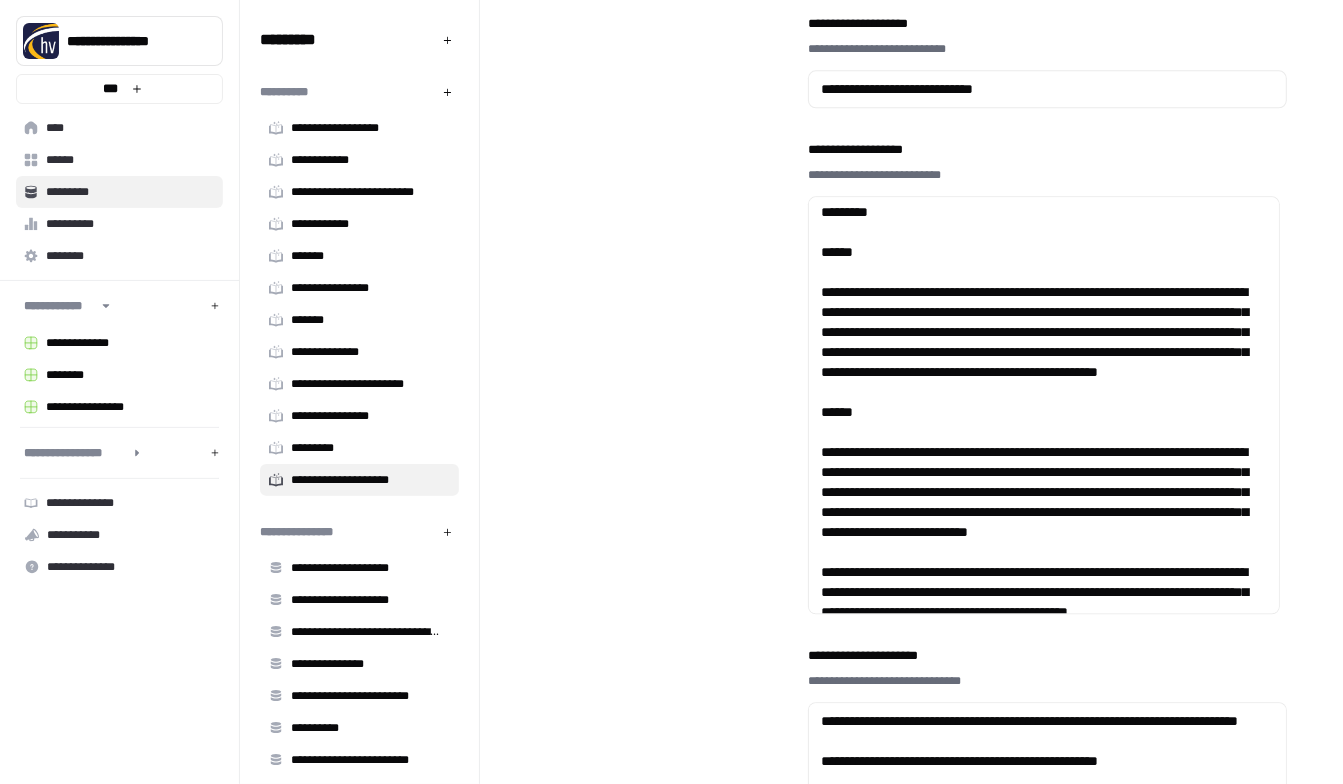 click at bounding box center (1044, 405) 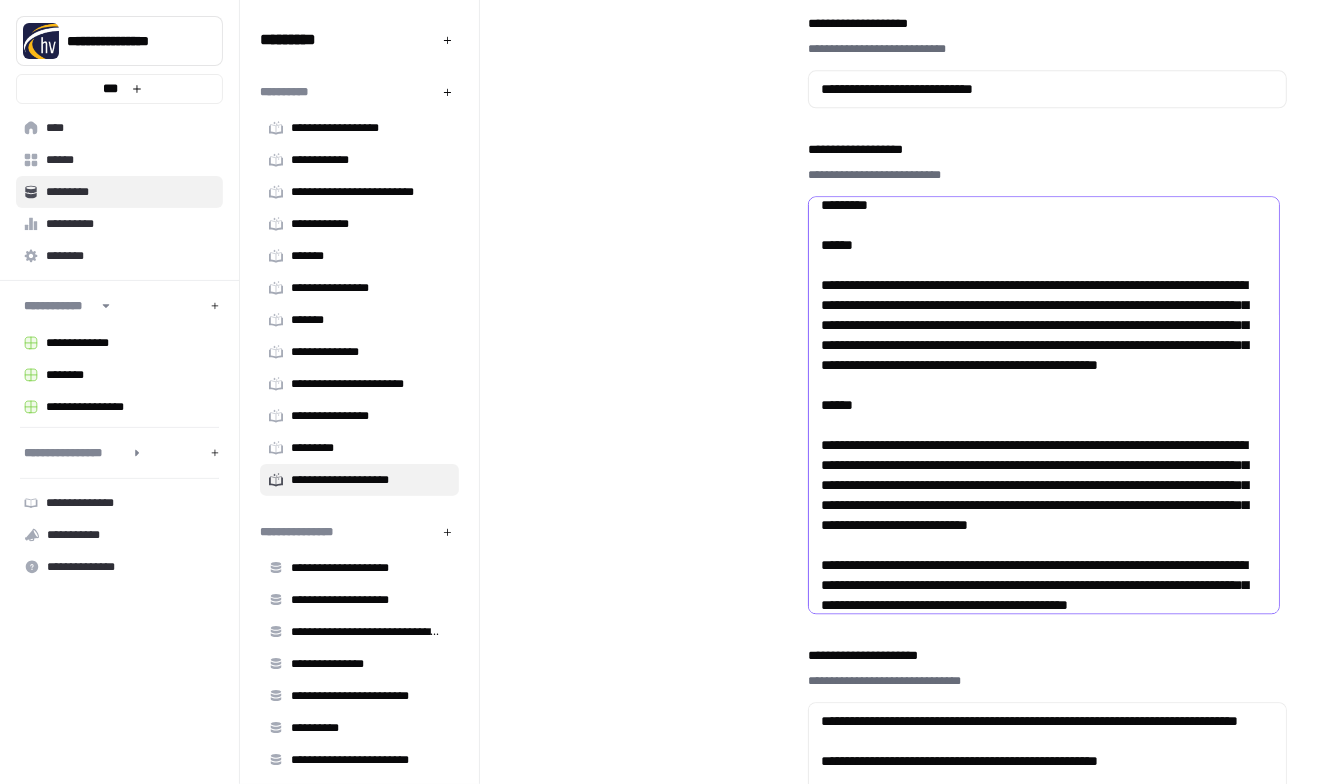 click on "**********" at bounding box center [1039, 565] 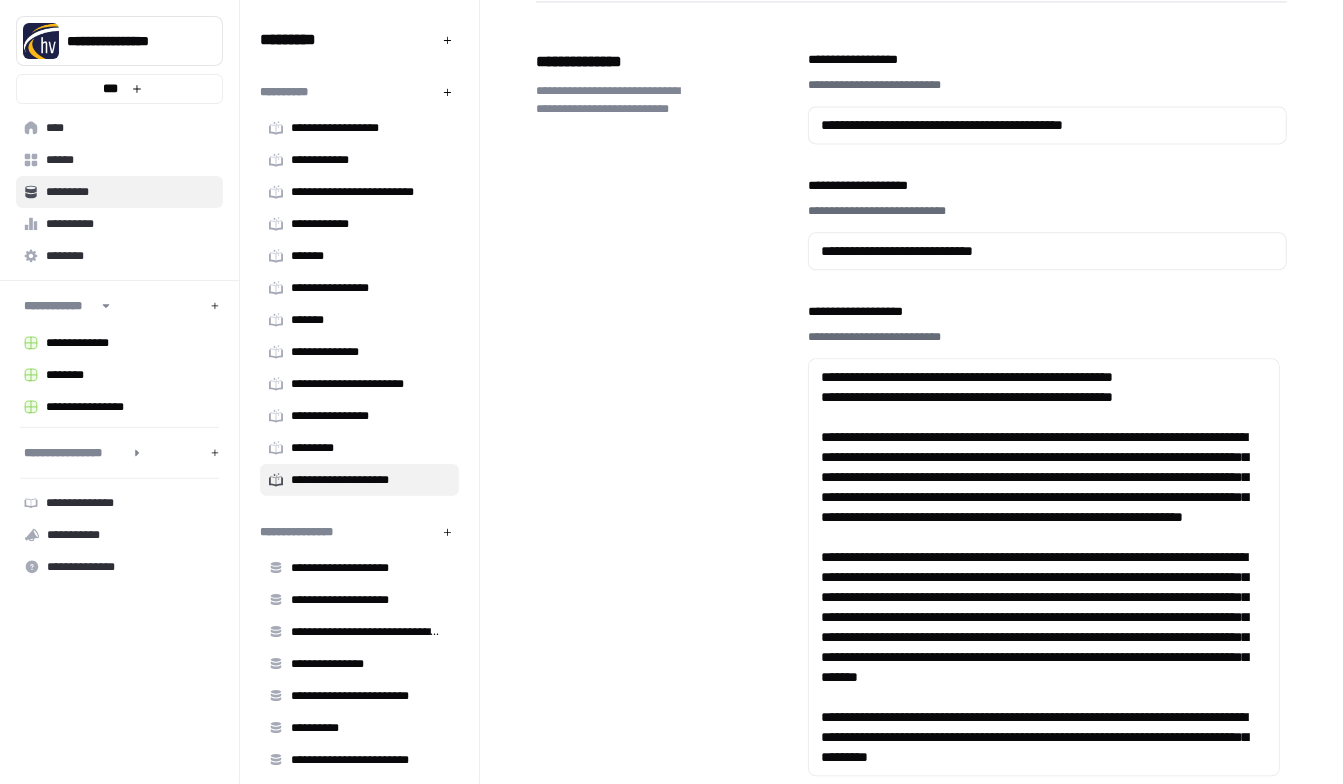 click at bounding box center [1044, 567] 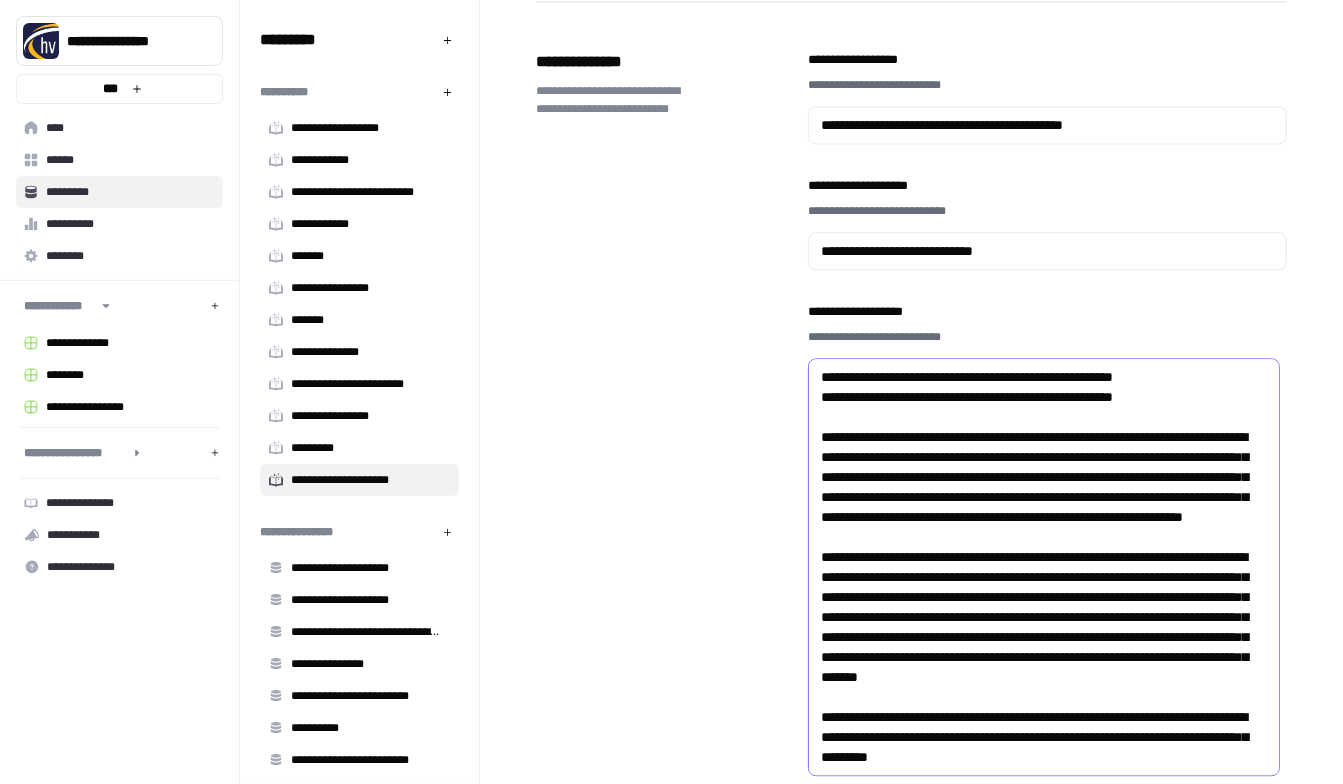 click on "**********" at bounding box center (1039, 1117) 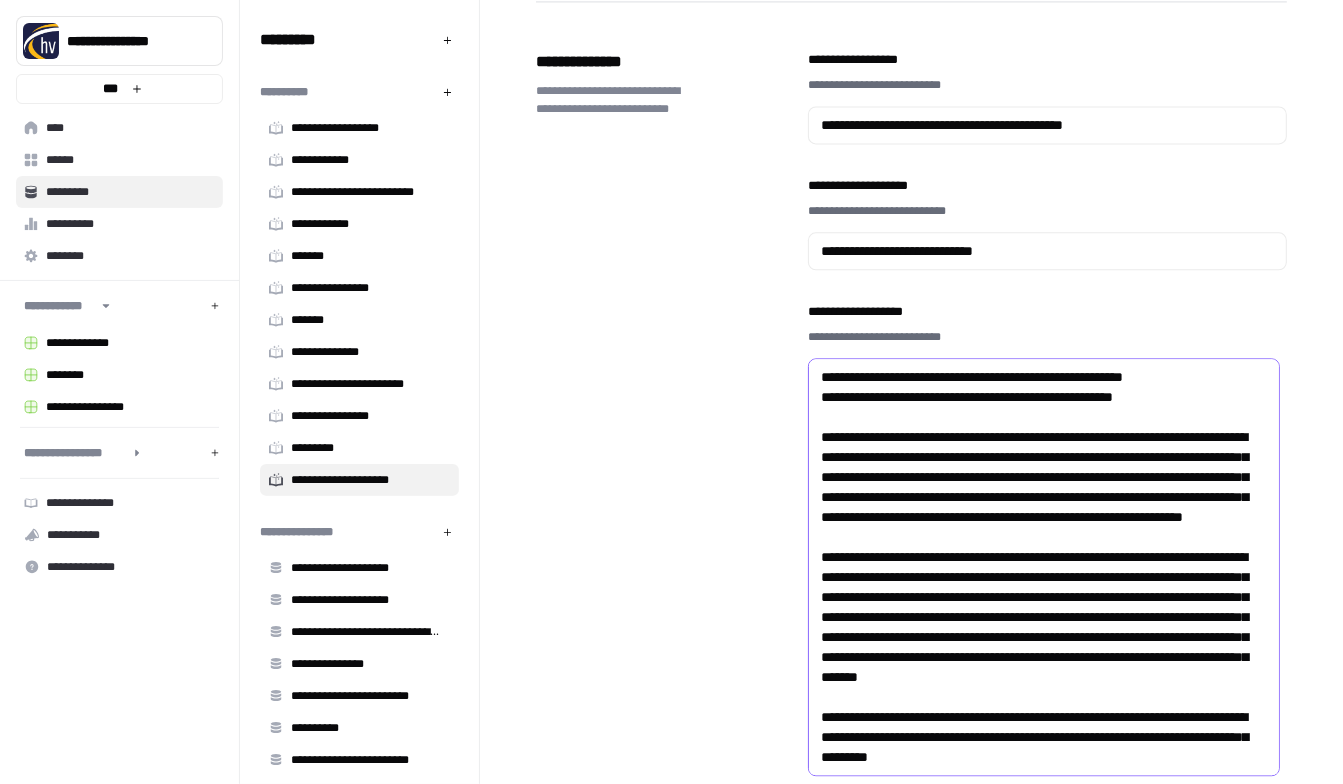 click on "**********" at bounding box center [1039, 1117] 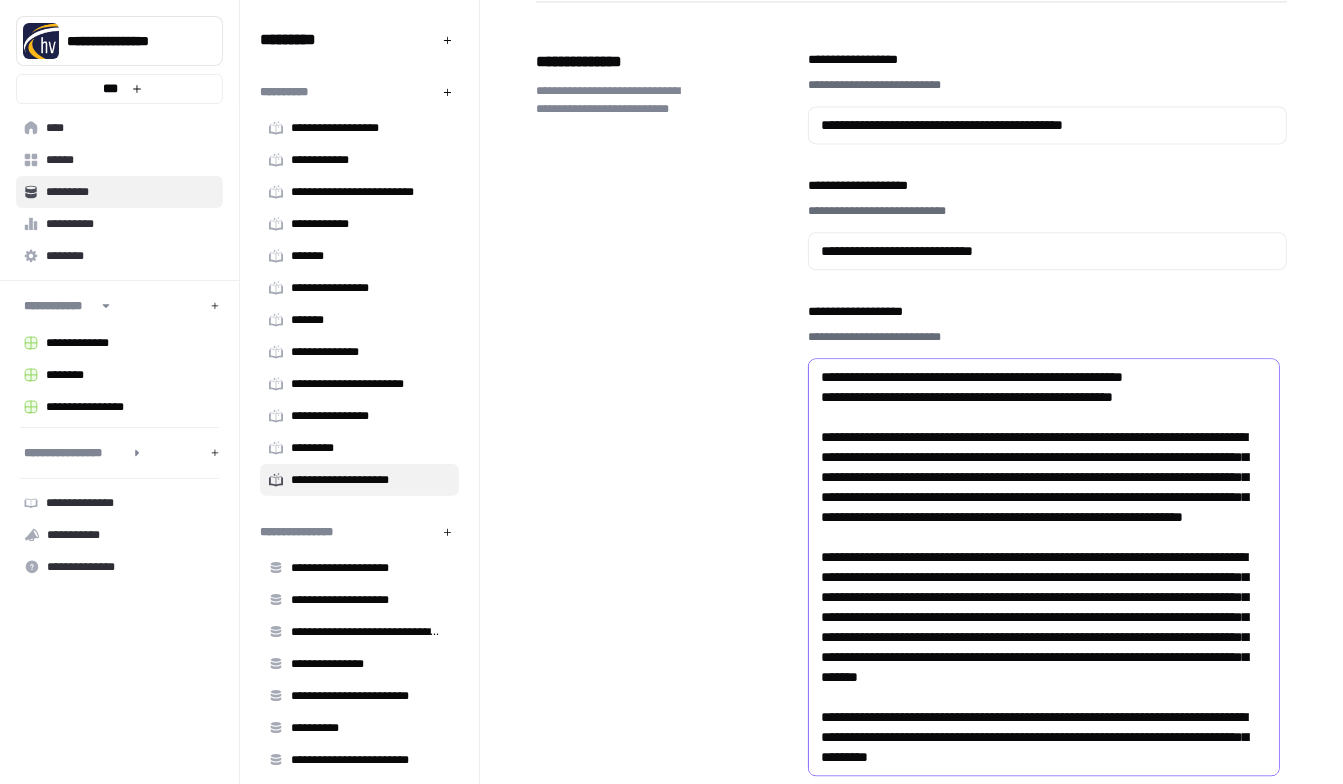 click on "**********" at bounding box center [1039, 1117] 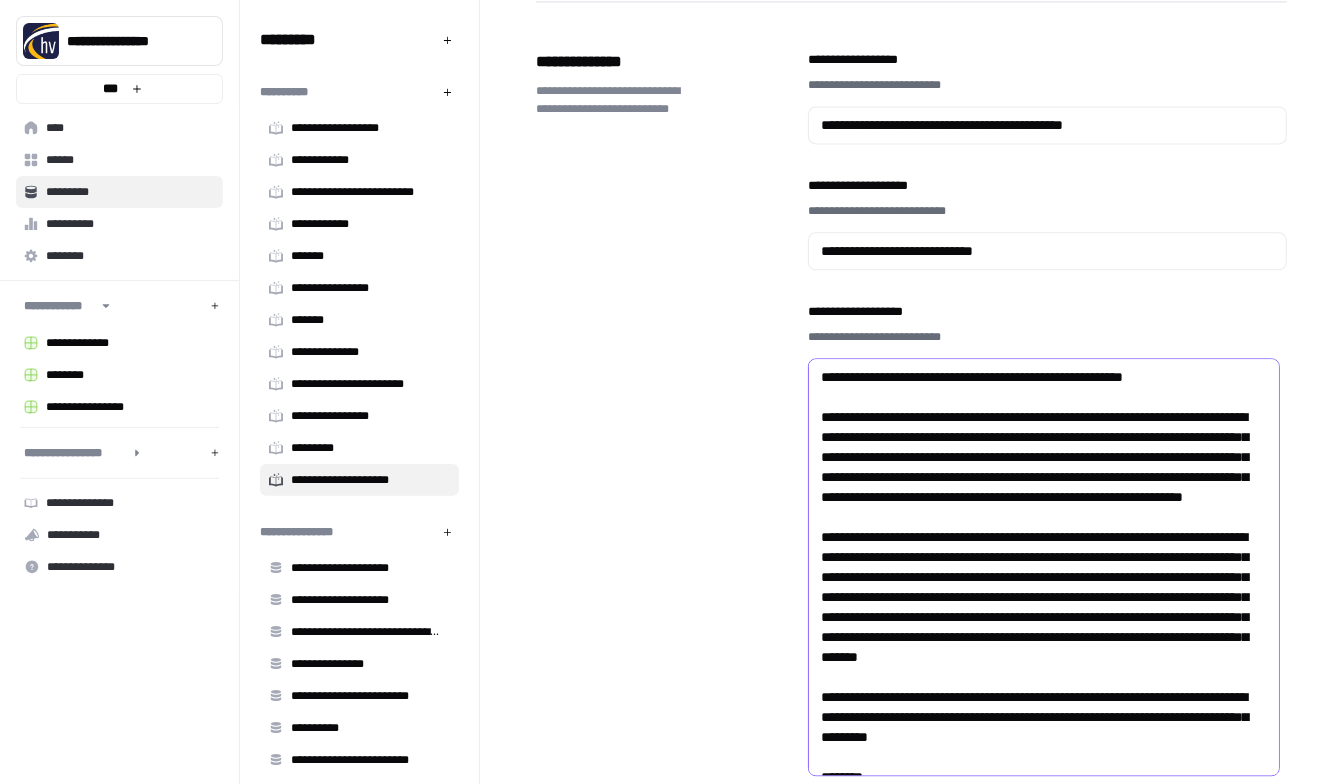 click on "**********" at bounding box center (1039, 1107) 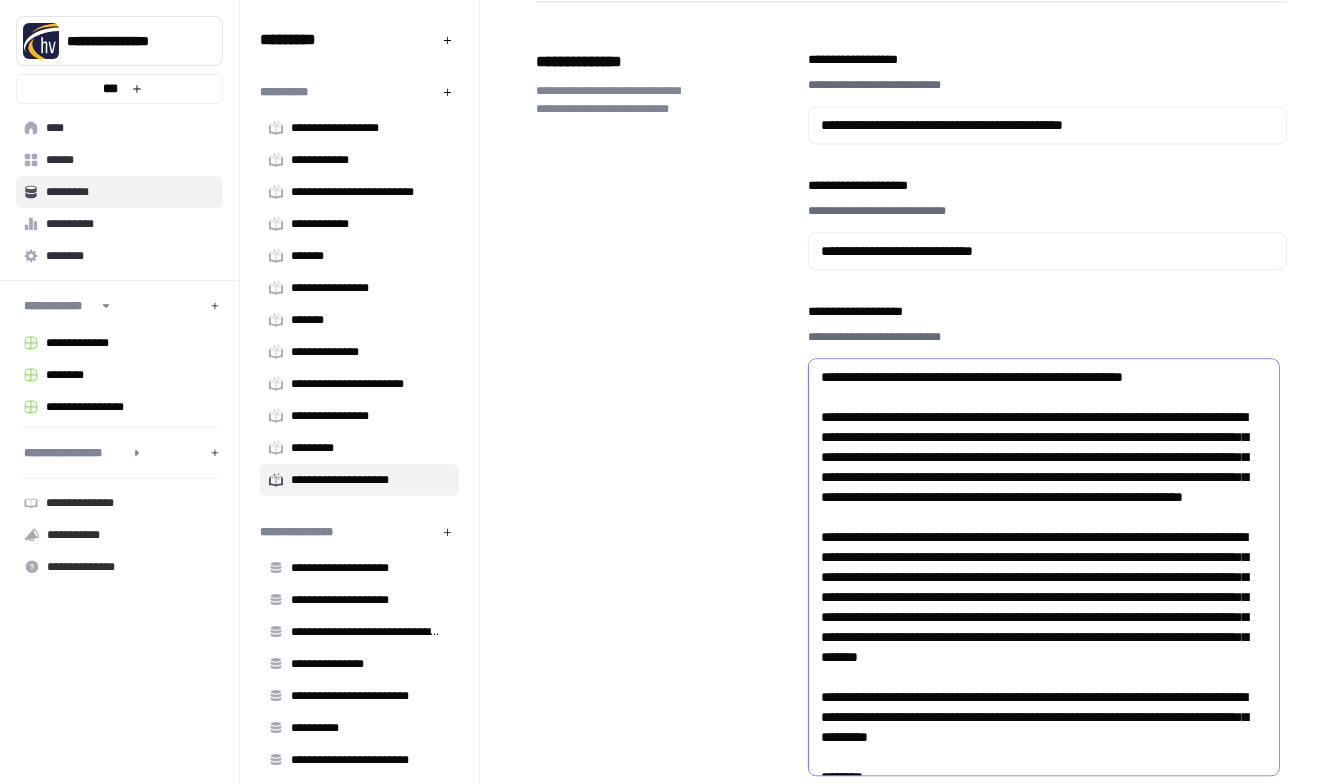paste on "**********" 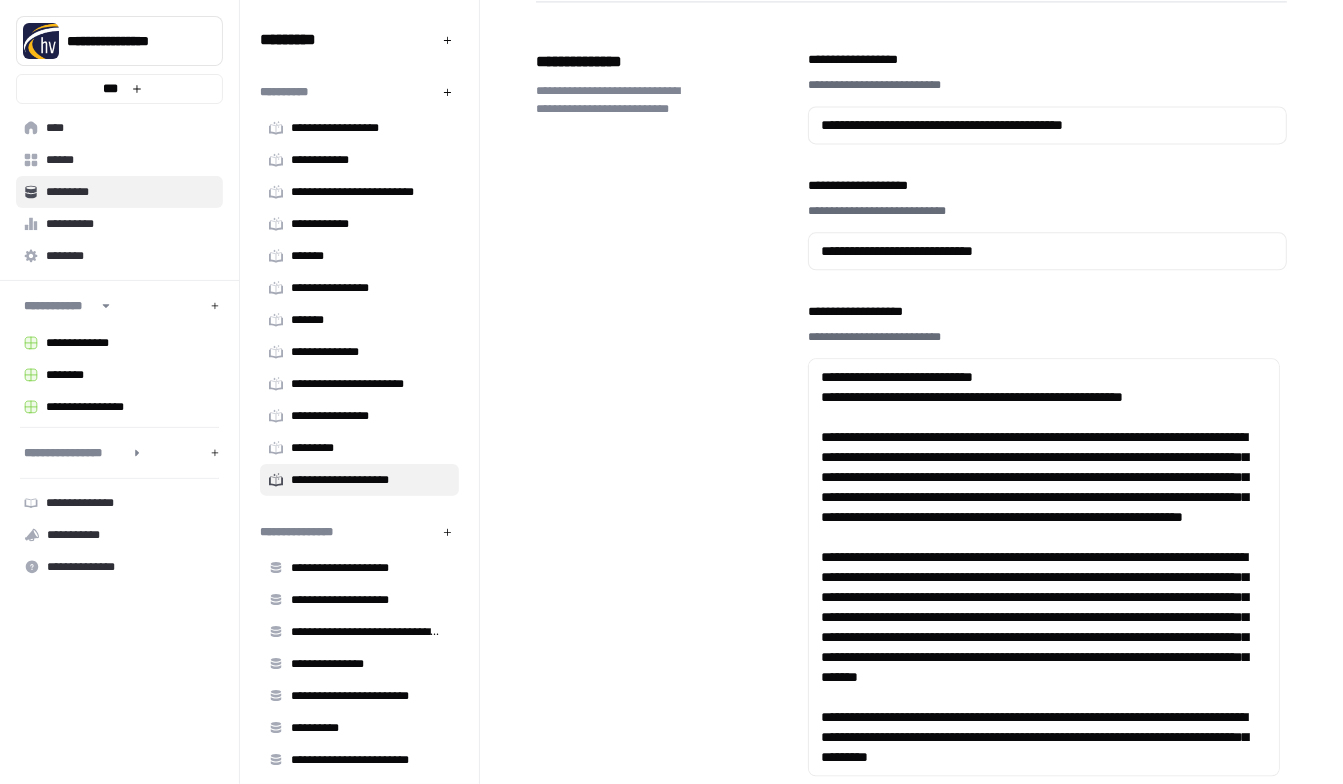 click on "**********" at bounding box center (1048, 666) 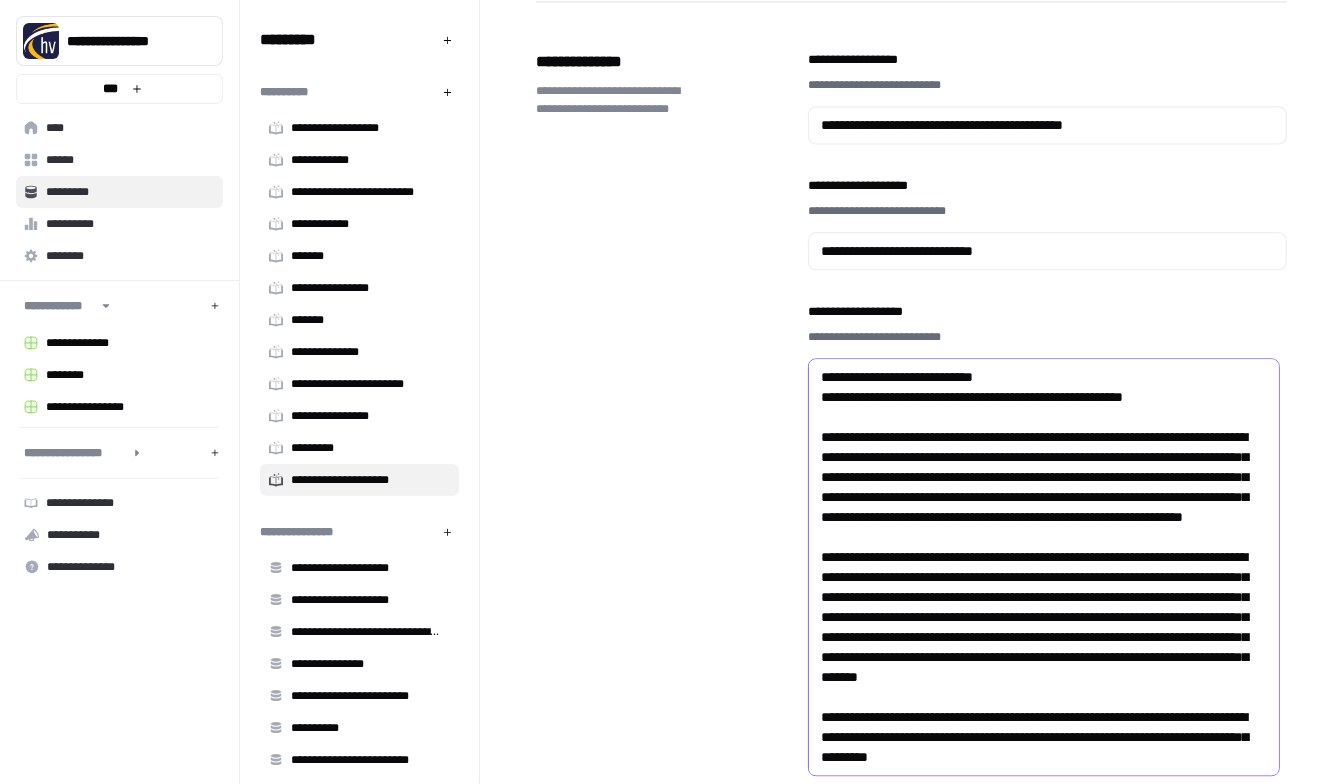 click on "**********" at bounding box center (1039, 1117) 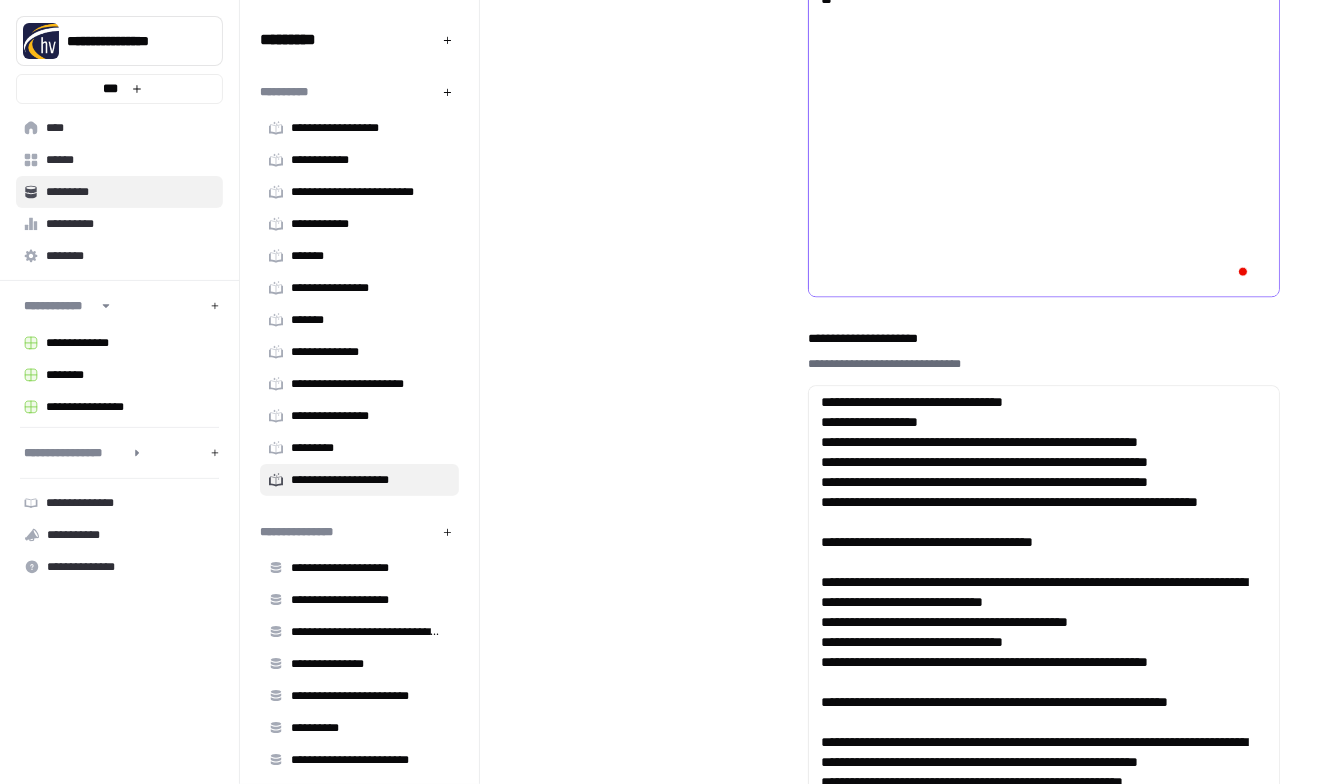 type on "**********" 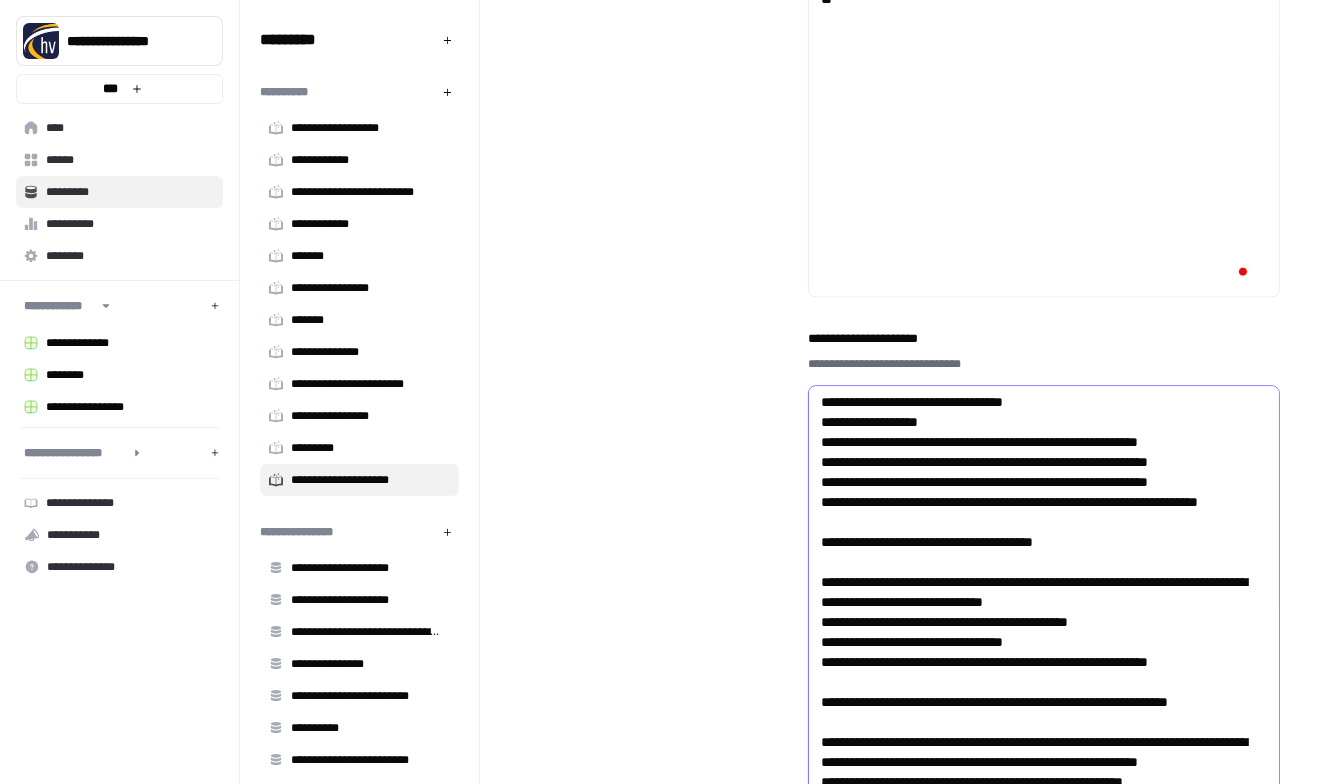 click on "**********" at bounding box center [1039, 732] 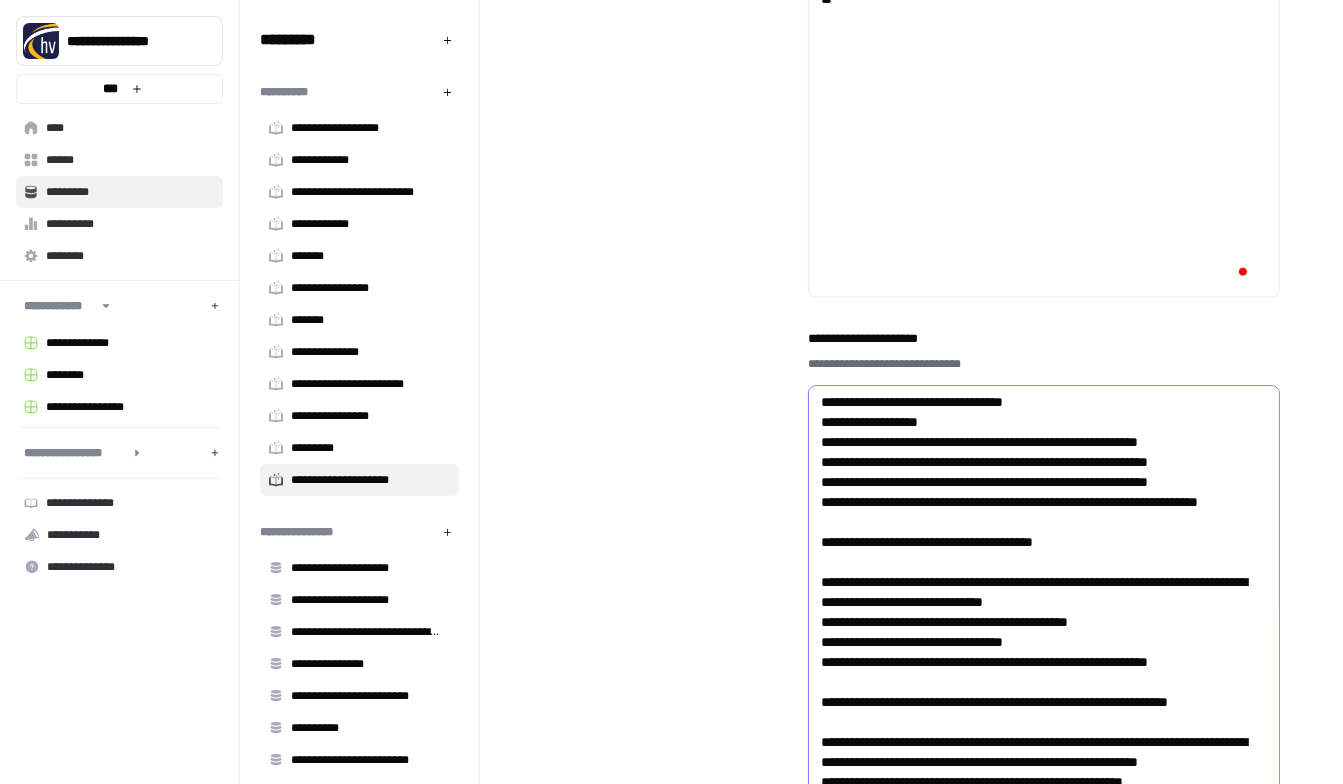 click on "**********" at bounding box center [1039, 732] 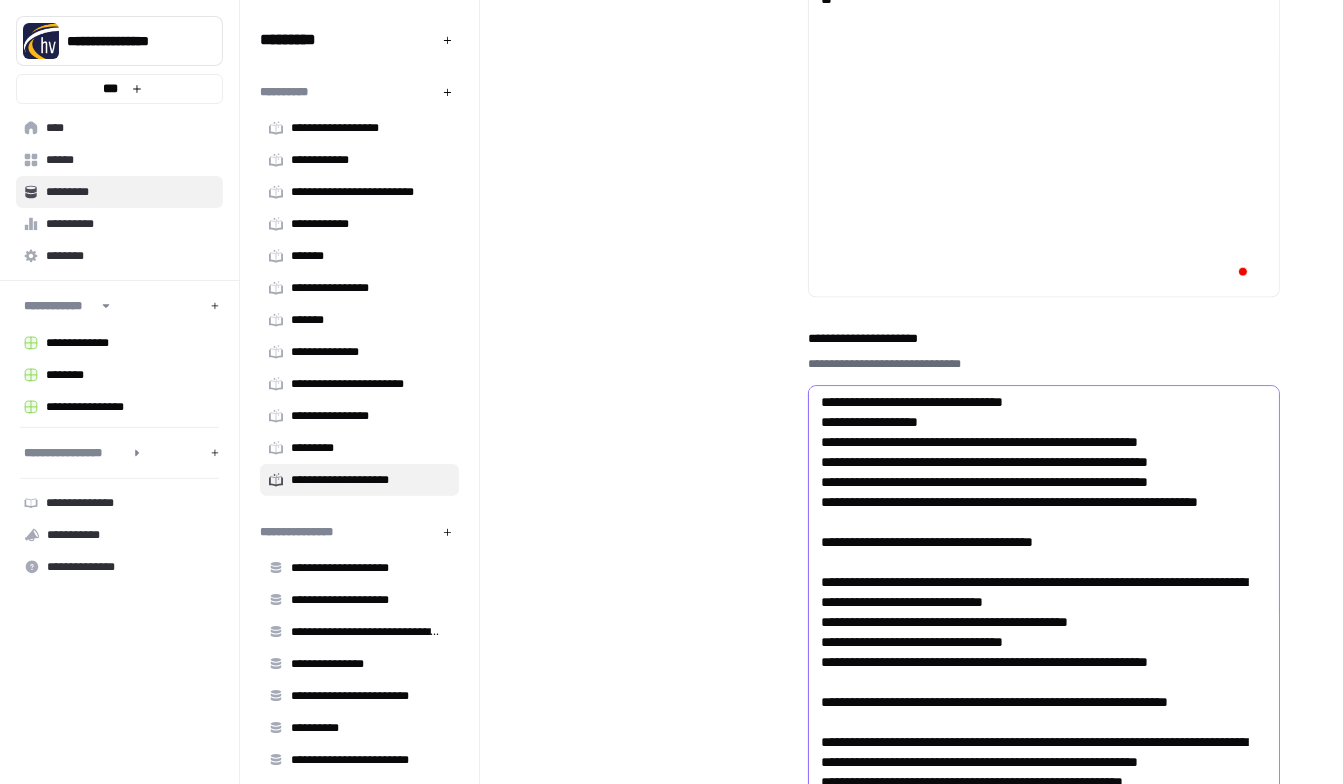 click on "**********" at bounding box center (1039, 732) 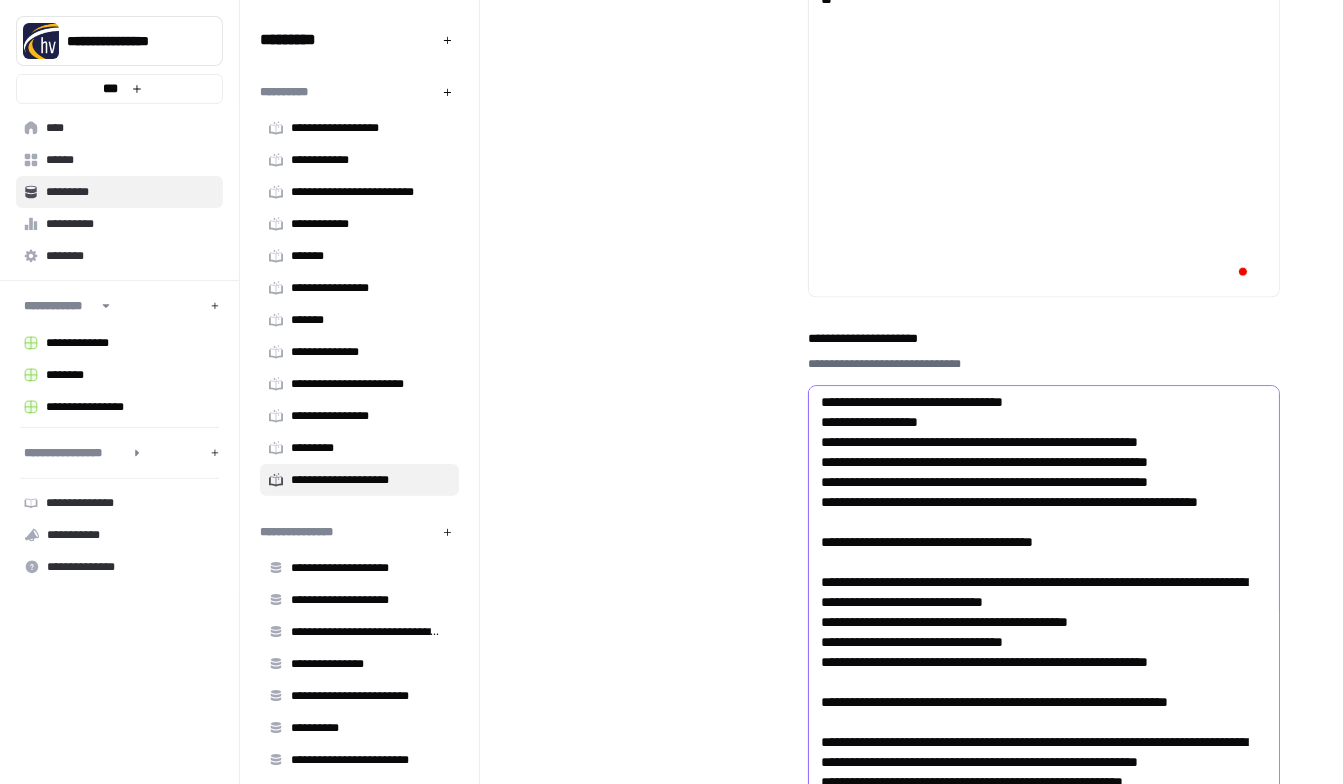 click on "**********" at bounding box center (1039, 732) 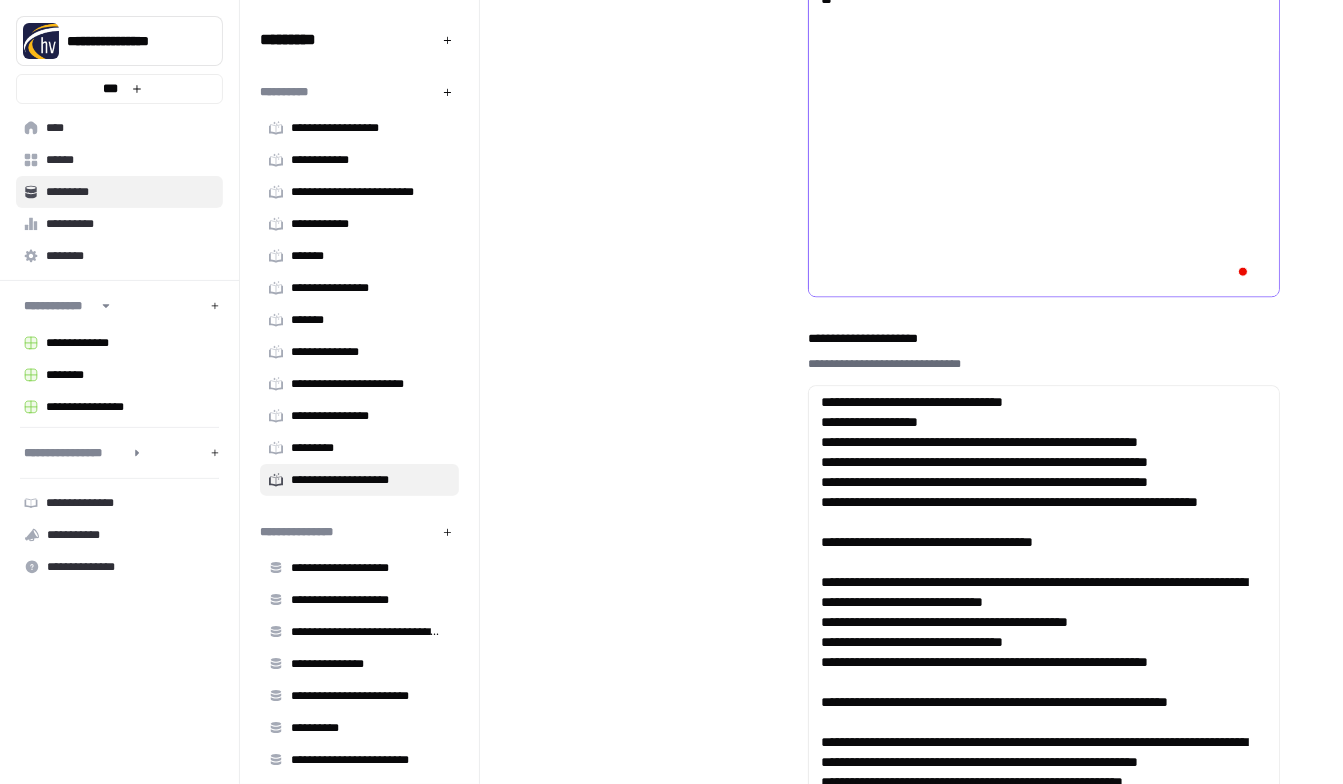 click on "**********" at bounding box center (1039, -462) 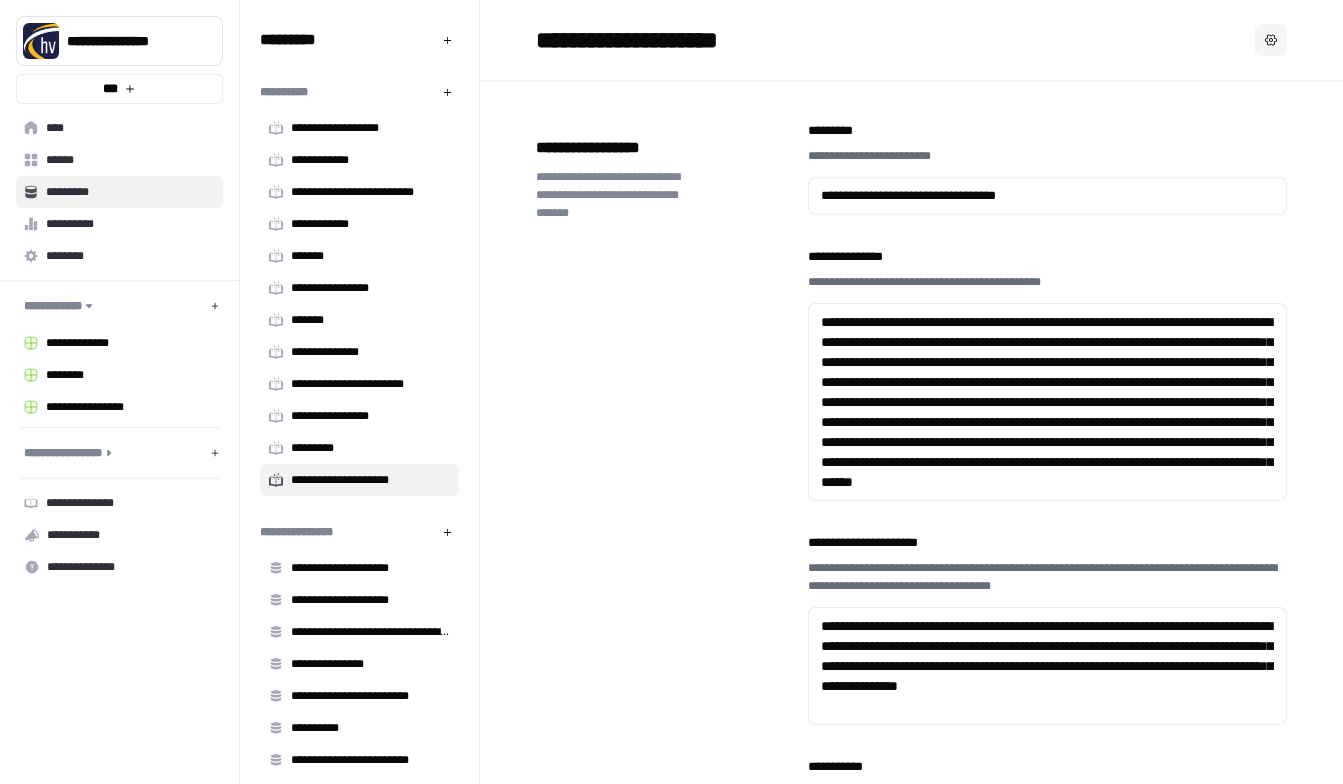 click on "**********" at bounding box center [1047, 3586] 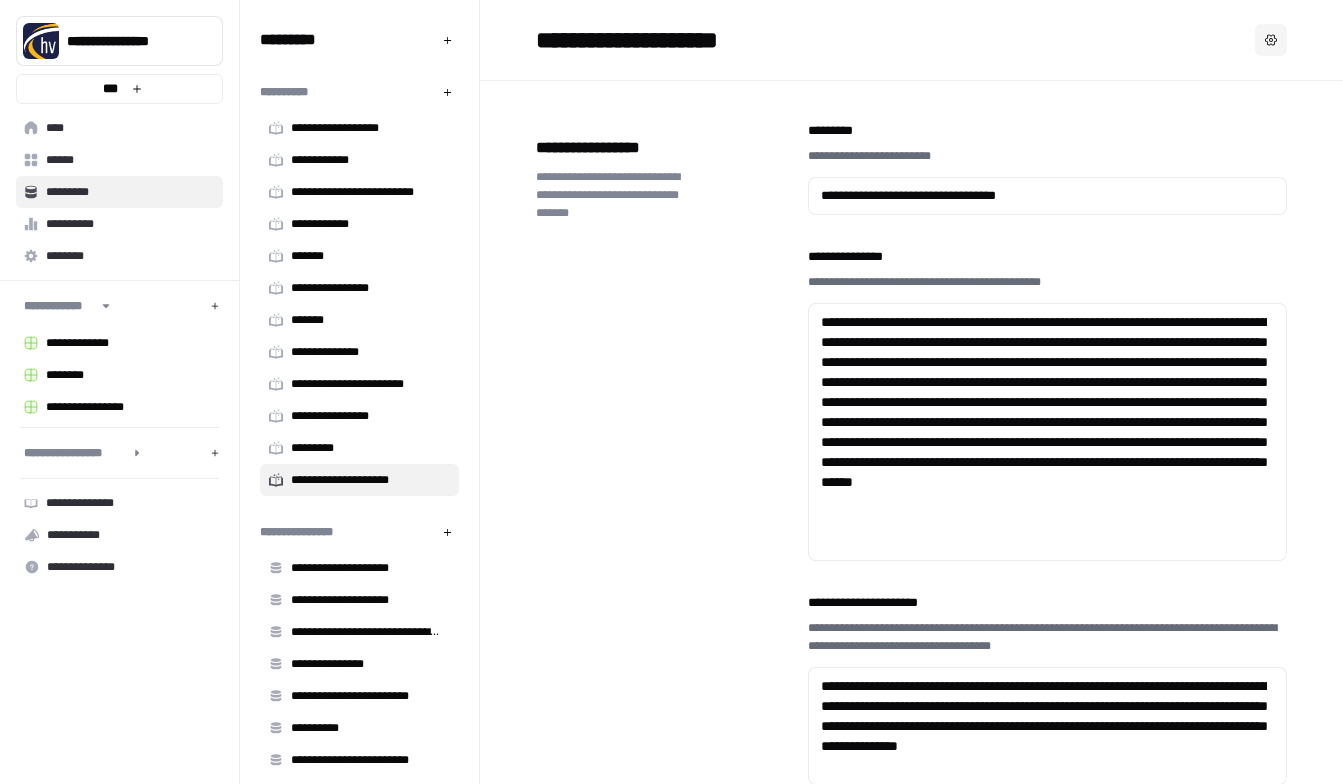 scroll, scrollTop: 0, scrollLeft: 0, axis: both 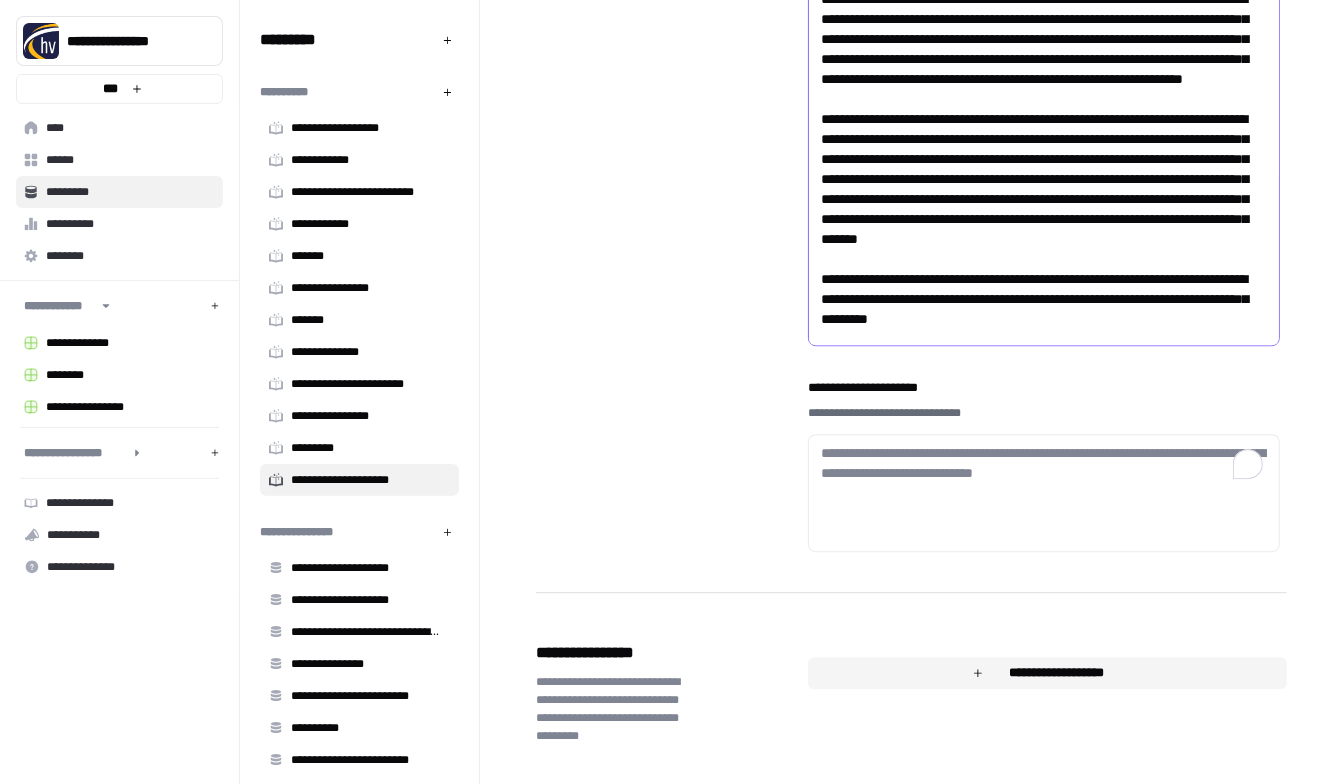 click on "**********" at bounding box center (1039, 679) 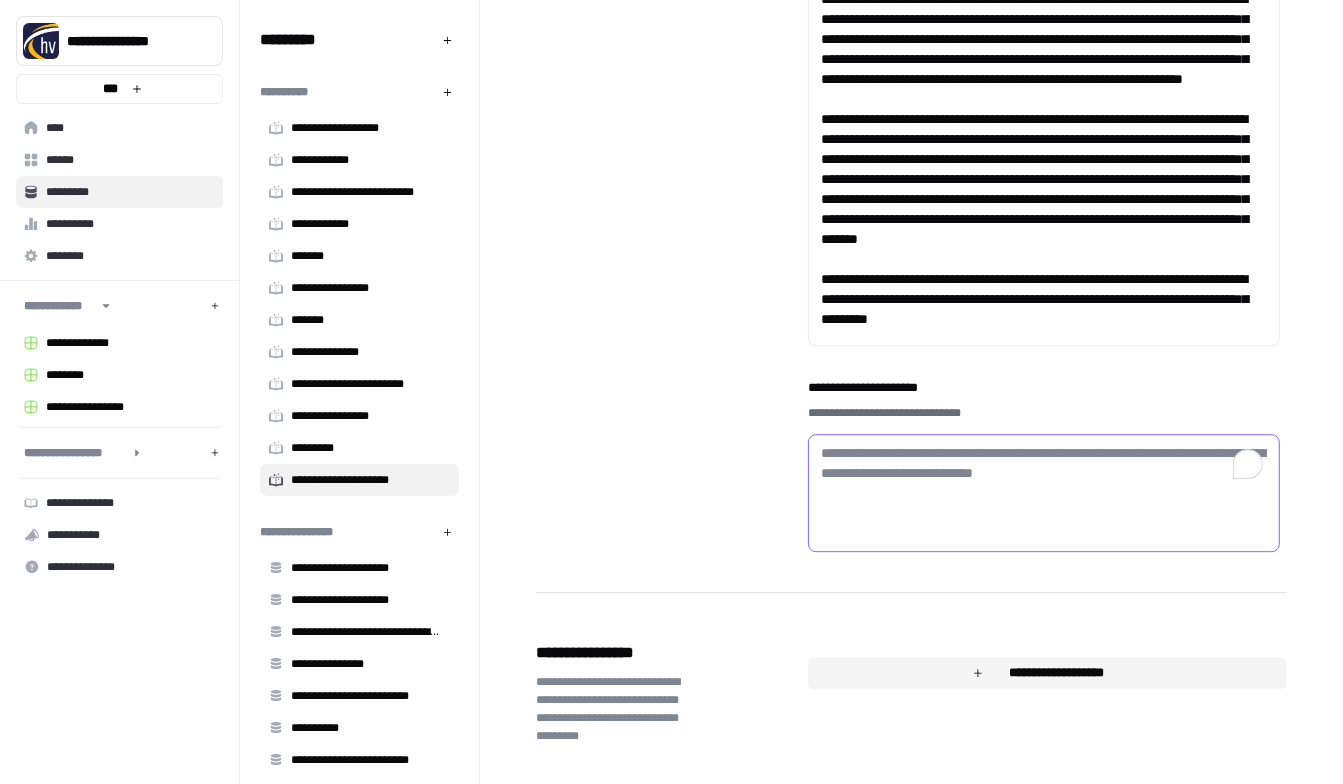 click on "**********" at bounding box center (1044, 463) 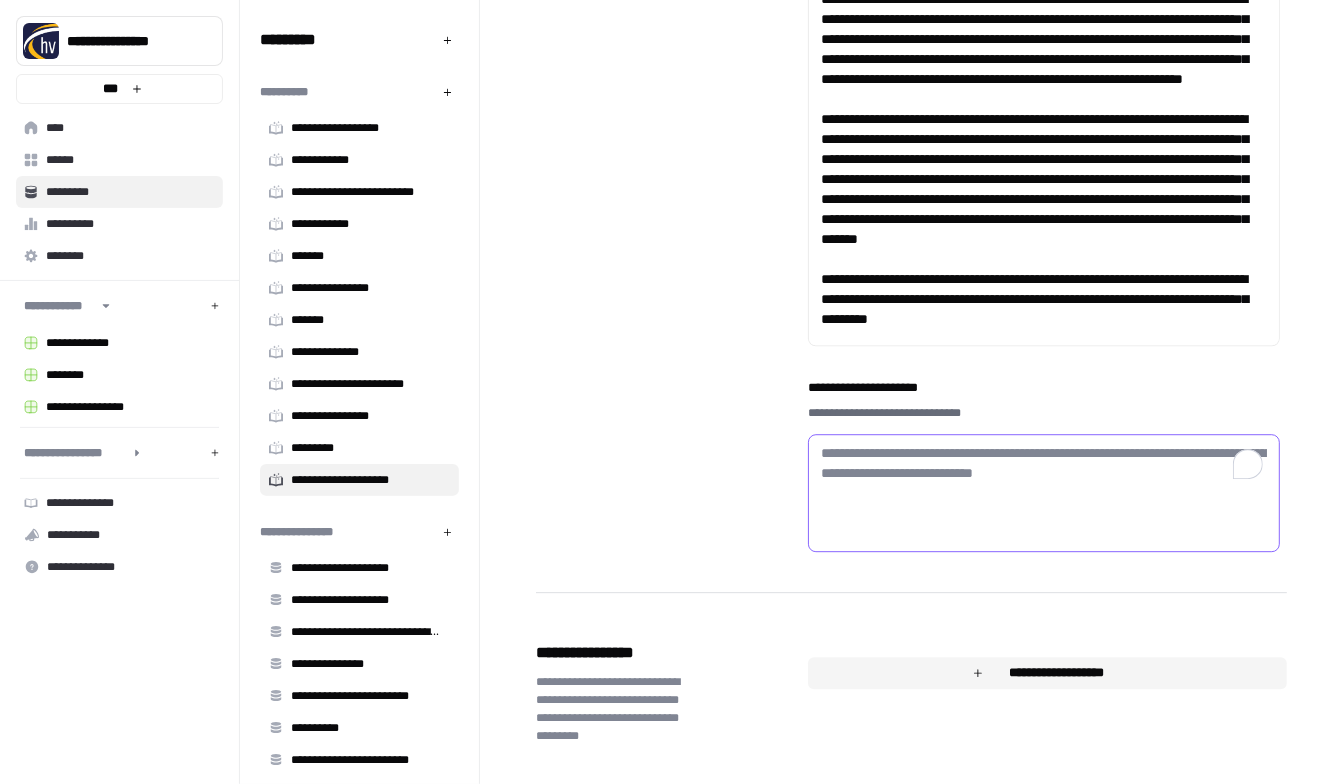 click on "**********" at bounding box center [1044, 463] 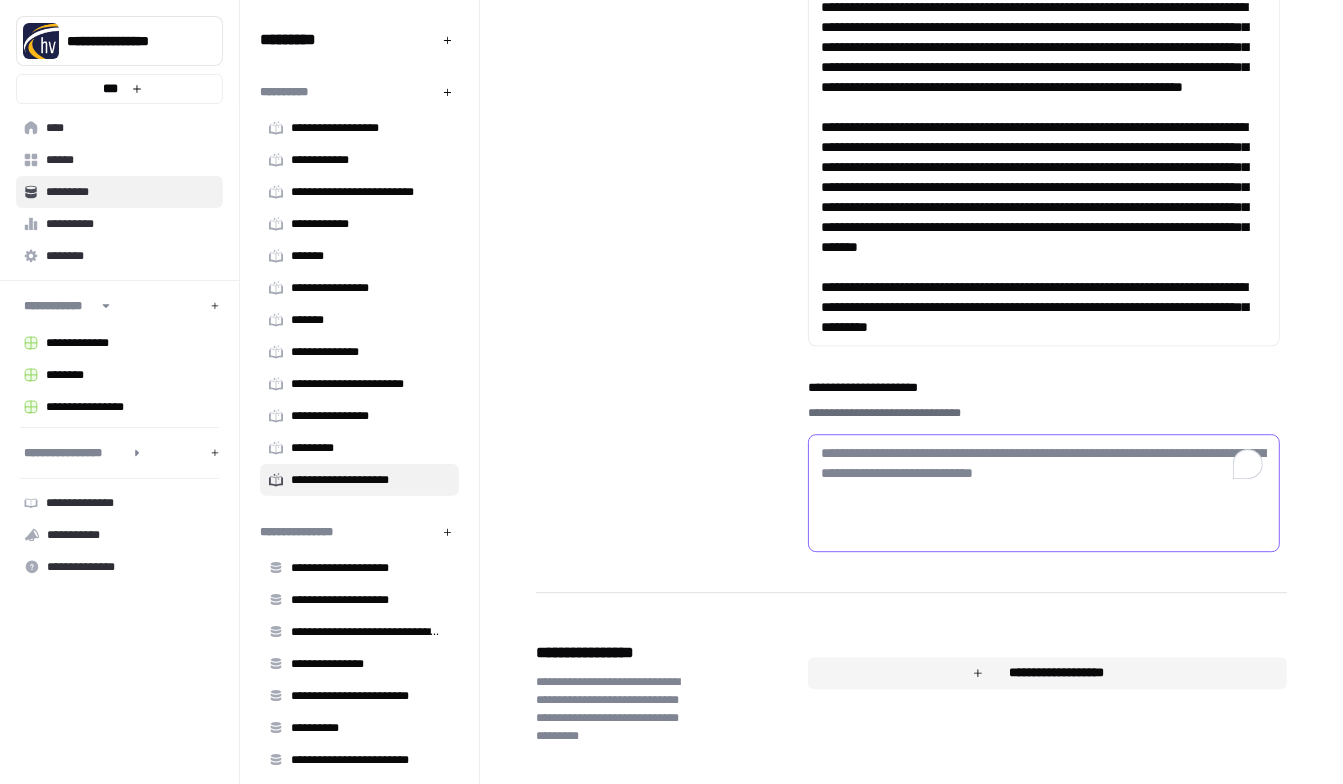scroll, scrollTop: 2773, scrollLeft: 0, axis: vertical 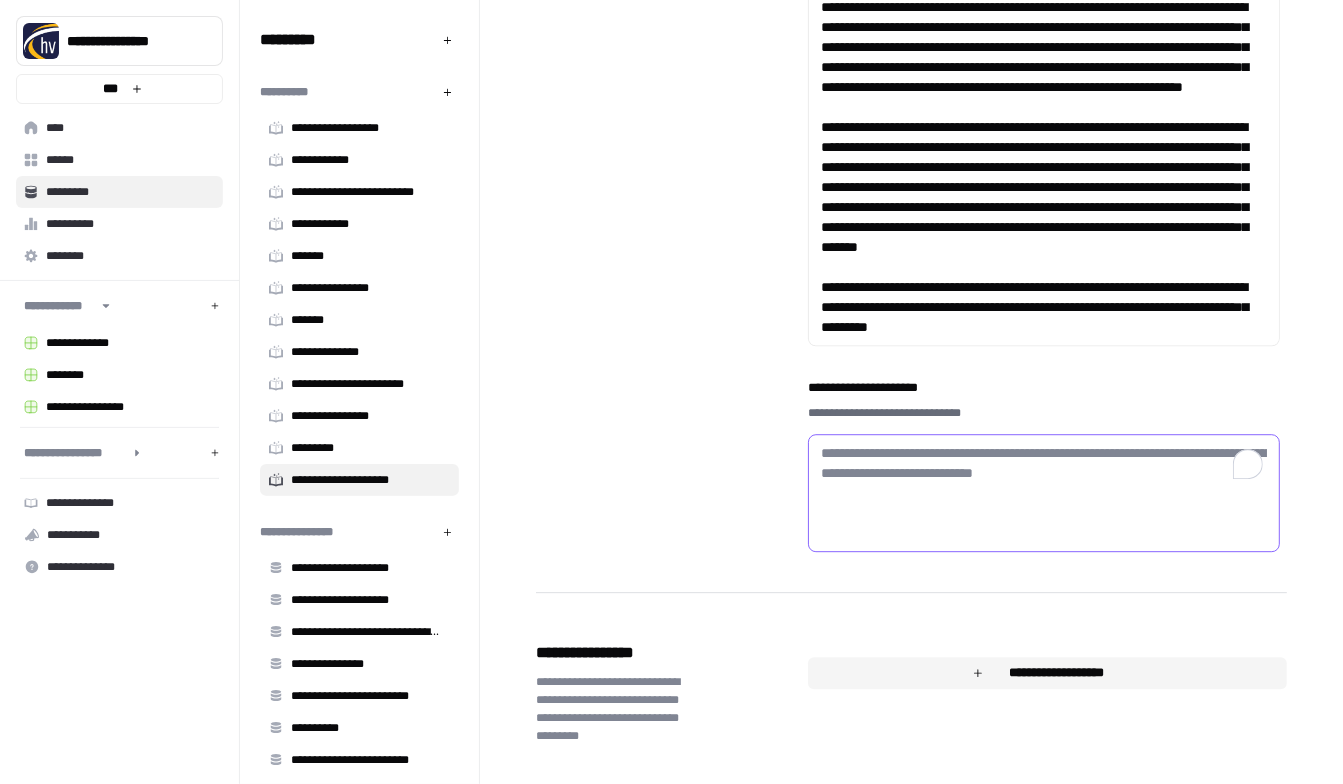 paste on "**********" 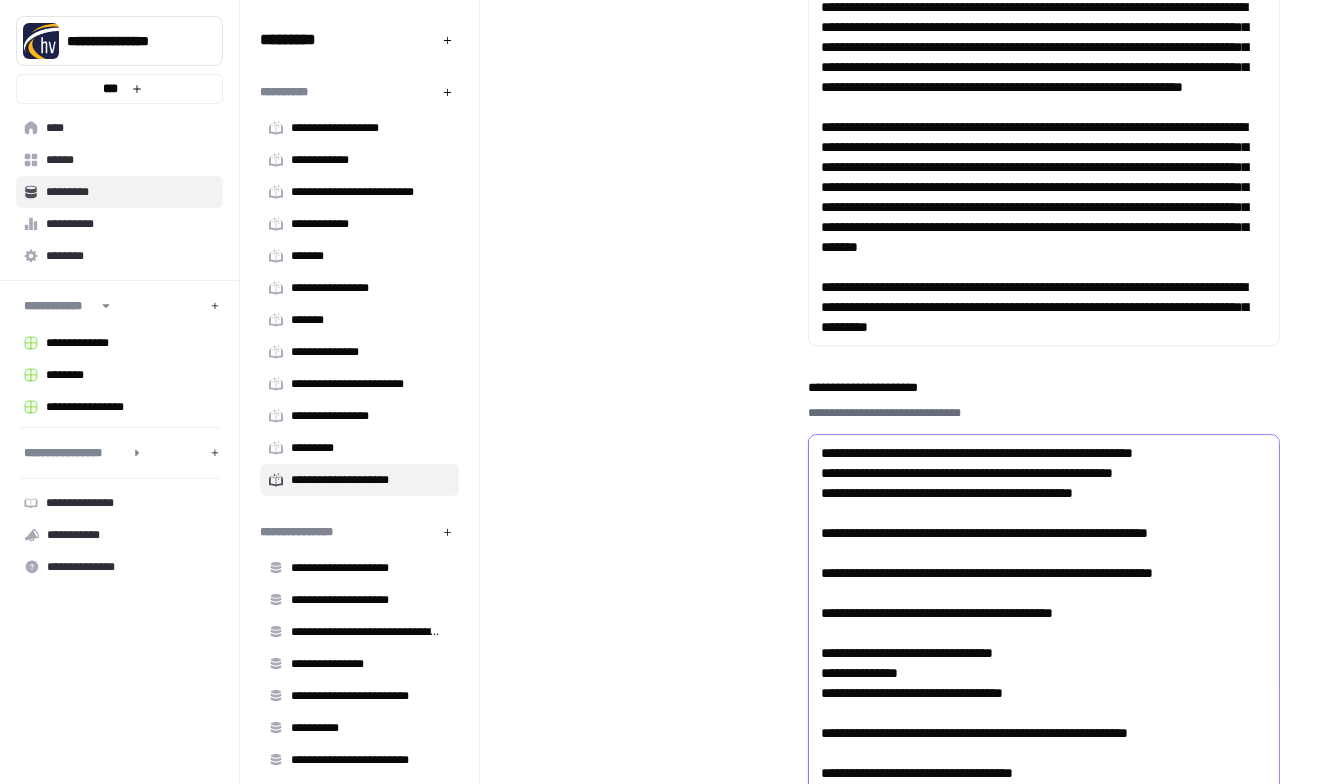 scroll, scrollTop: 700, scrollLeft: 0, axis: vertical 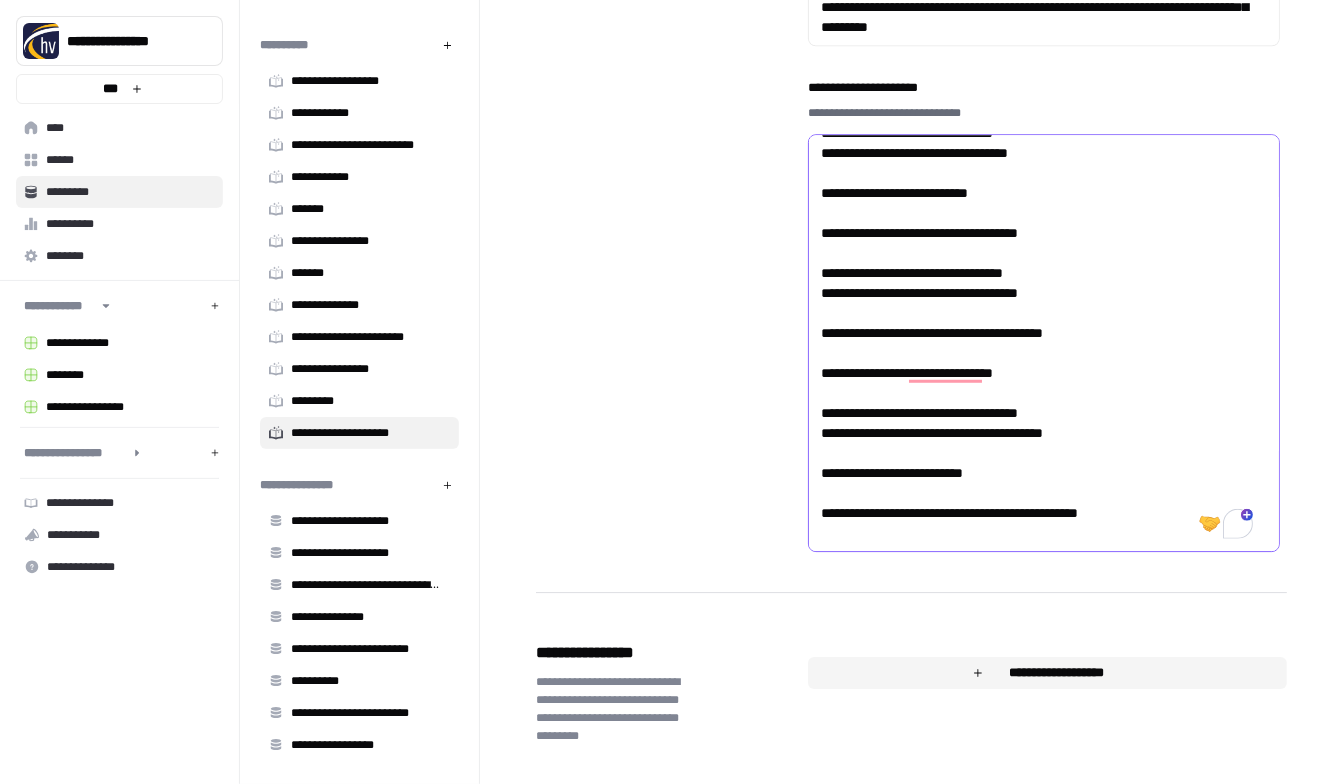 type on "**********" 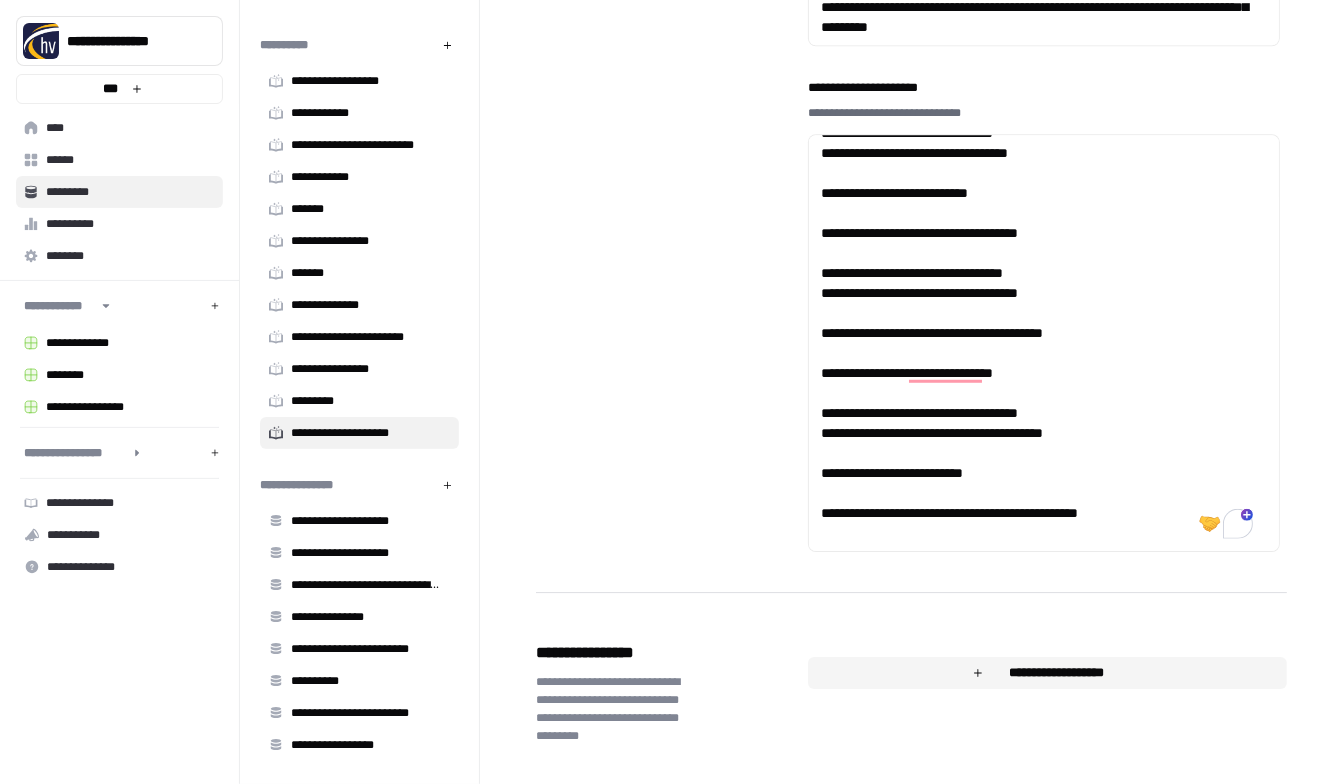 scroll 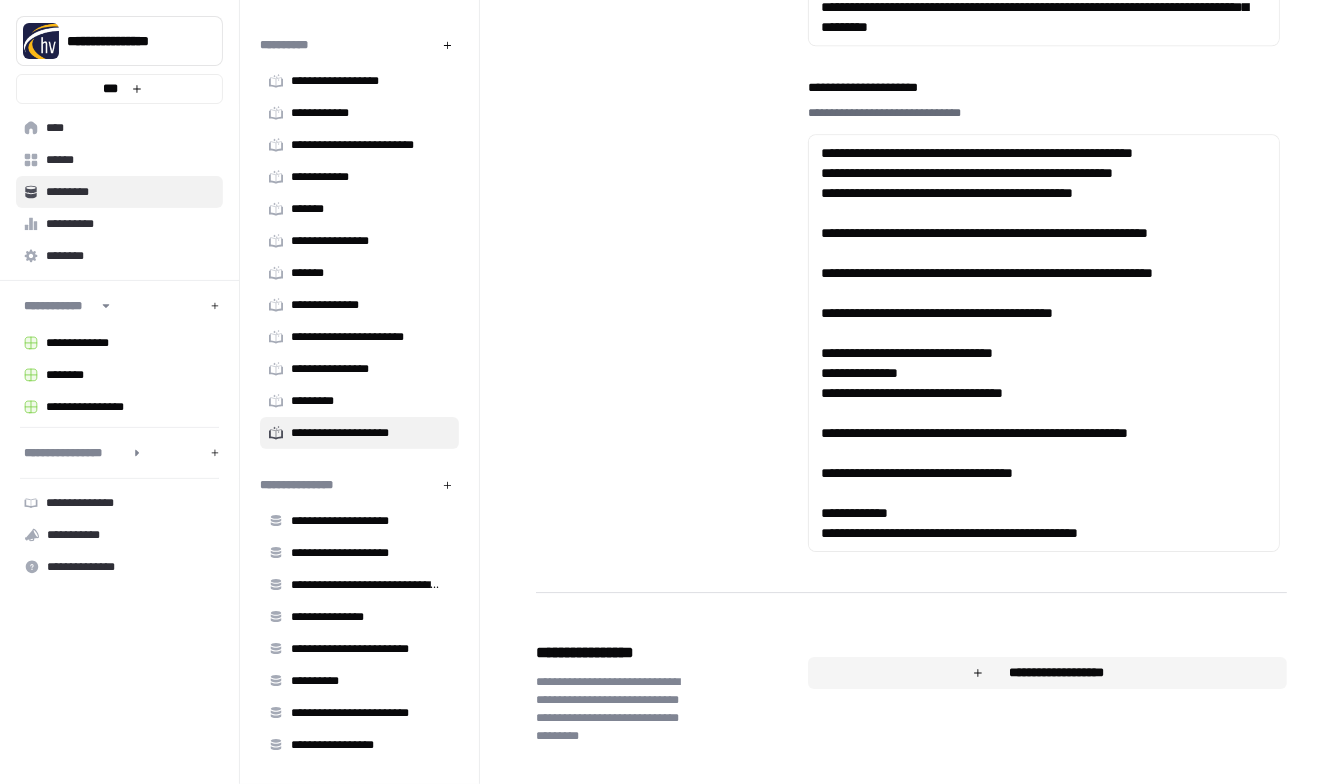 click on "*********" at bounding box center (365, 401) 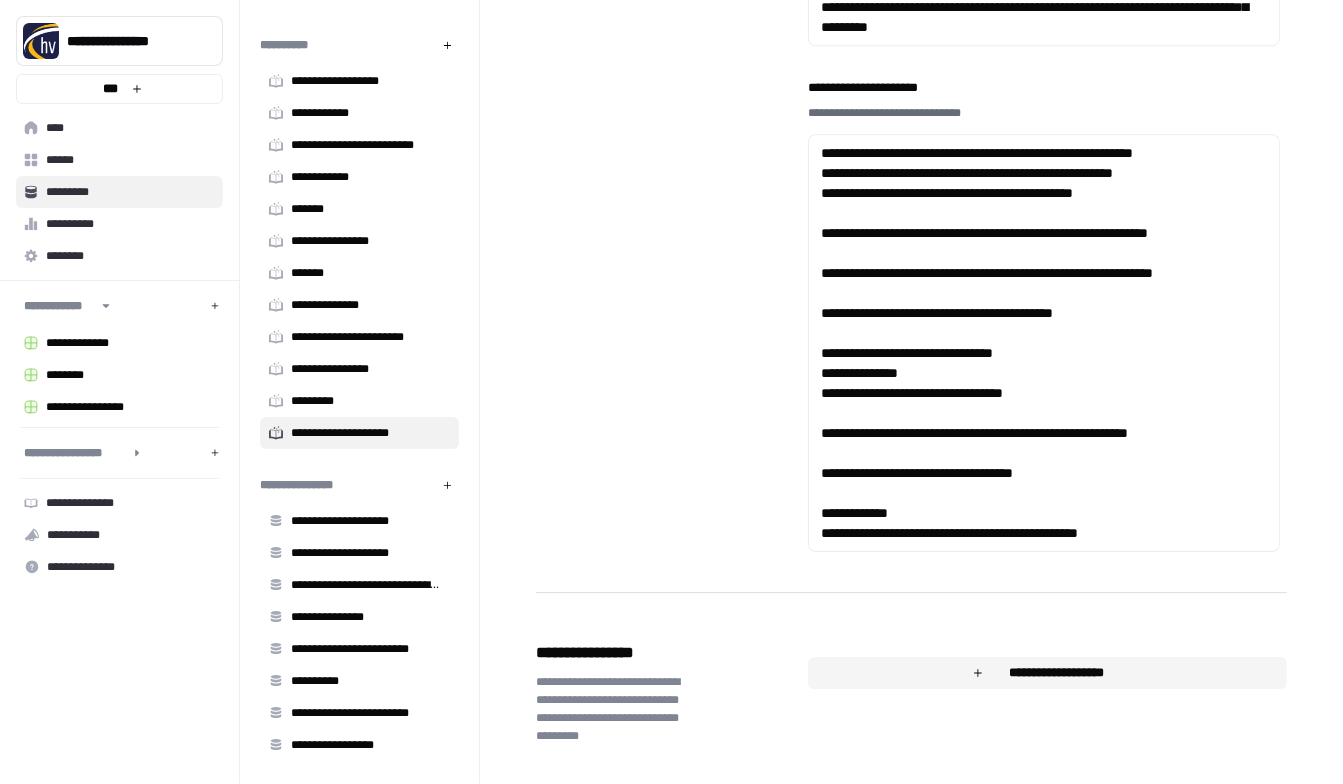 type on "*********" 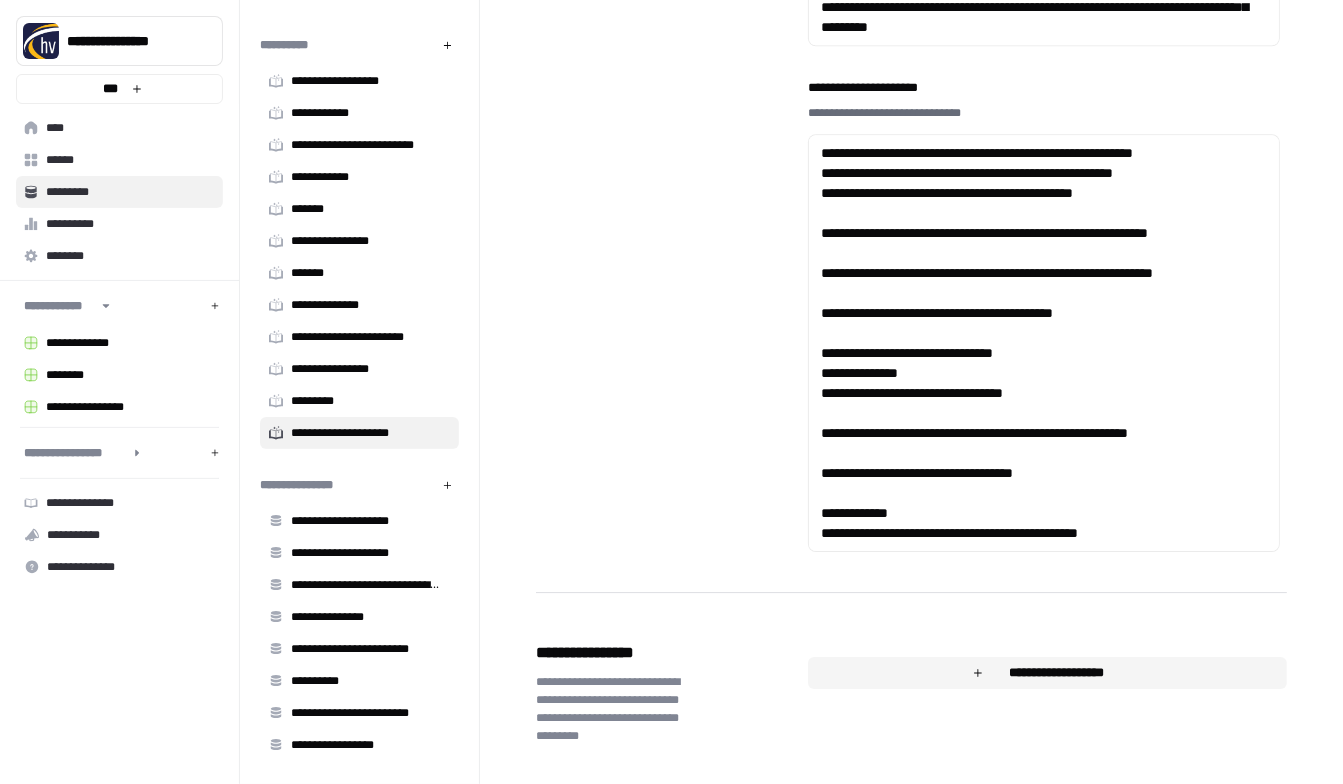 type on "**********" 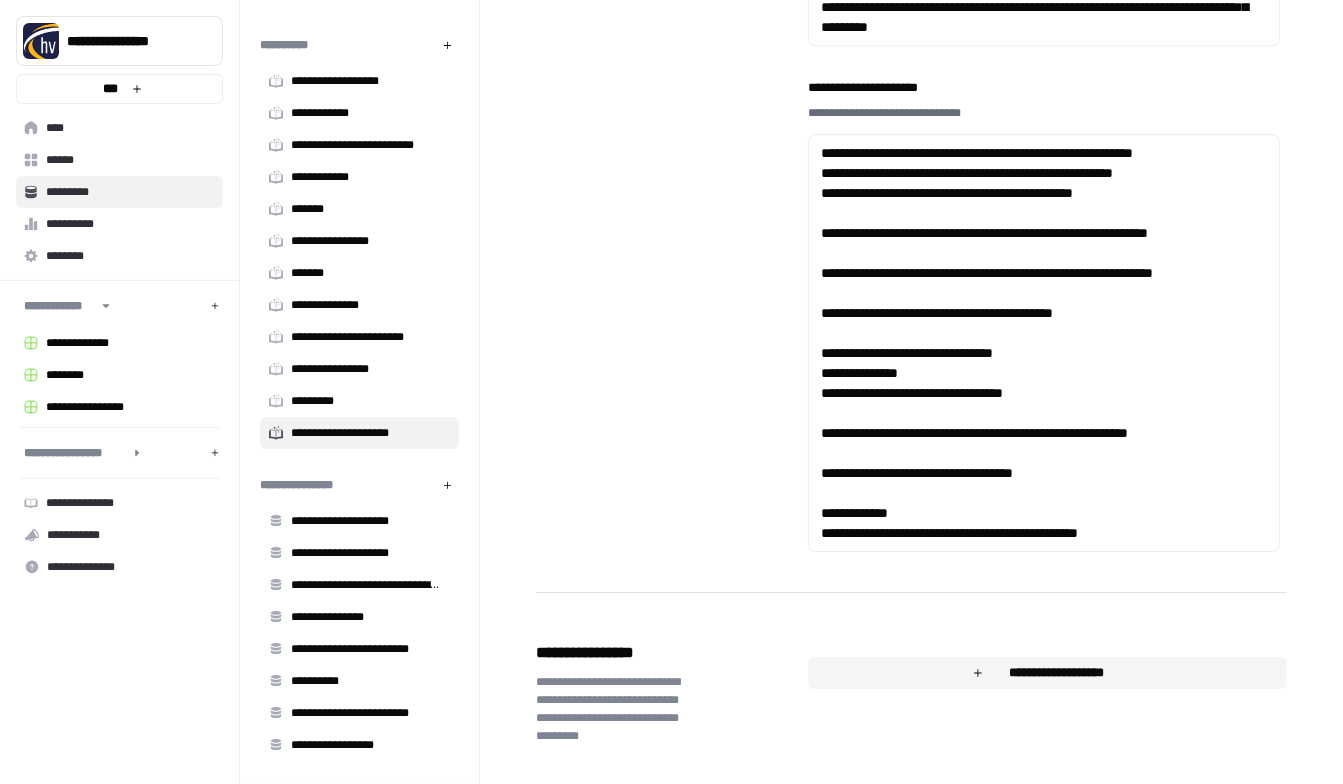 type on "**********" 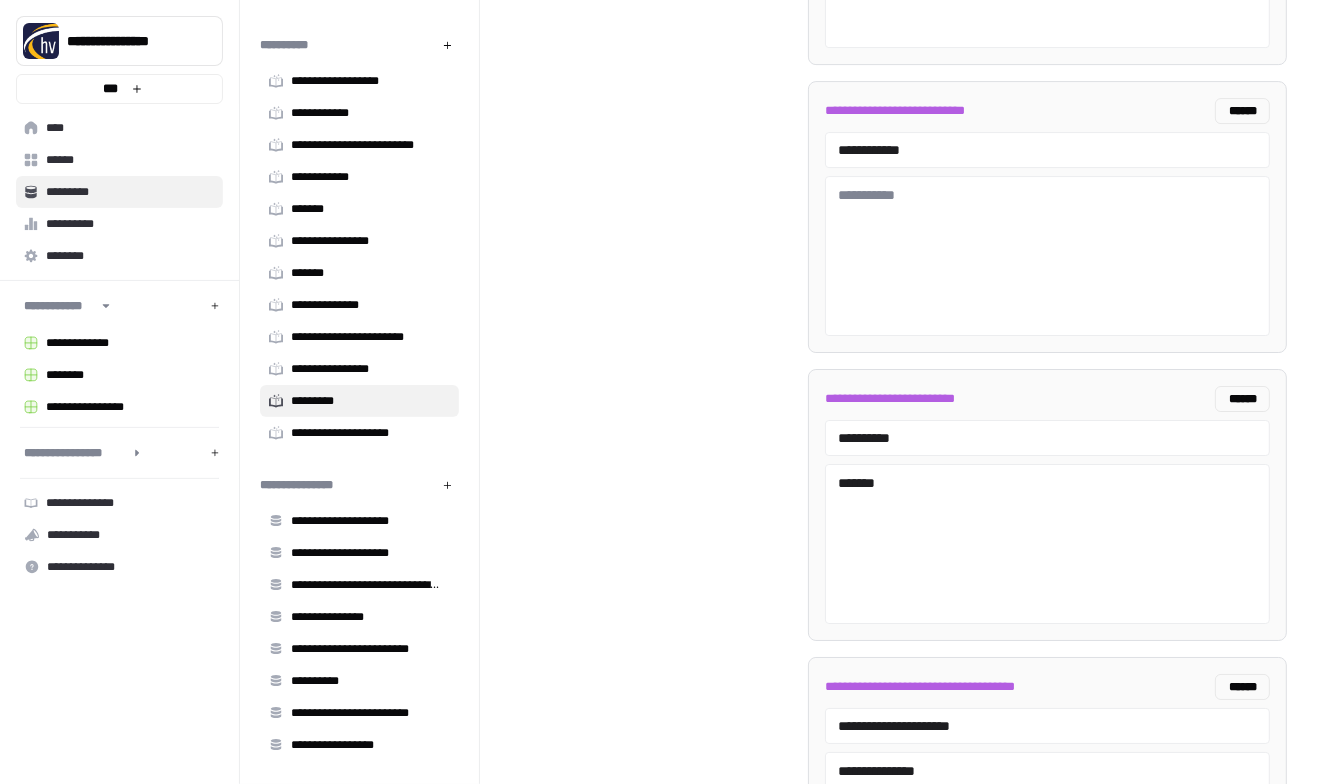 click on "**********" at bounding box center [365, 433] 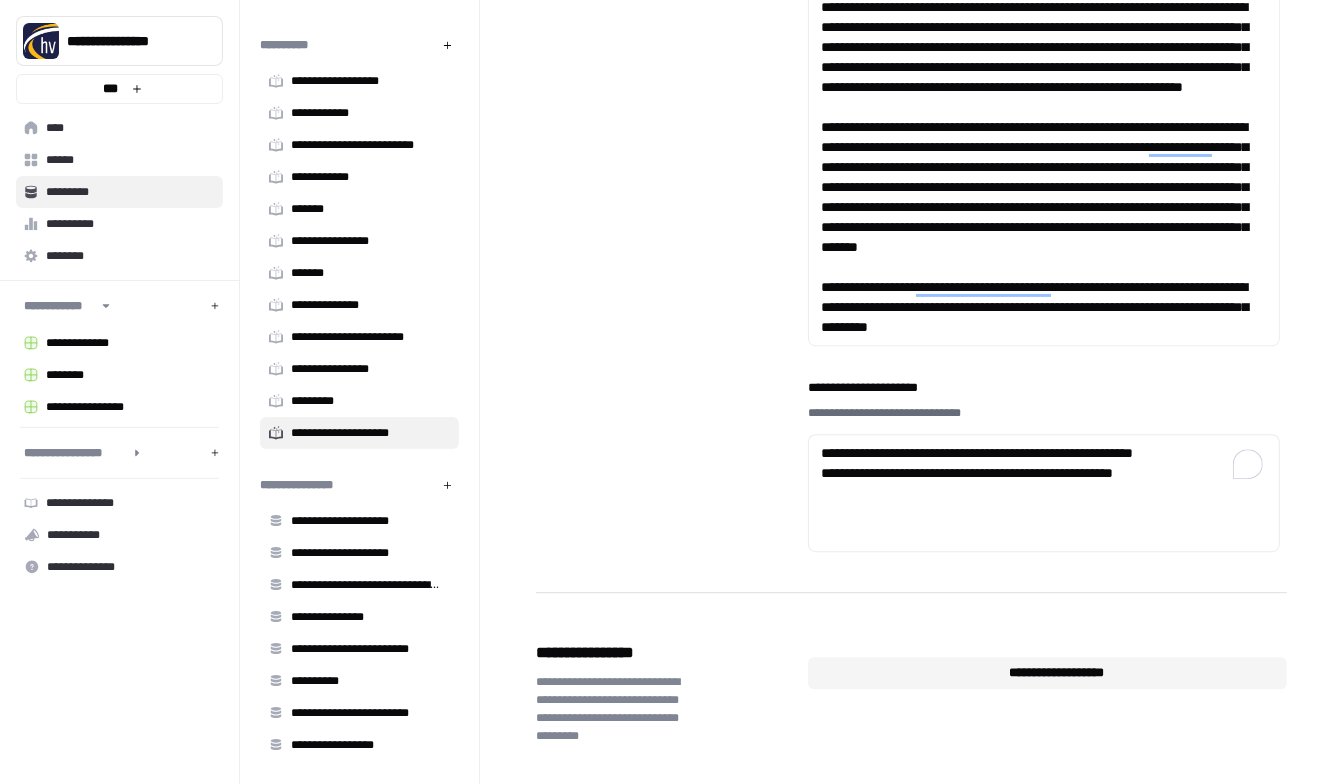type on "**********" 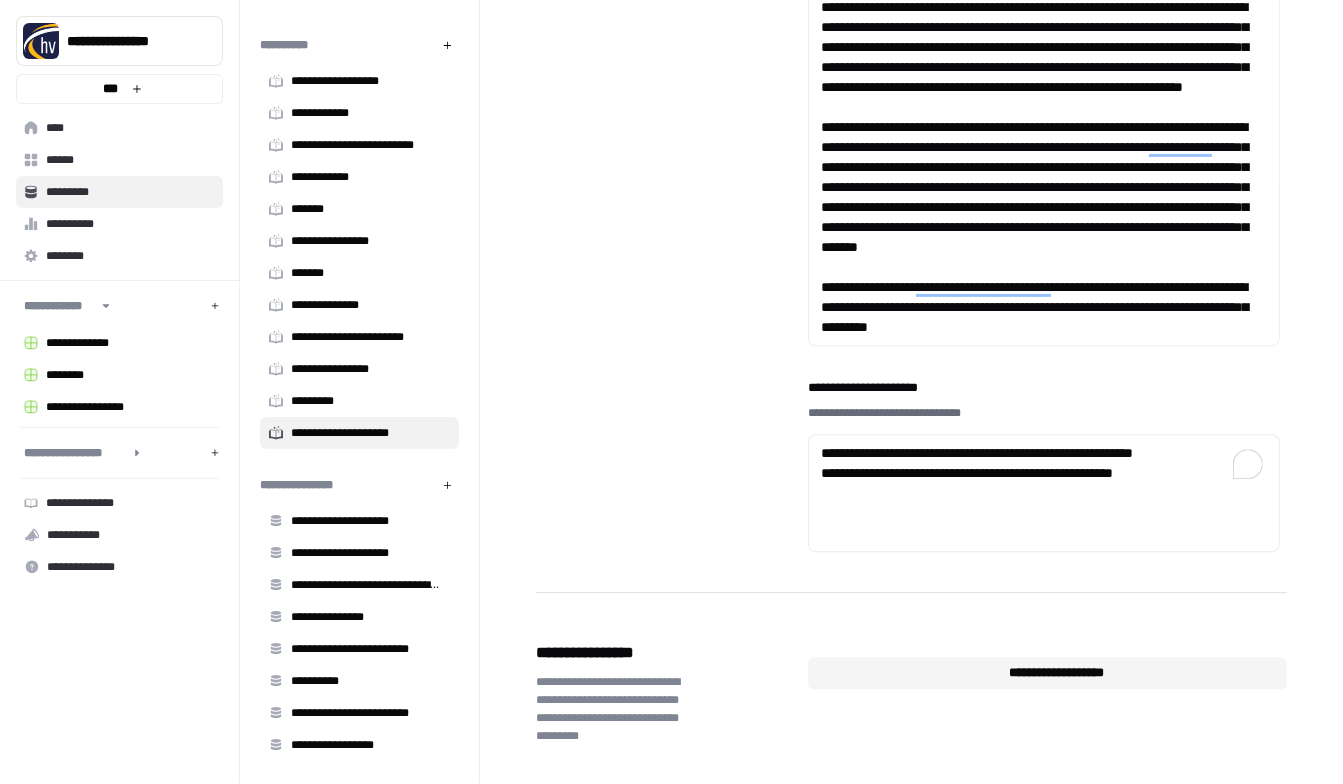 type on "**********" 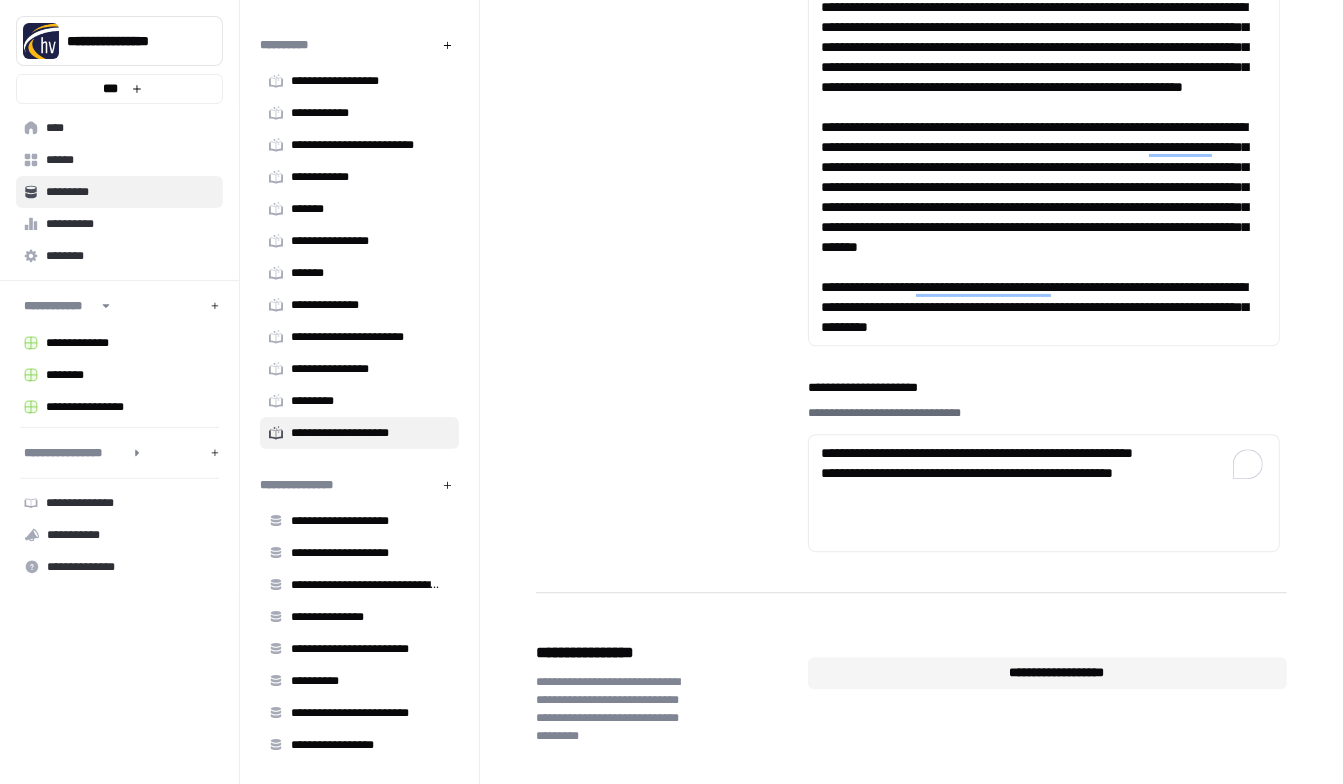 type on "**********" 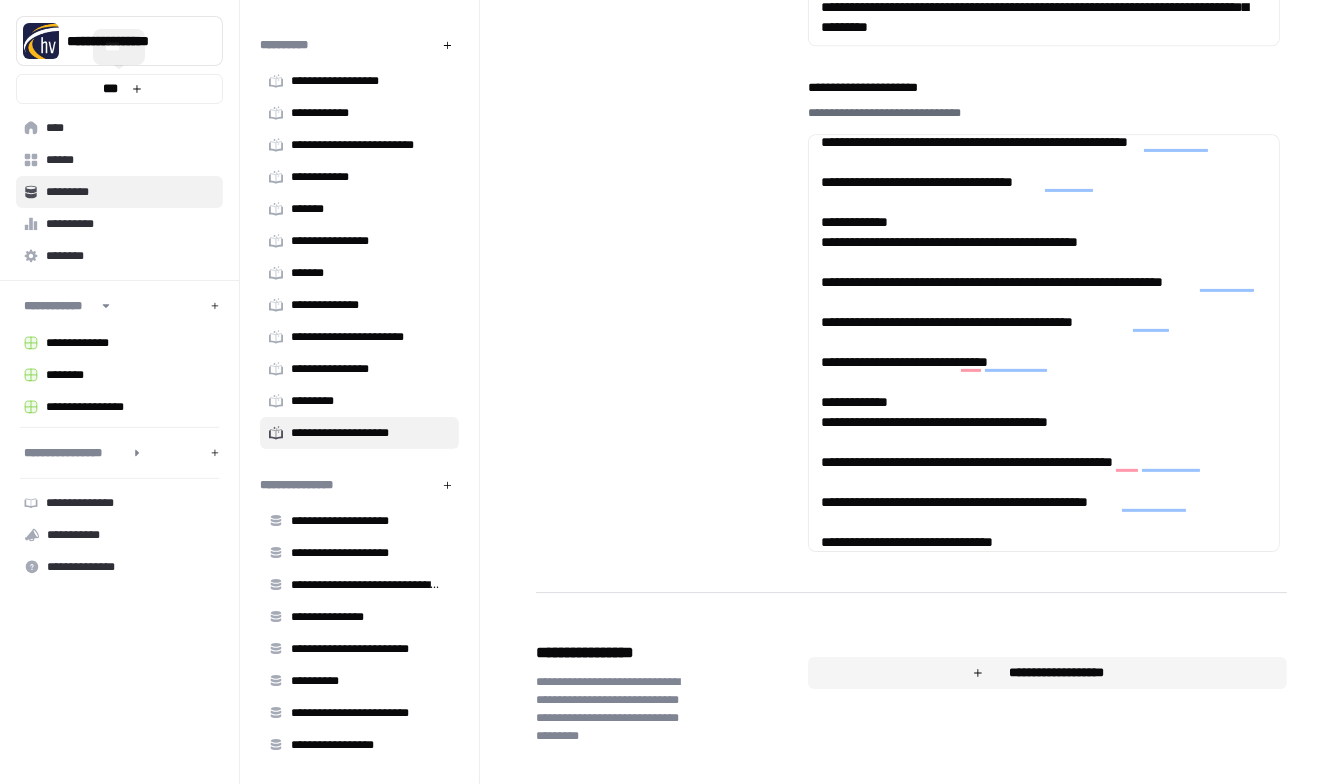 click on "****" at bounding box center [130, 128] 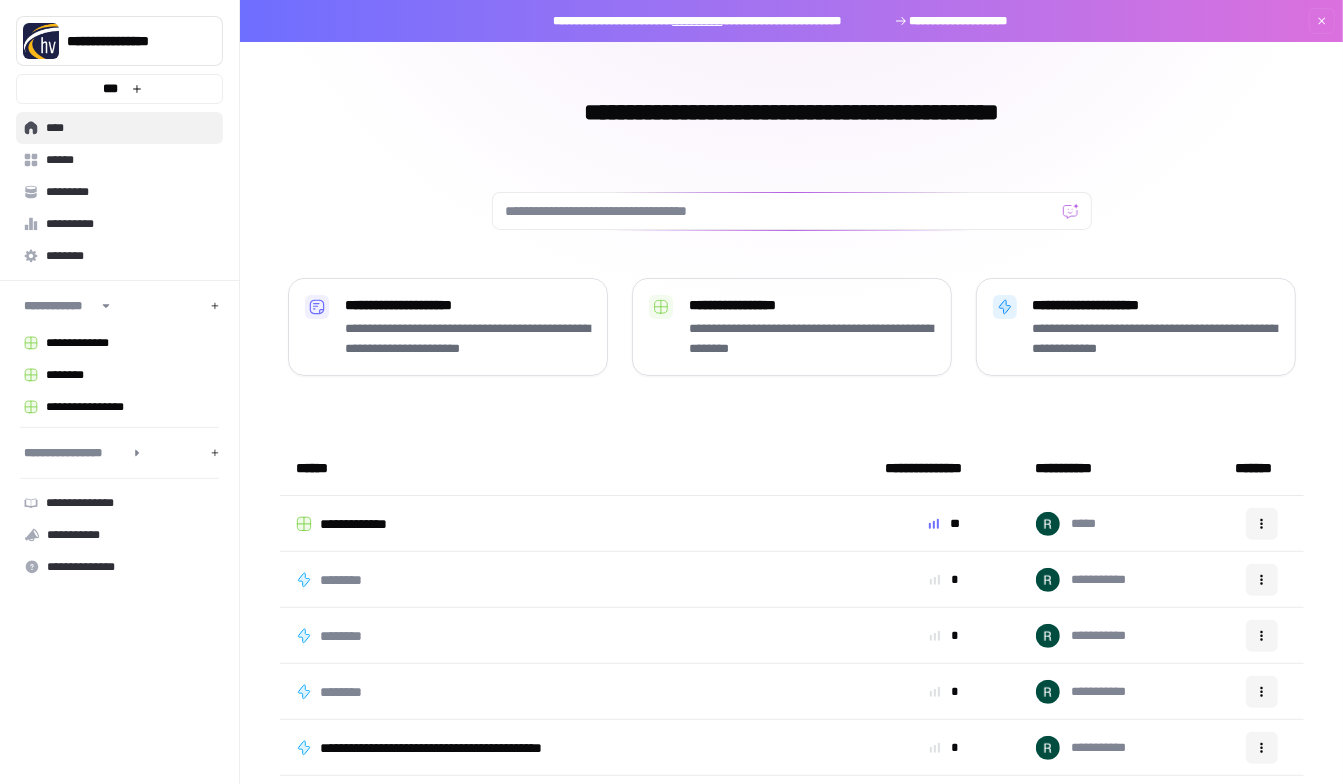 click on "***" at bounding box center (110, 89) 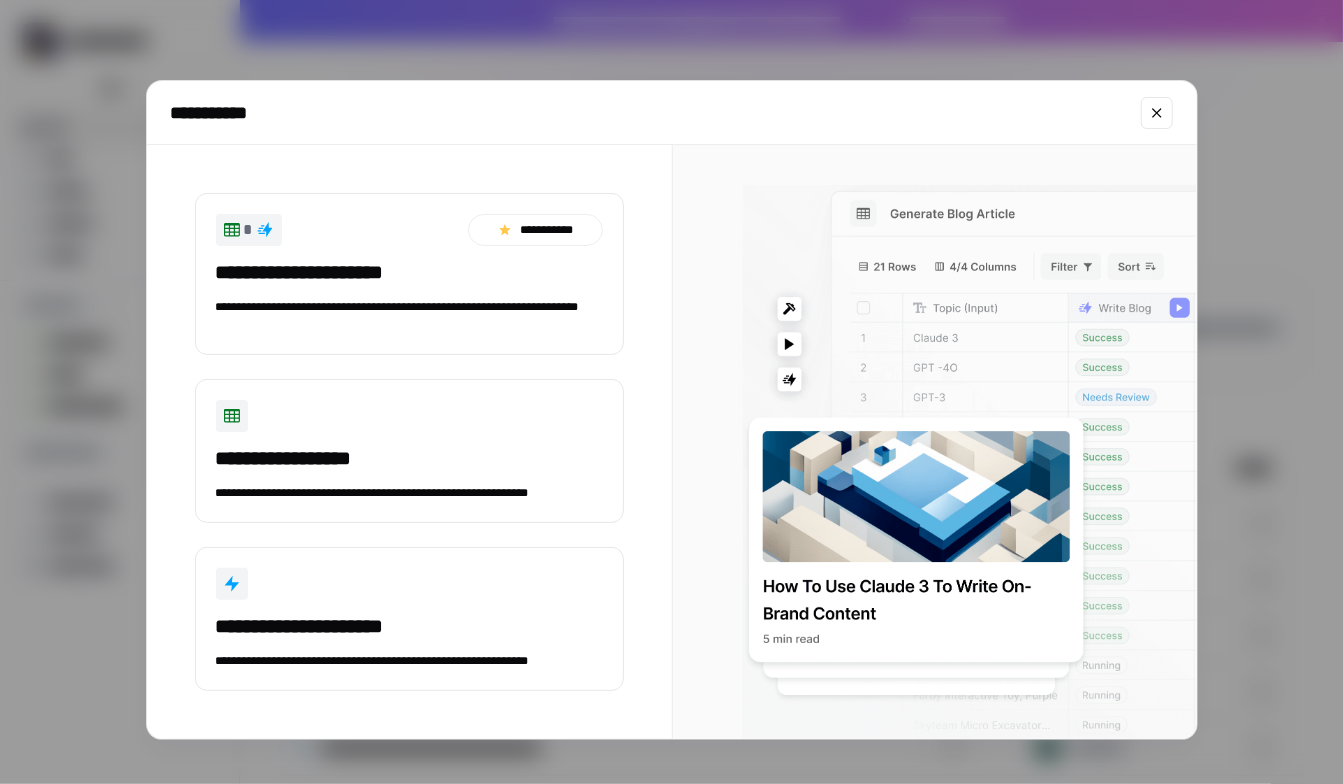 click at bounding box center (1157, 113) 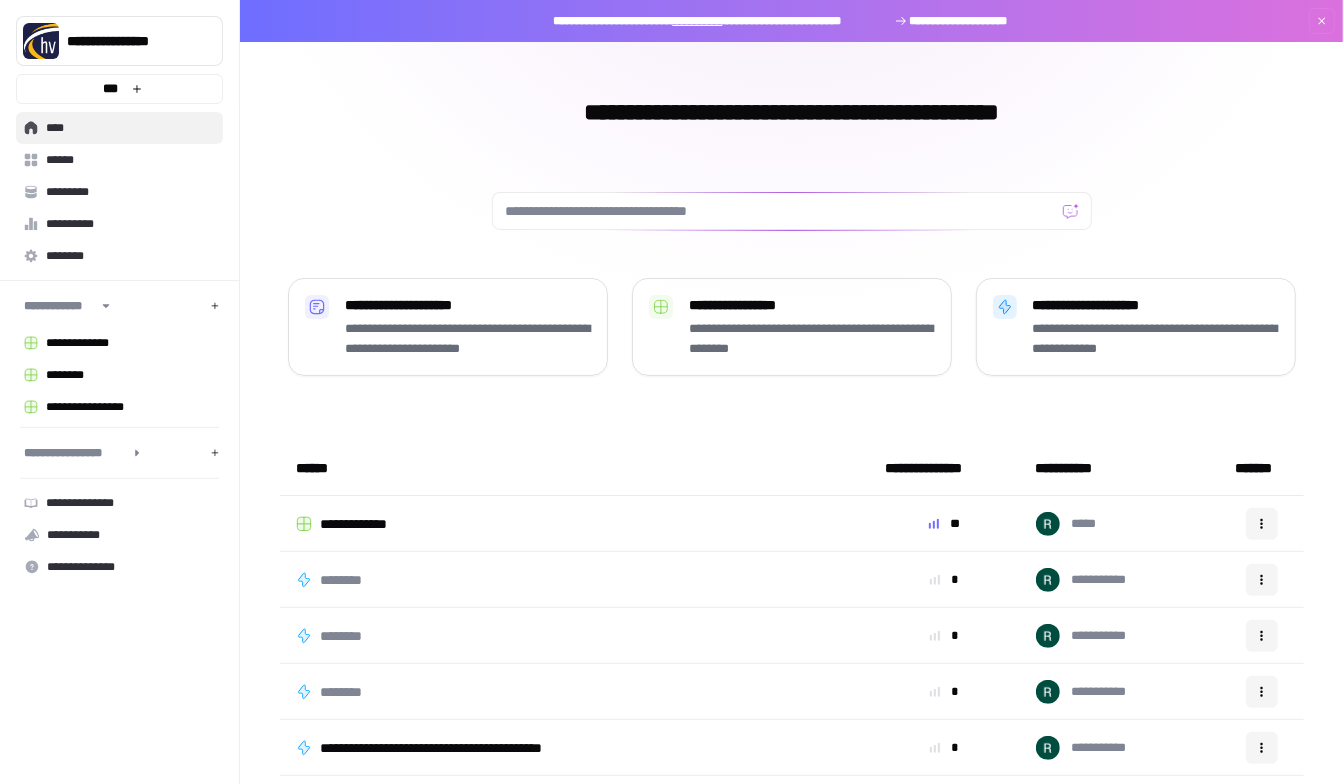 click on "***" at bounding box center (110, 89) 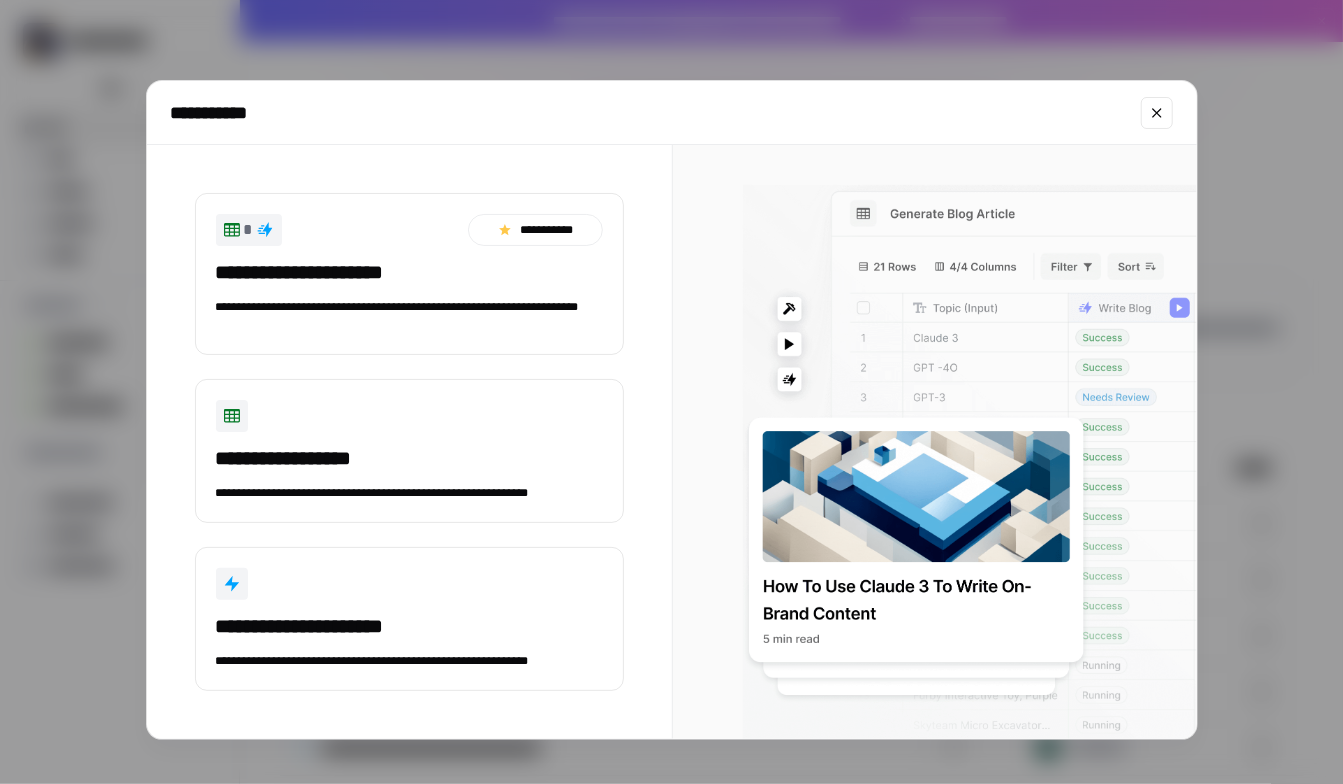 click 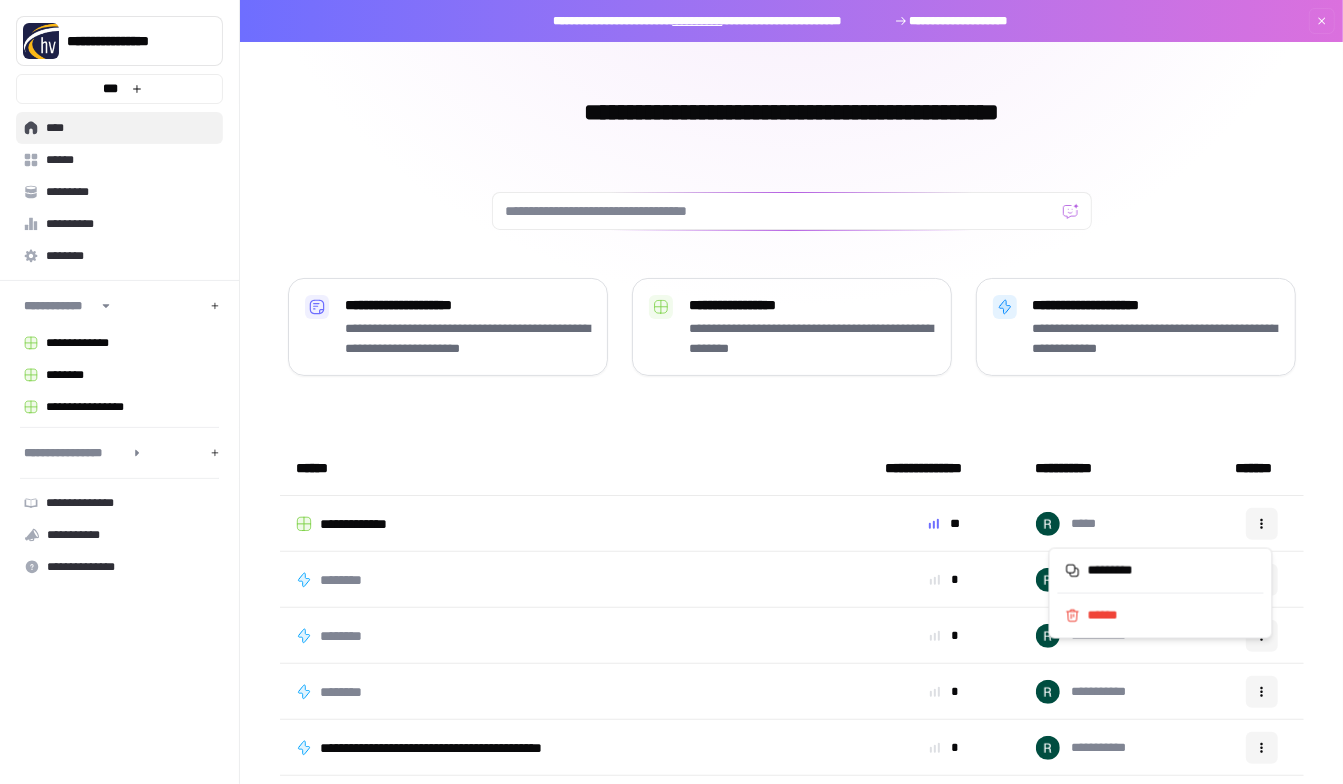 click 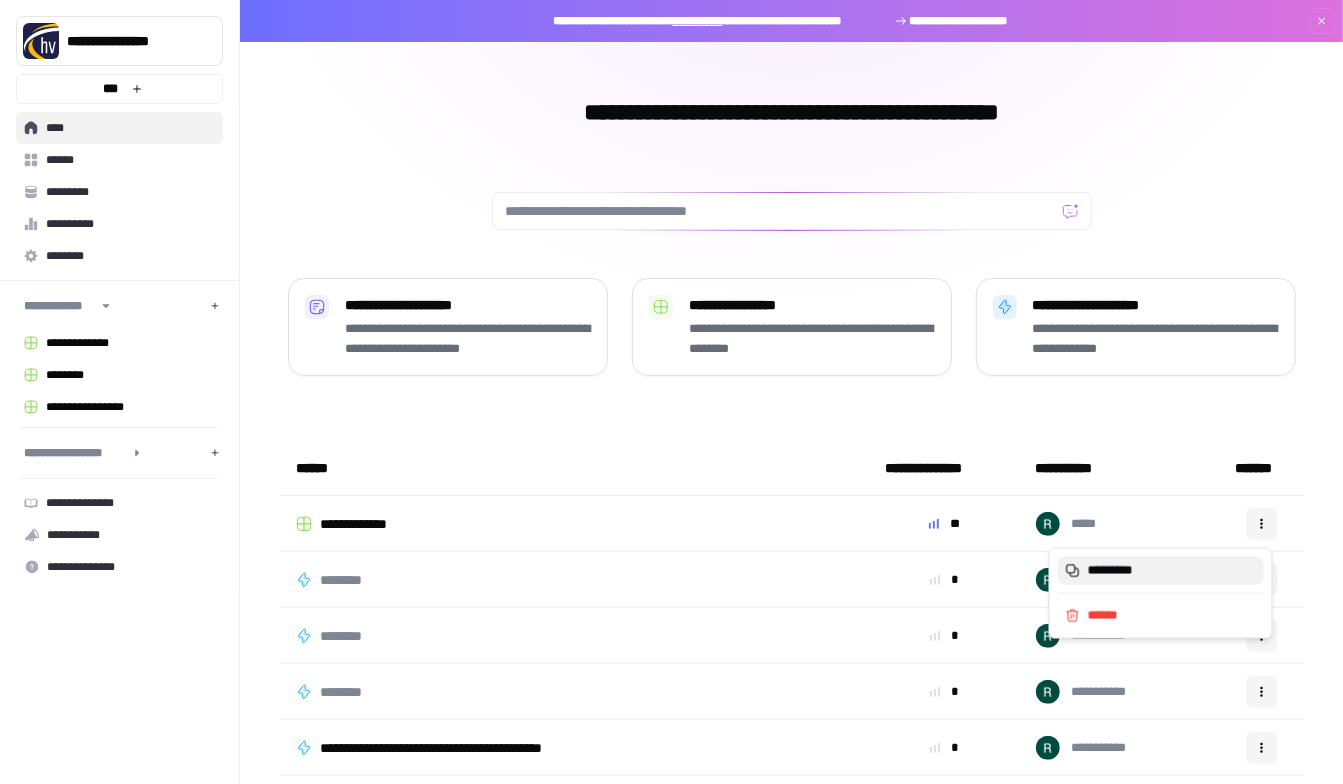 click on "*********" at bounding box center [1168, 571] 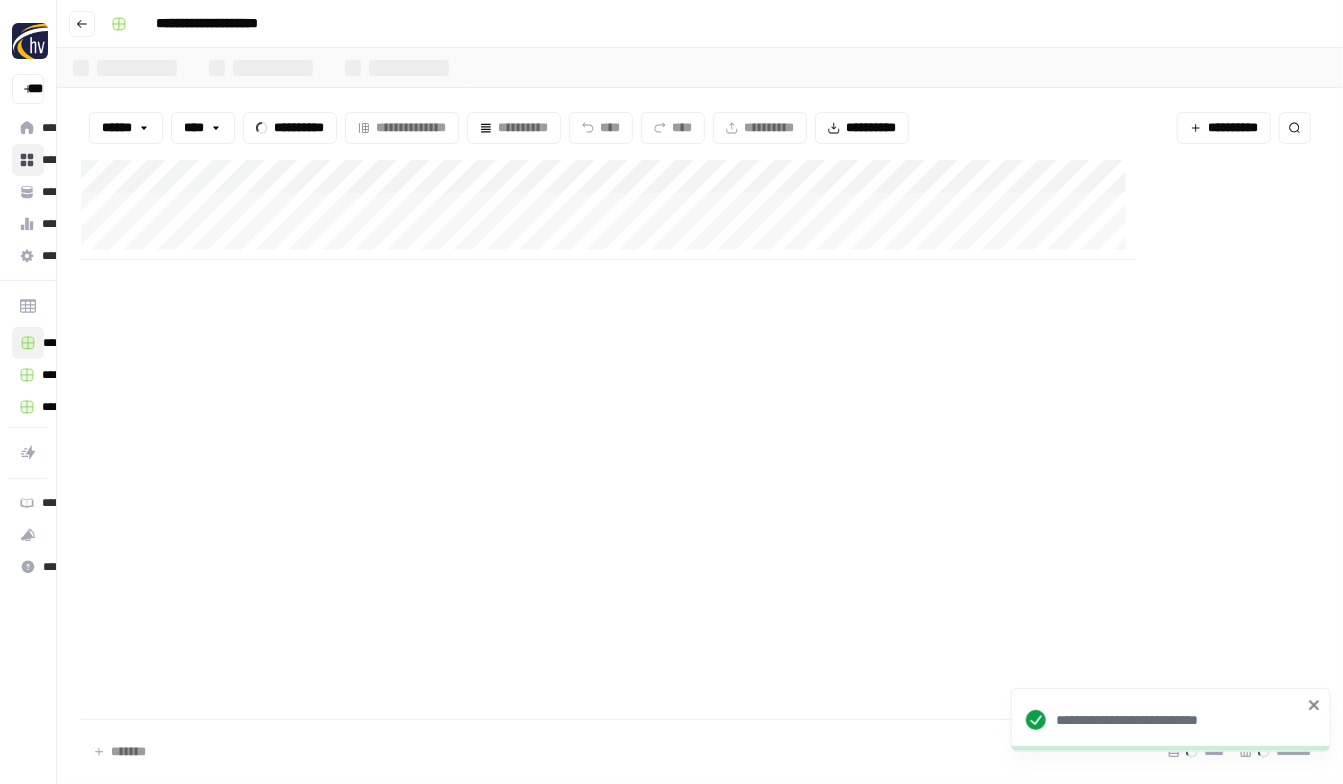 click on "**********" at bounding box center [236, 24] 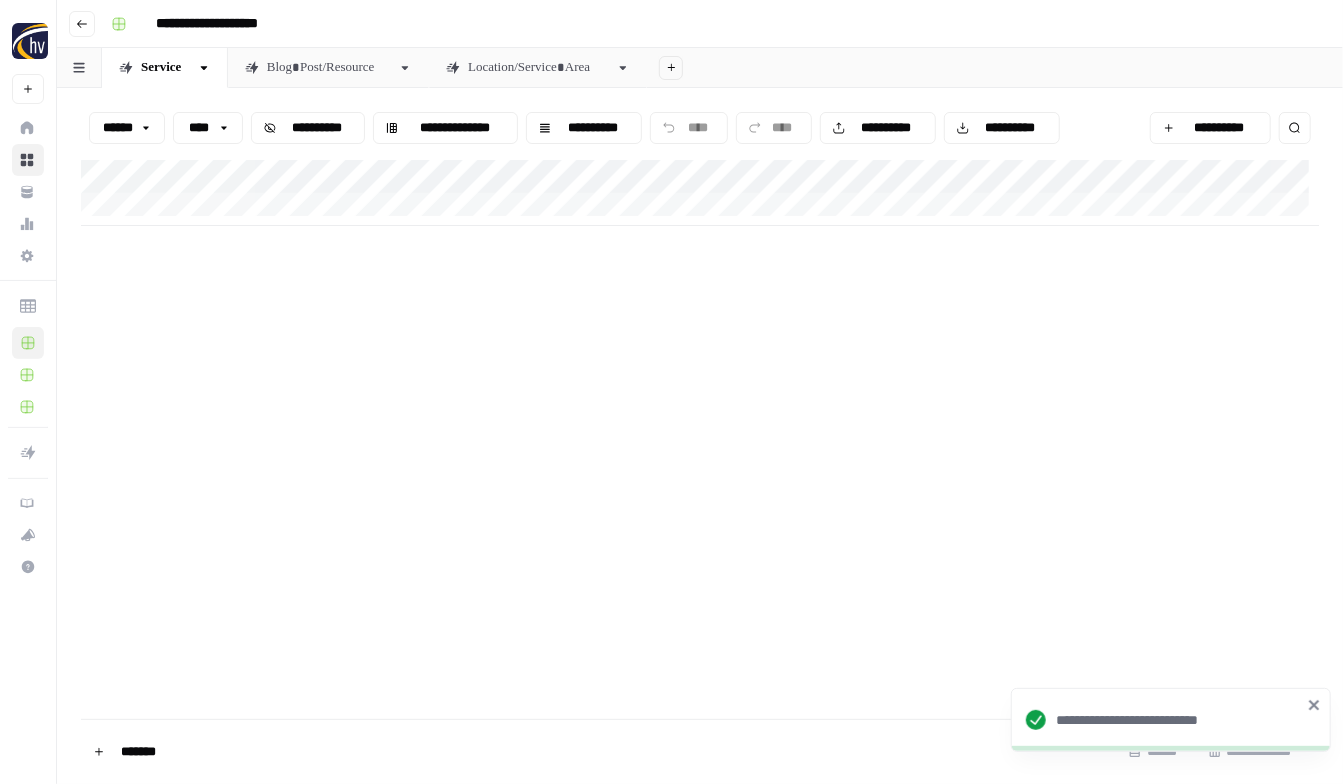 click on "**********" at bounding box center [236, 24] 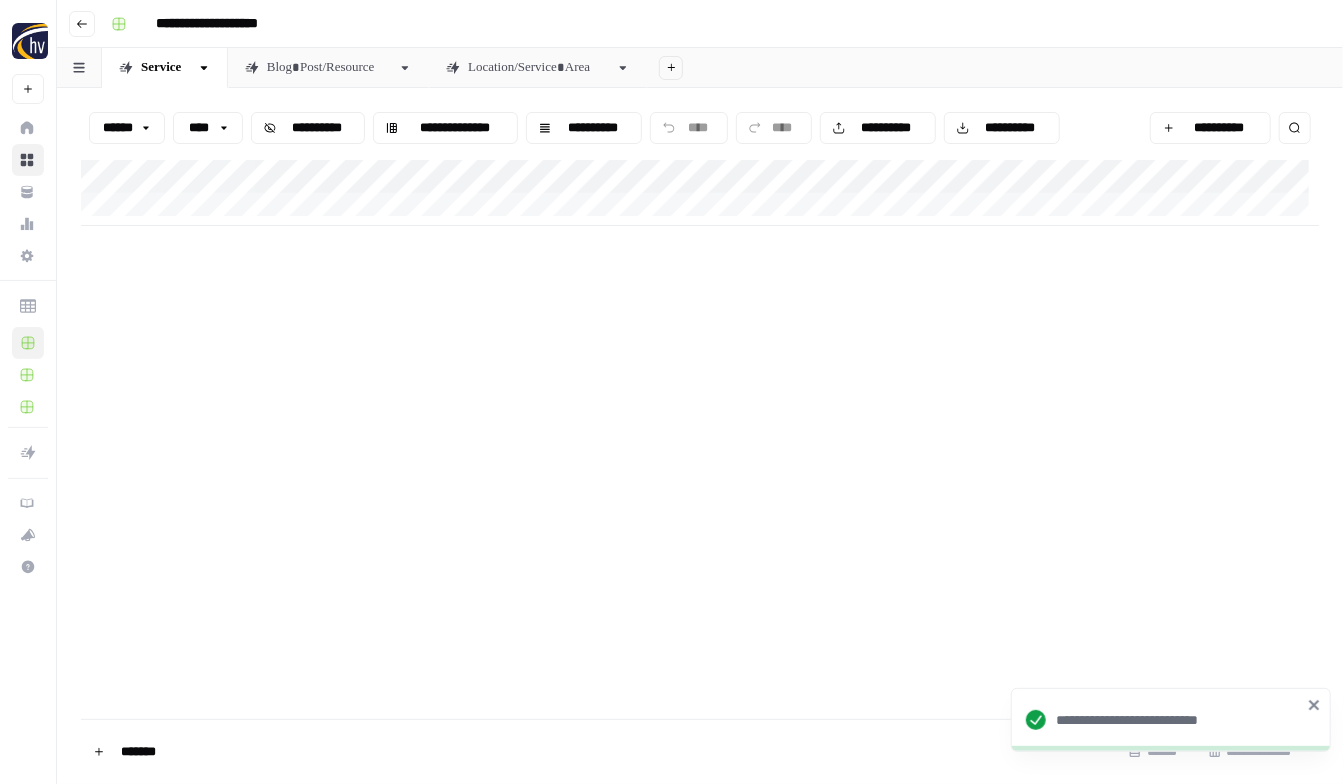 click on "**********" at bounding box center [236, 24] 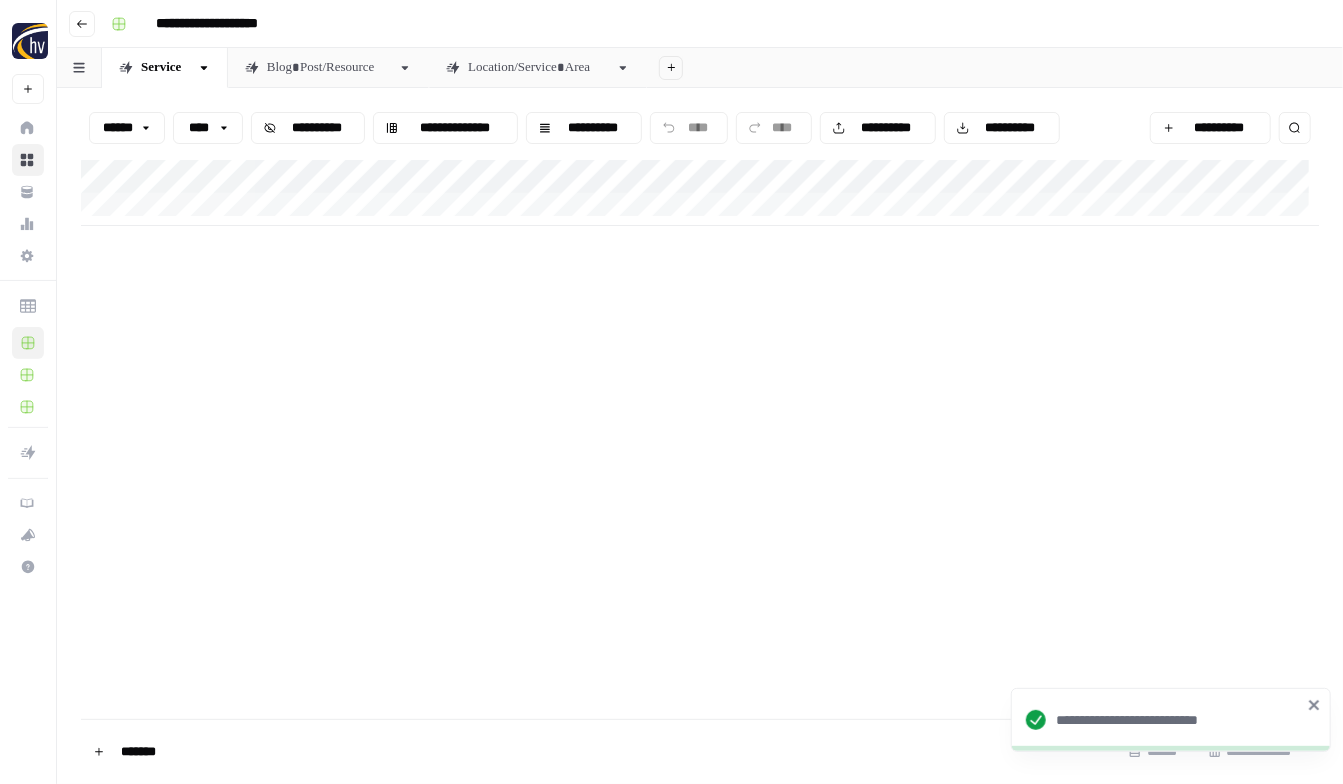 click on "**********" at bounding box center [236, 24] 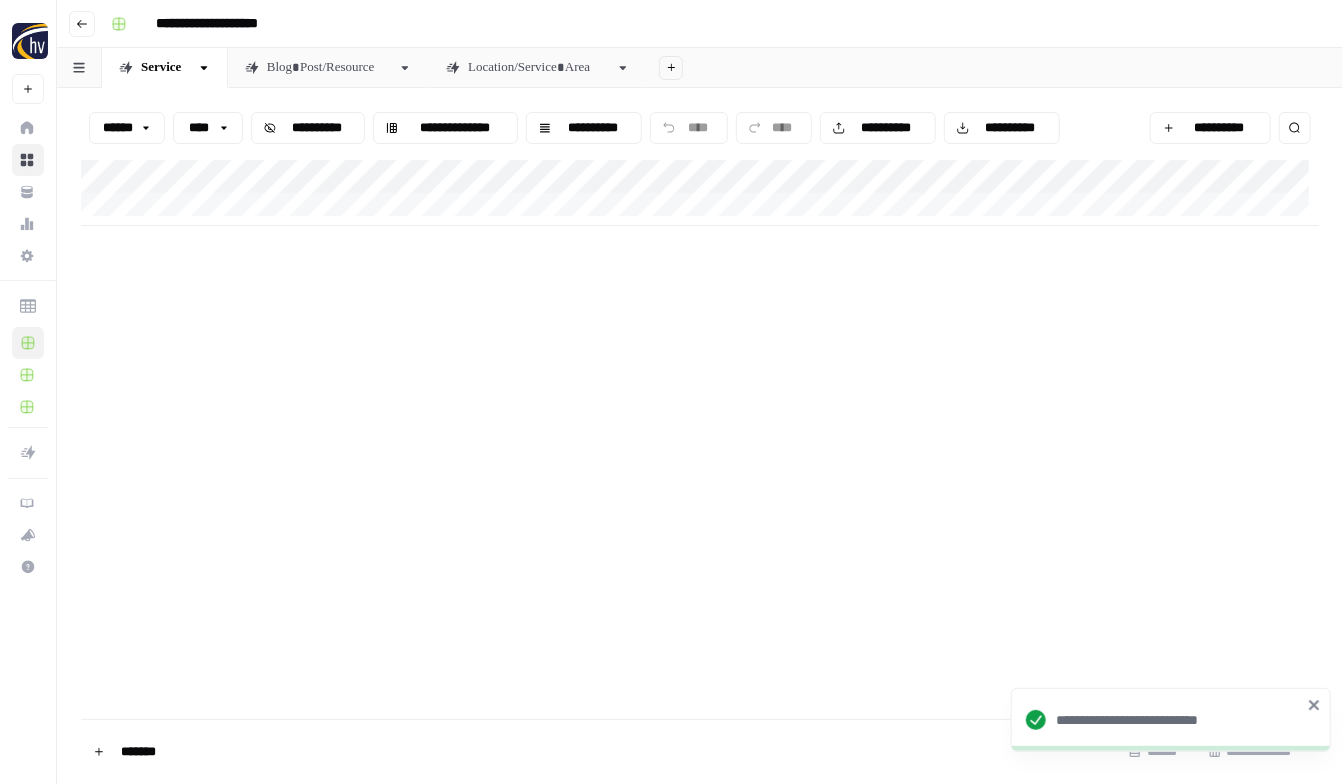 click on "**********" at bounding box center [236, 24] 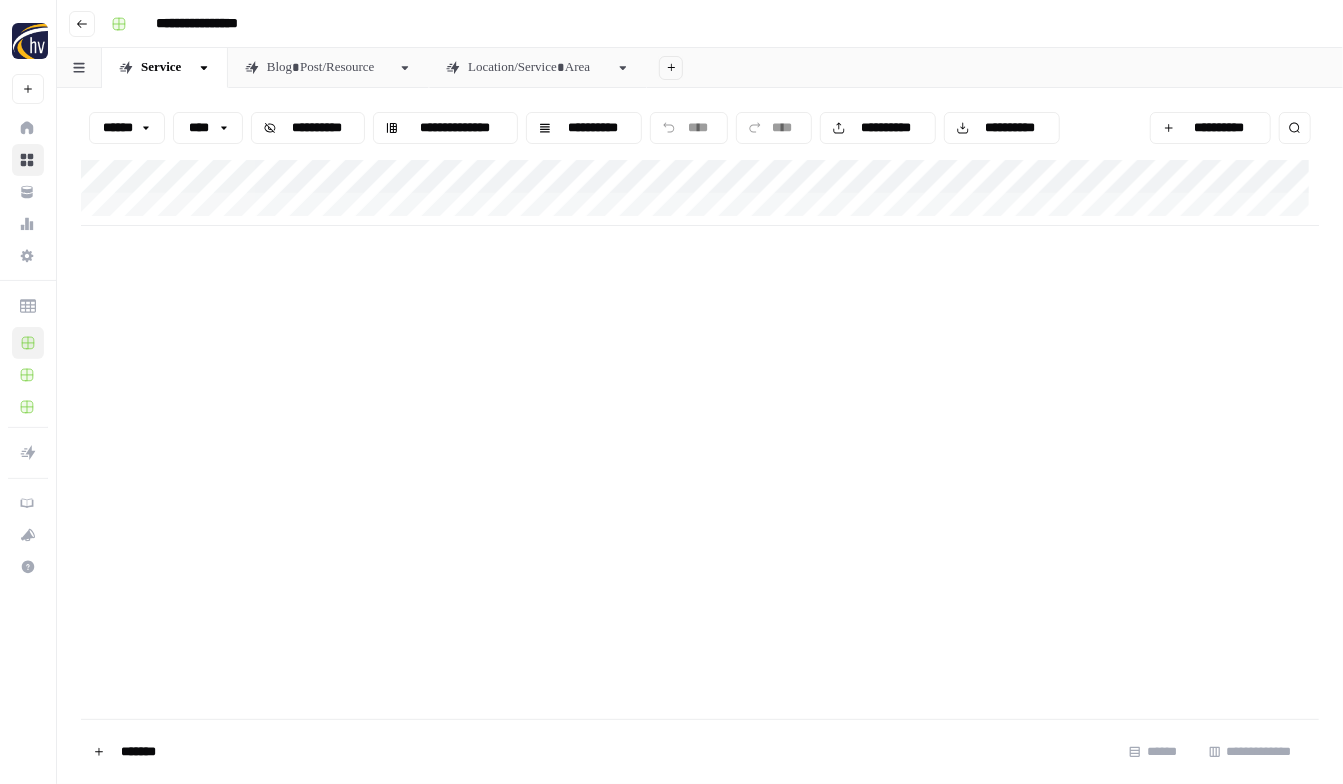 drag, startPoint x: 225, startPoint y: 23, endPoint x: 317, endPoint y: 35, distance: 92.779305 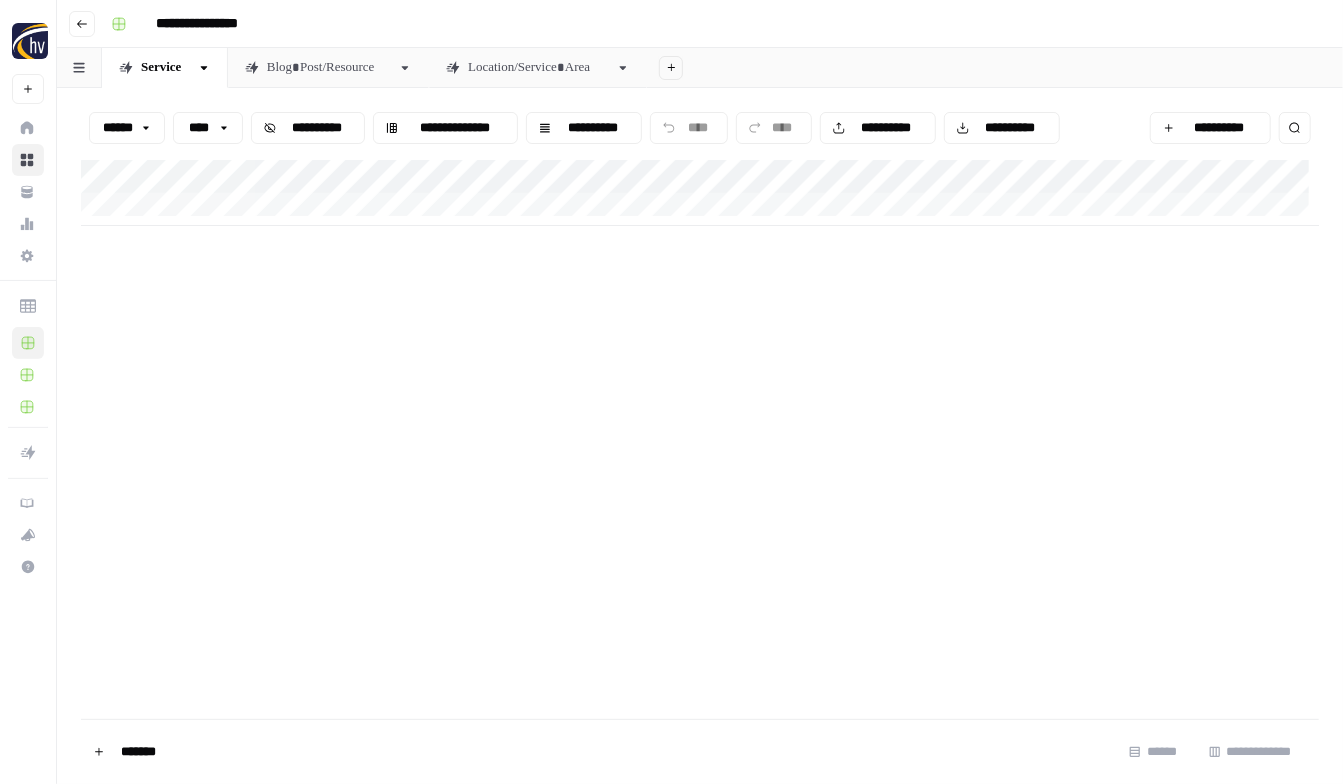 click on "**********" at bounding box center (713, 24) 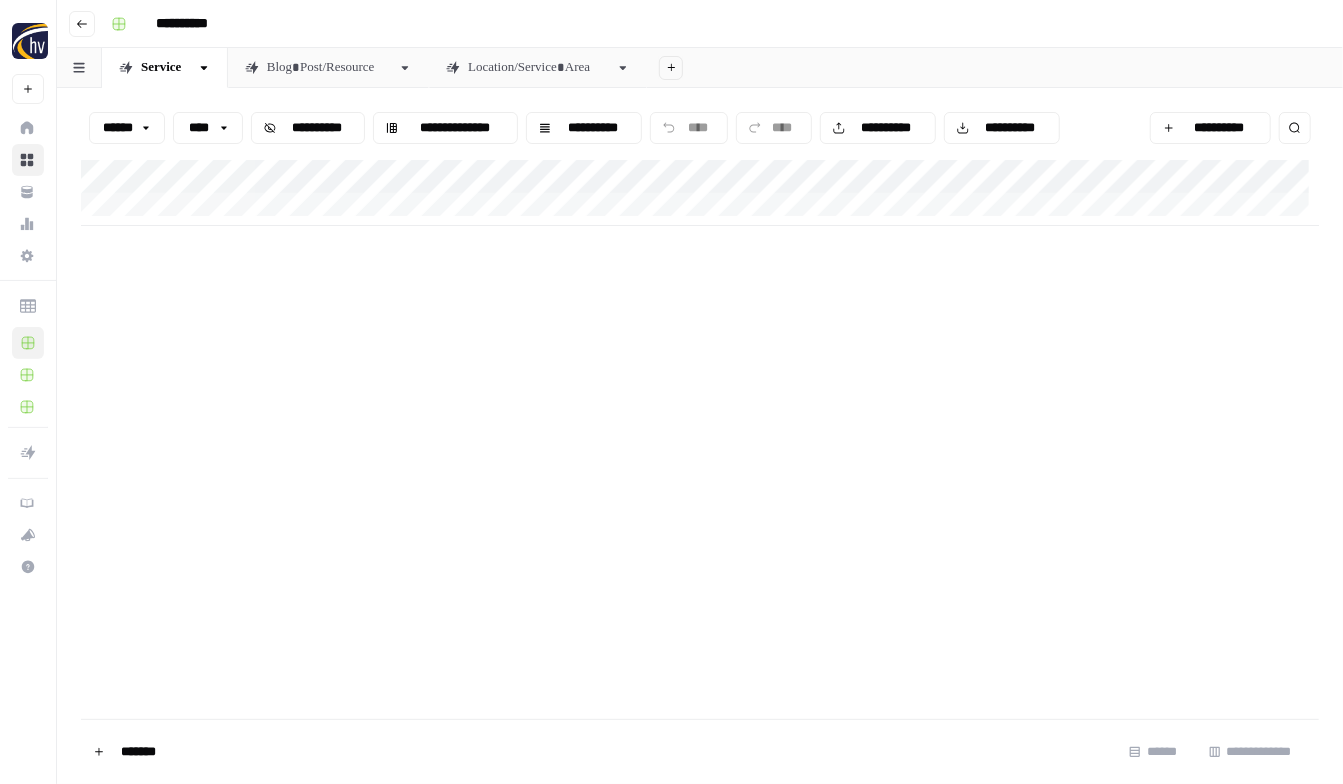 click on "**********" at bounding box center [700, 193] 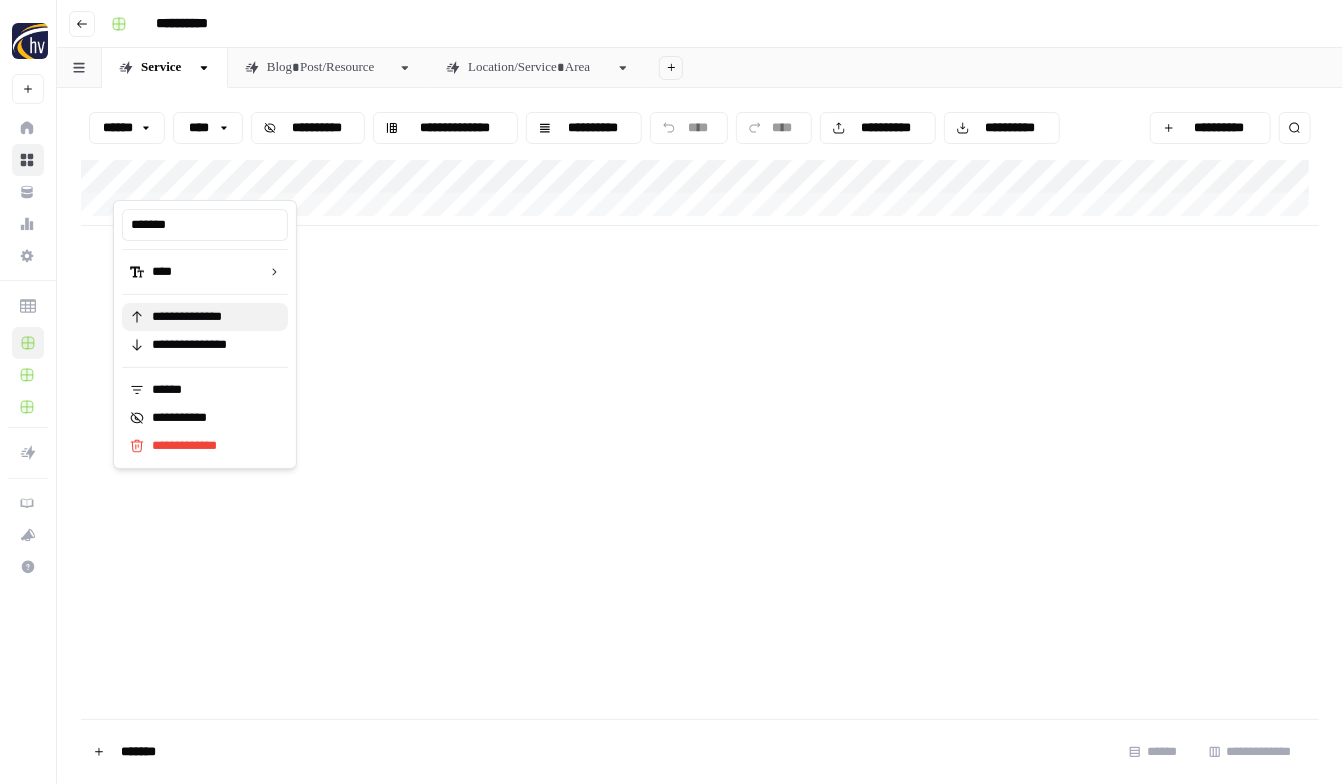 type on "*********" 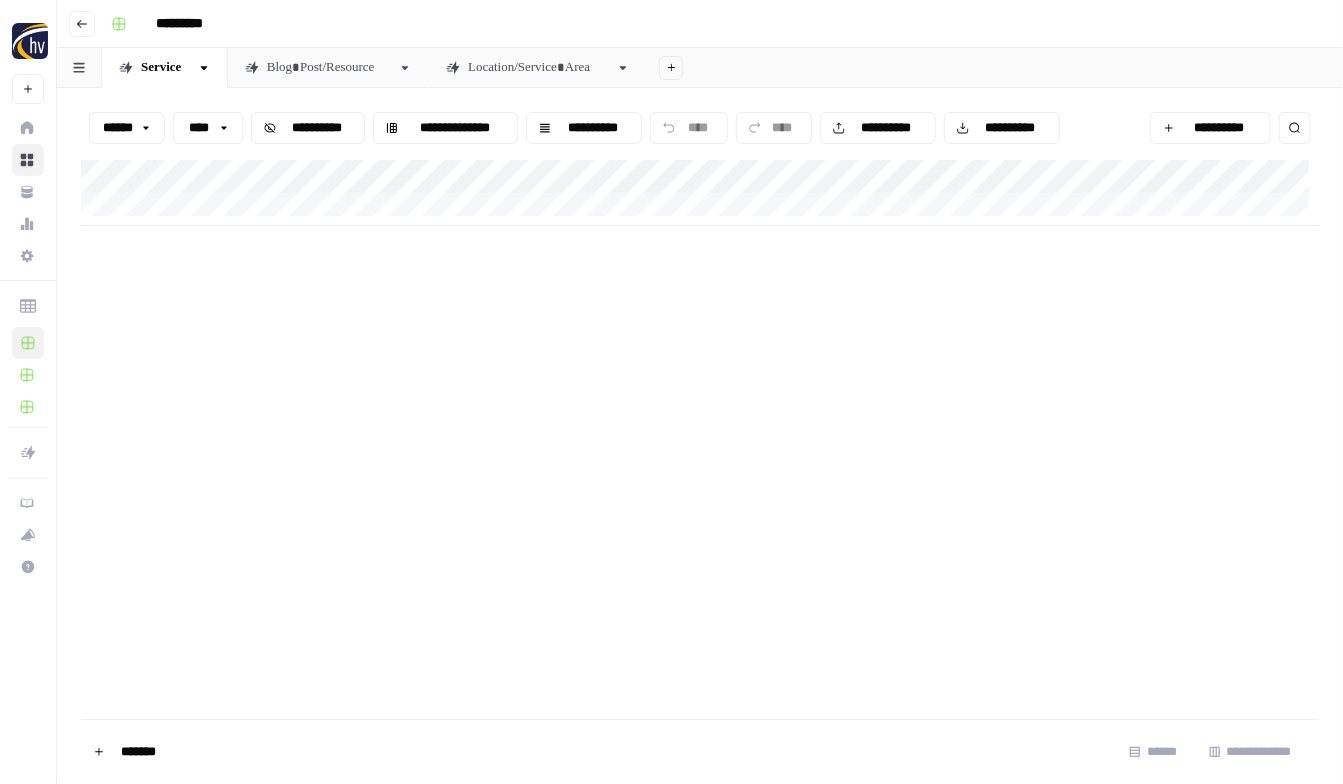 drag, startPoint x: 776, startPoint y: 322, endPoint x: 732, endPoint y: 251, distance: 83.528435 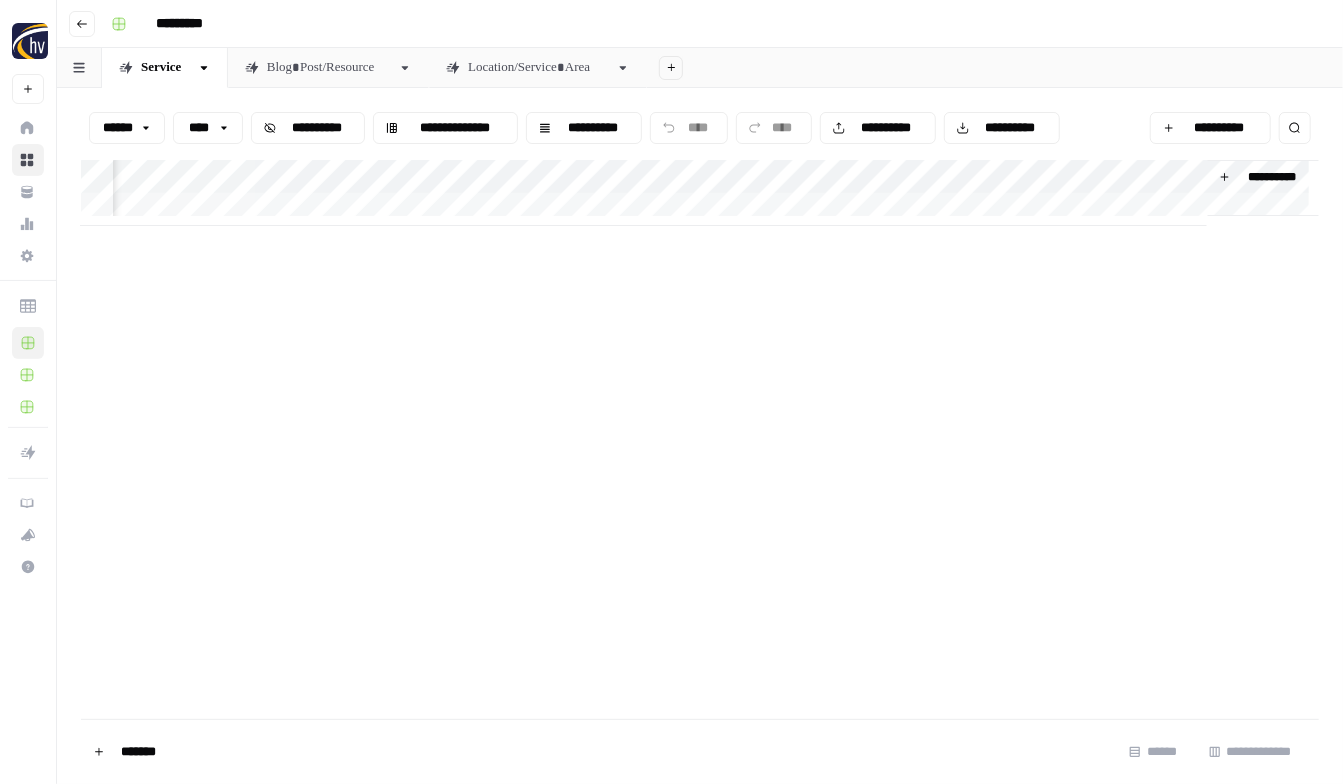 click 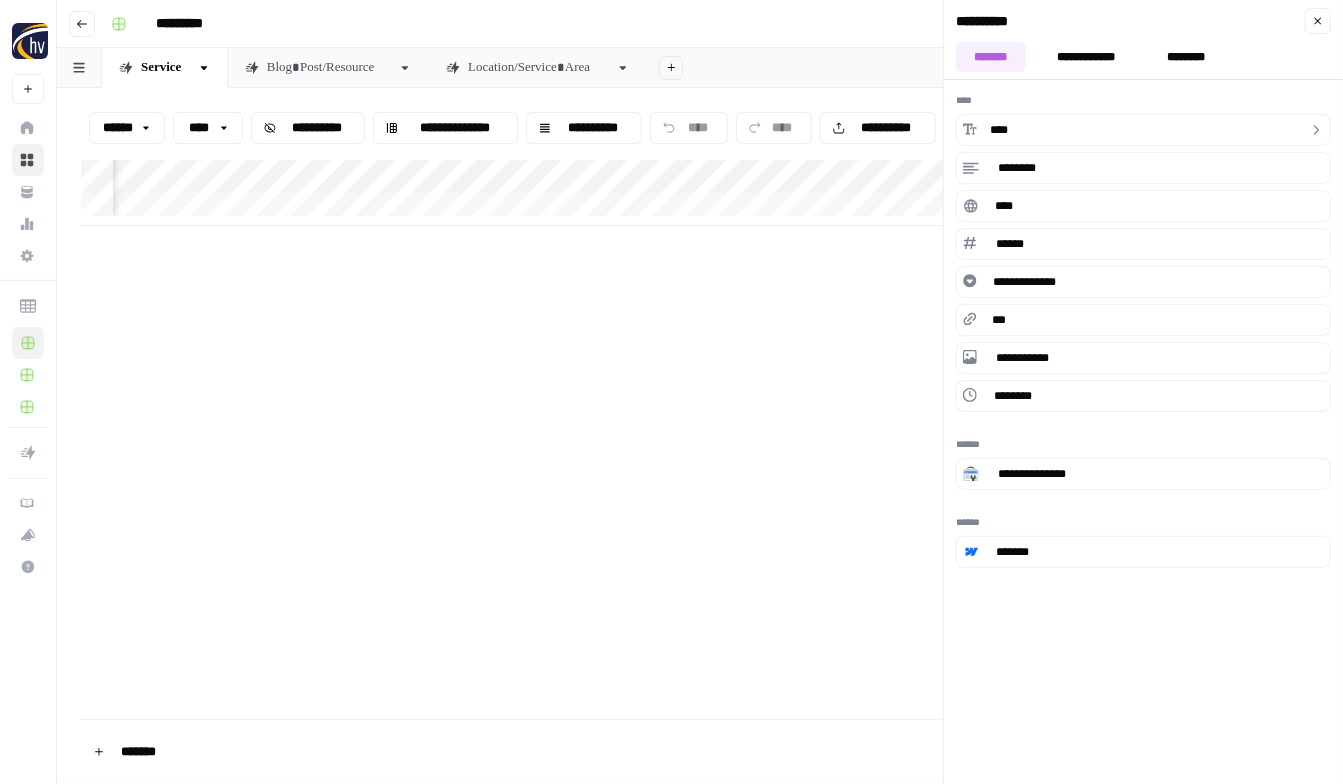 click 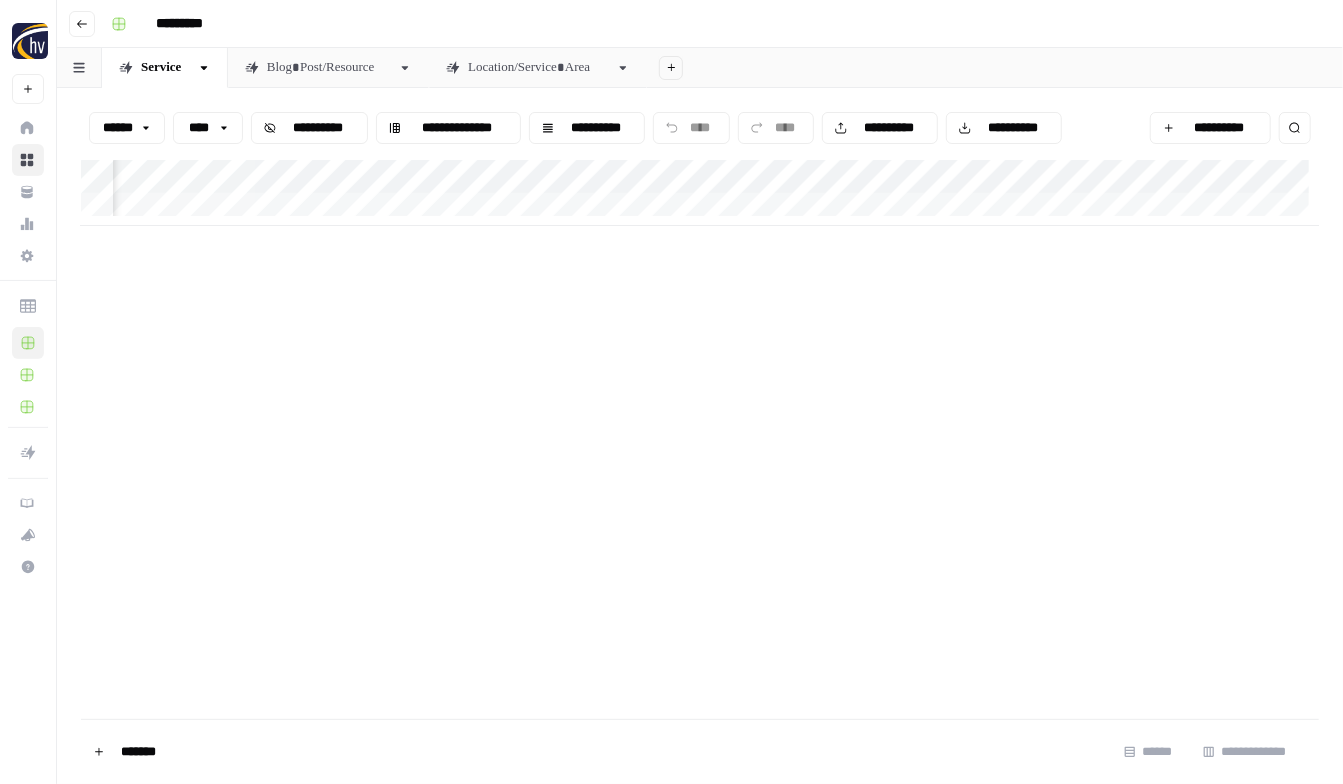 scroll, scrollTop: 0, scrollLeft: 737, axis: horizontal 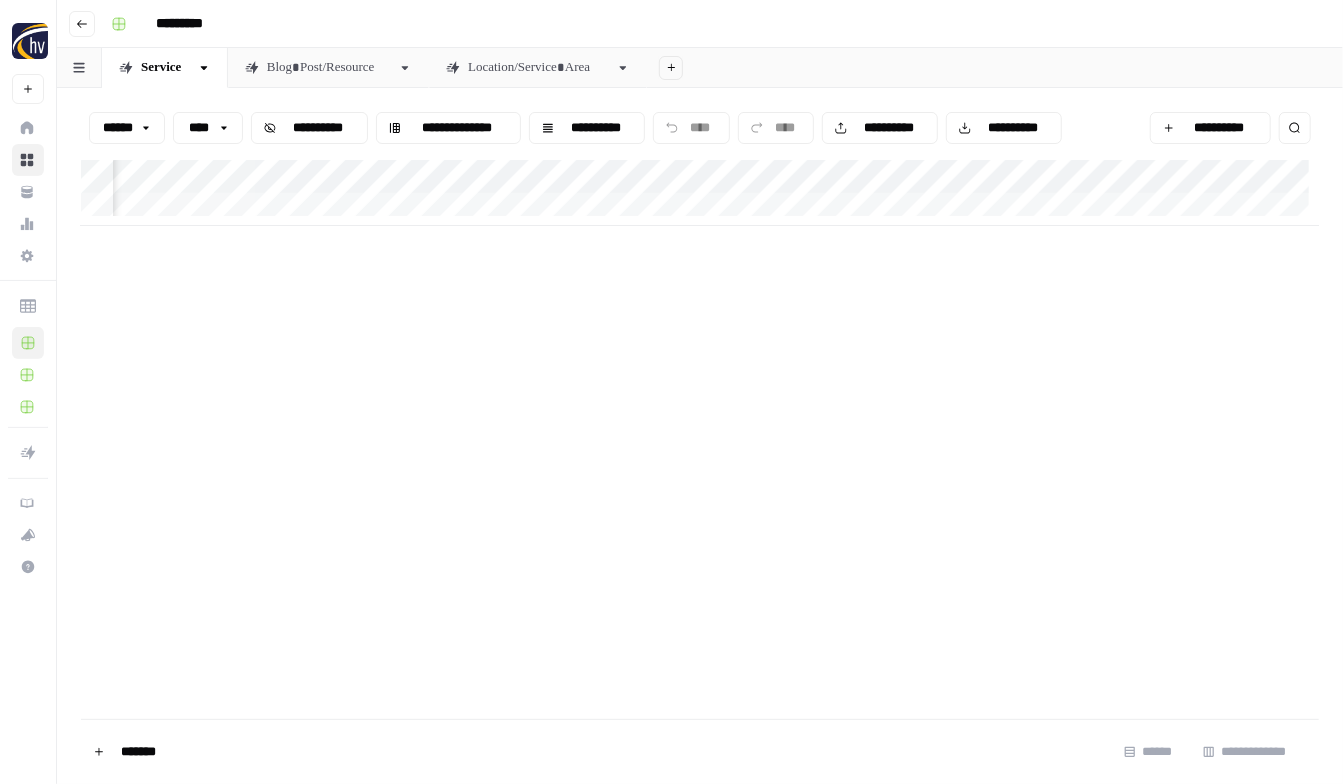 drag, startPoint x: 1084, startPoint y: 171, endPoint x: 213, endPoint y: 183, distance: 871.08264 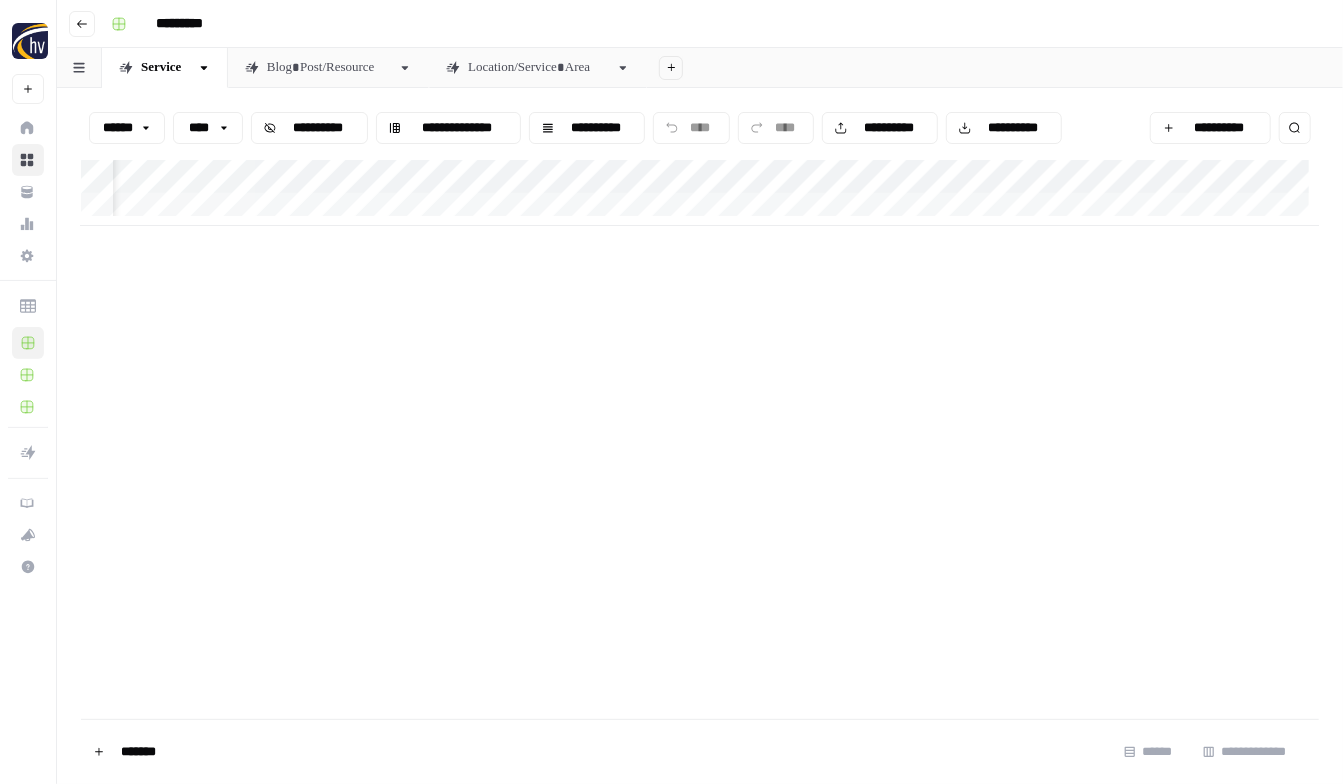 scroll, scrollTop: 0, scrollLeft: 0, axis: both 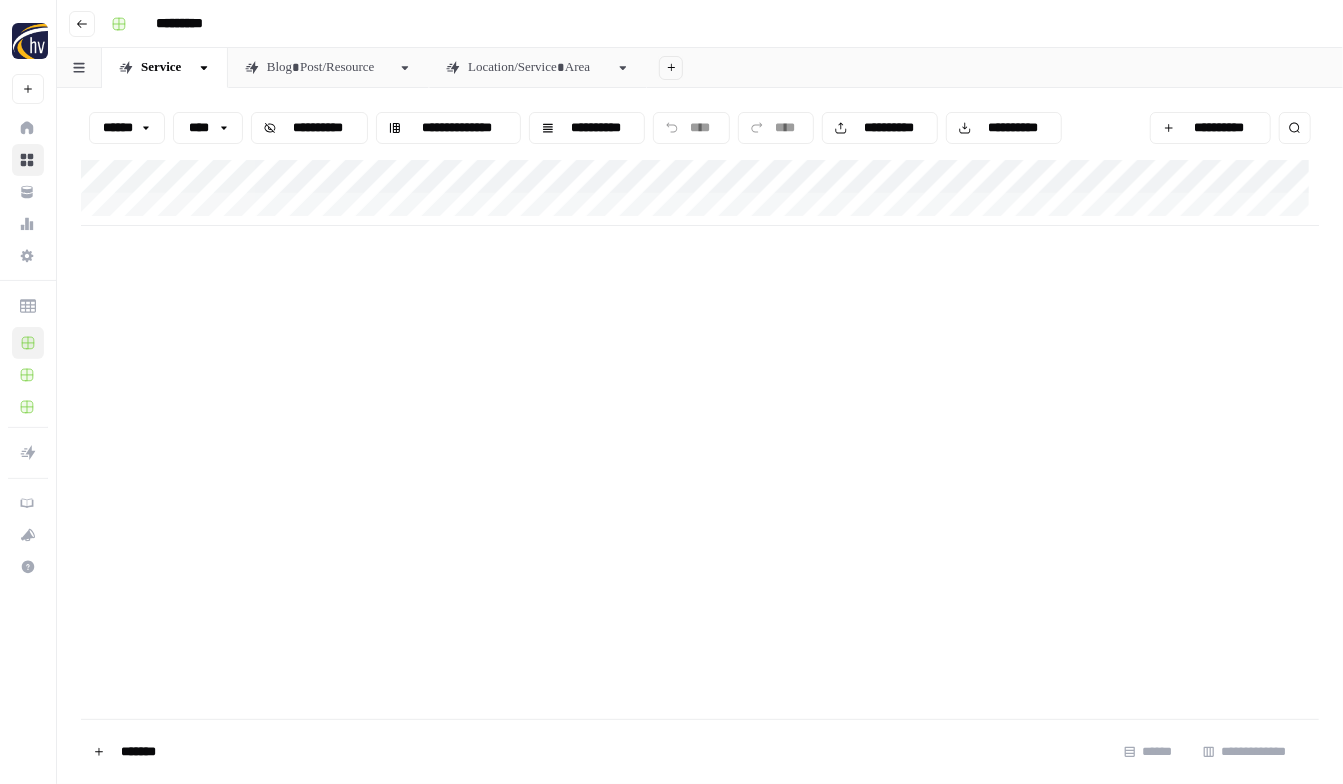 drag, startPoint x: 887, startPoint y: 166, endPoint x: 320, endPoint y: 181, distance: 567.19836 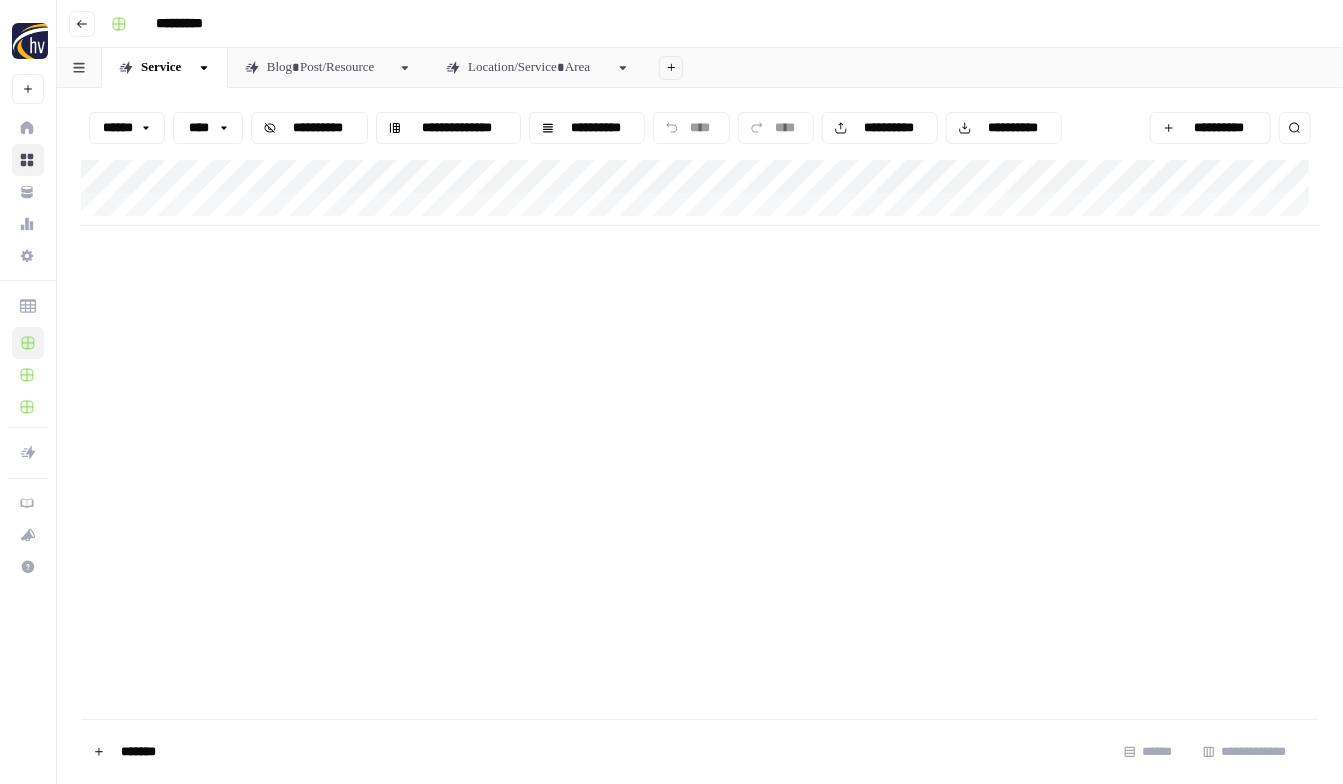 click on "**********" at bounding box center (700, 193) 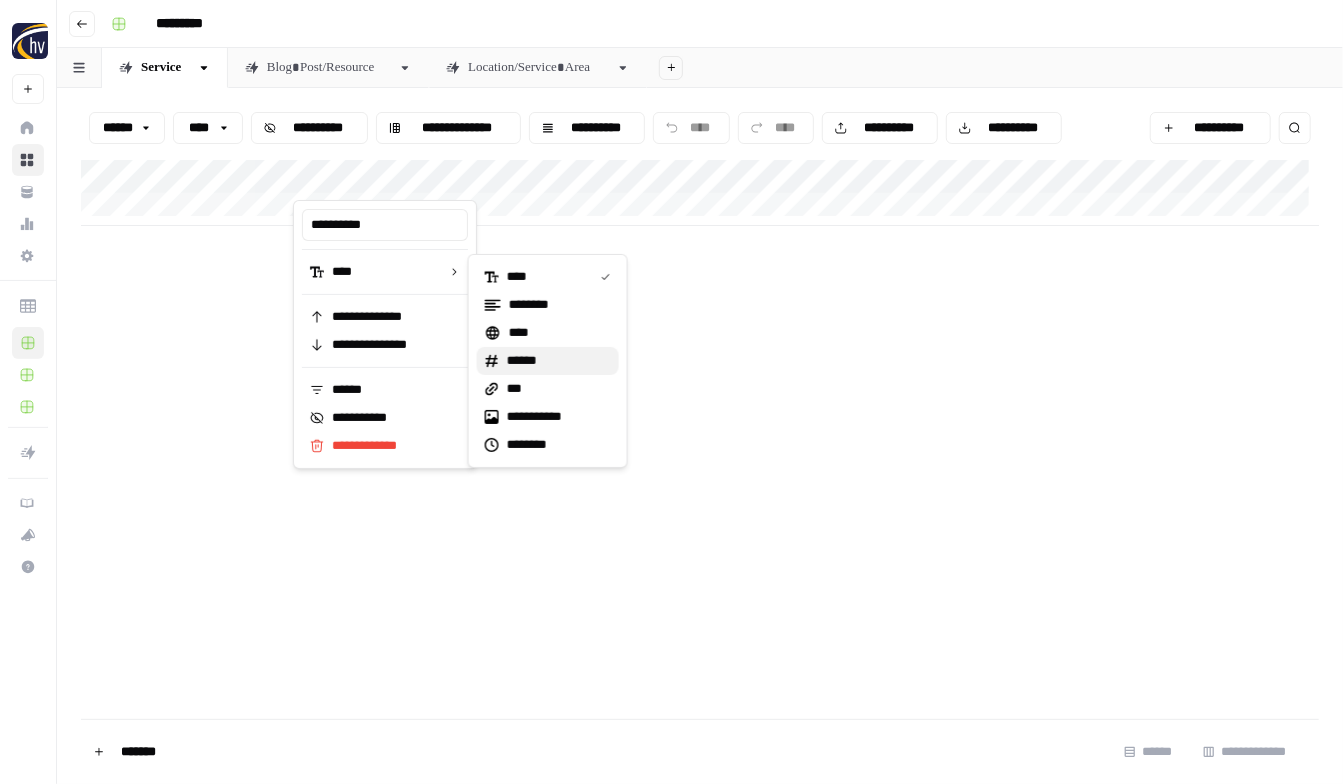 drag, startPoint x: 550, startPoint y: 285, endPoint x: 533, endPoint y: 359, distance: 75.9276 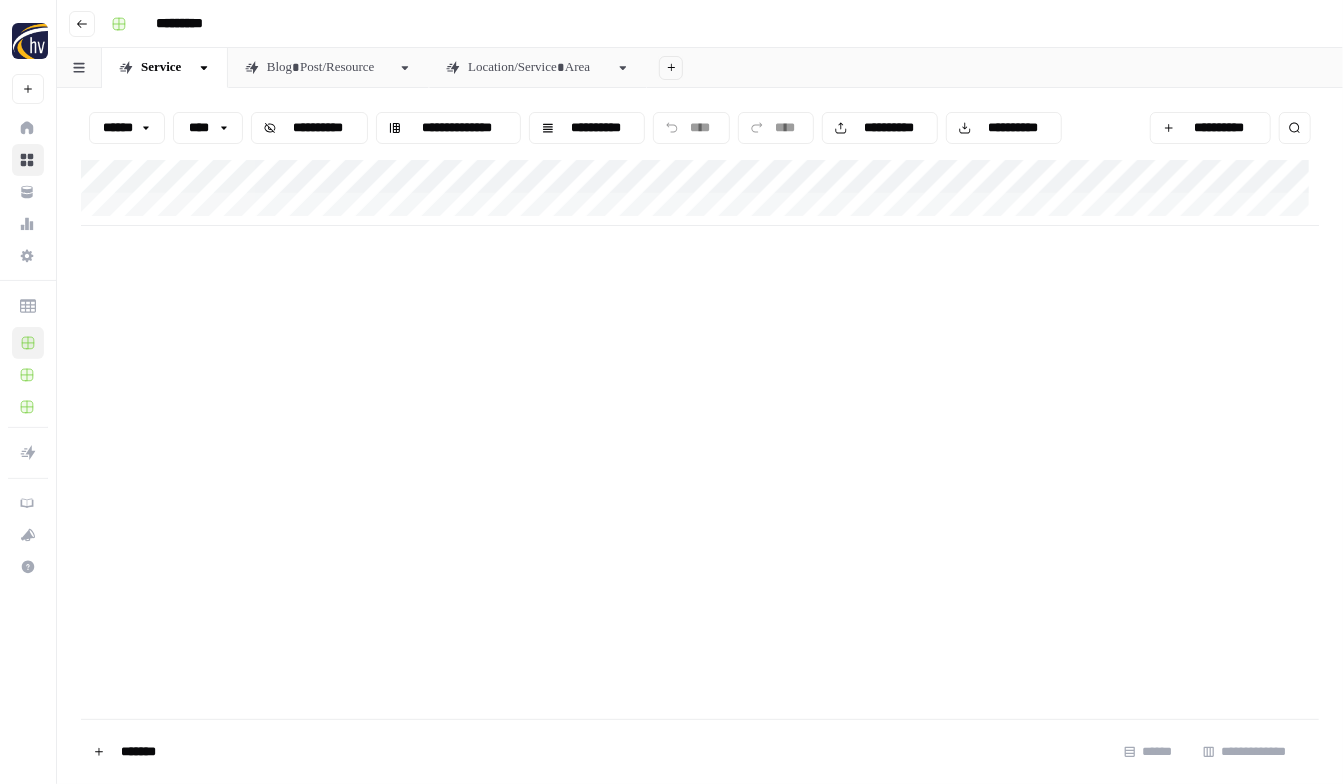 click on "**********" at bounding box center (700, 193) 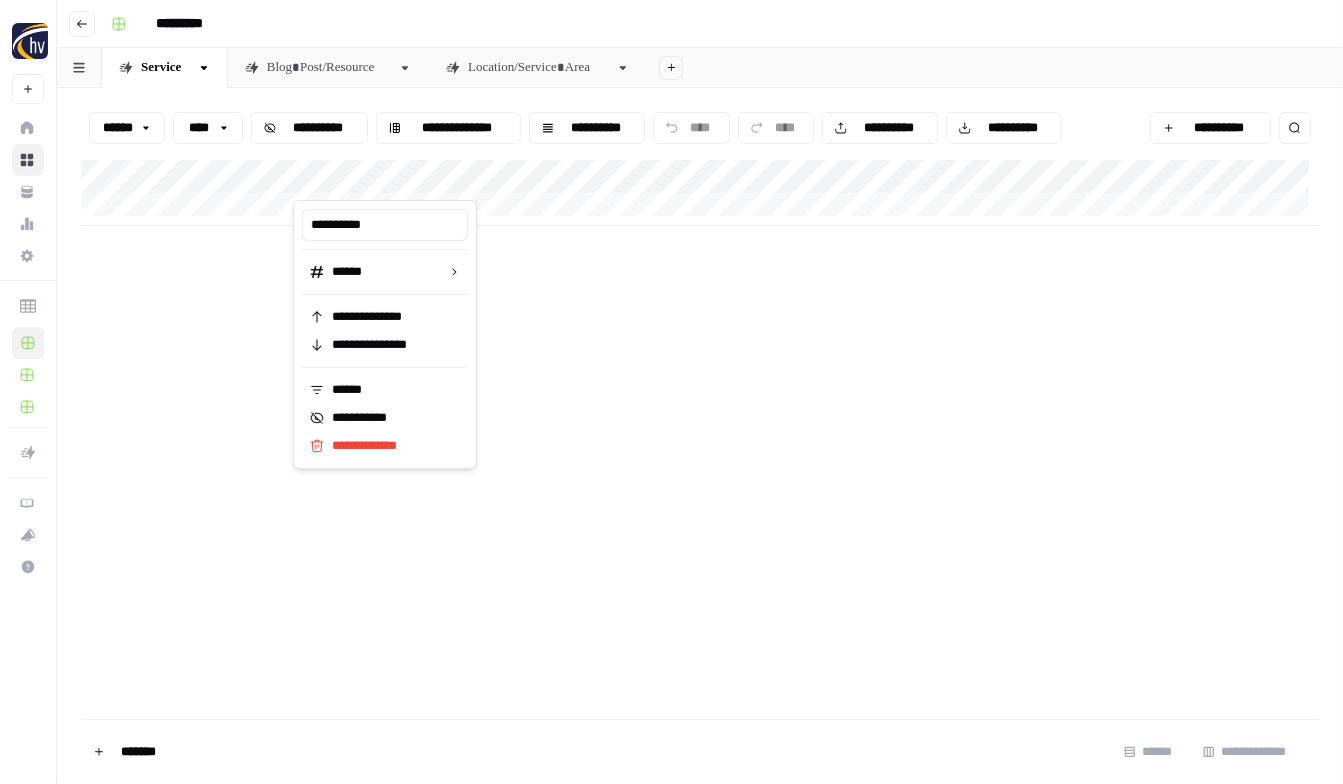 click at bounding box center [383, 180] 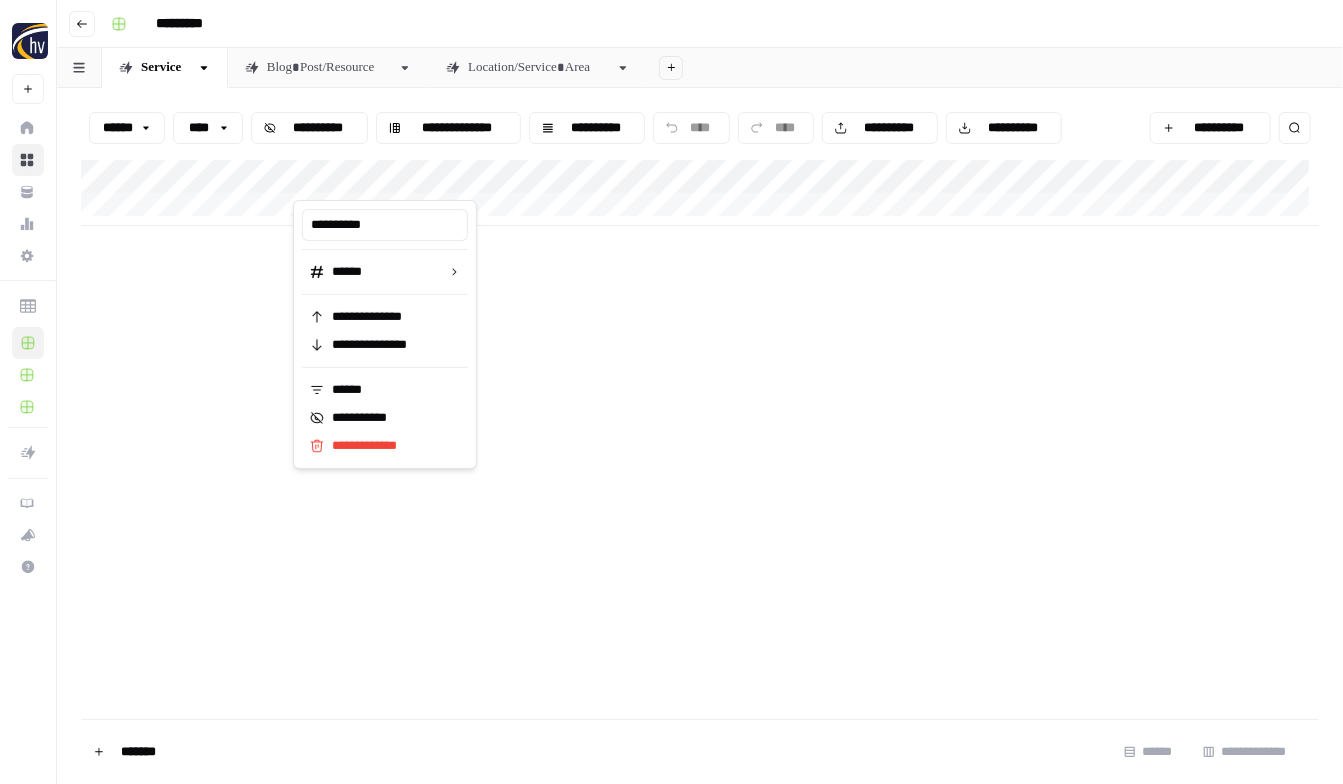 click at bounding box center (383, 180) 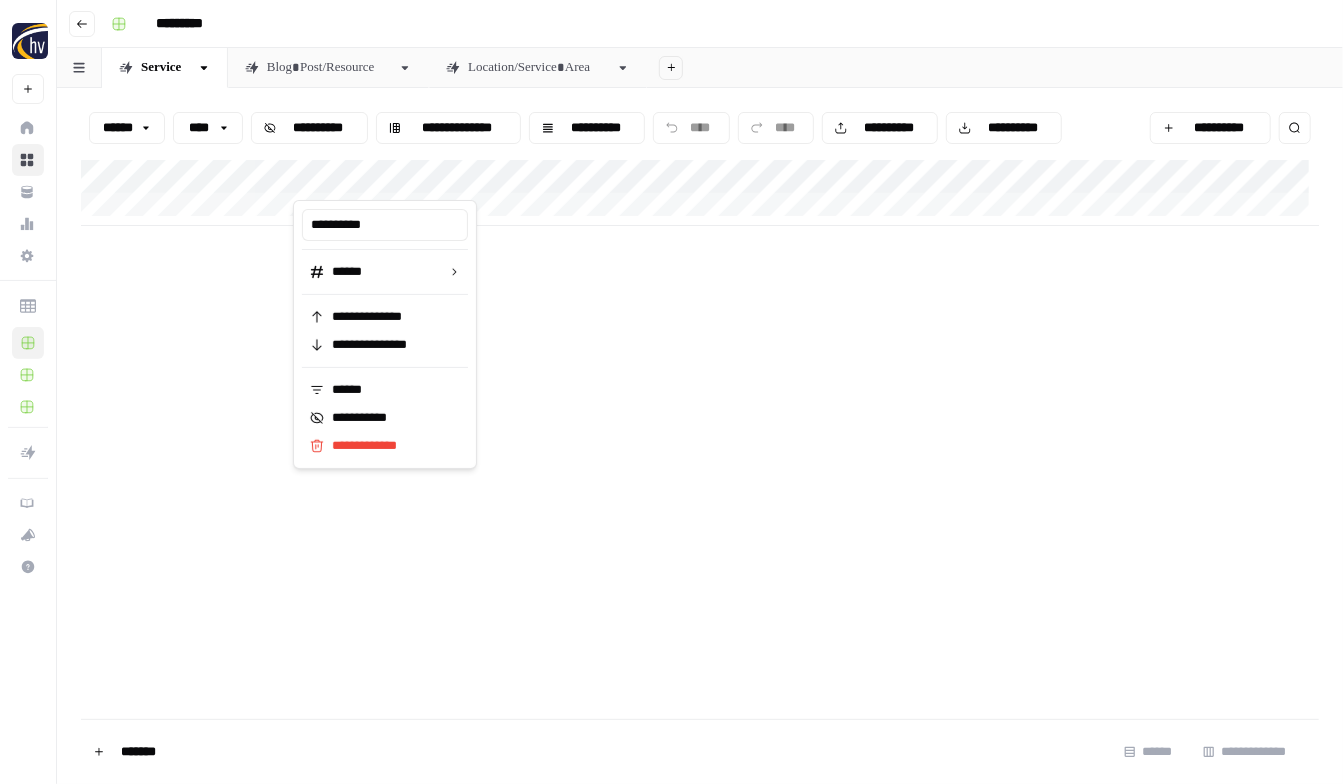 click at bounding box center [383, 180] 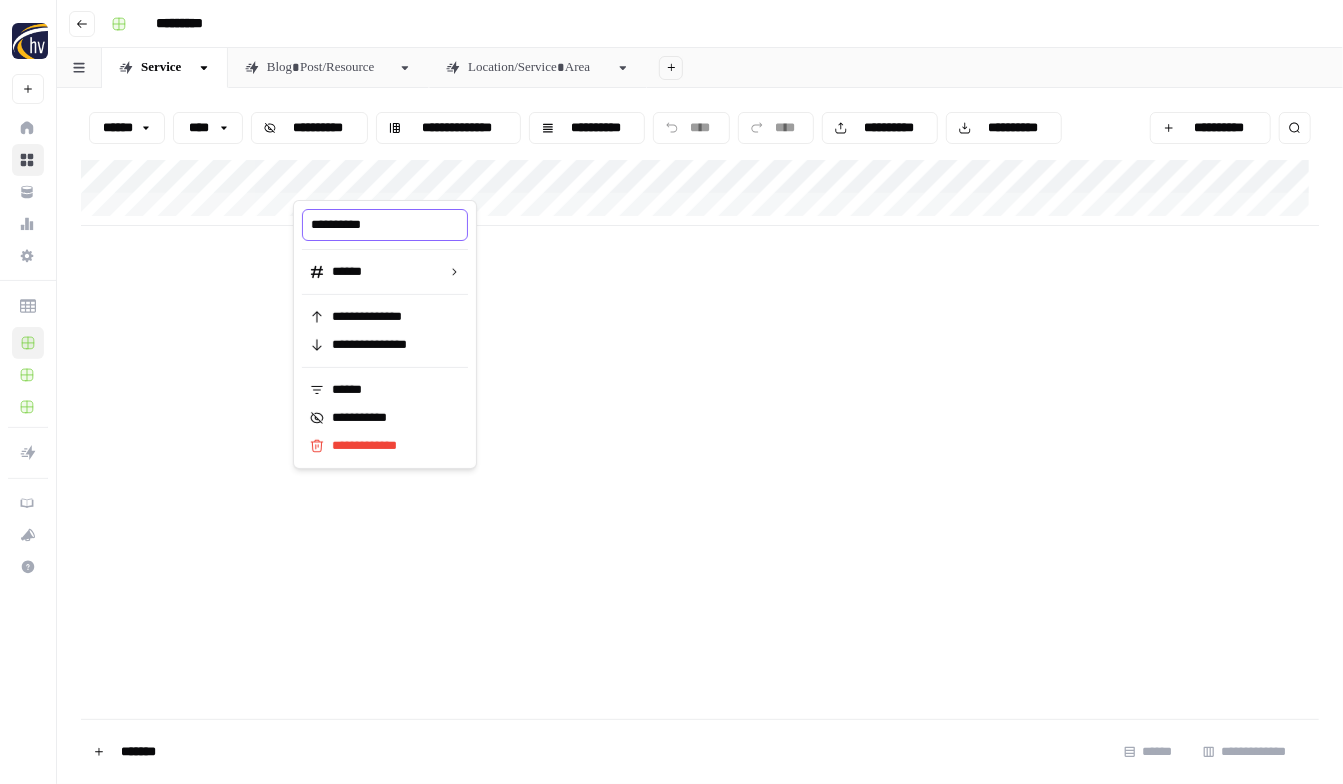 click on "**********" at bounding box center [385, 225] 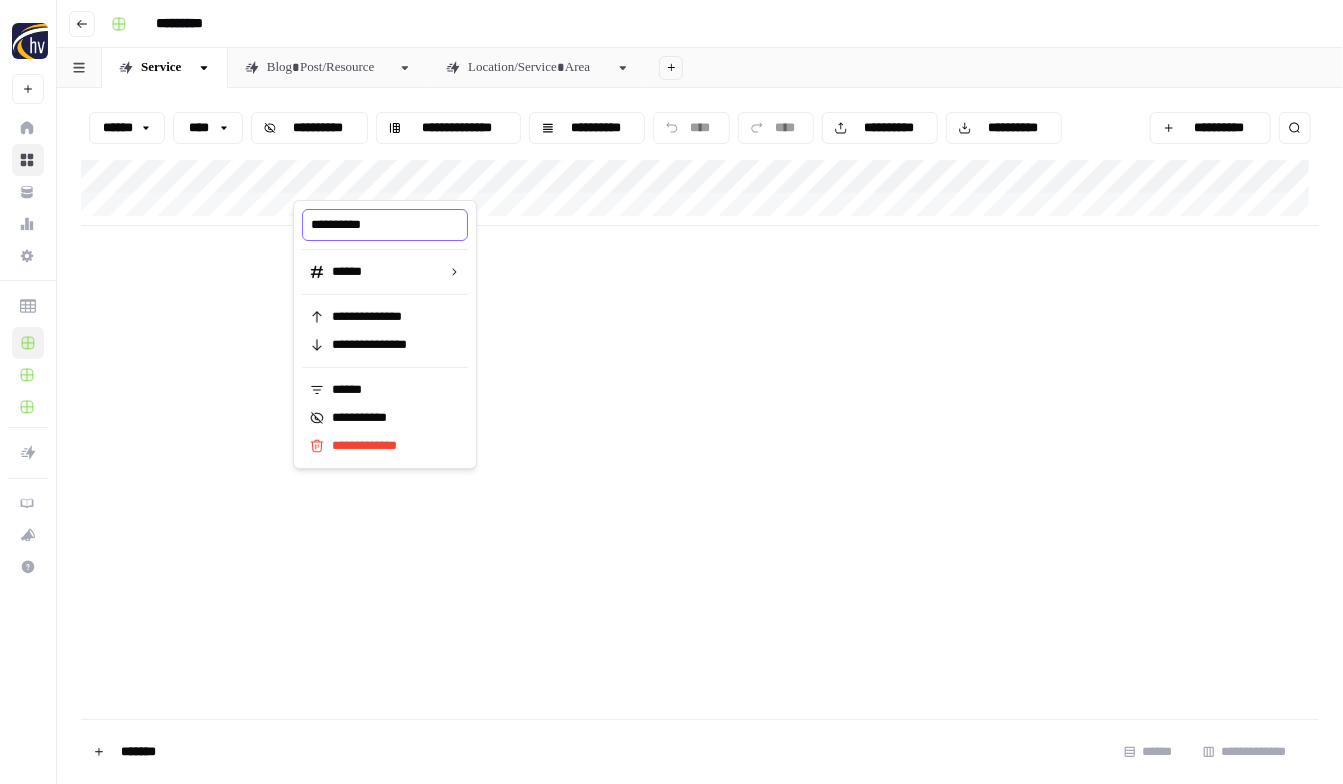 click on "**********" at bounding box center (385, 225) 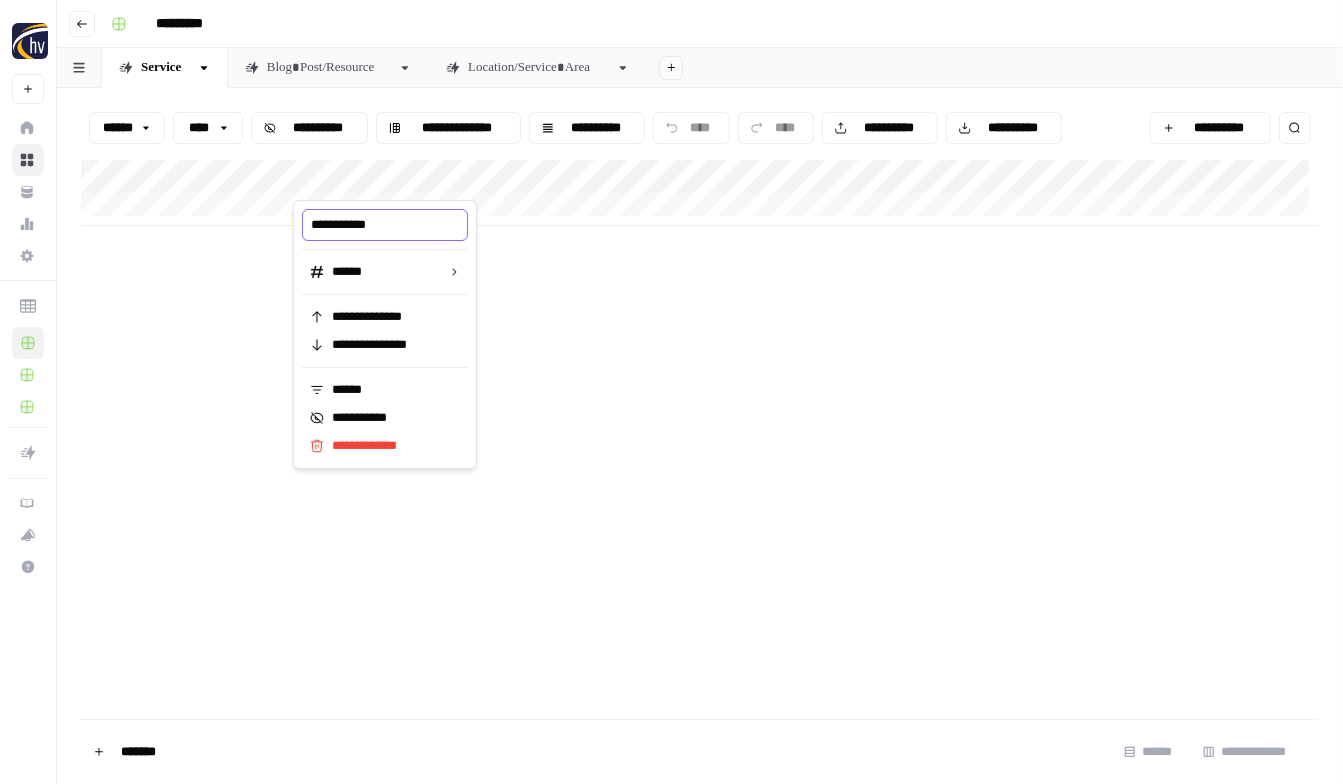 type on "**********" 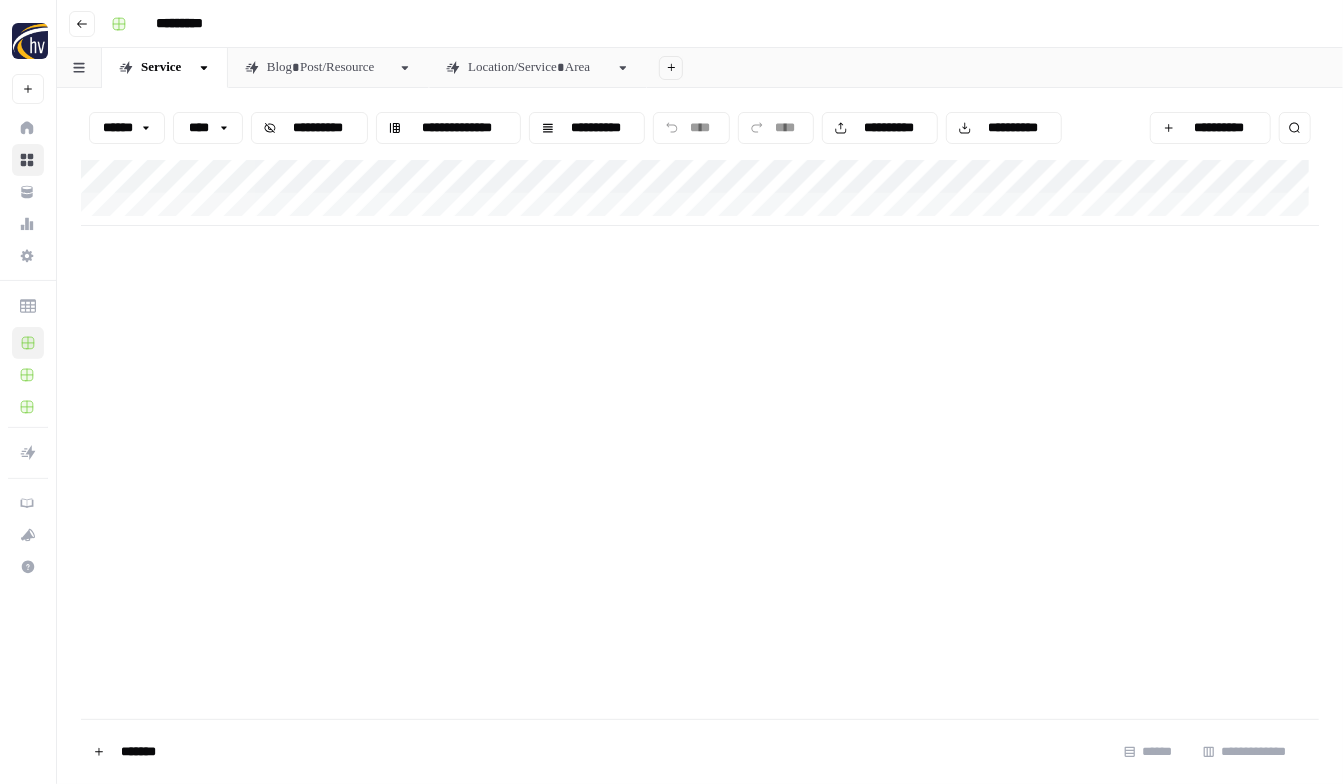 click on "**********" at bounding box center [700, 193] 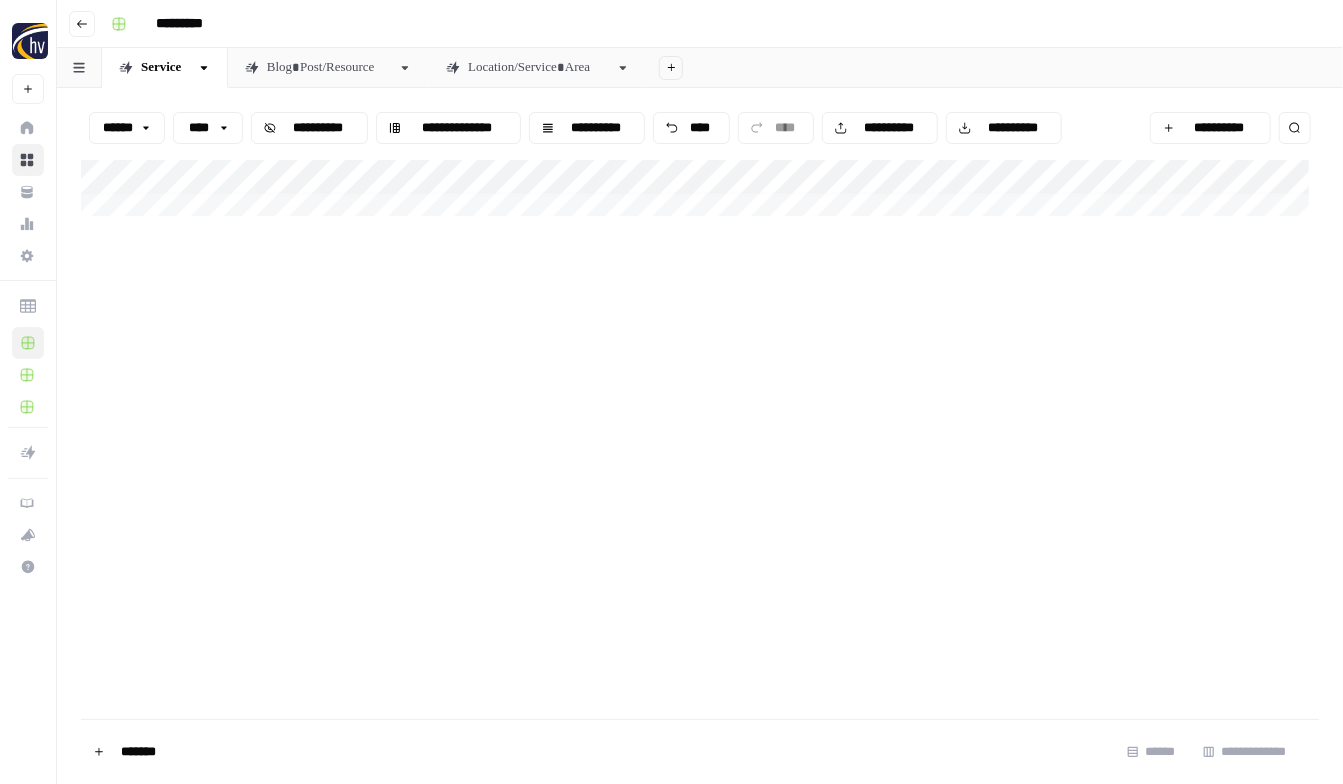 scroll, scrollTop: 10, scrollLeft: 0, axis: vertical 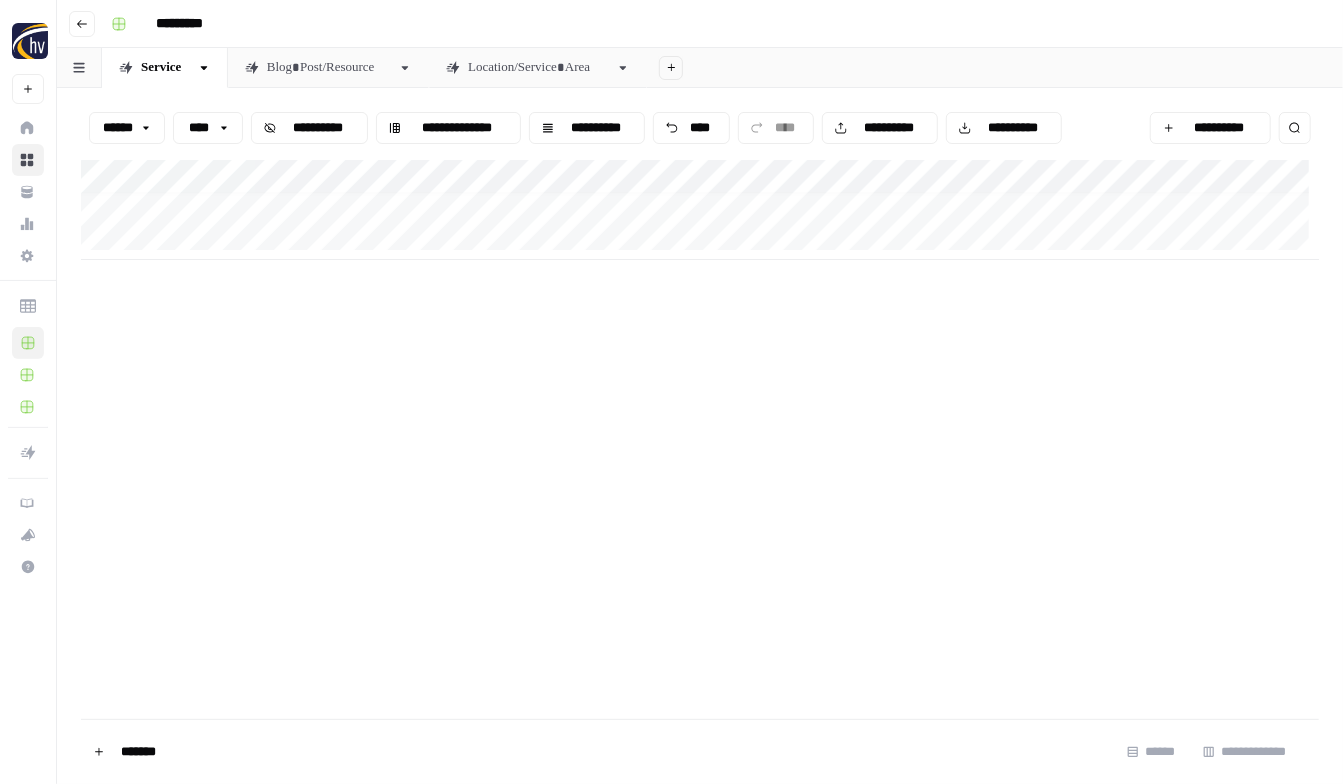 click on "**********" at bounding box center (700, 210) 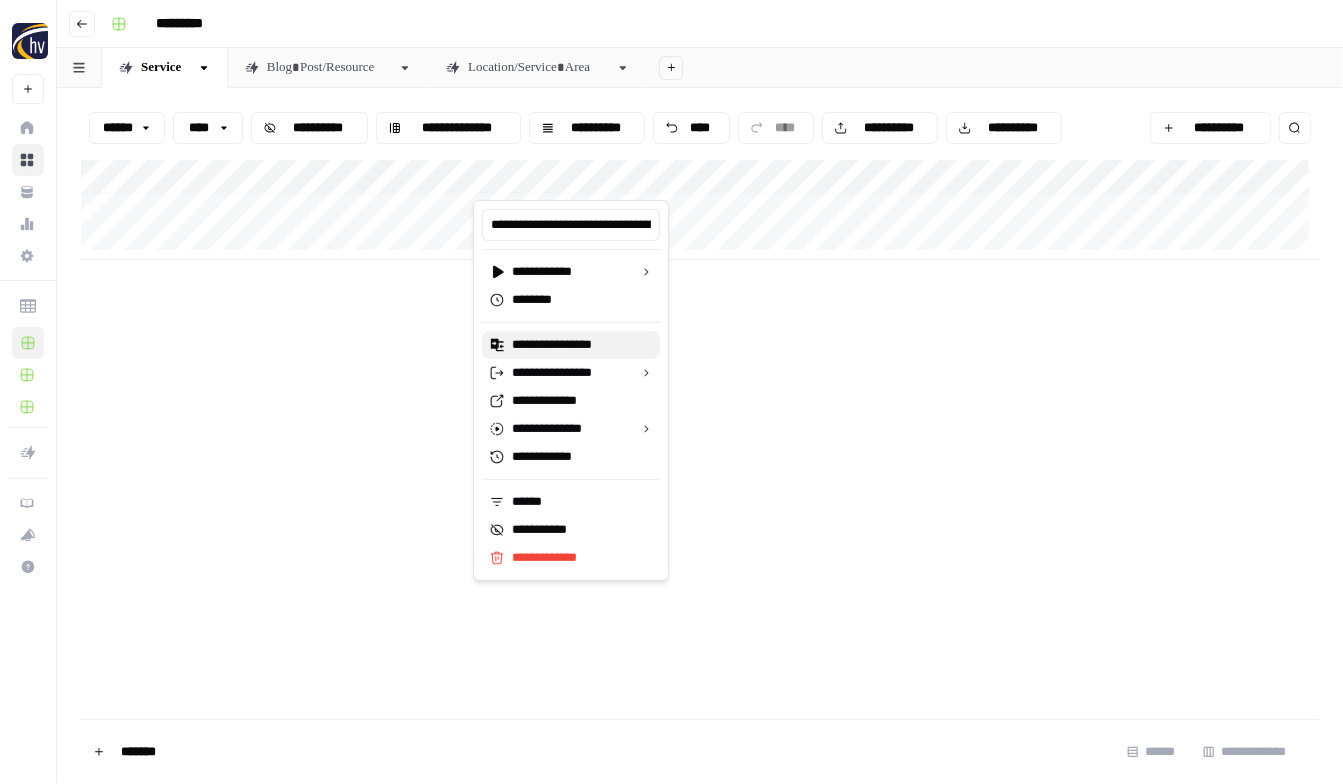 click on "**********" at bounding box center [578, 345] 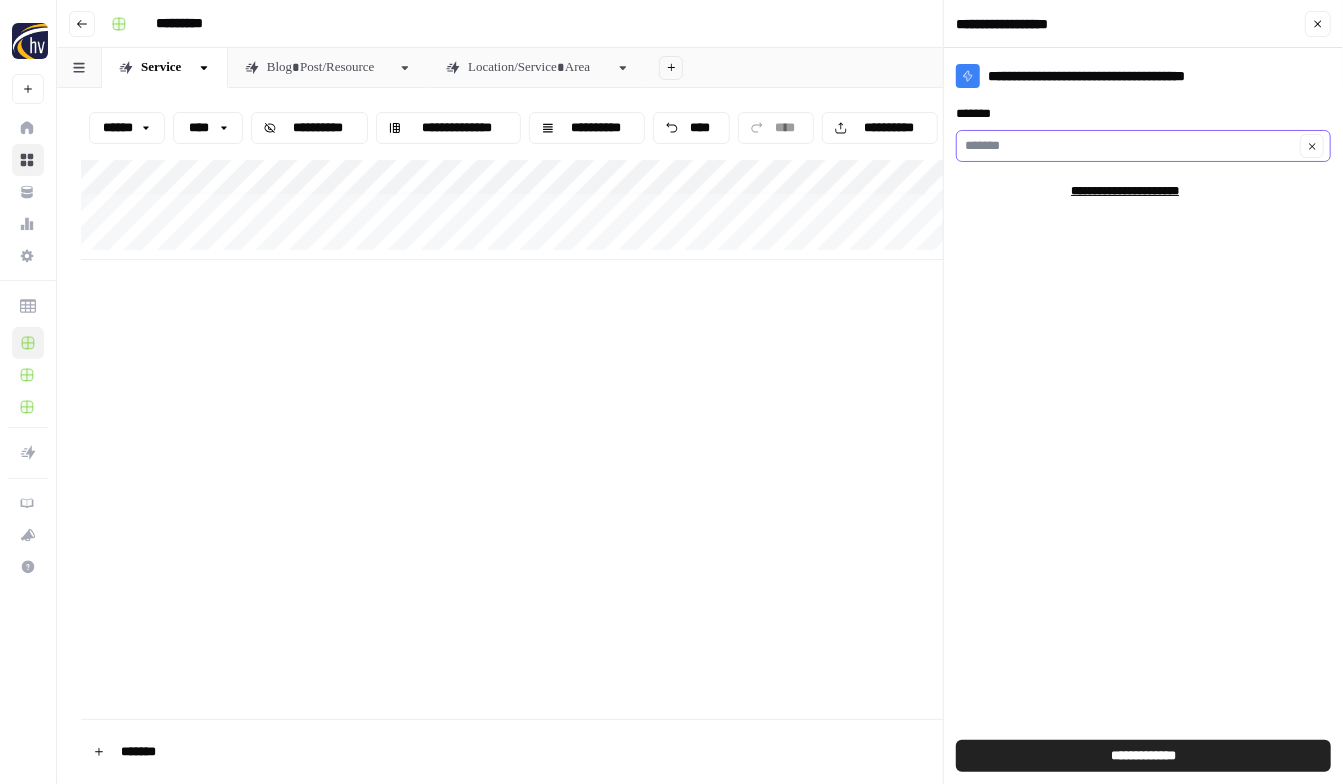 click on "*******" at bounding box center (1129, 146) 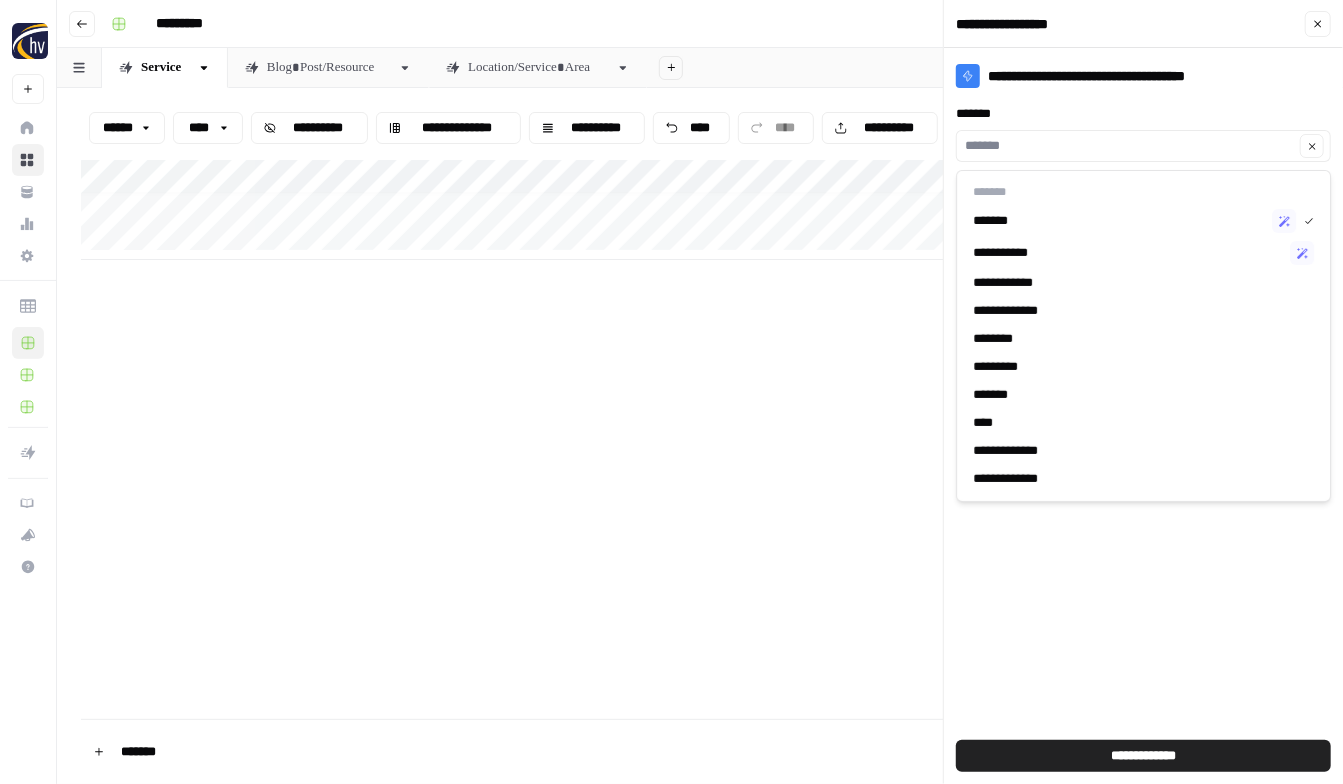 type on "*******" 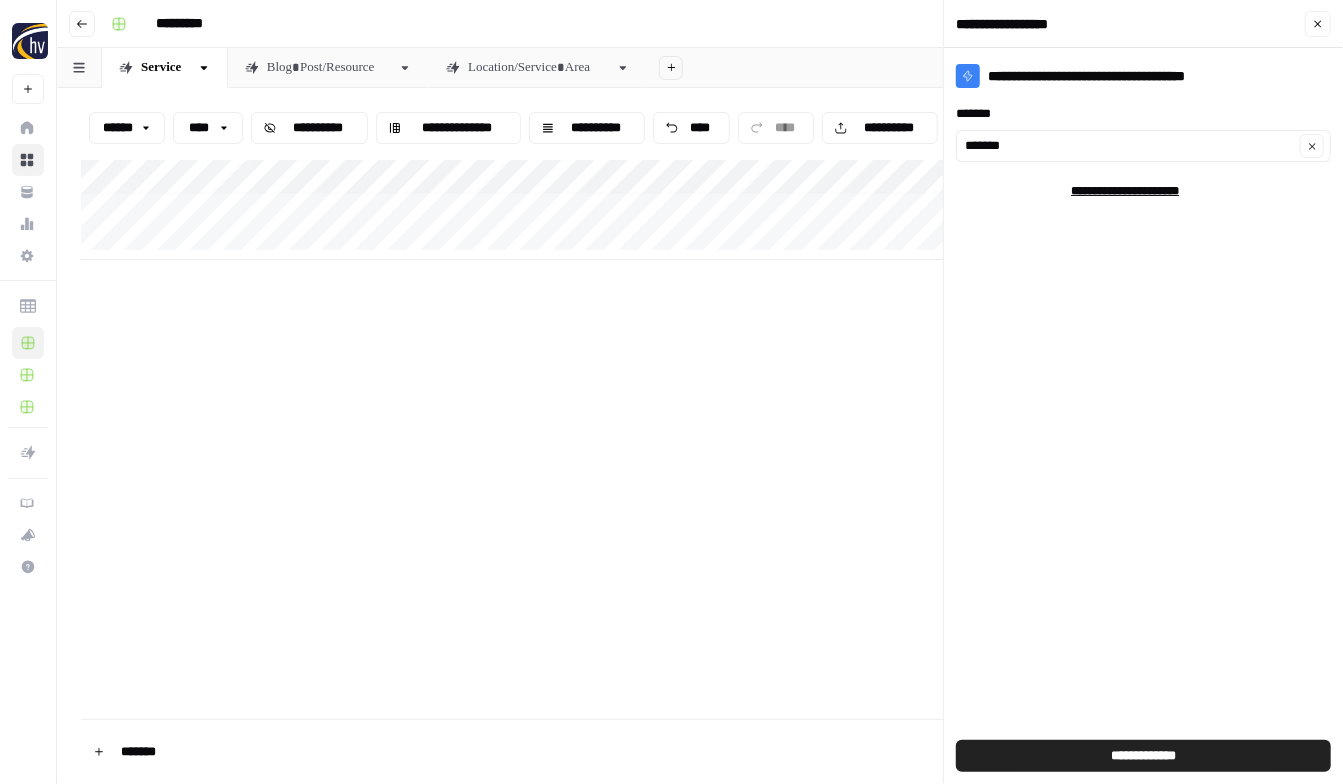click on "*******" at bounding box center (1143, 114) 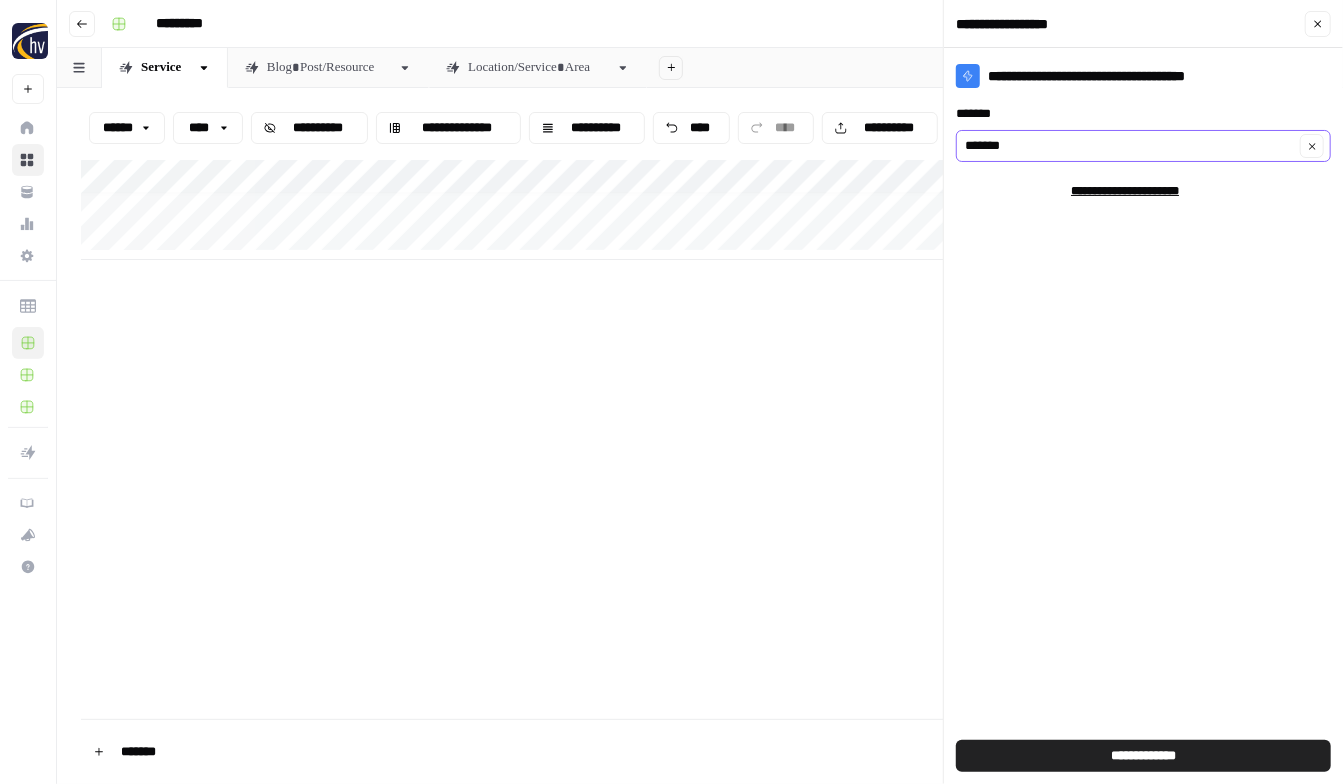 click on "*******" at bounding box center (1129, 146) 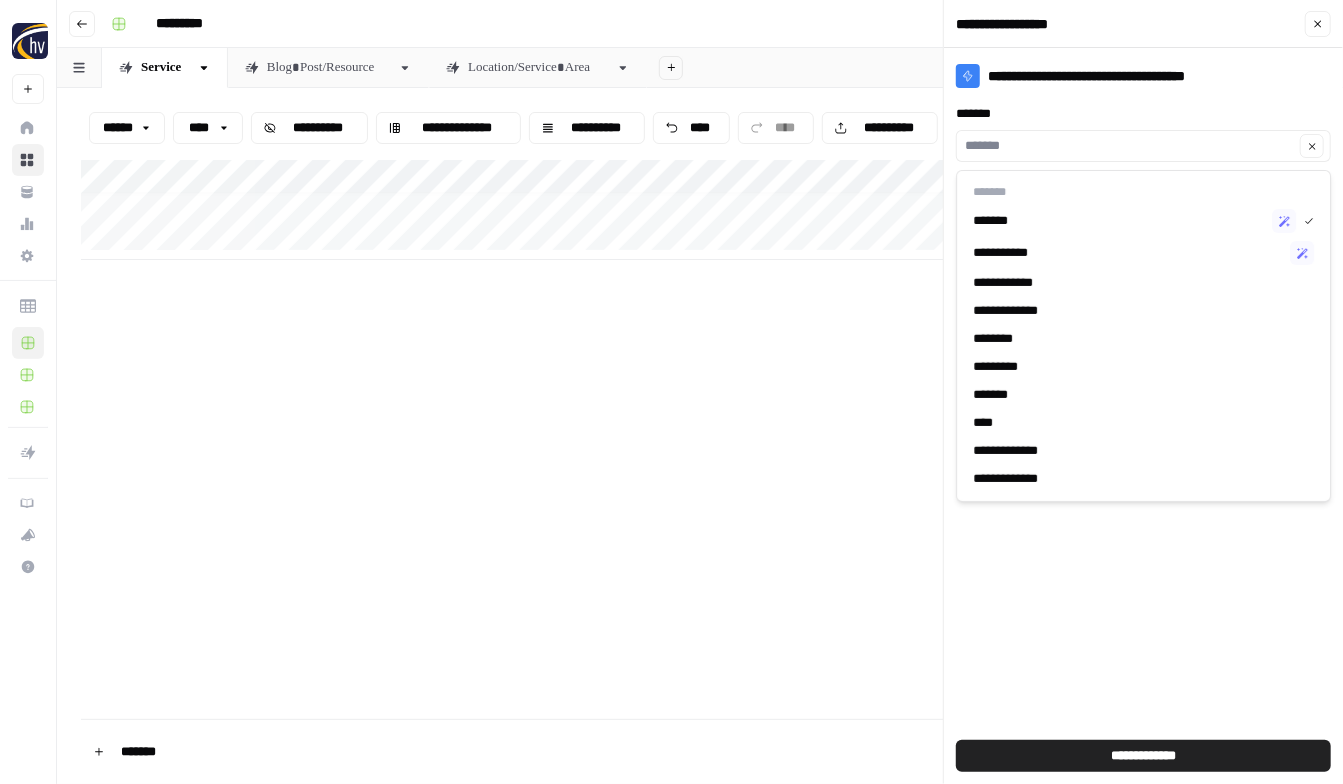 type on "*******" 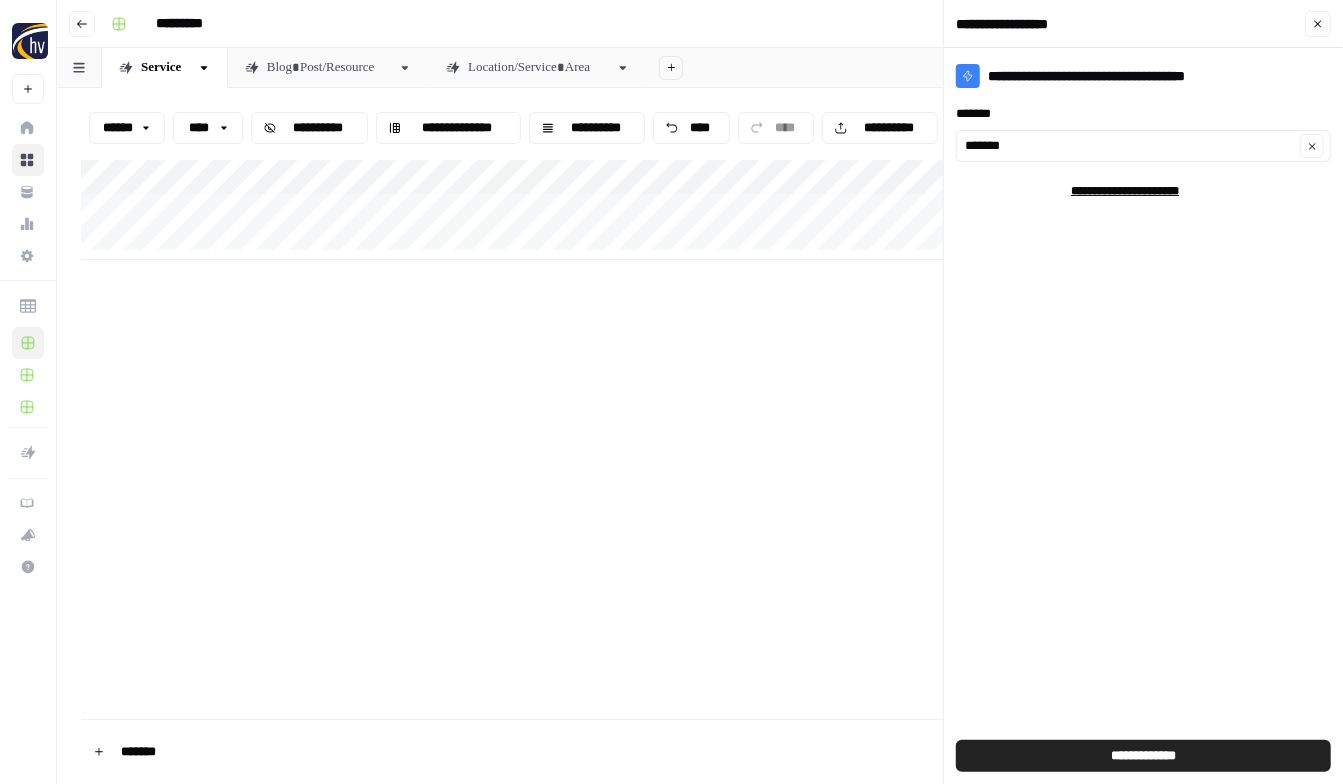 click on "**********" at bounding box center (1143, 416) 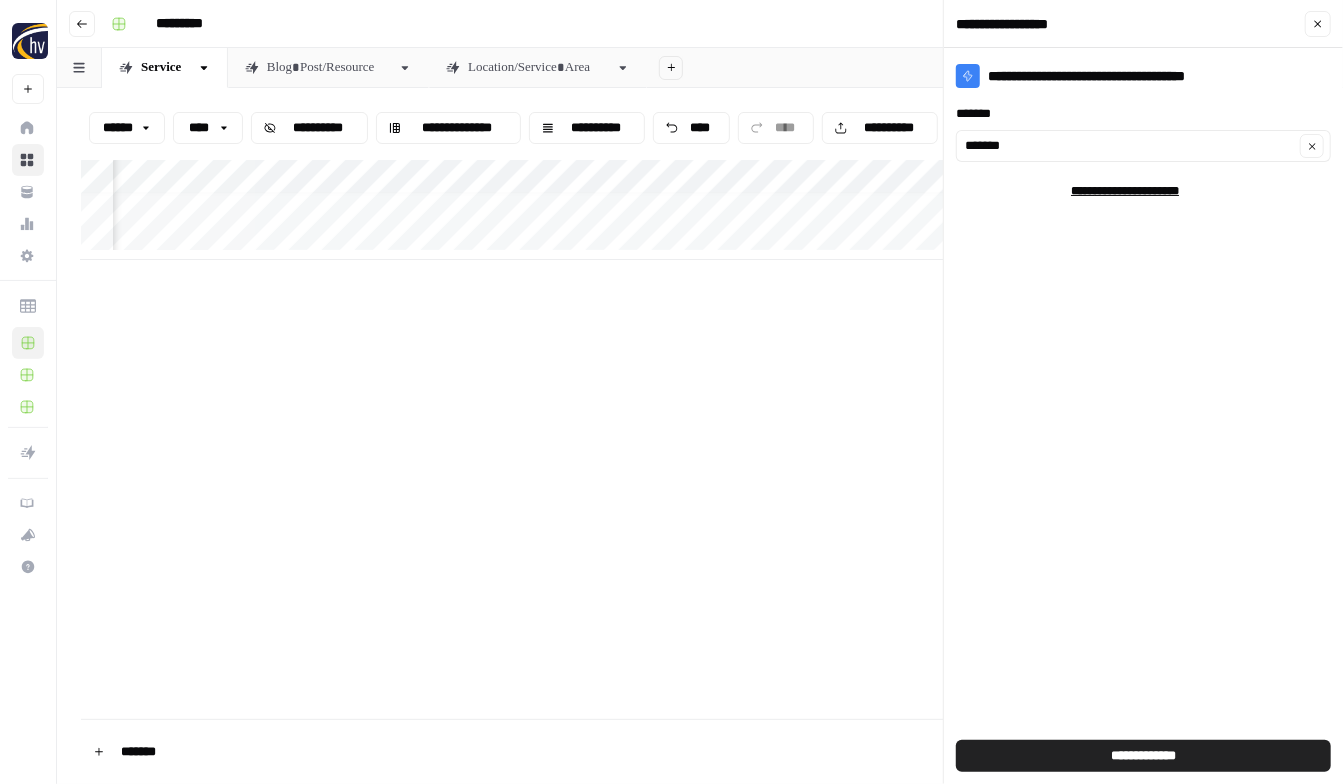 scroll, scrollTop: 10, scrollLeft: 1228, axis: both 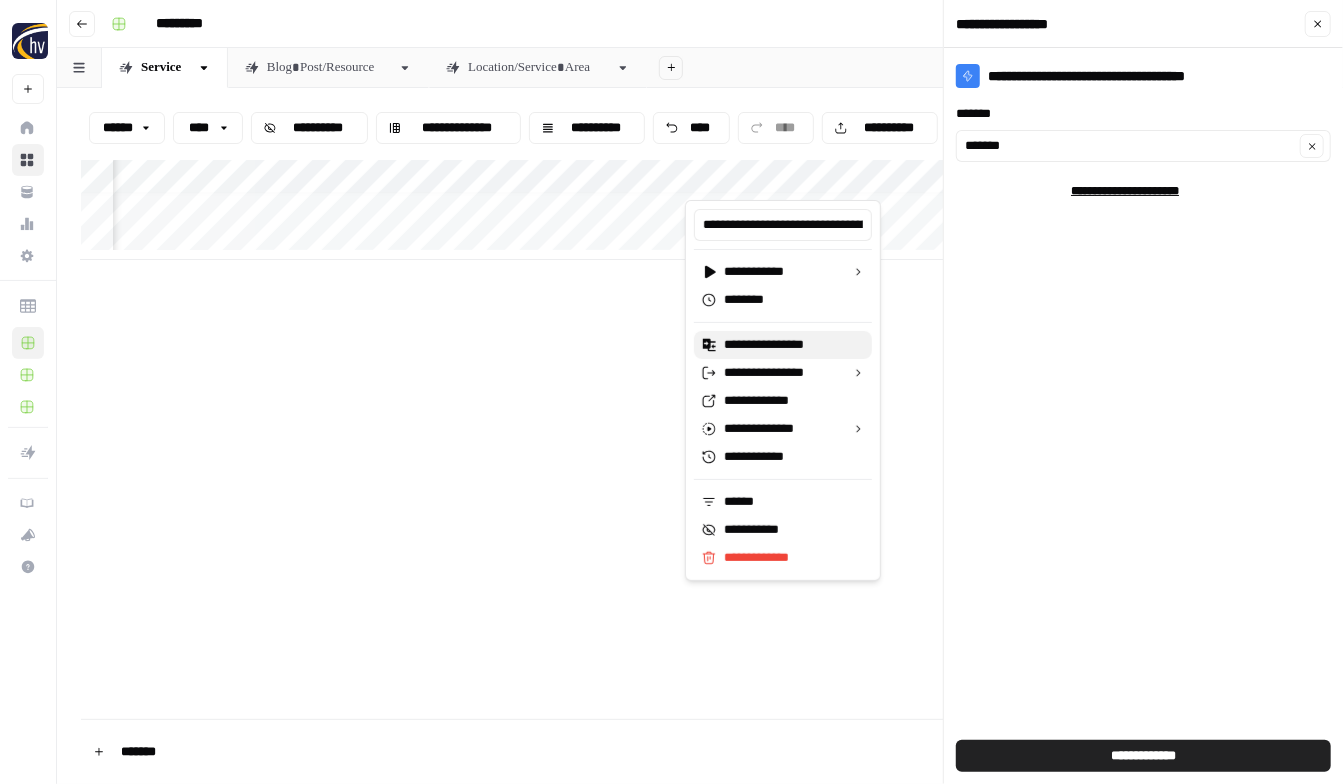 click on "**********" at bounding box center (790, 345) 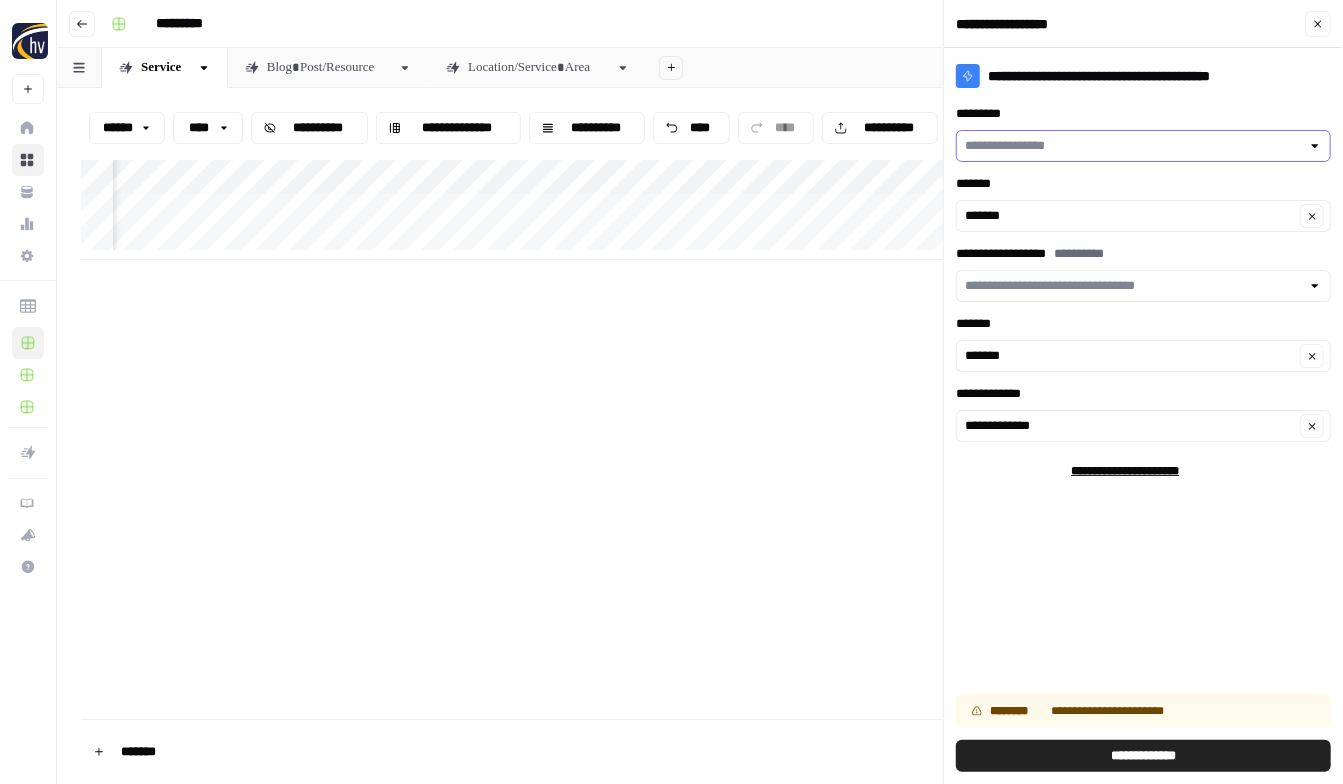 click on "*********" at bounding box center [1132, 146] 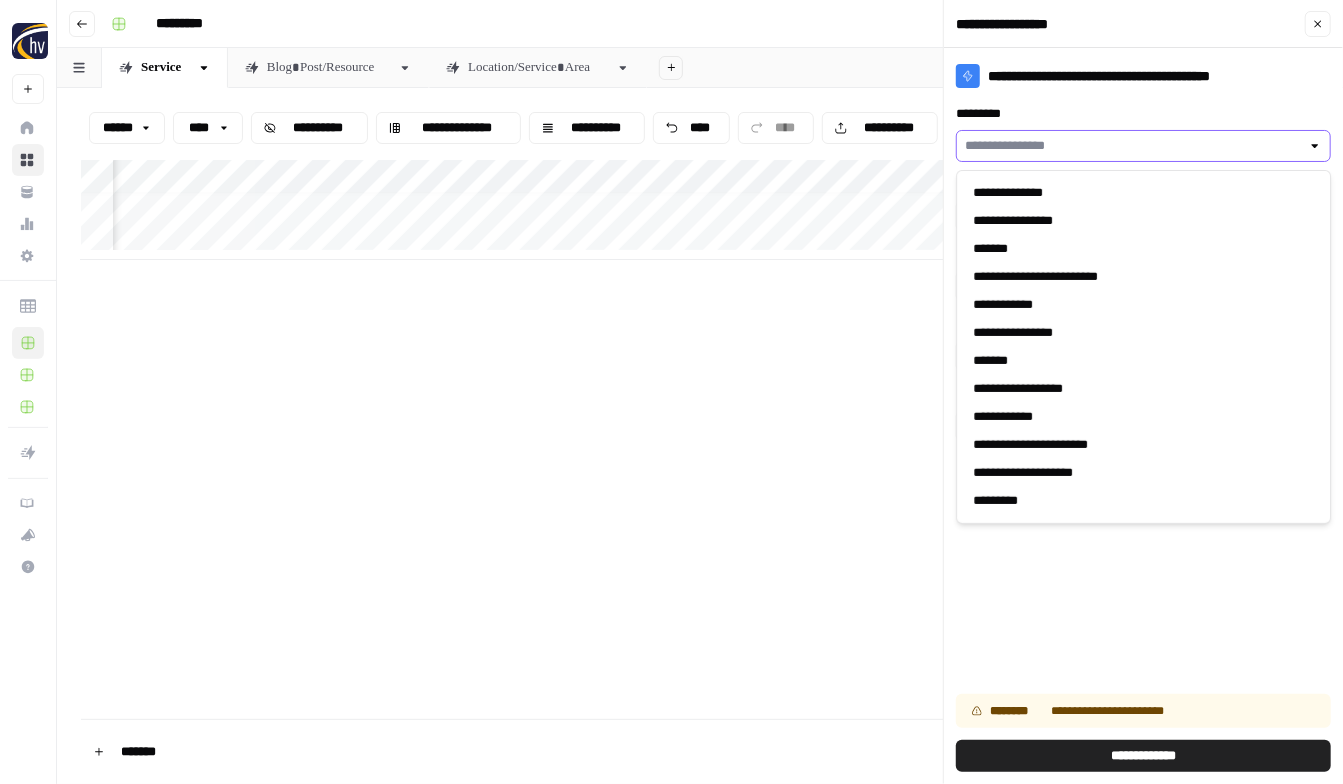 click on "*********" at bounding box center (1132, 146) 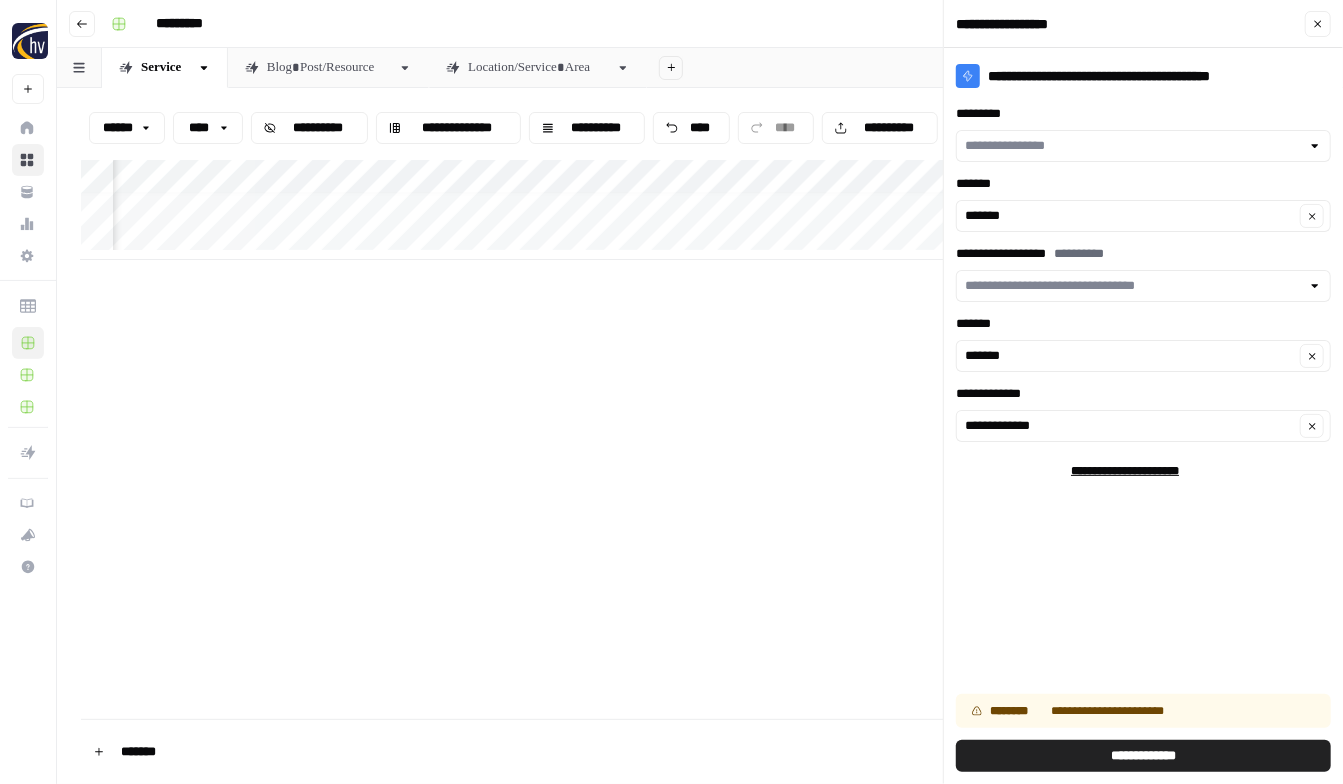 click on "*********" at bounding box center [1143, 114] 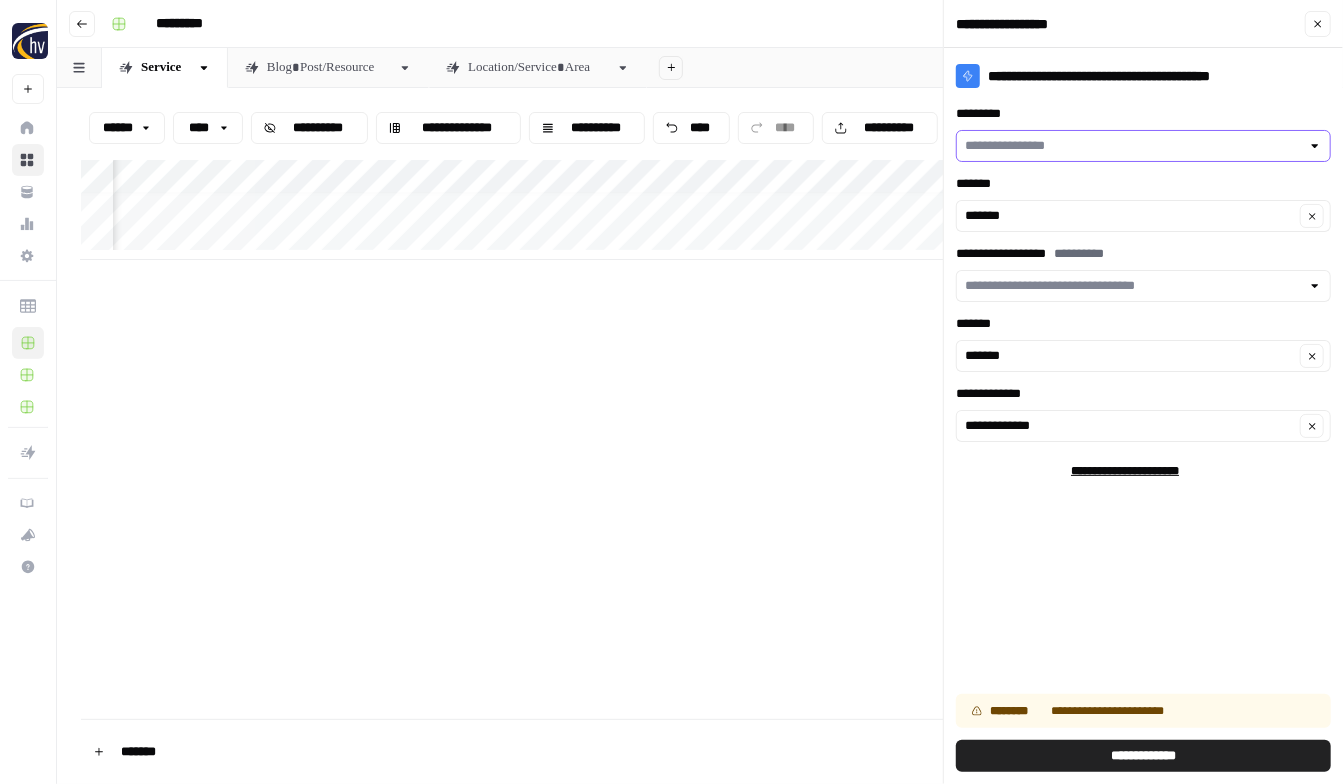 click on "*********" at bounding box center [1132, 146] 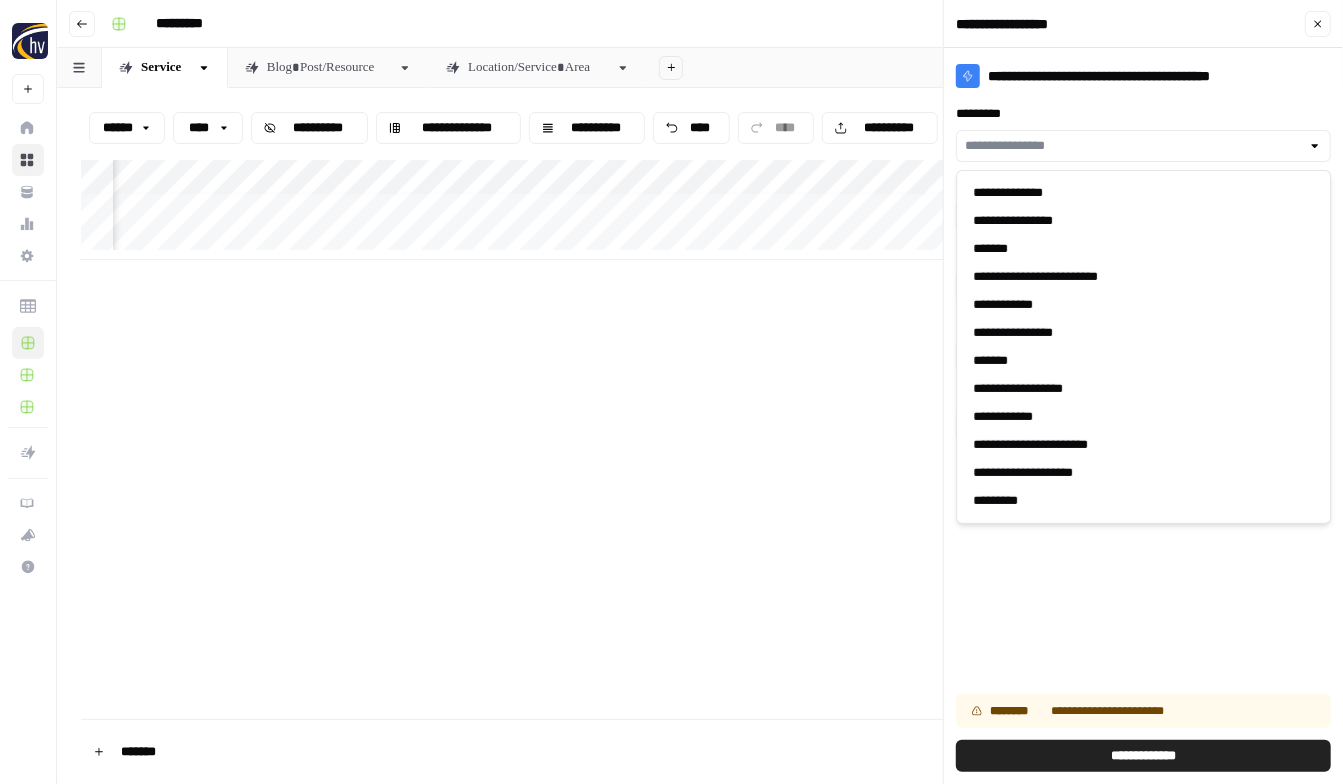 click on "*********" at bounding box center [1143, 114] 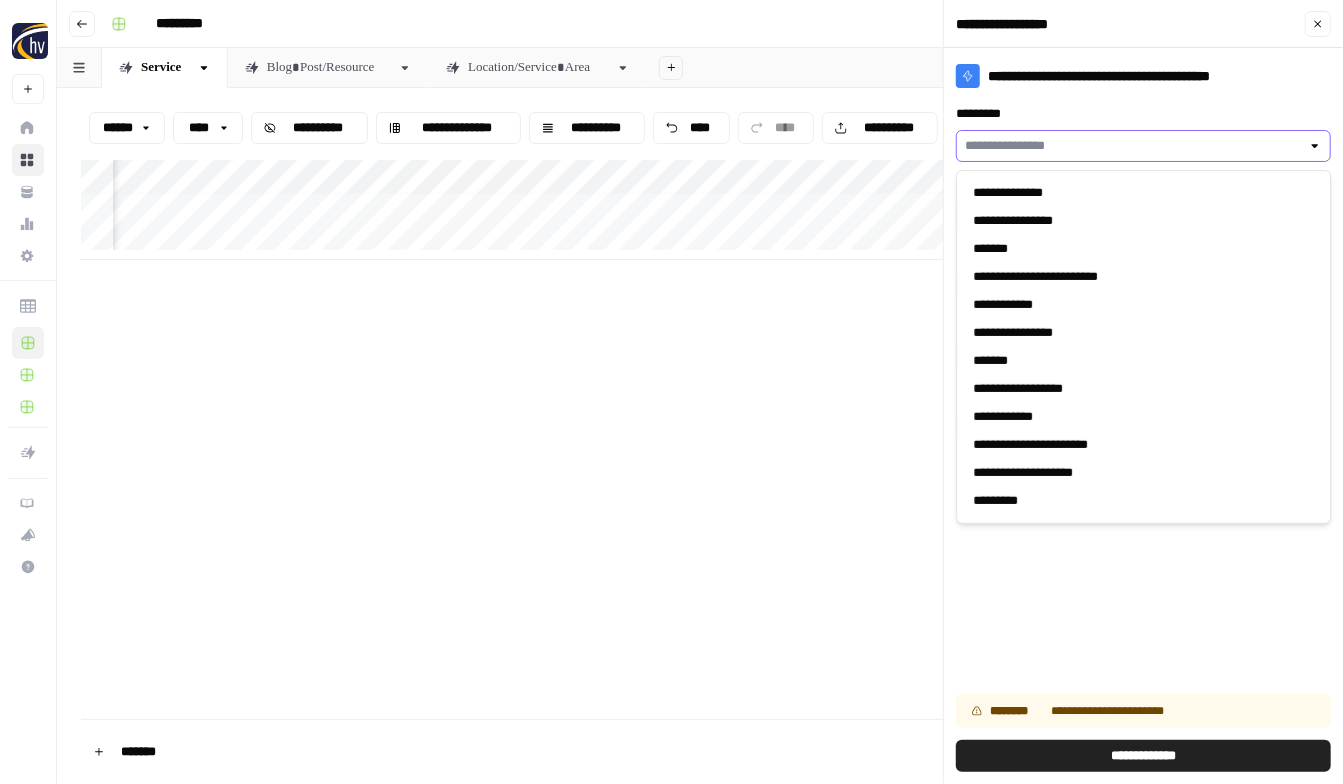 click on "*********" at bounding box center (1132, 146) 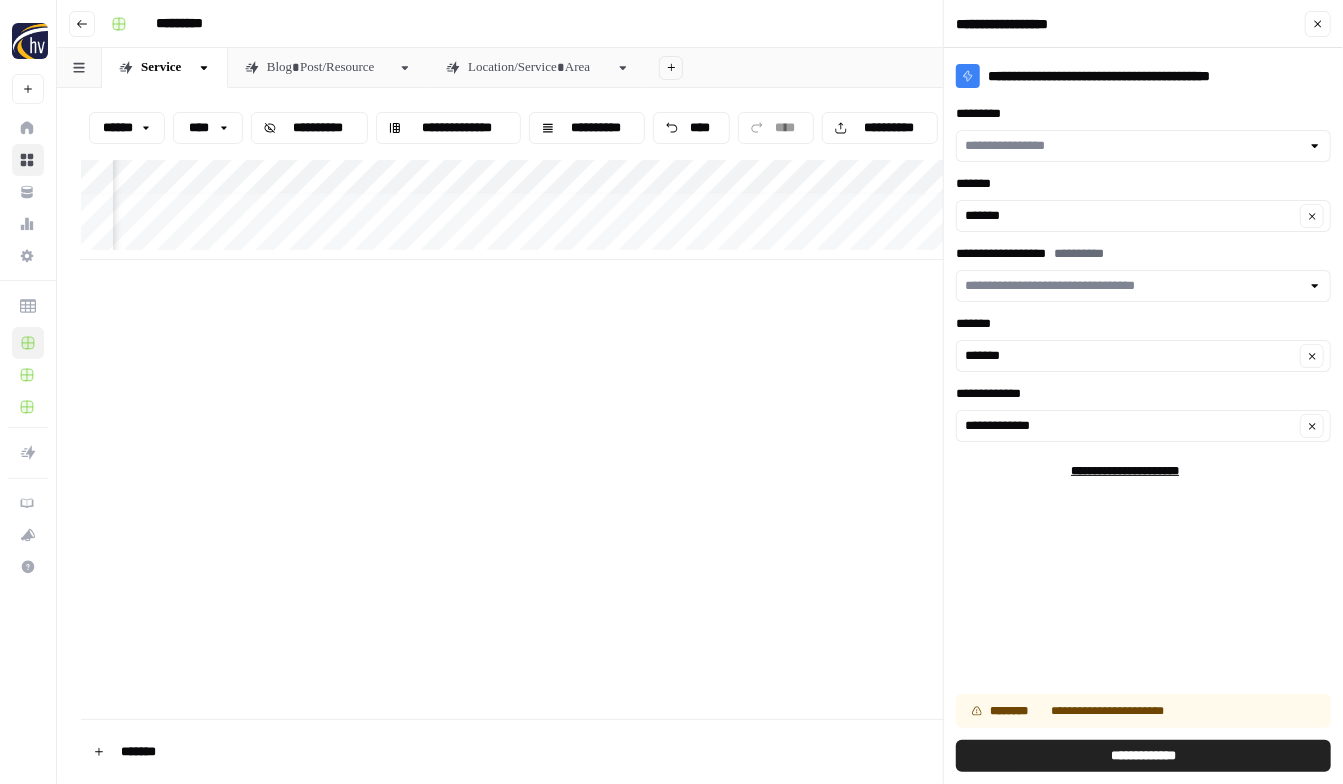 click on "*********" at bounding box center [1143, 114] 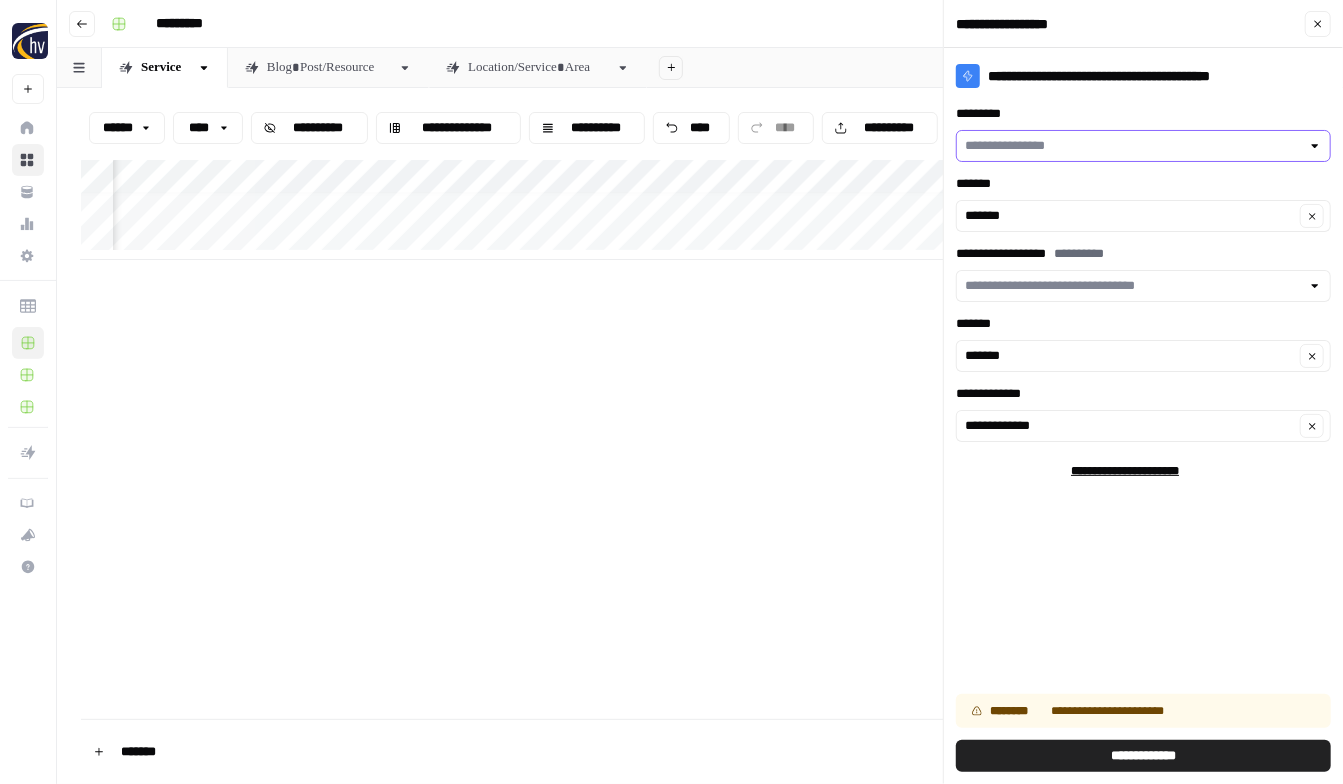 click on "*********" at bounding box center (1132, 146) 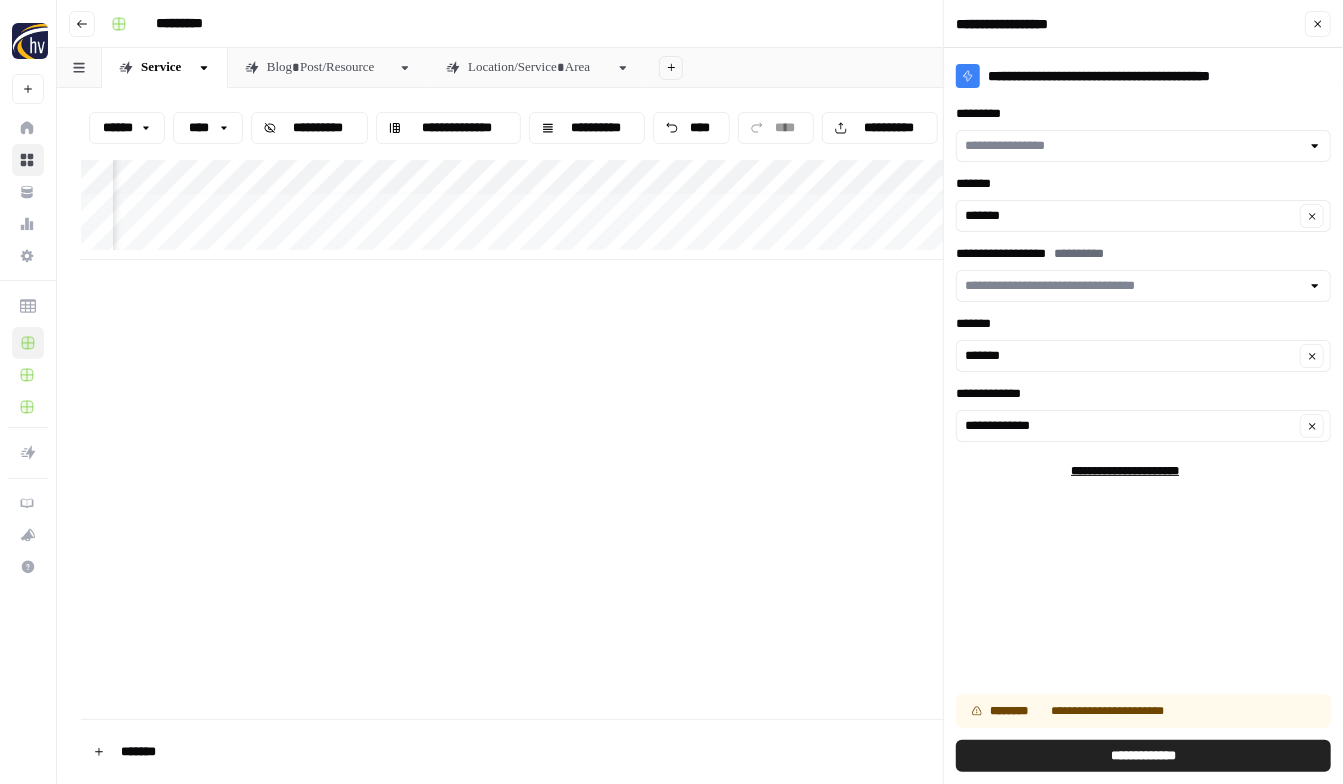 click on "*********" at bounding box center [1143, 114] 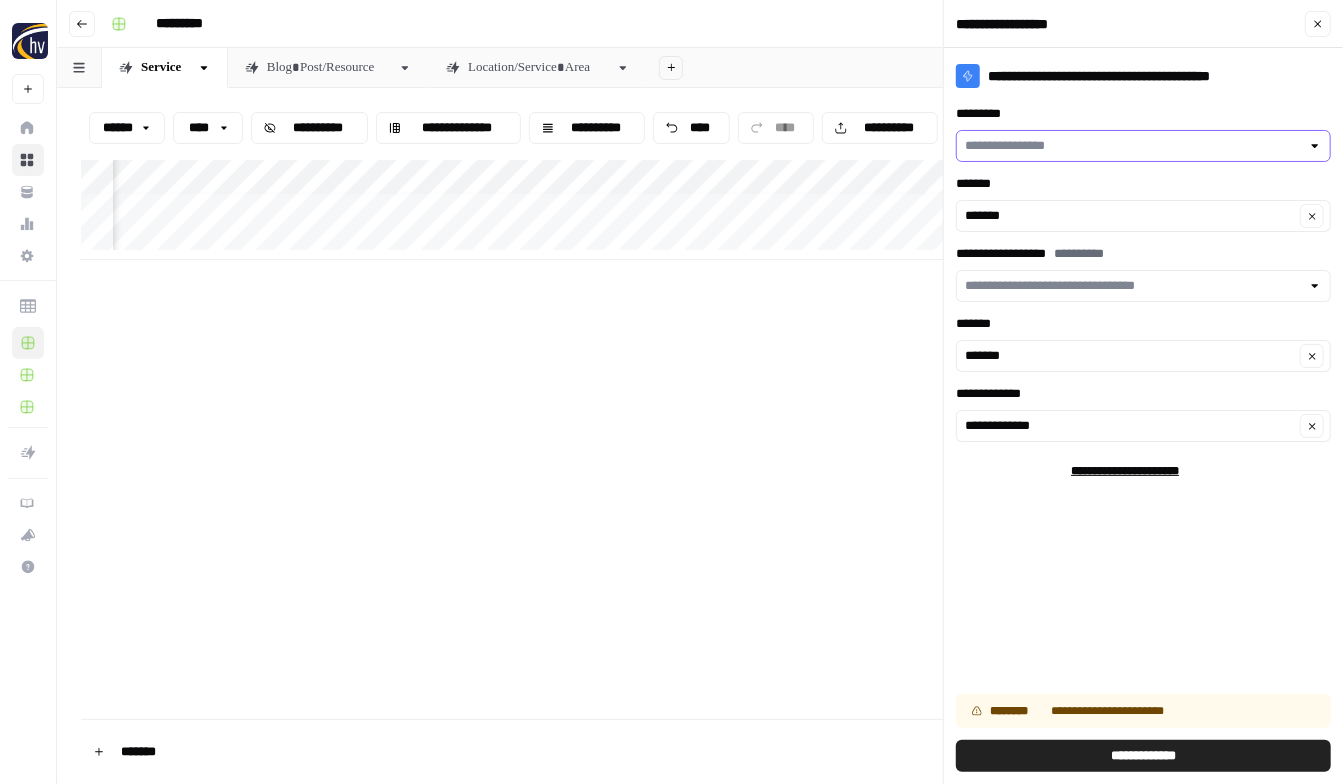 click on "*********" at bounding box center [1132, 146] 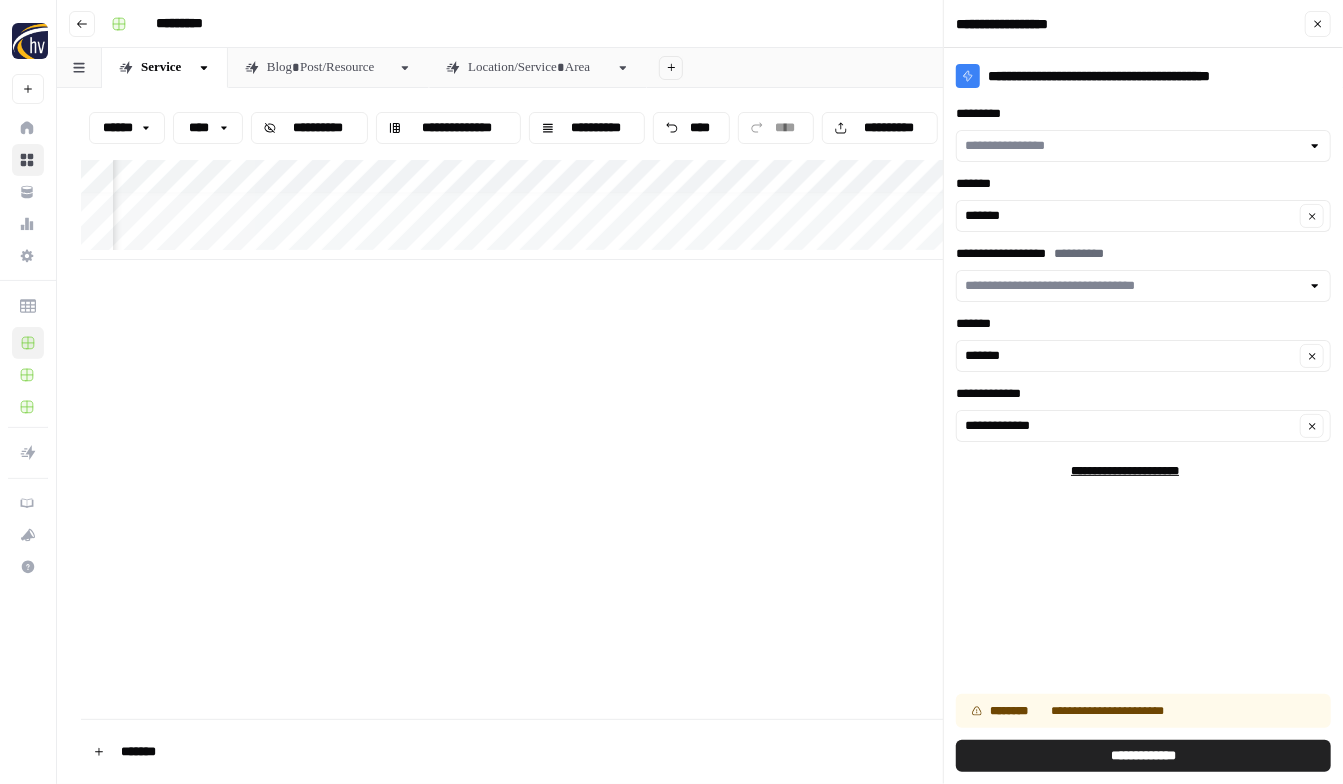 click on "*********" at bounding box center (1143, 114) 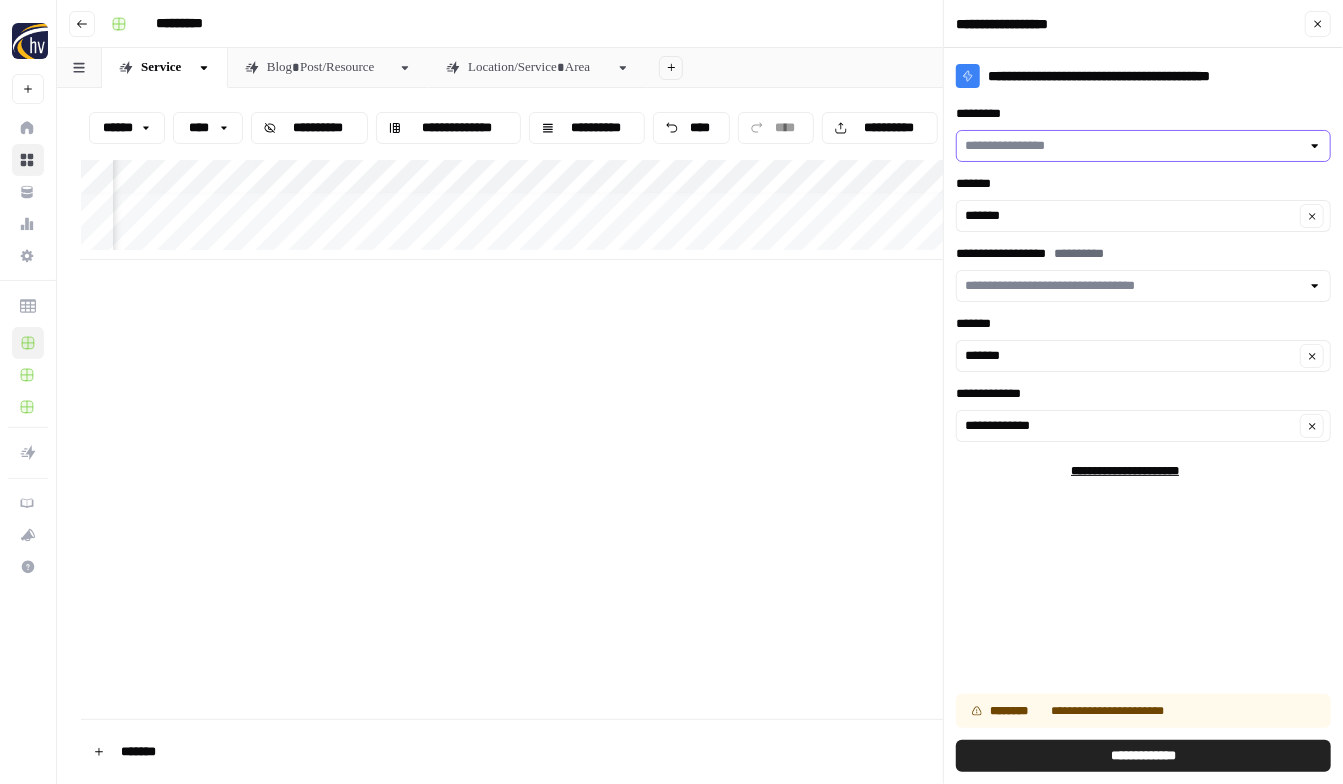 click on "*********" at bounding box center [1132, 146] 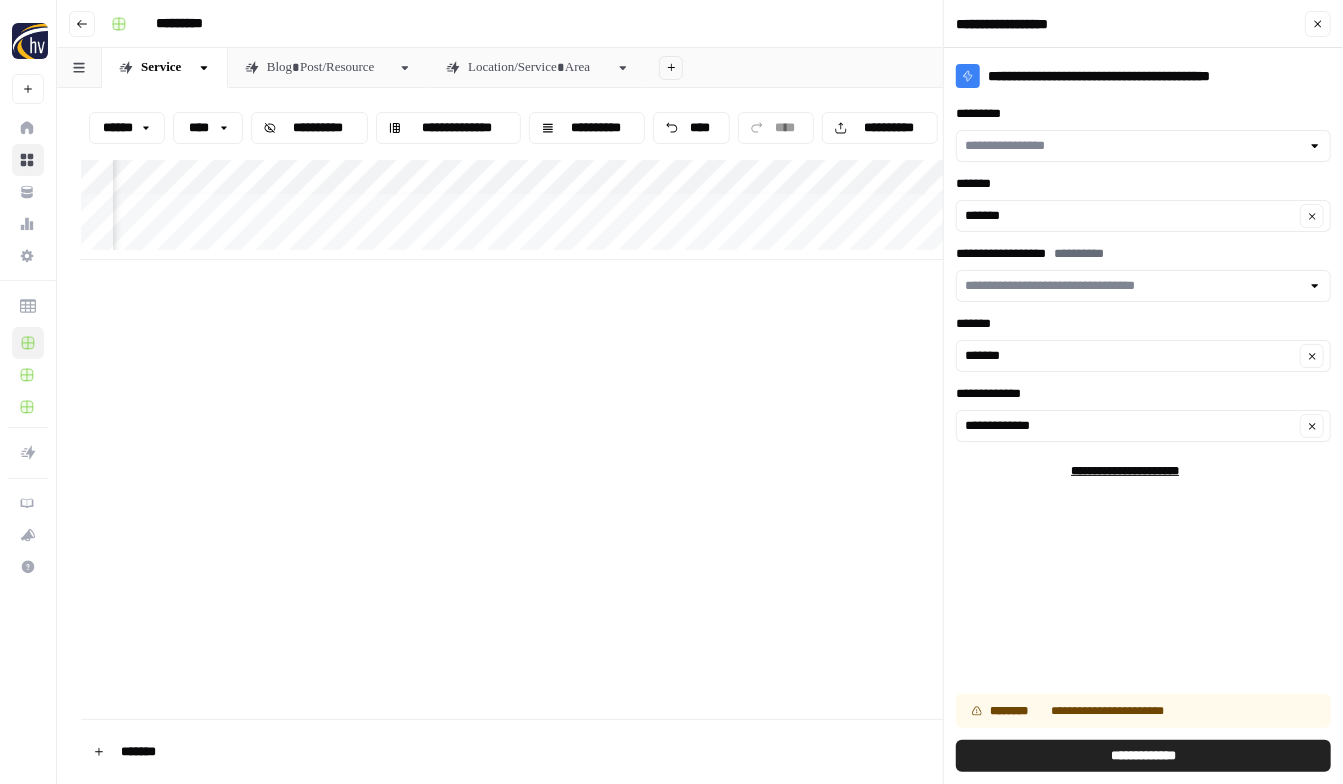 click on "*********" at bounding box center (1143, 114) 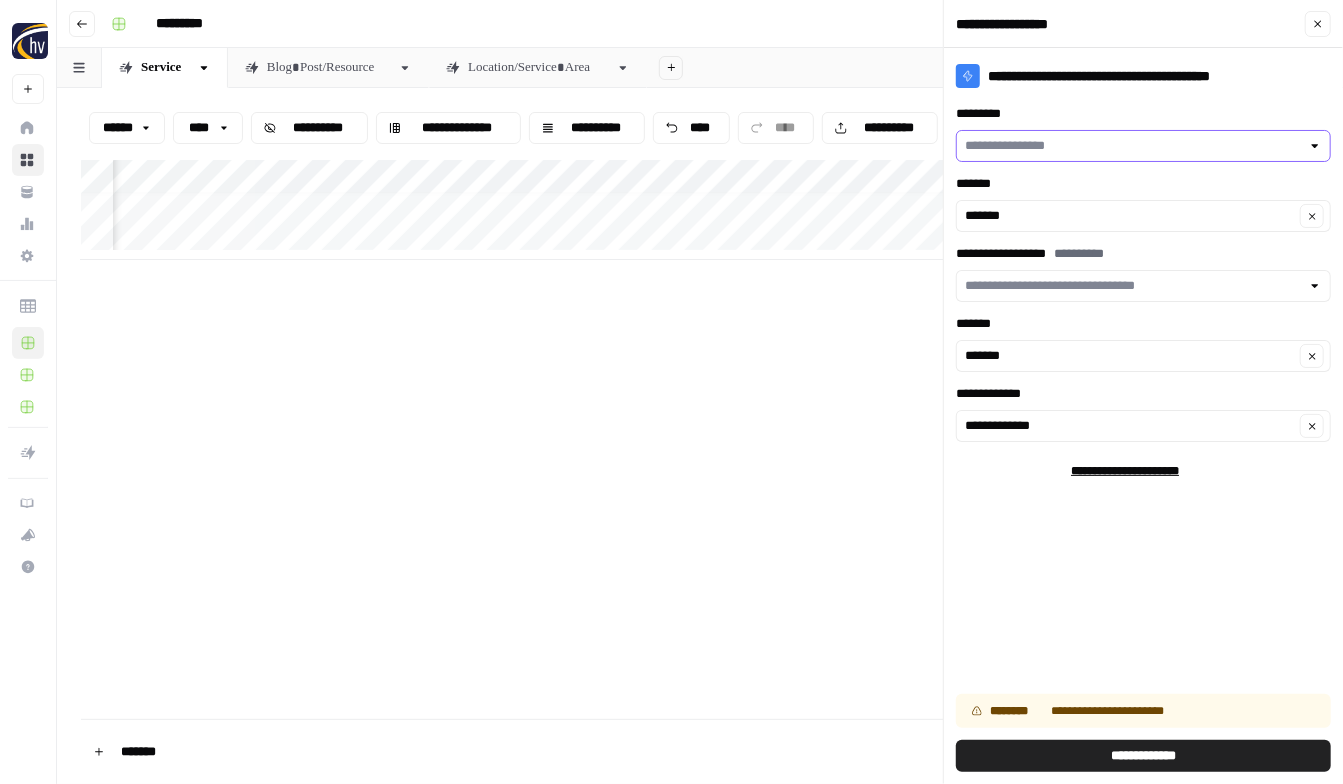 click on "*********" at bounding box center [1132, 146] 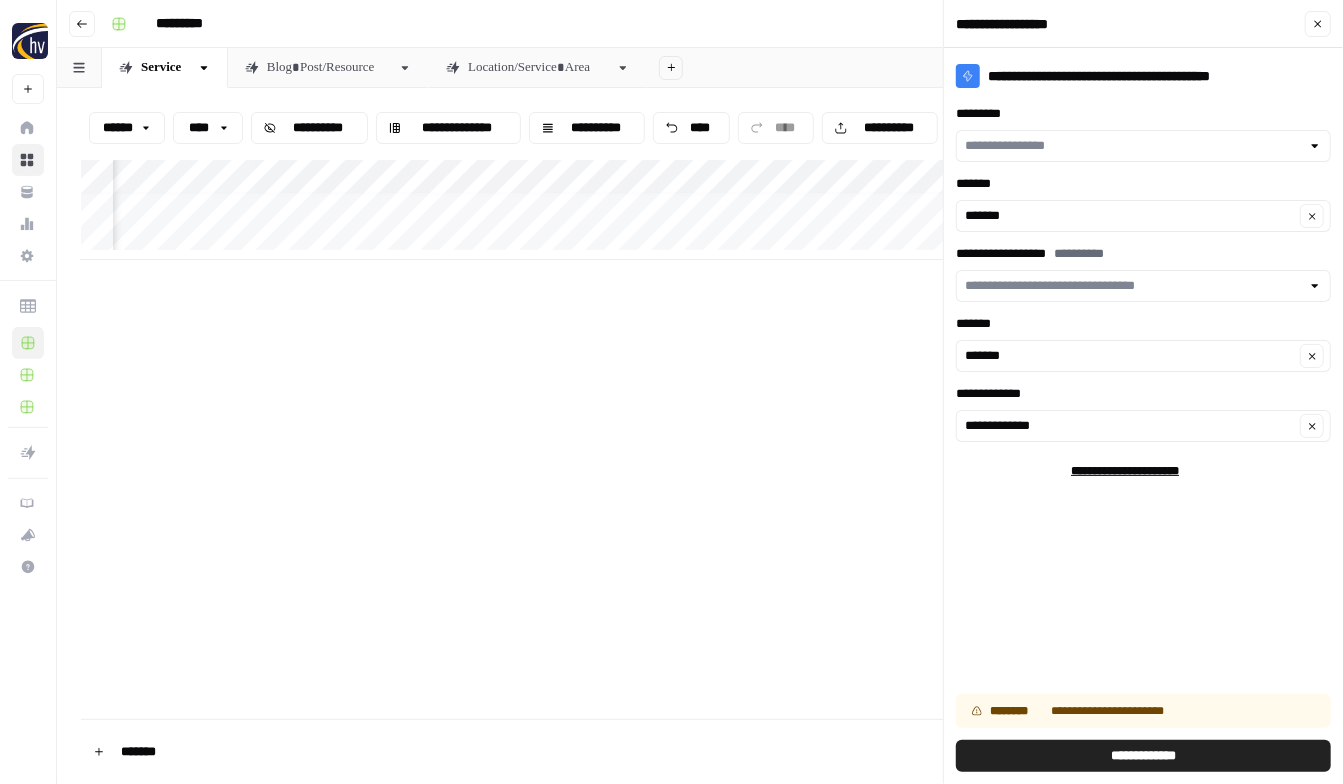 click on "*********" at bounding box center (1143, 114) 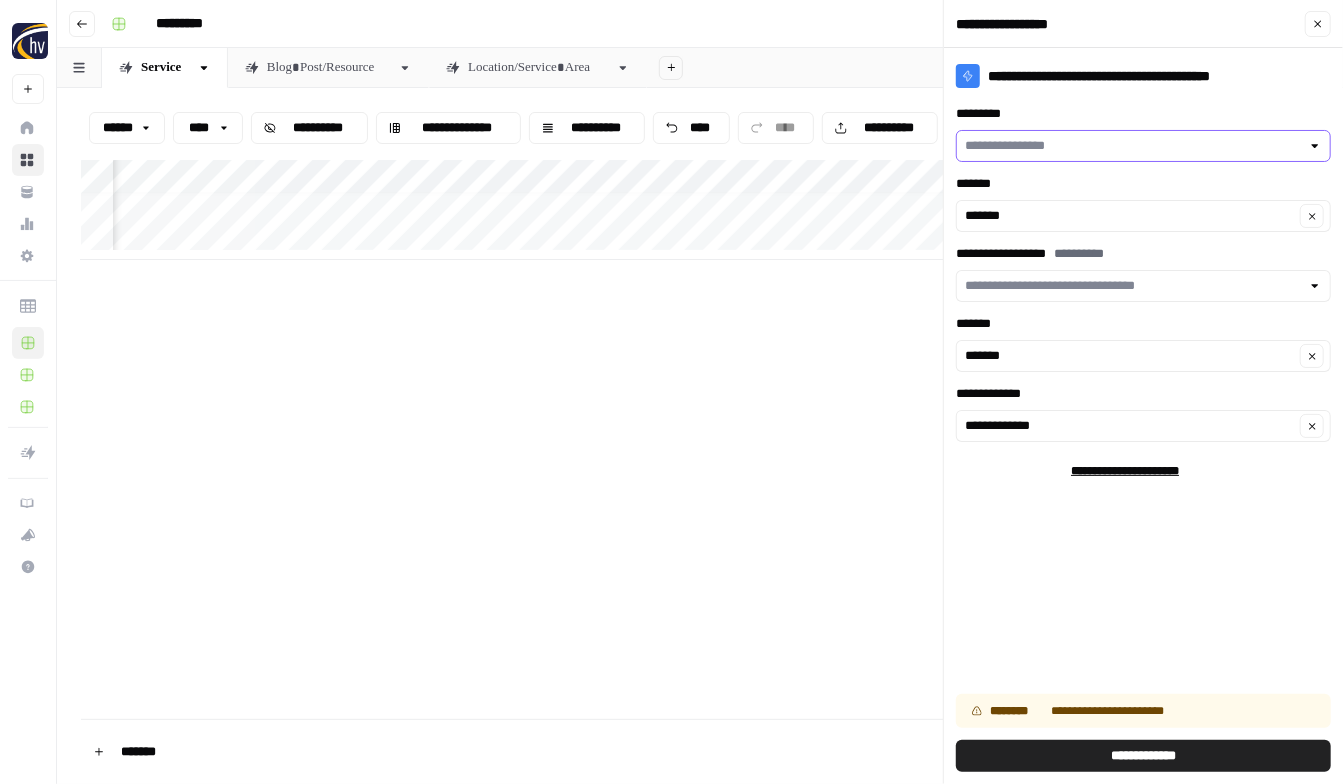 click on "*********" at bounding box center (1132, 146) 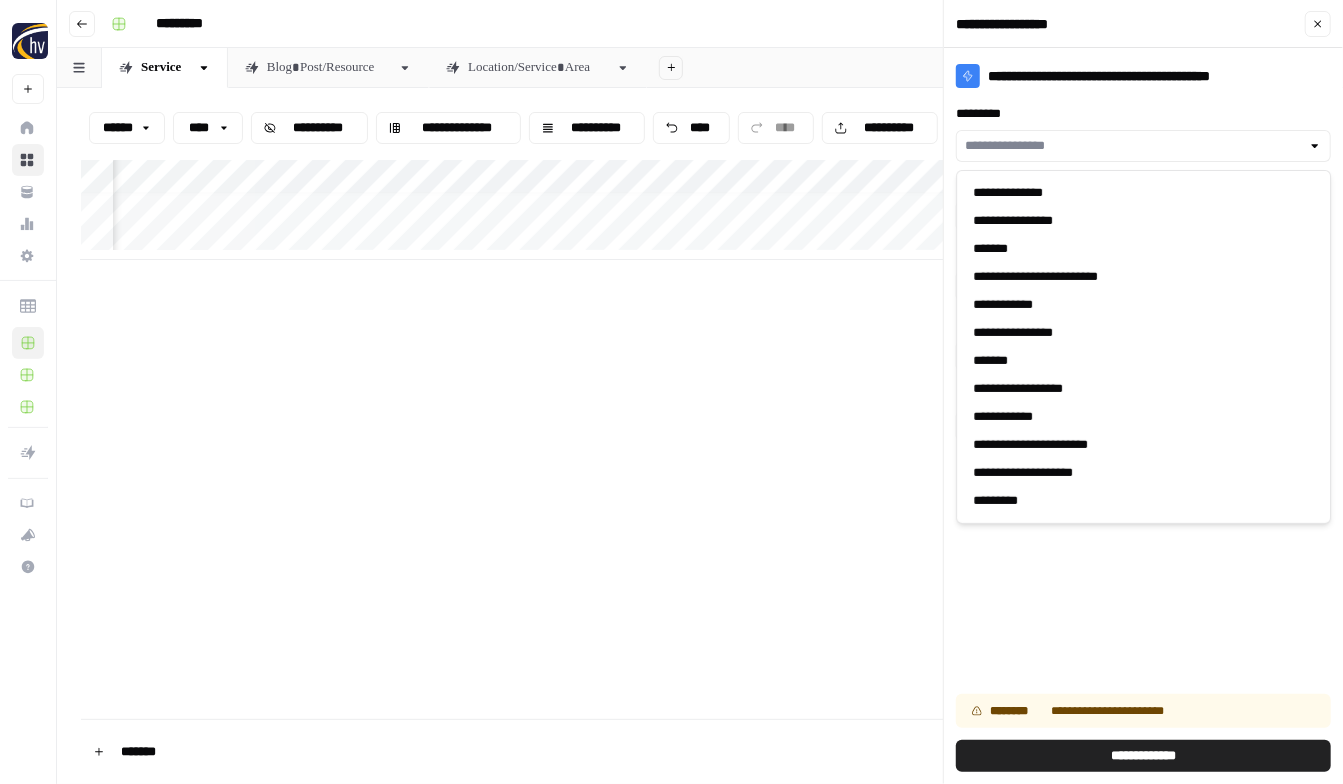 drag, startPoint x: 1324, startPoint y: 25, endPoint x: 1296, endPoint y: 33, distance: 29.12044 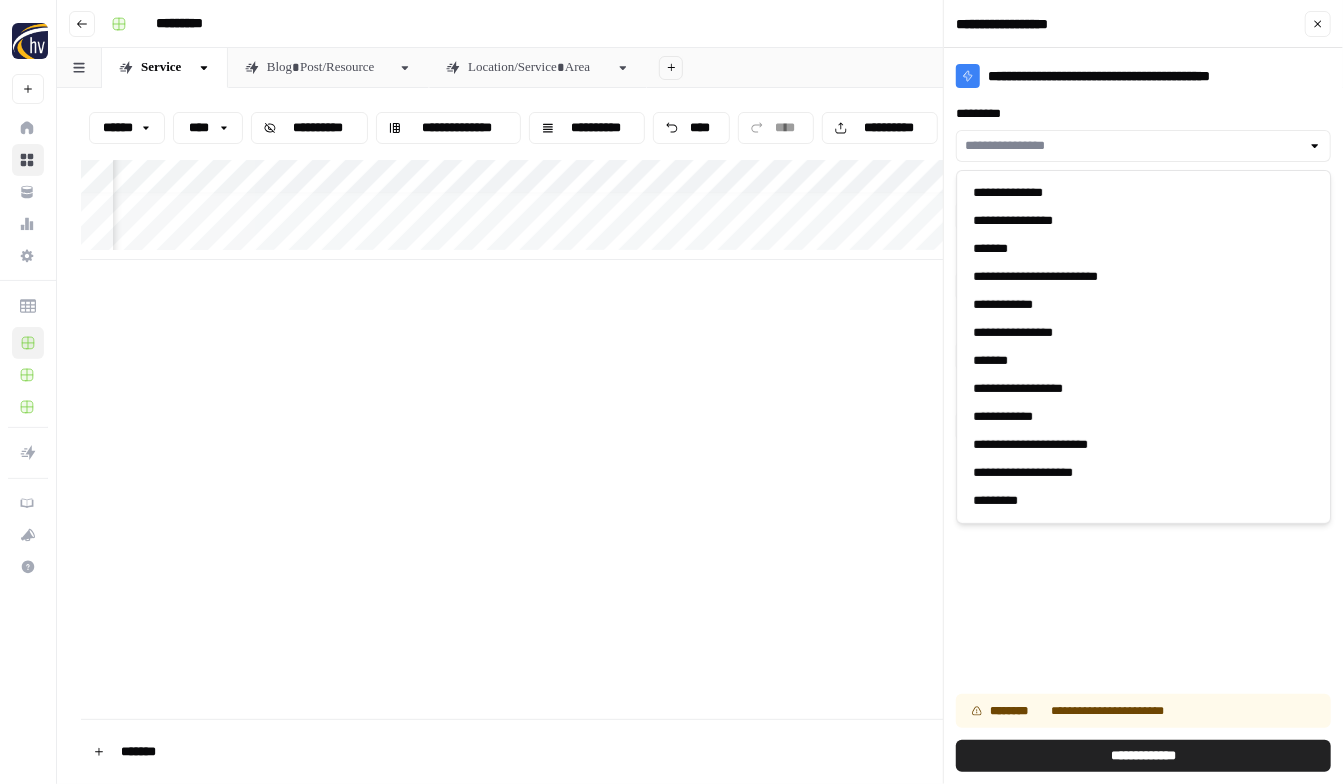 click on "*****" at bounding box center (1318, 24) 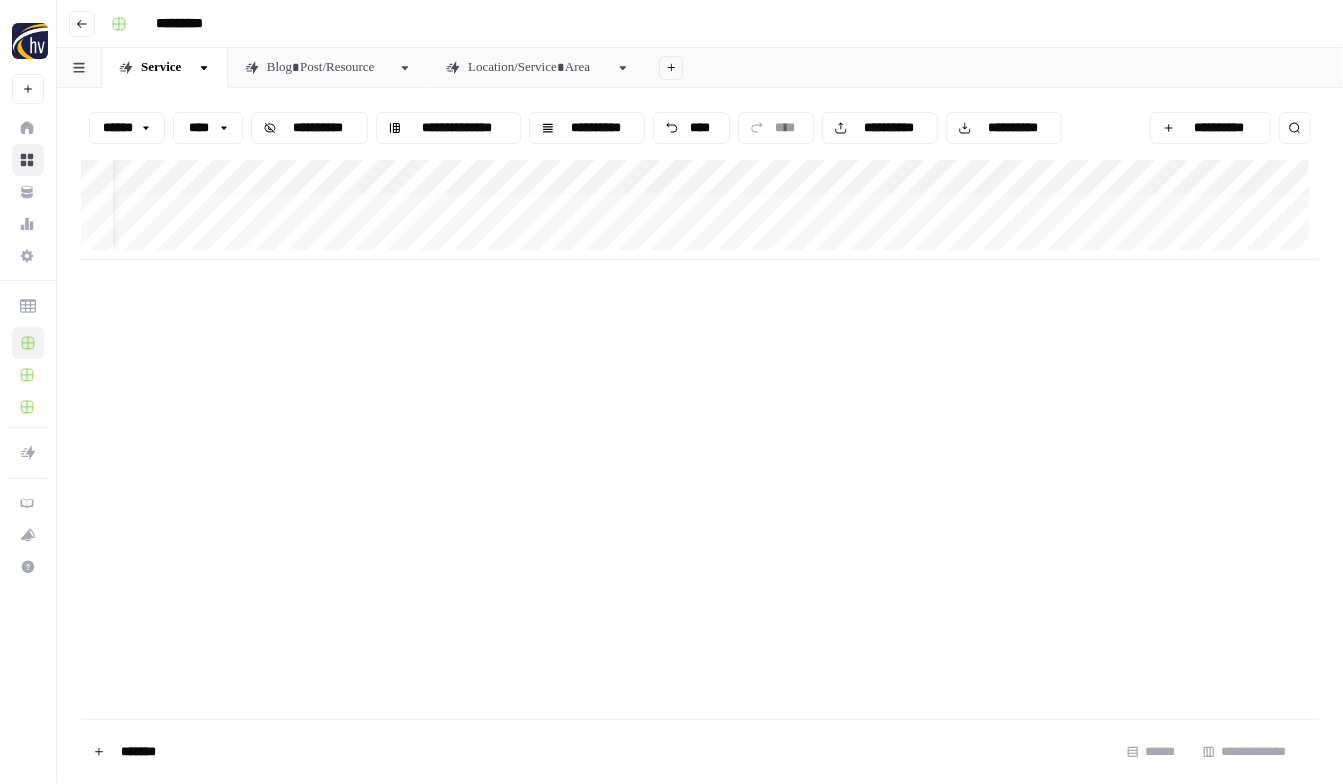 scroll, scrollTop: 10, scrollLeft: 0, axis: vertical 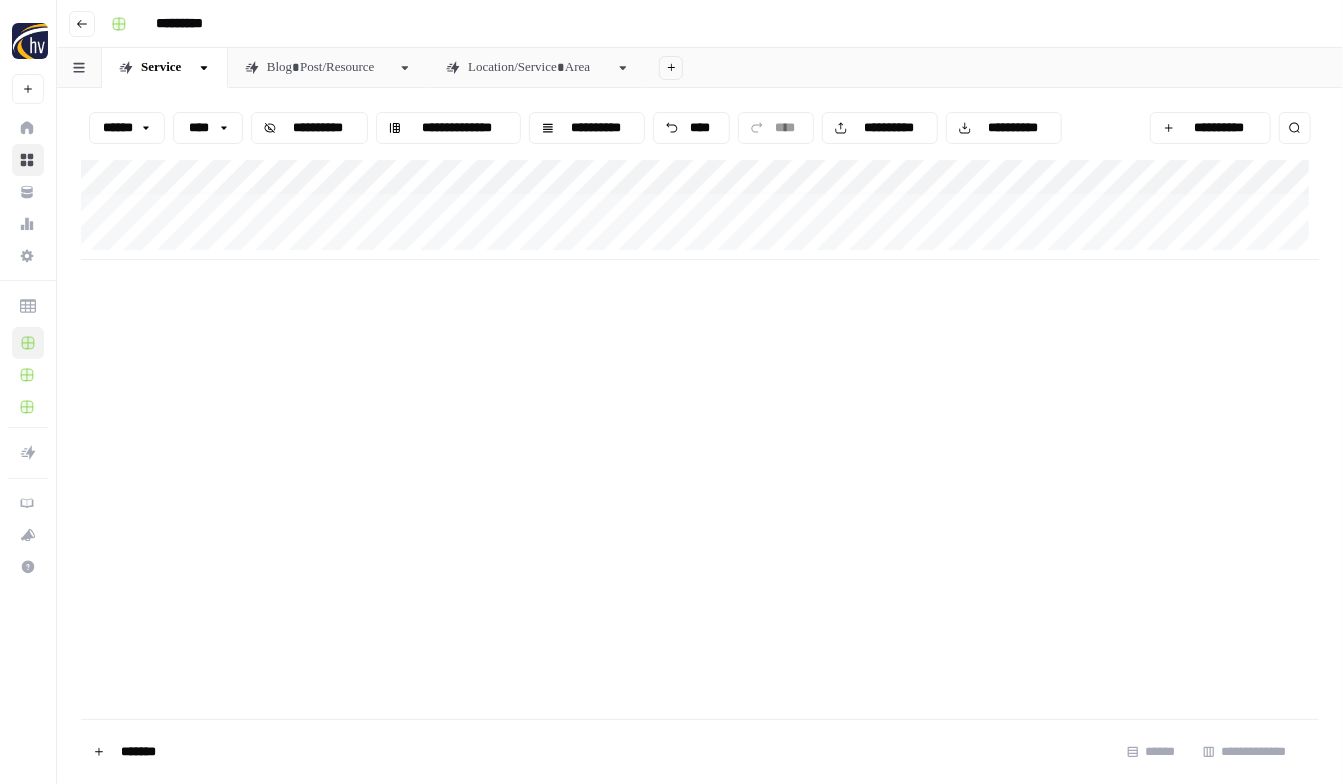 click on "**********" at bounding box center [700, 210] 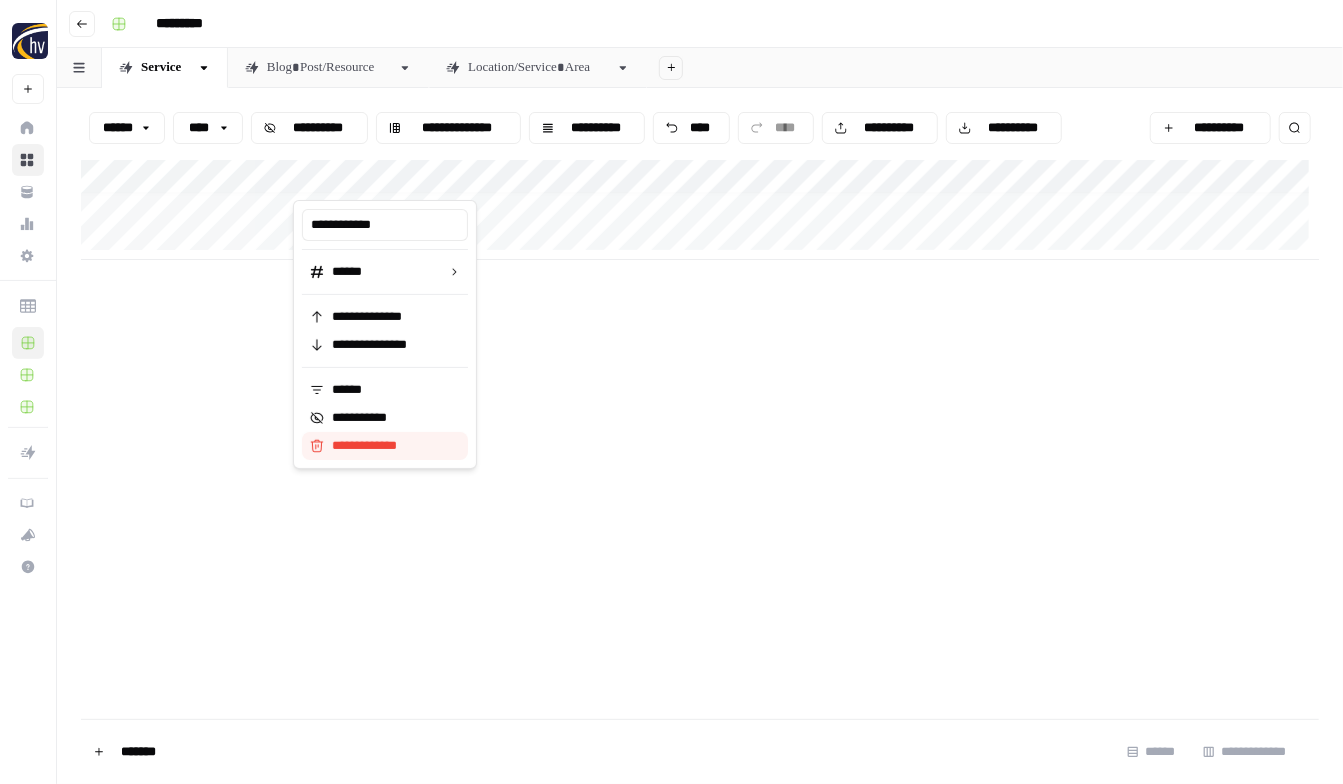click on "**********" at bounding box center [392, 446] 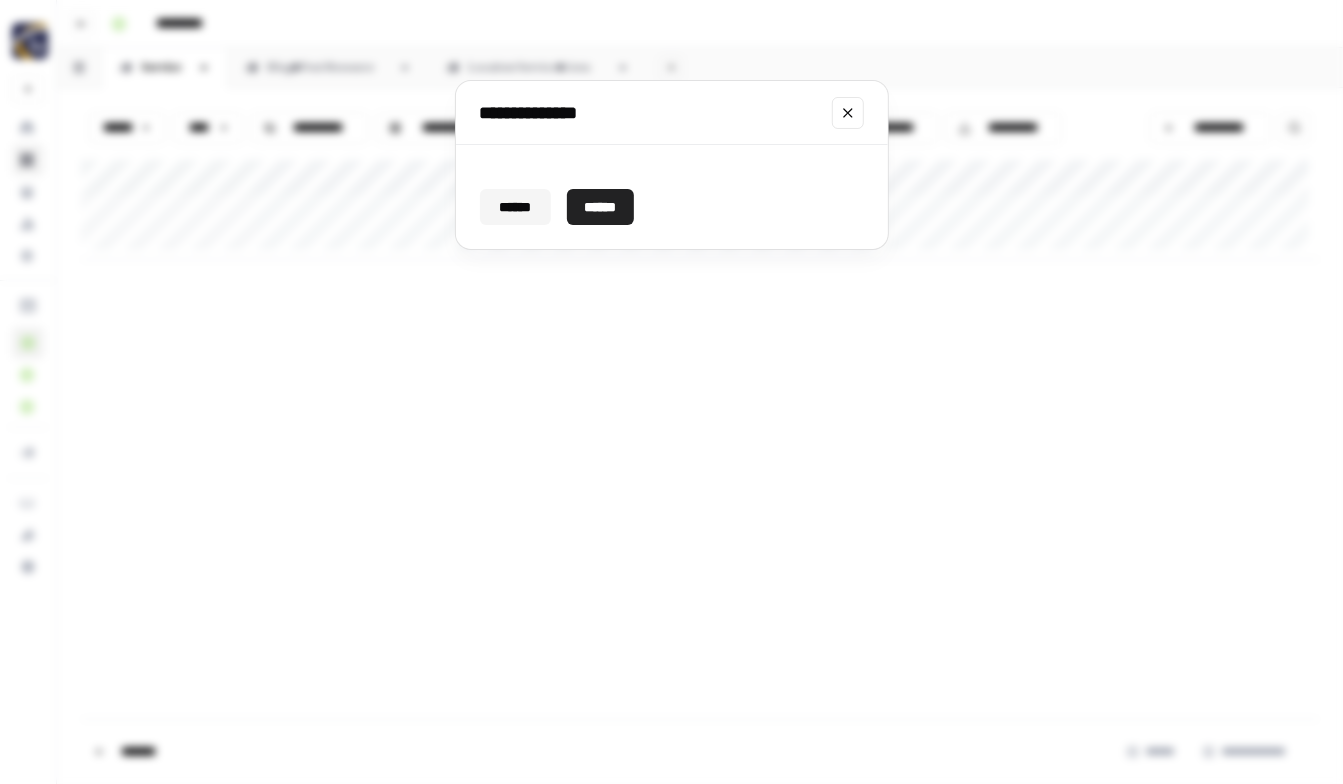click on "******" at bounding box center (600, 207) 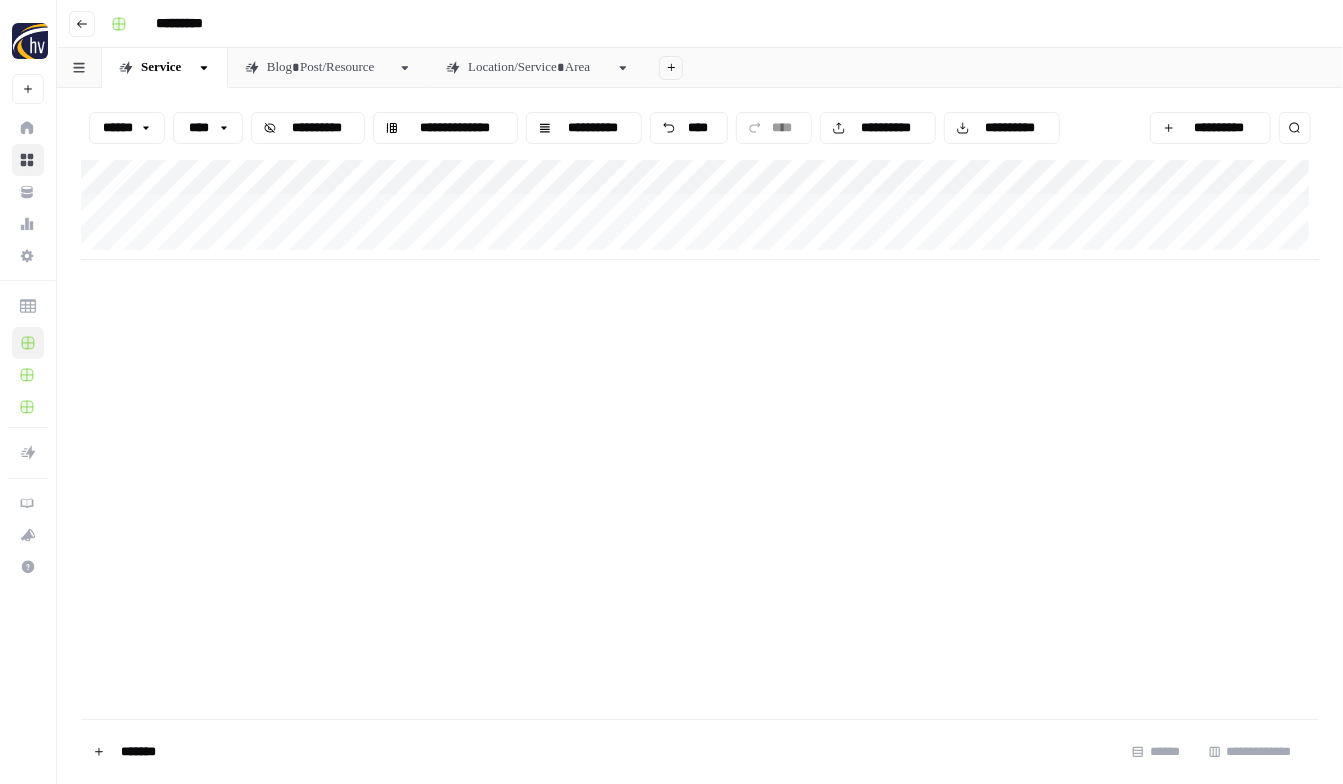 click on "**********" at bounding box center (700, 210) 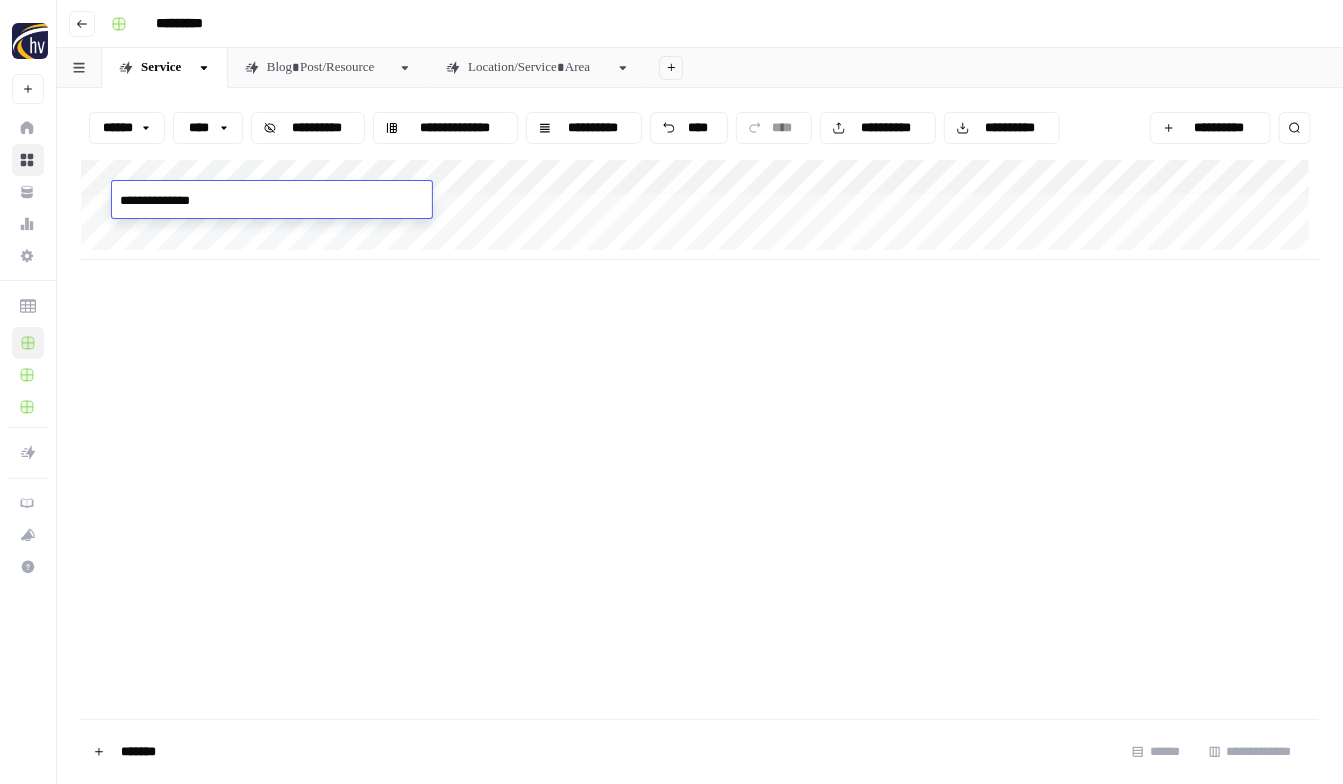 type on "**********" 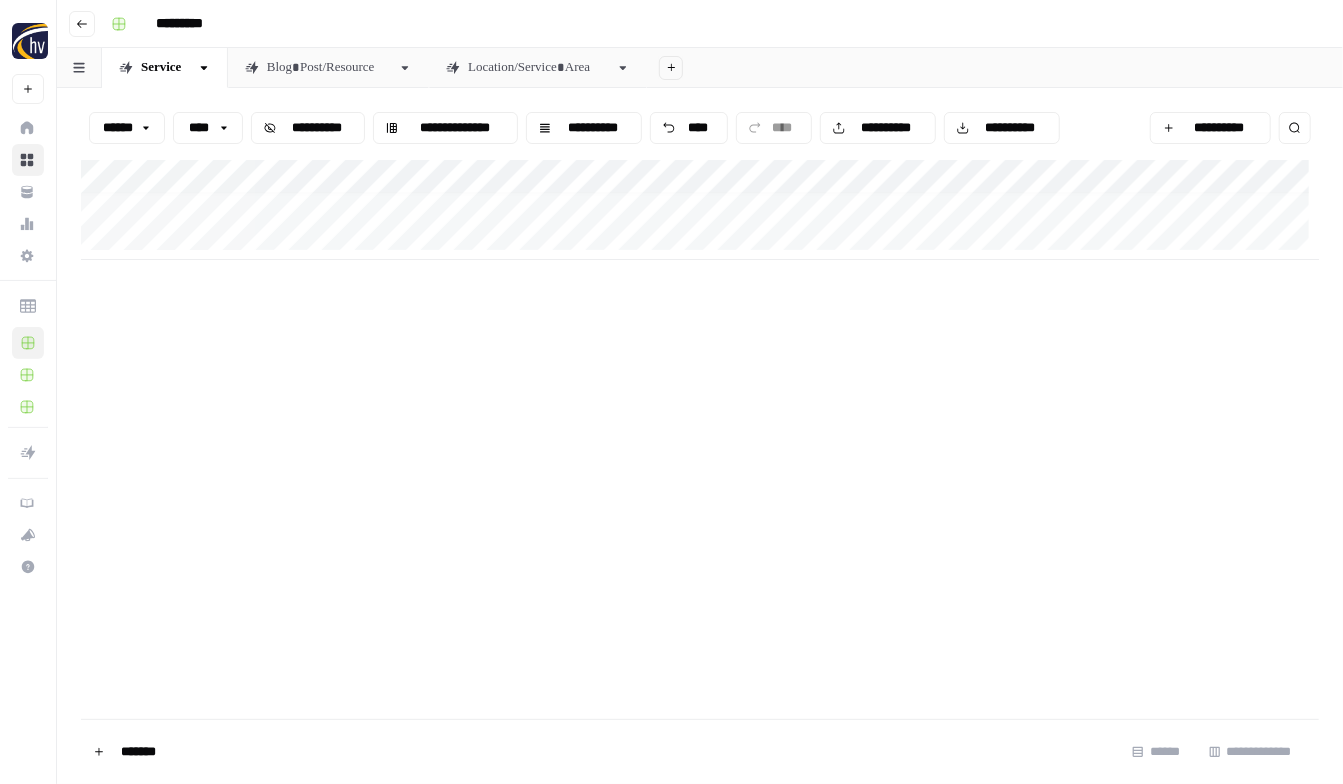 click on "**********" at bounding box center [700, 210] 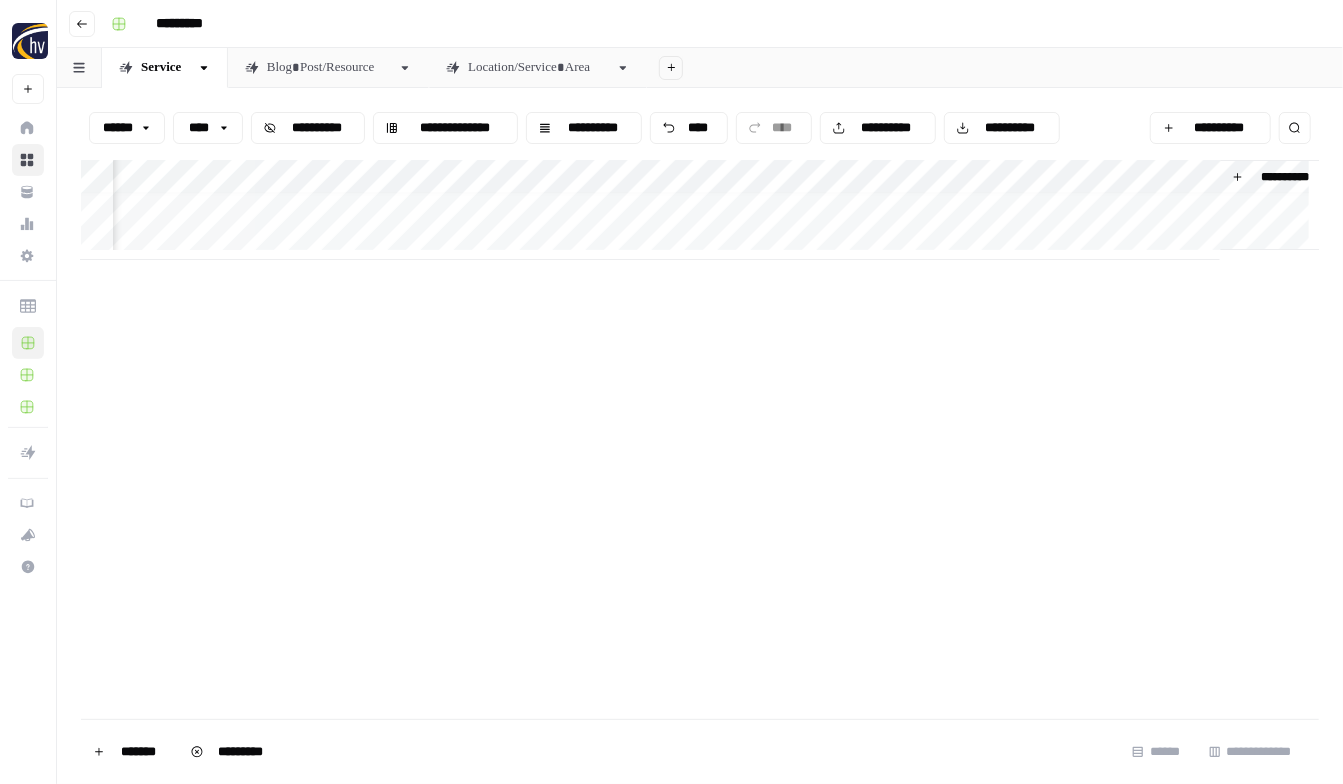 scroll, scrollTop: 10, scrollLeft: 896, axis: both 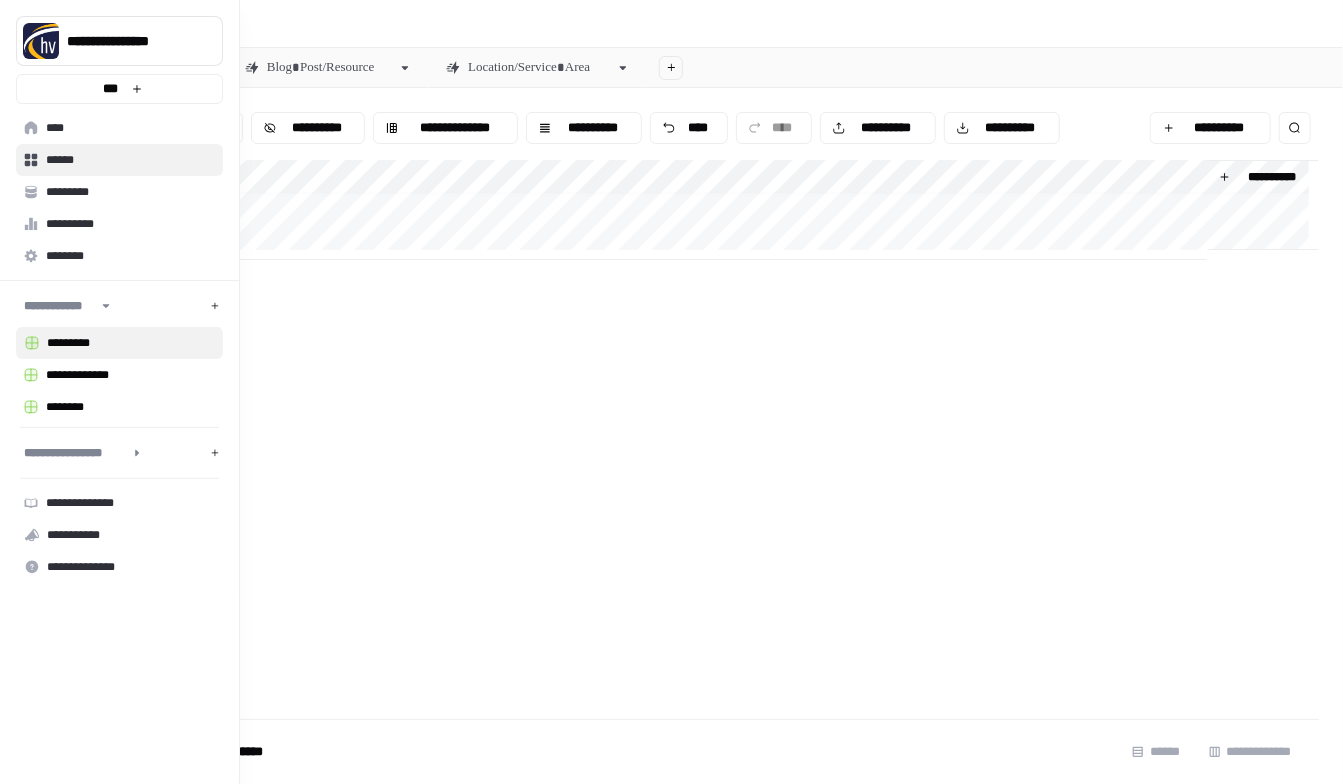 click on "****" at bounding box center (119, 128) 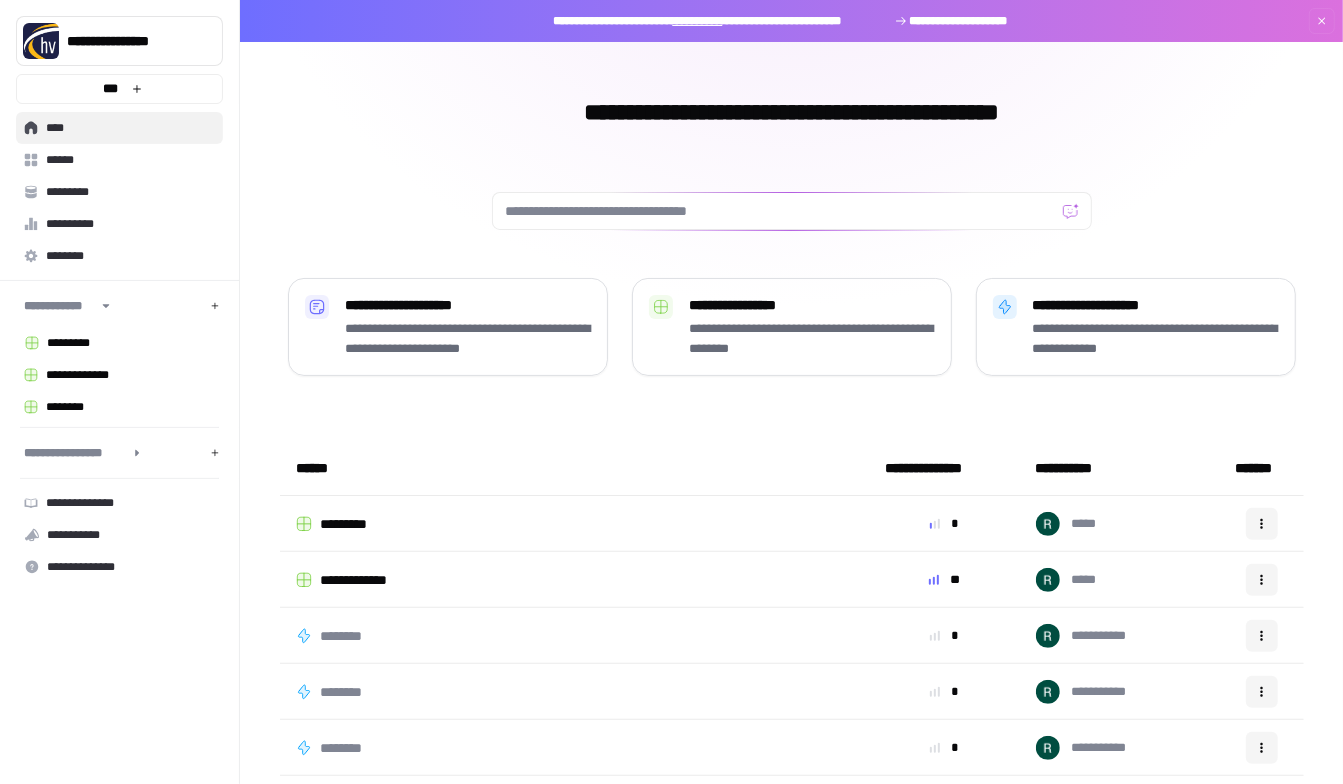 click on "*********" at bounding box center (353, 524) 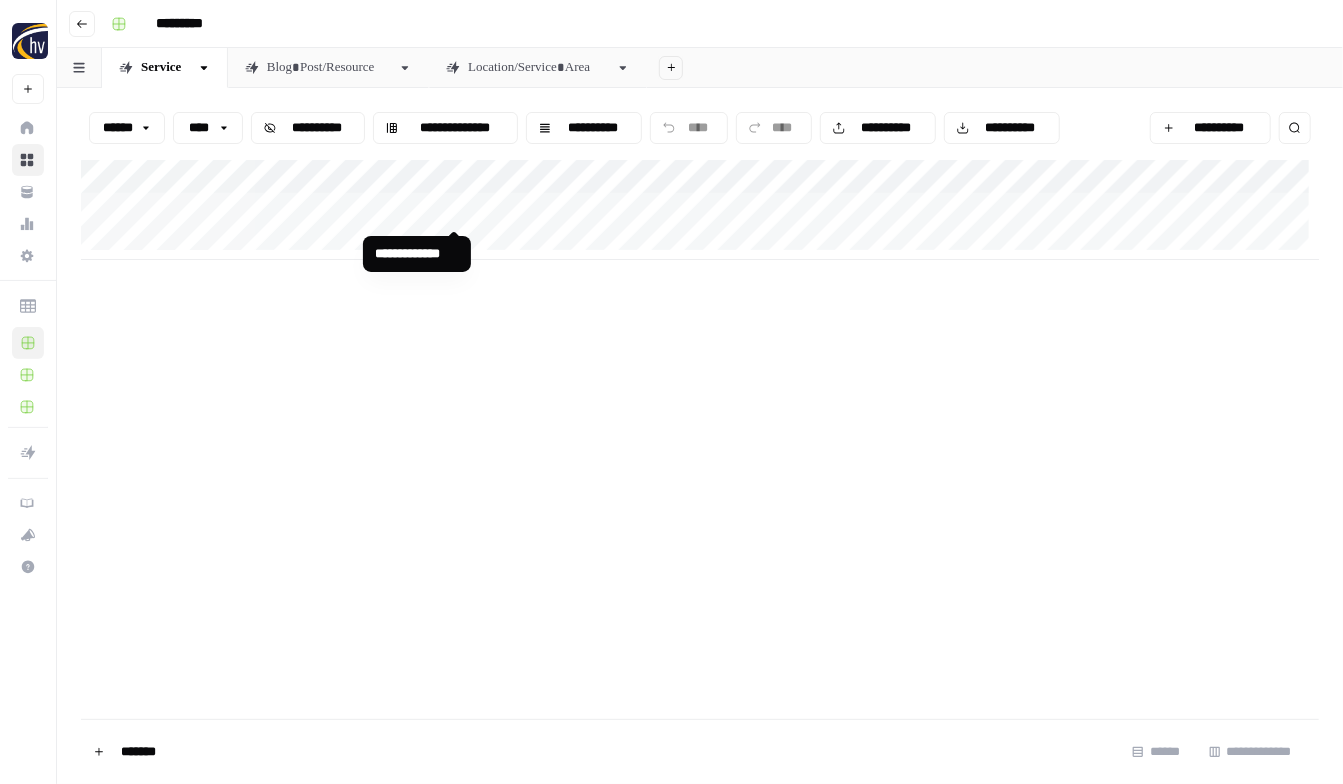 click on "**********" at bounding box center [700, 210] 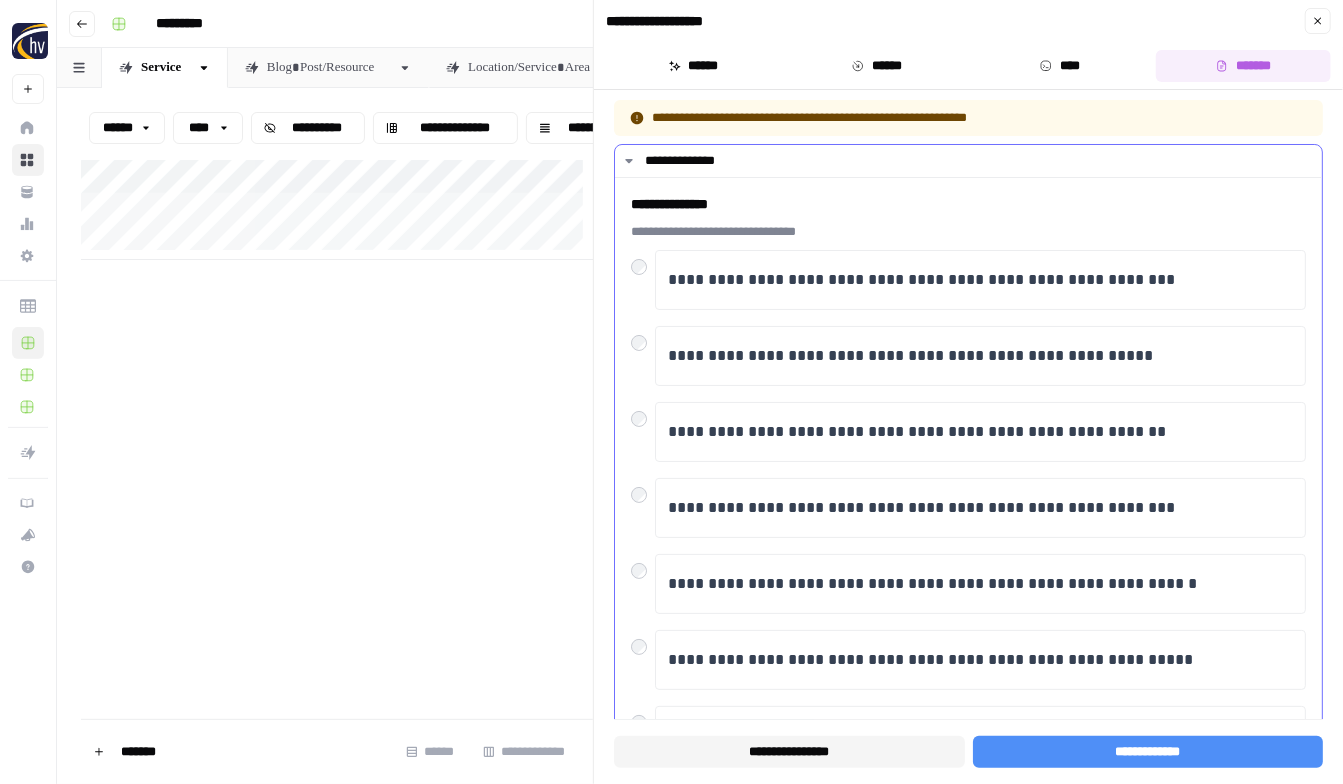 scroll, scrollTop: 8, scrollLeft: 0, axis: vertical 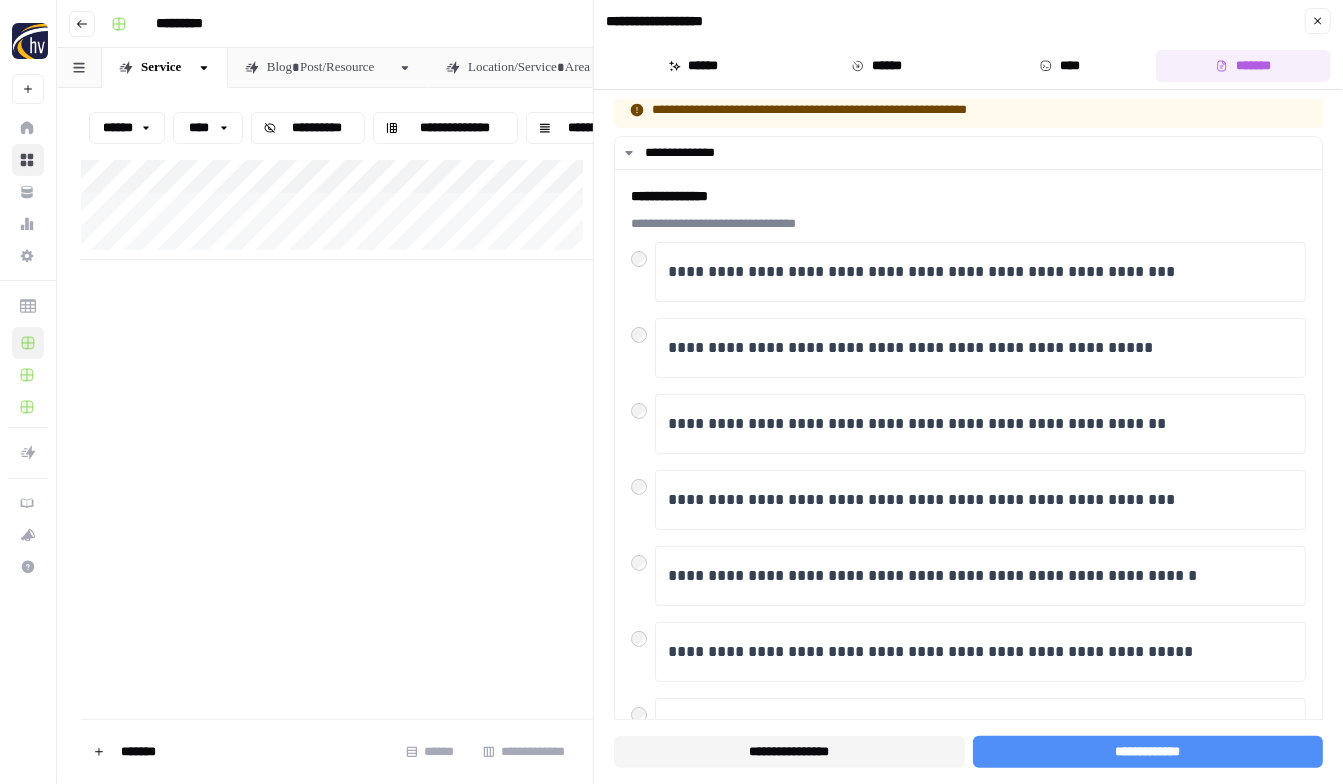 click on "**********" at bounding box center (337, 210) 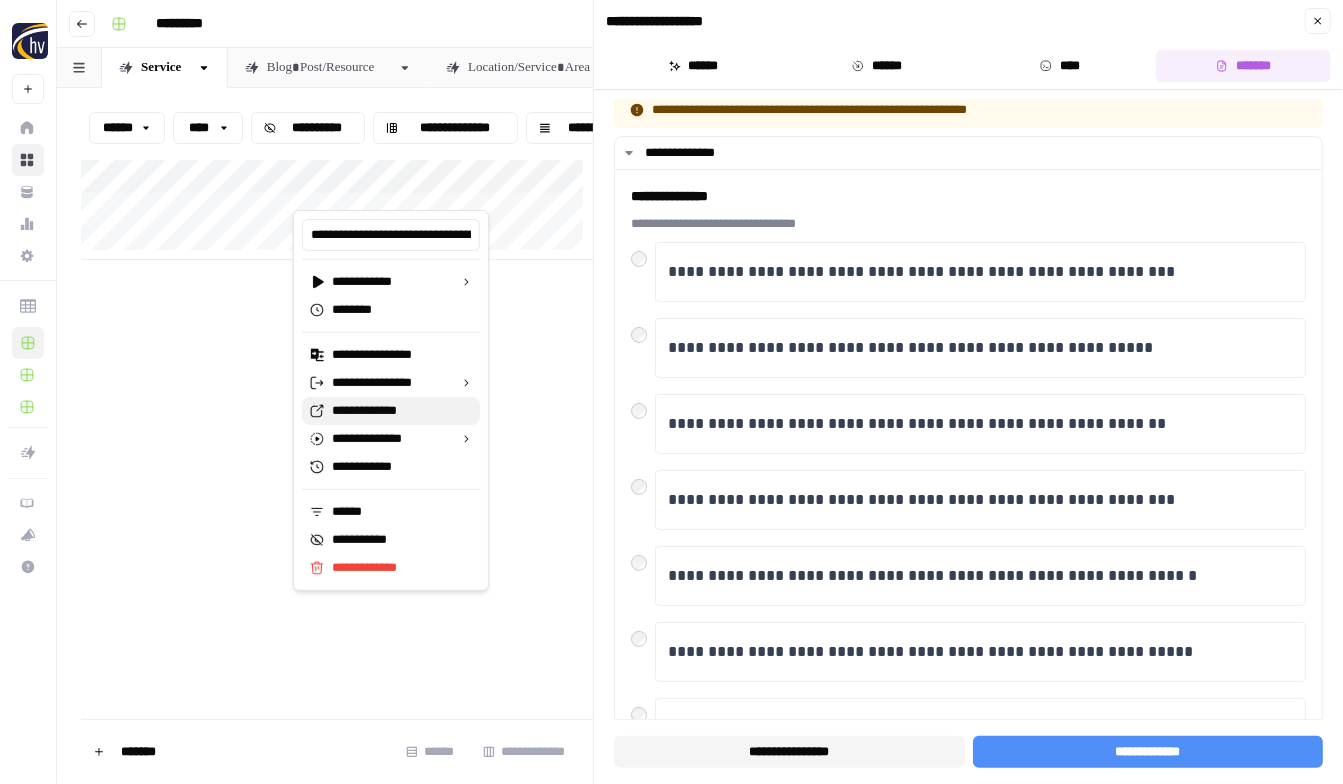 click on "**********" at bounding box center [398, 411] 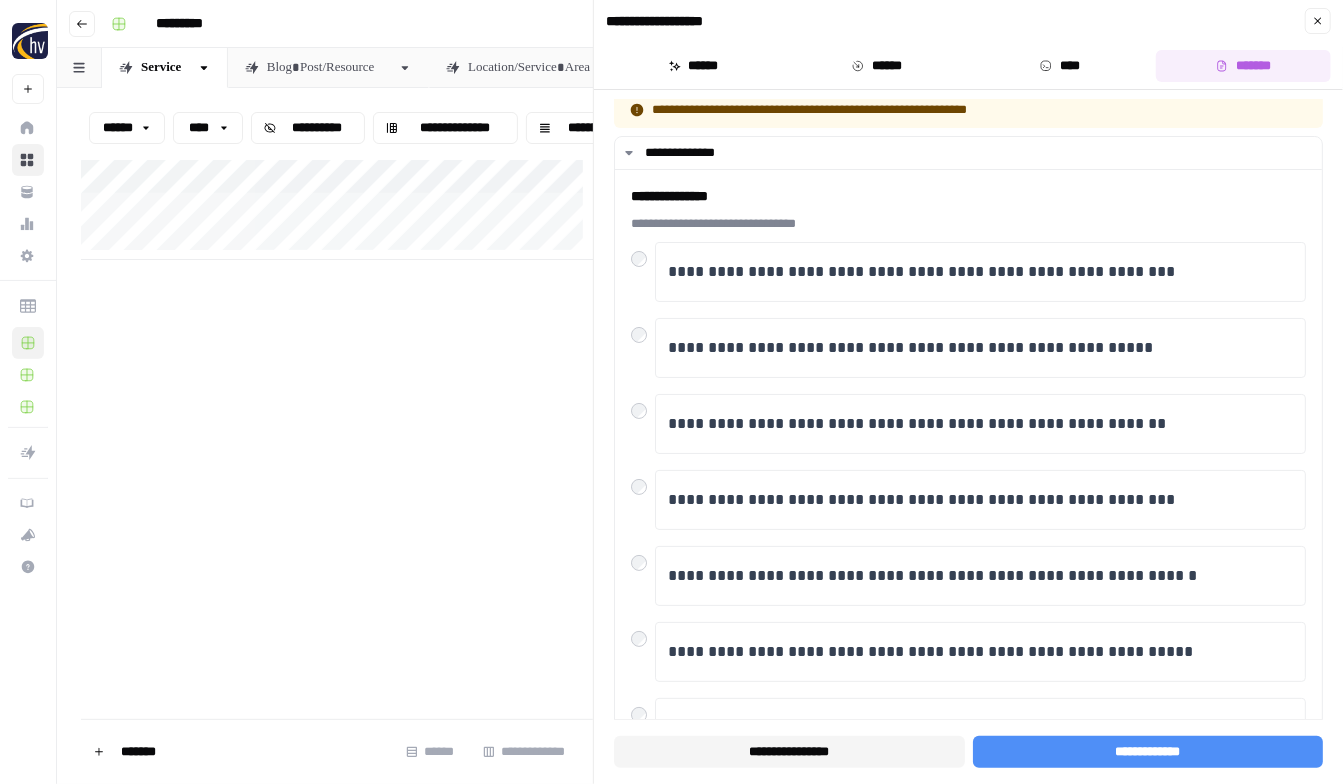 click on "**********" at bounding box center [968, 45] 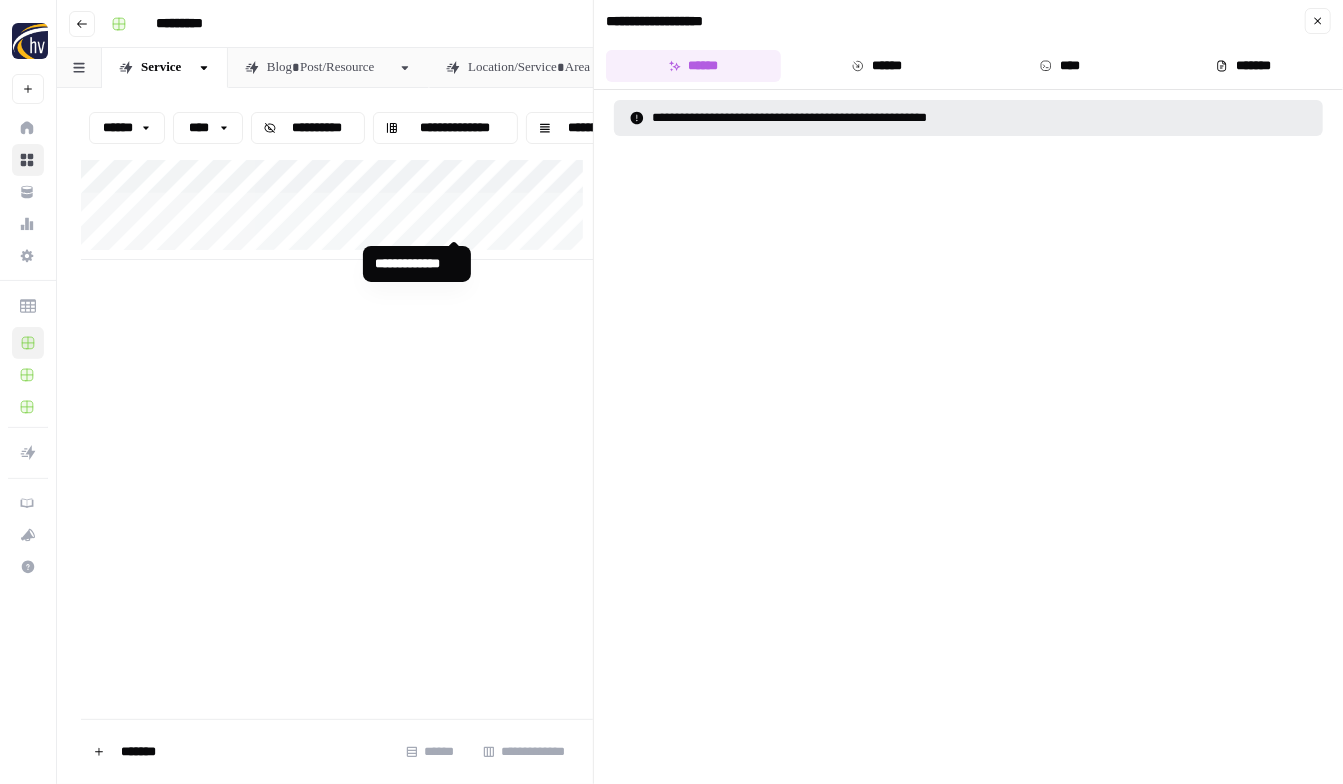 click on "**********" at bounding box center [337, 210] 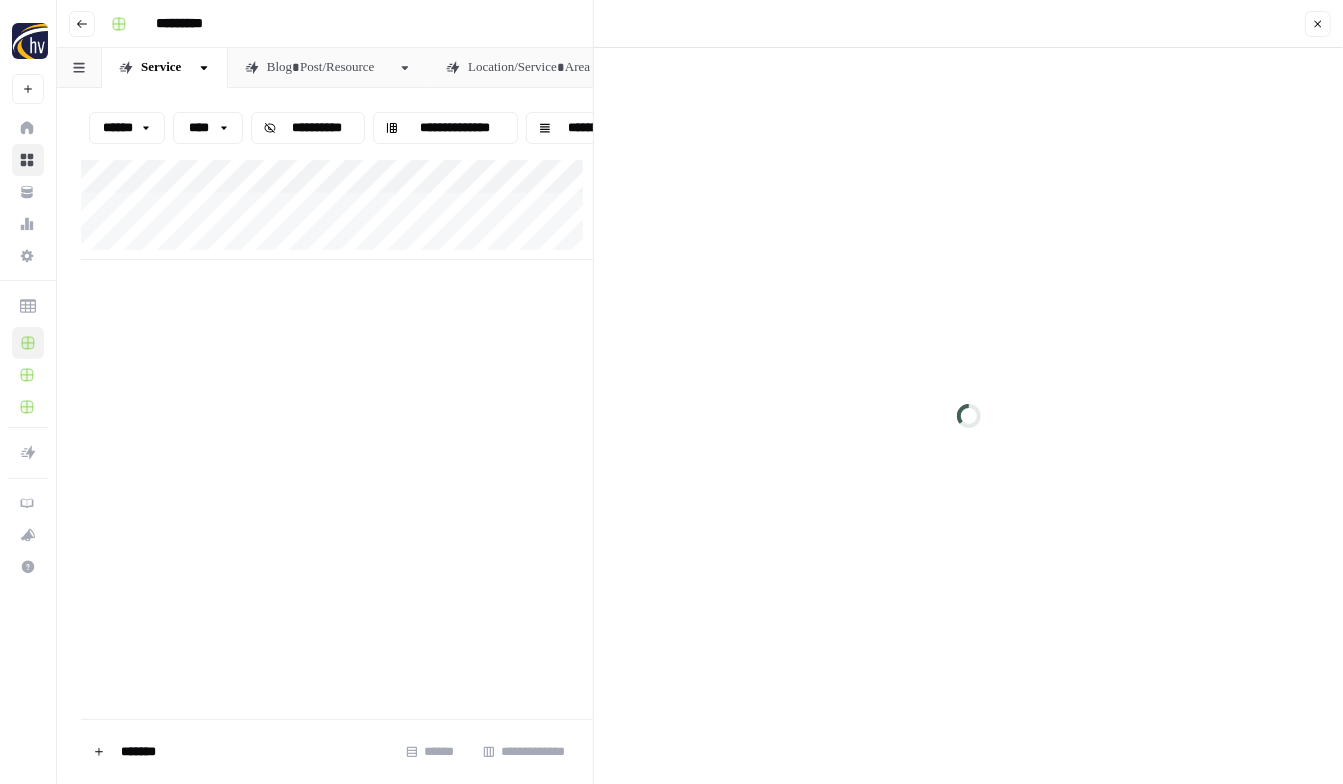 click on "**********" at bounding box center (337, 210) 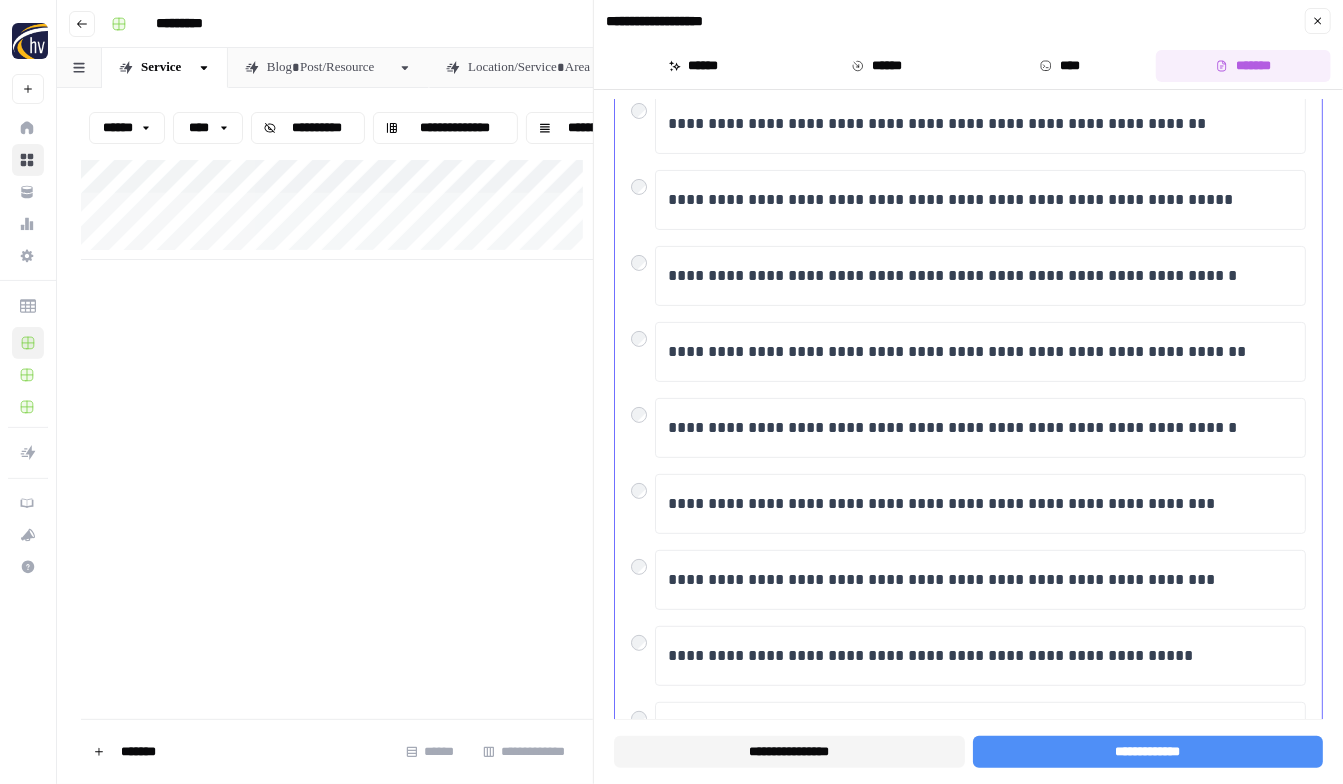 scroll, scrollTop: 334, scrollLeft: 0, axis: vertical 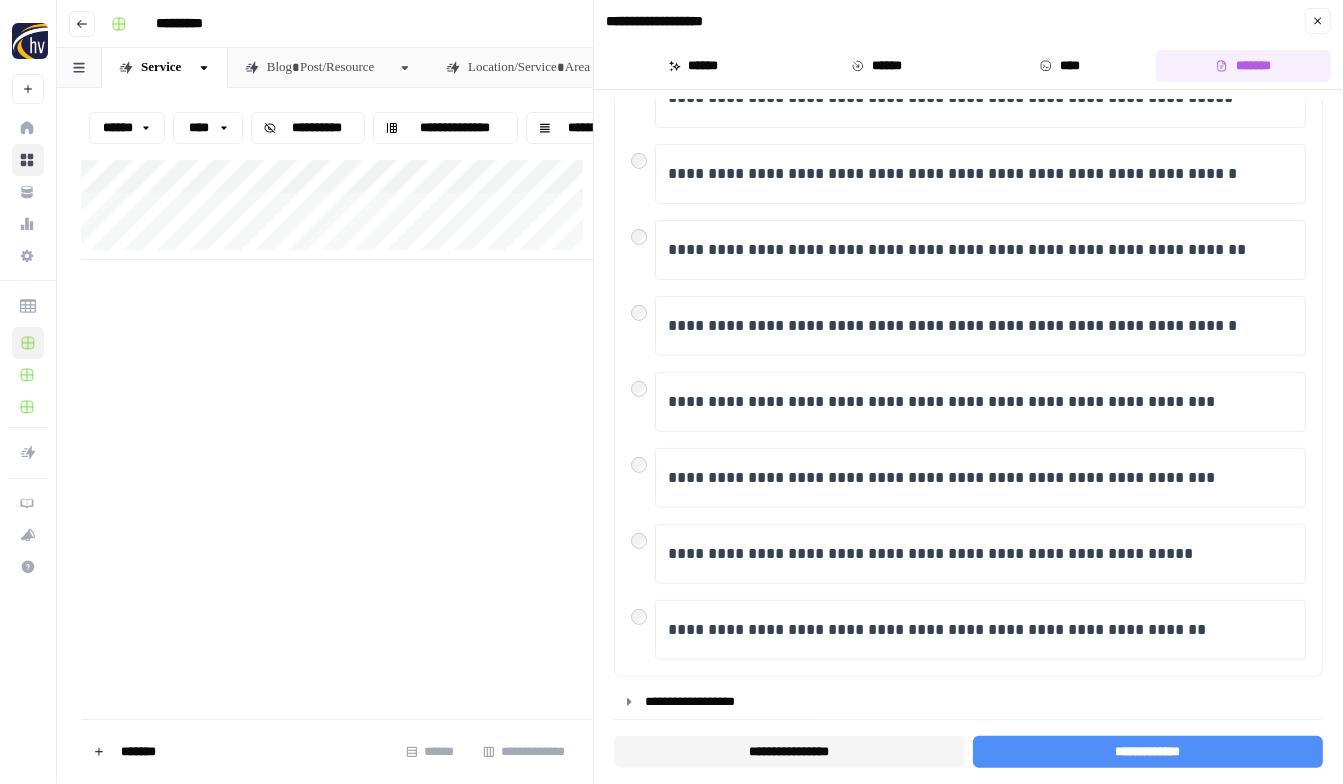 click on "**********" at bounding box center [789, 752] 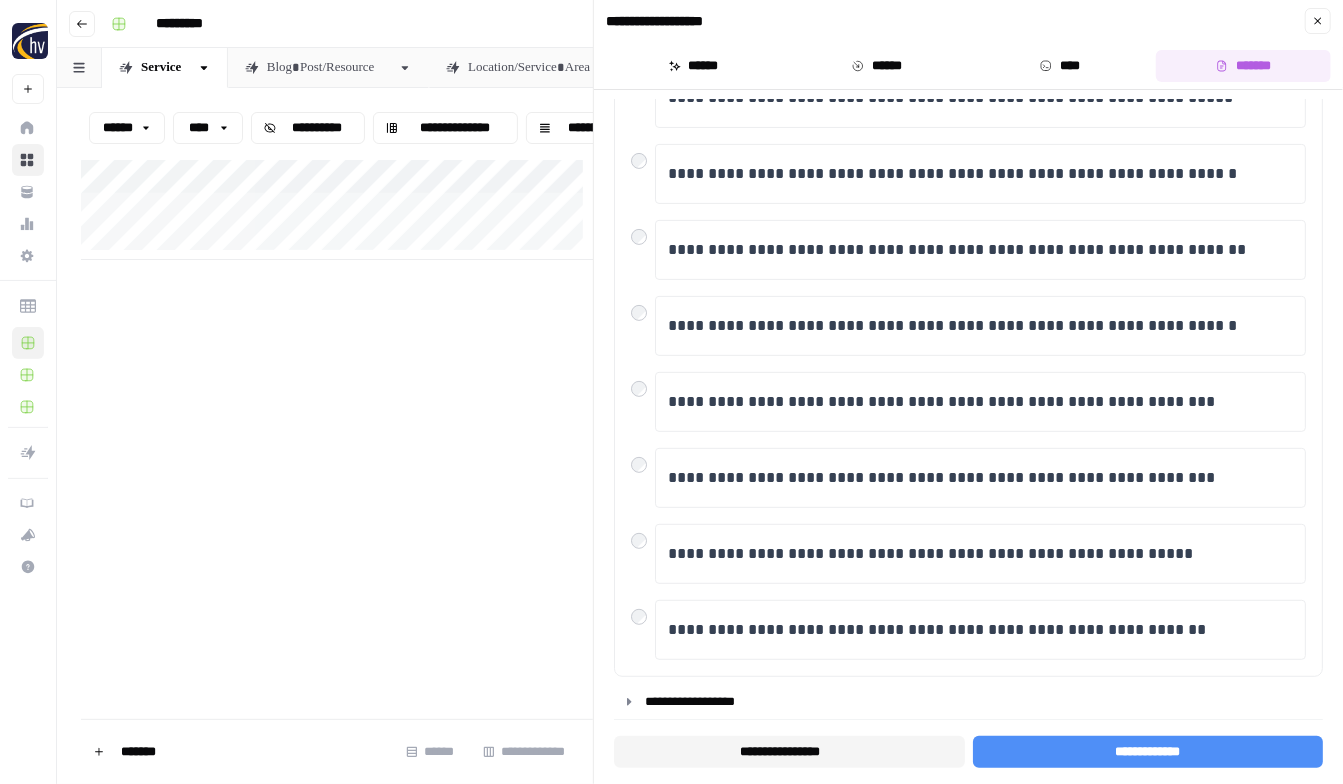 click on "**********" at bounding box center [337, 210] 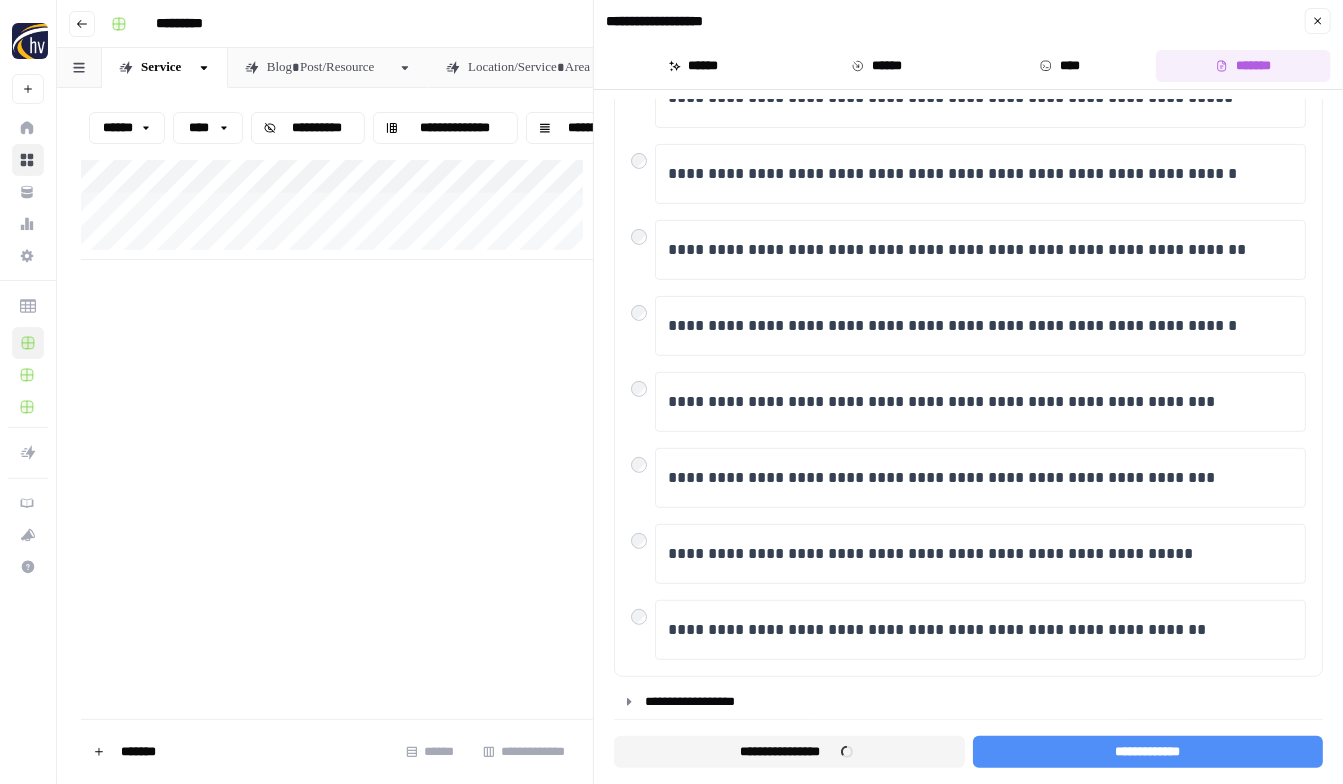 click on "**********" at bounding box center (337, 210) 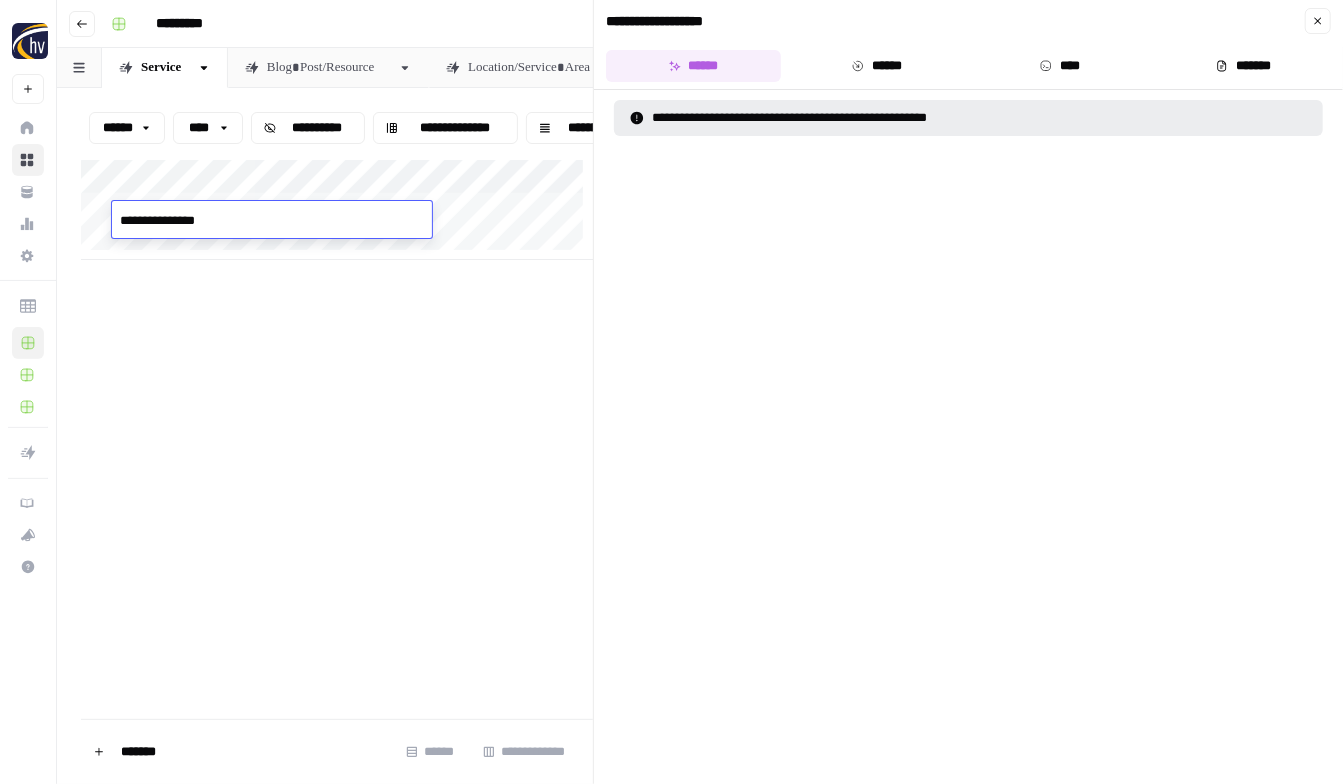click on "**********" at bounding box center (272, 221) 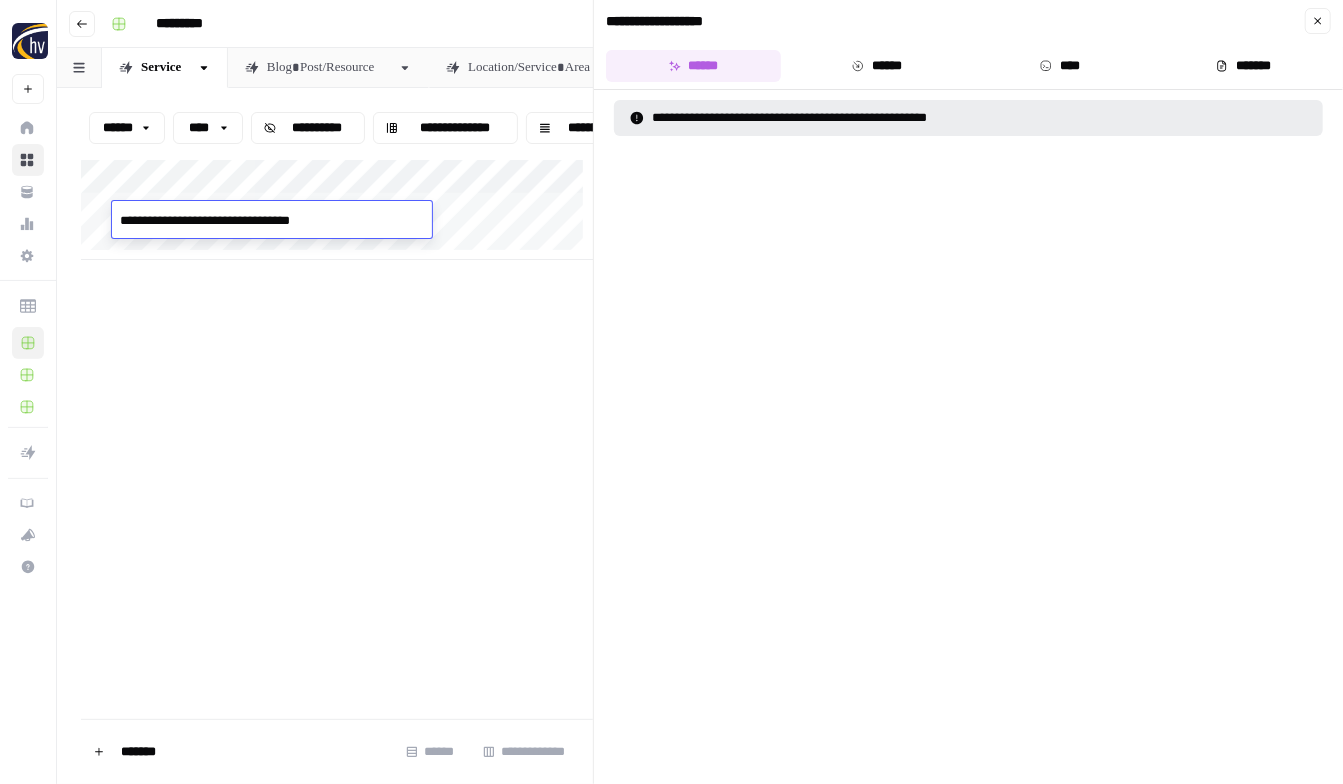 type on "**********" 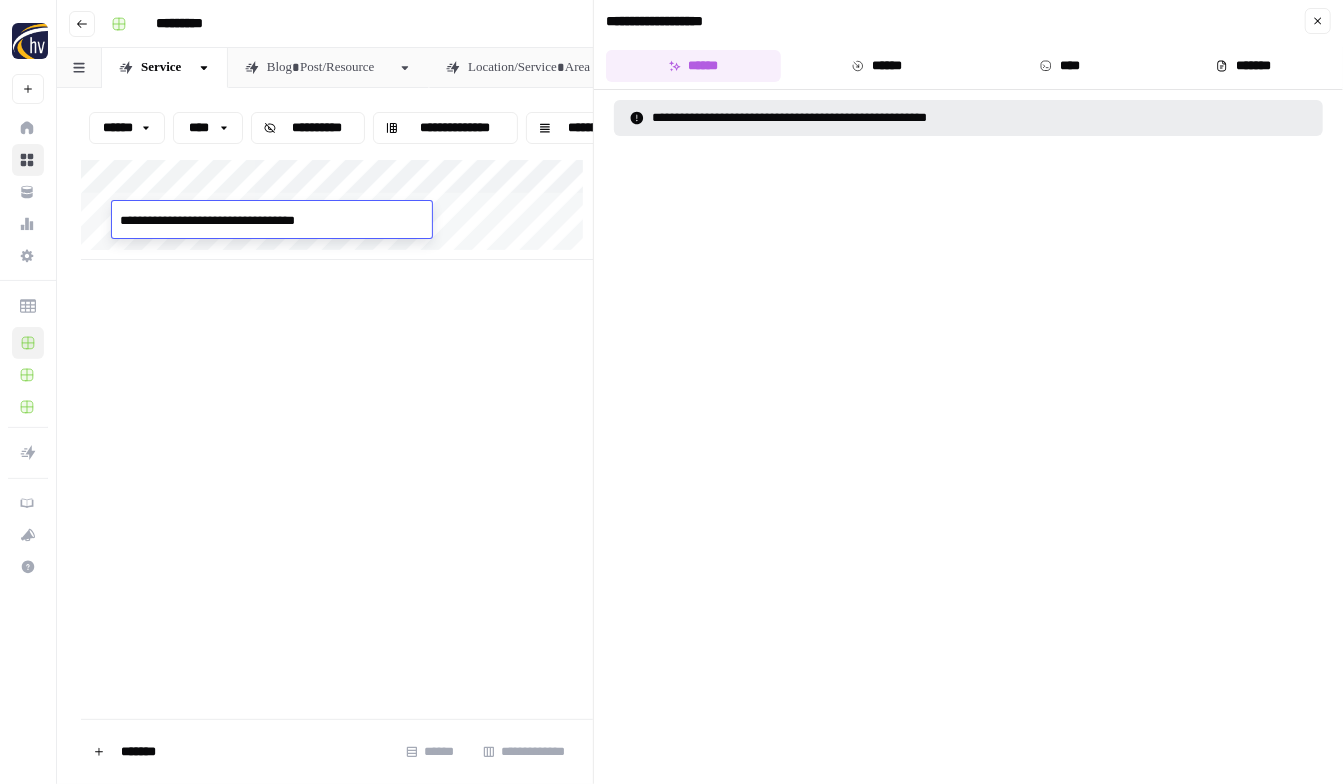 click on "**********" at bounding box center (337, 439) 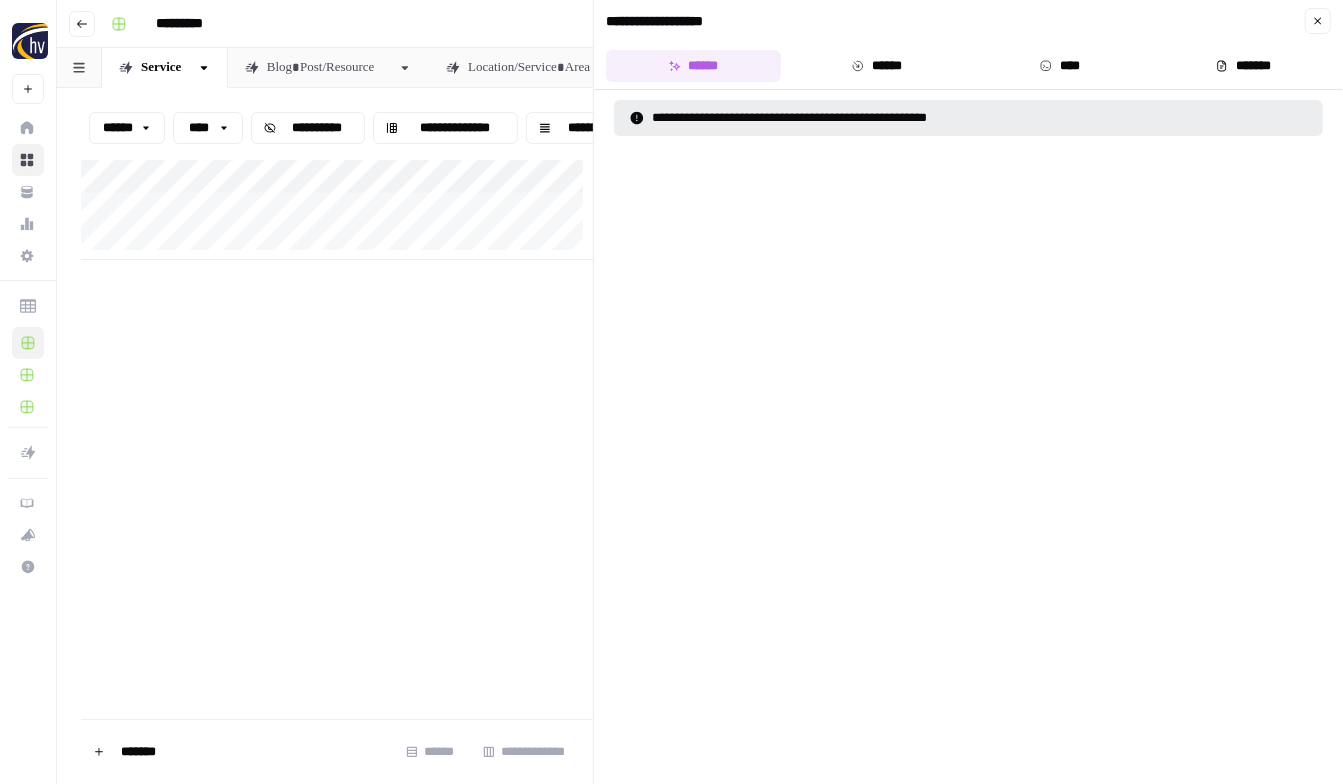 click on "**********" at bounding box center [337, 210] 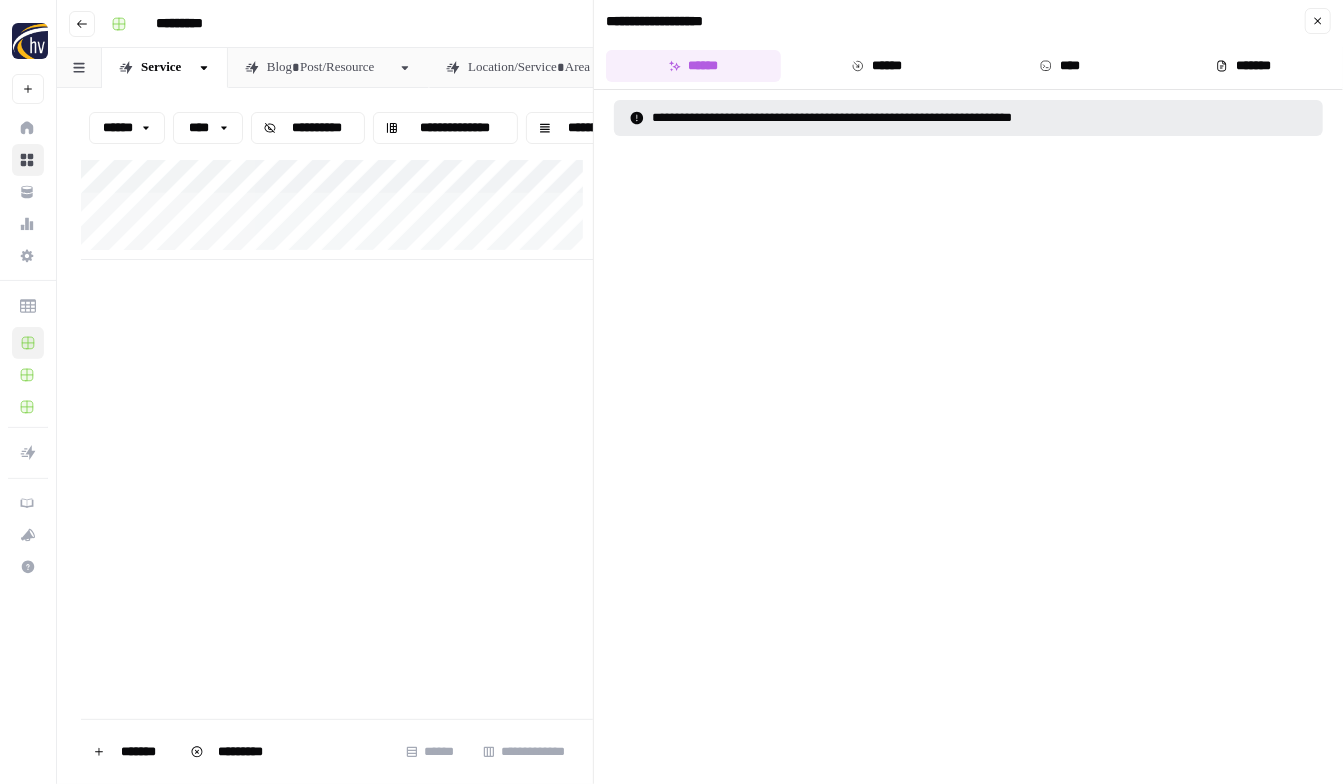 click on "**********" at bounding box center (328, 68) 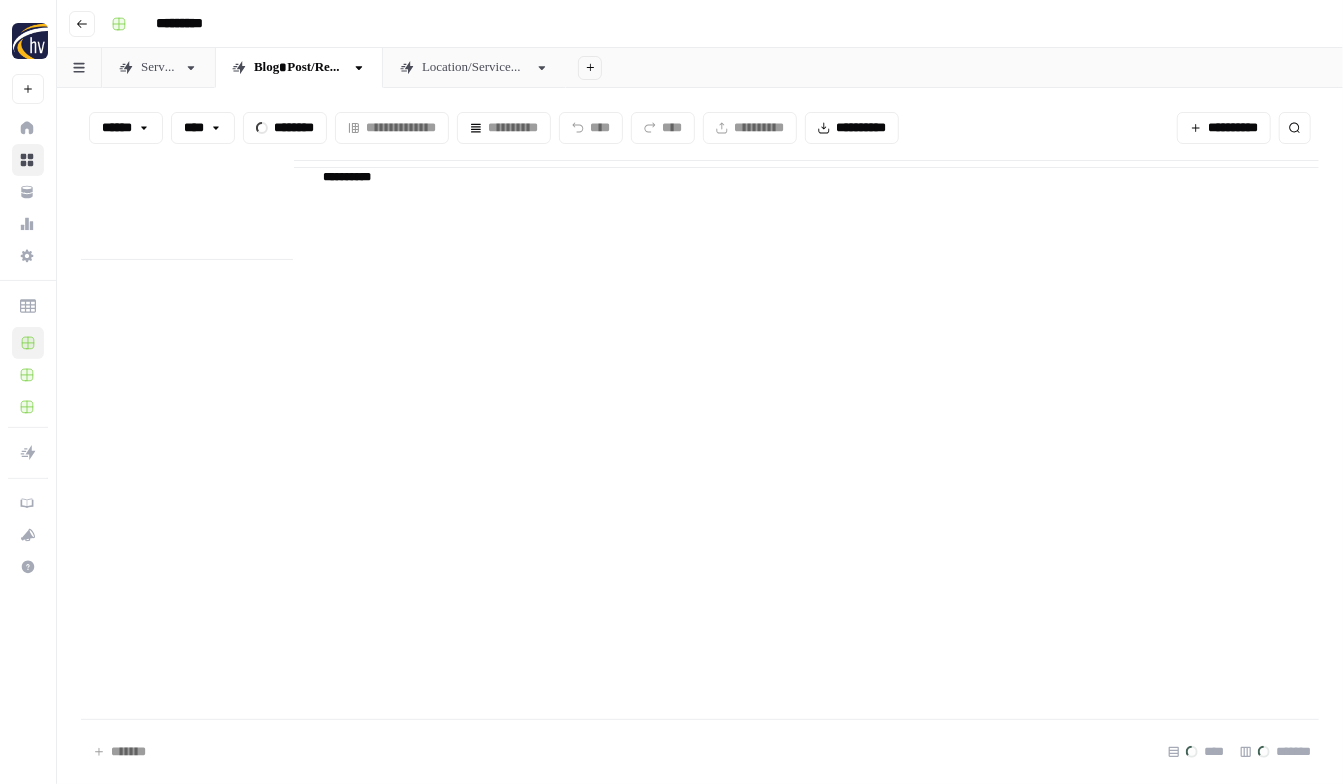 type on "*********" 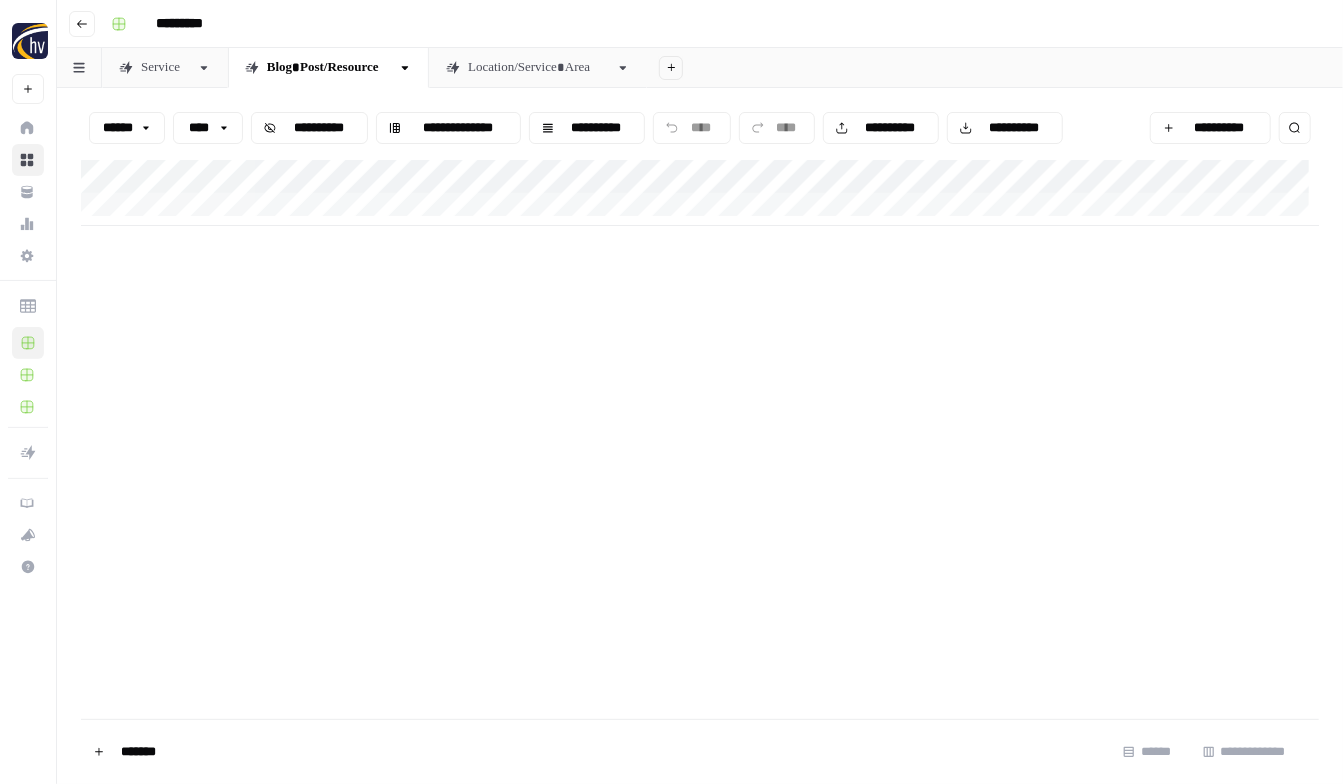 click 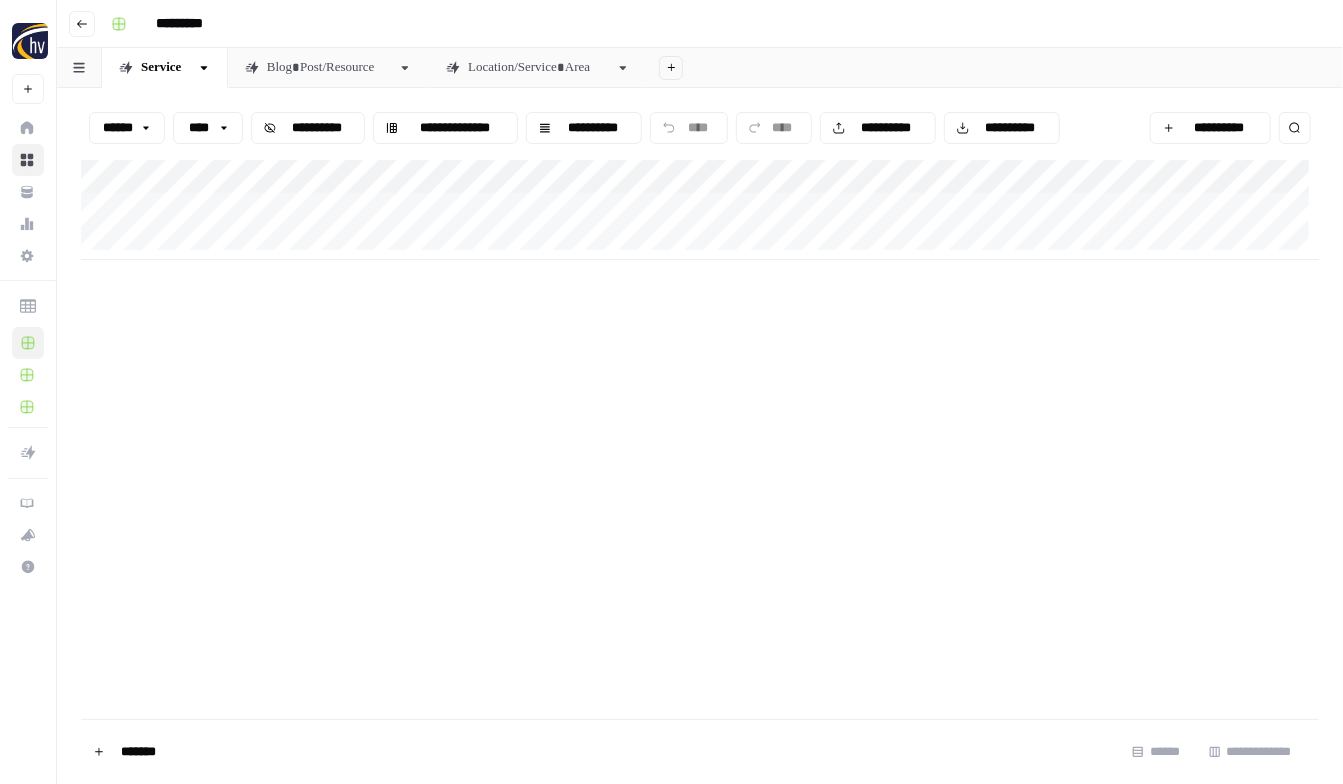 click on "**********" at bounding box center (700, 210) 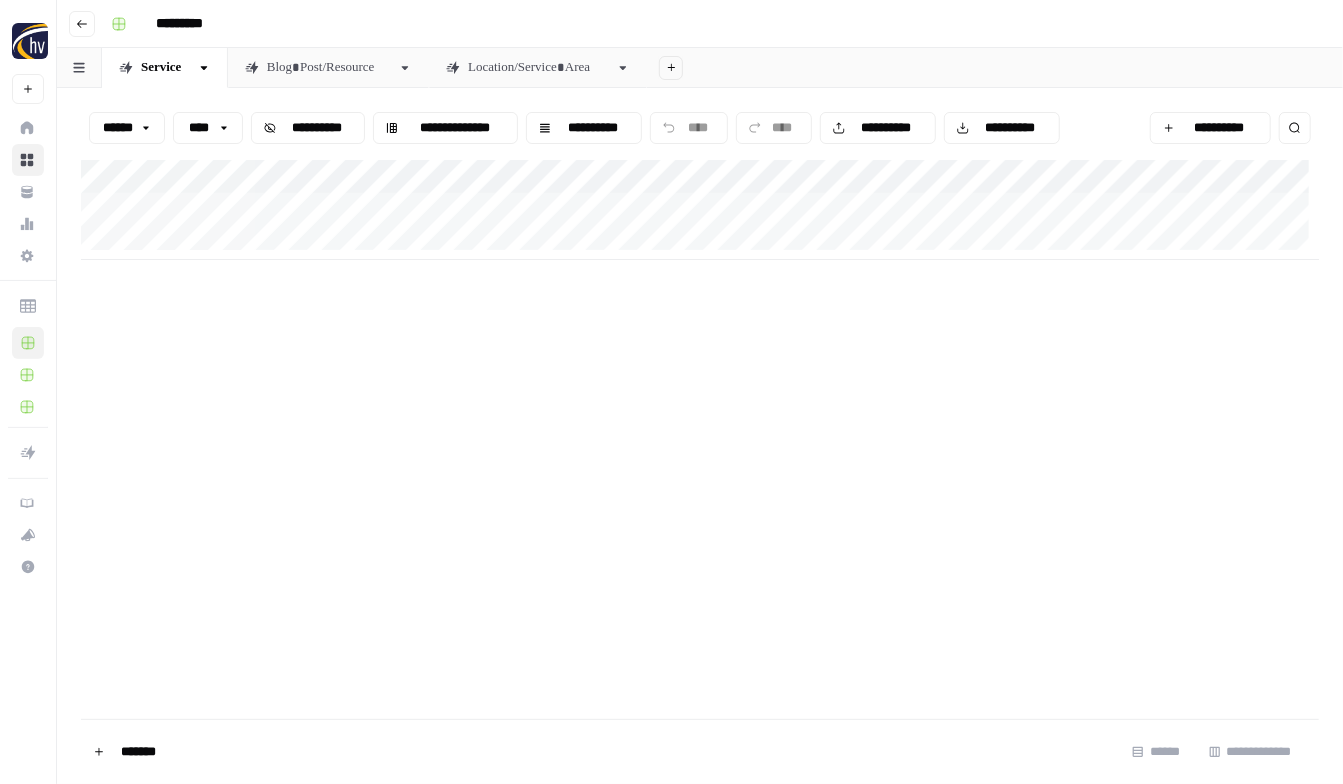 click on "**********" at bounding box center [700, 210] 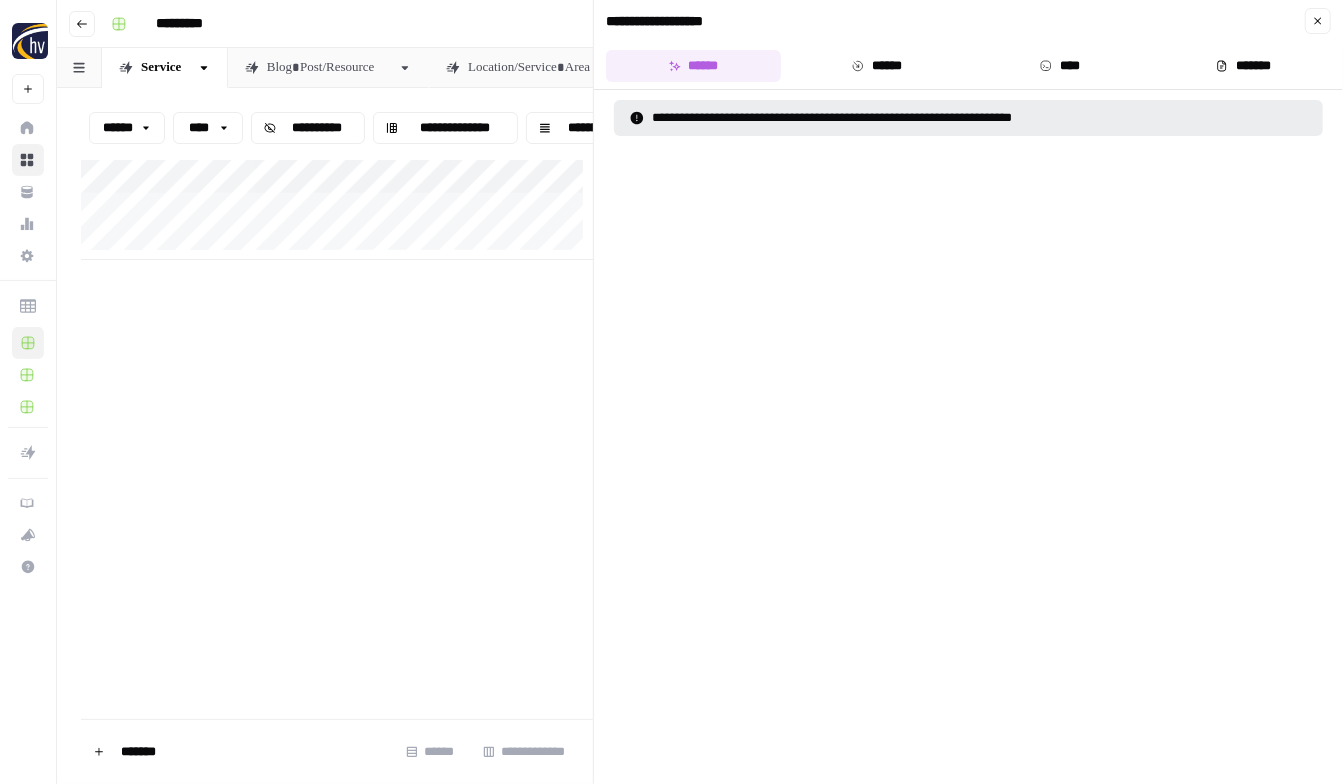 click at bounding box center (383, 209) 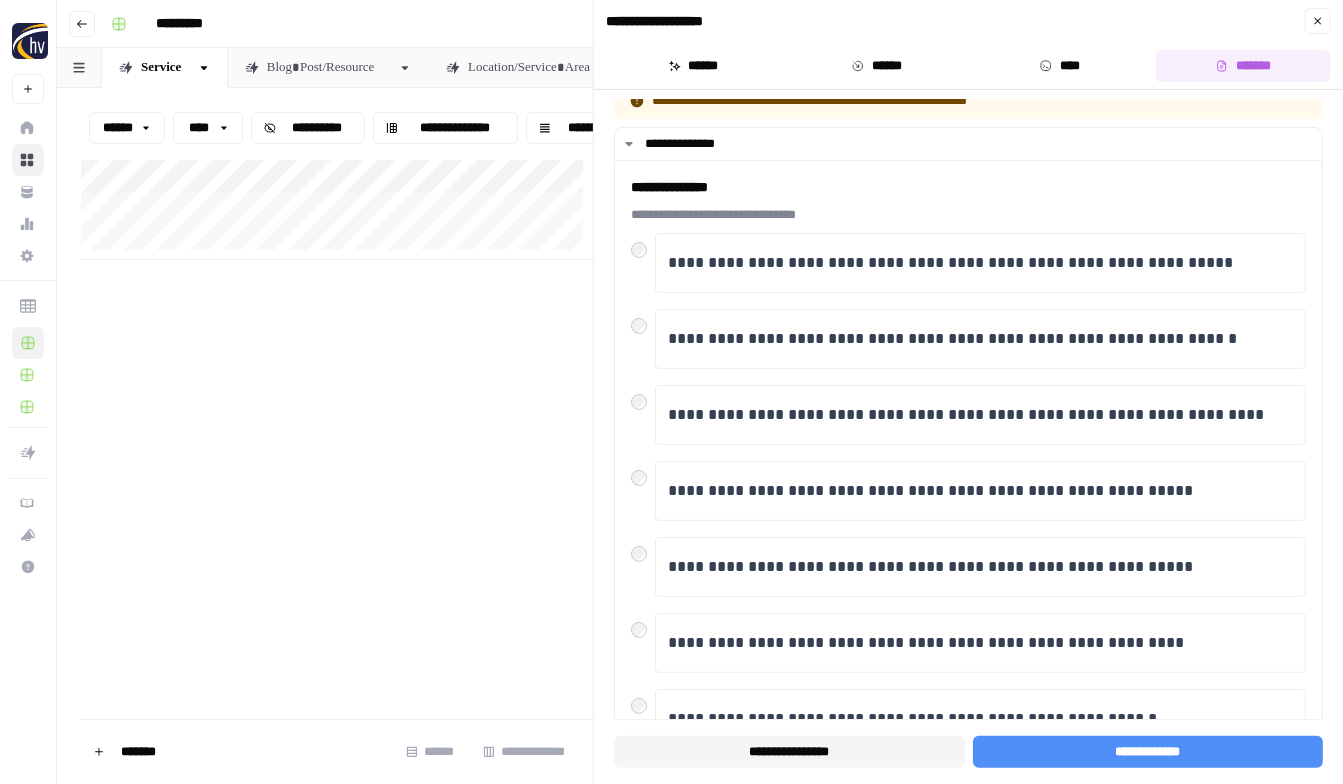 scroll, scrollTop: 88, scrollLeft: 0, axis: vertical 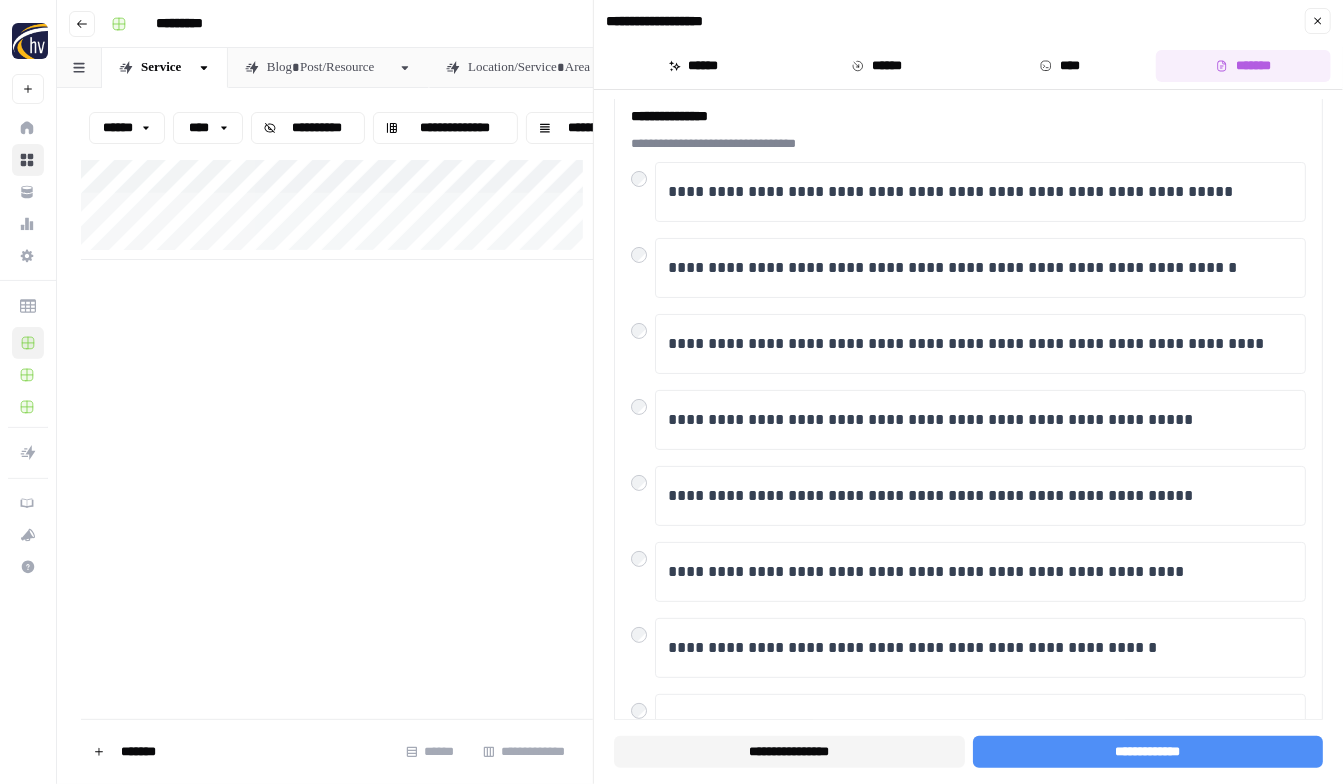 click on "**********" at bounding box center [337, 210] 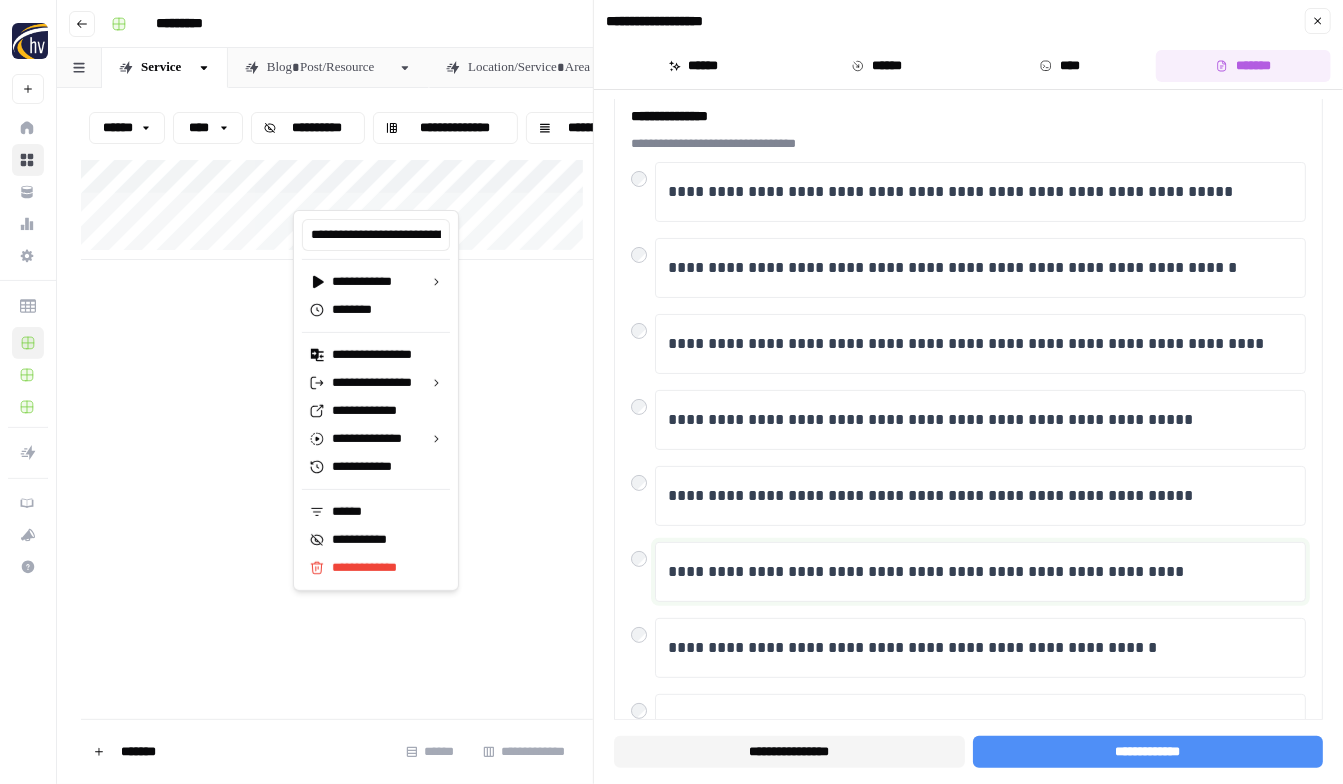 click on "**********" at bounding box center [975, 572] 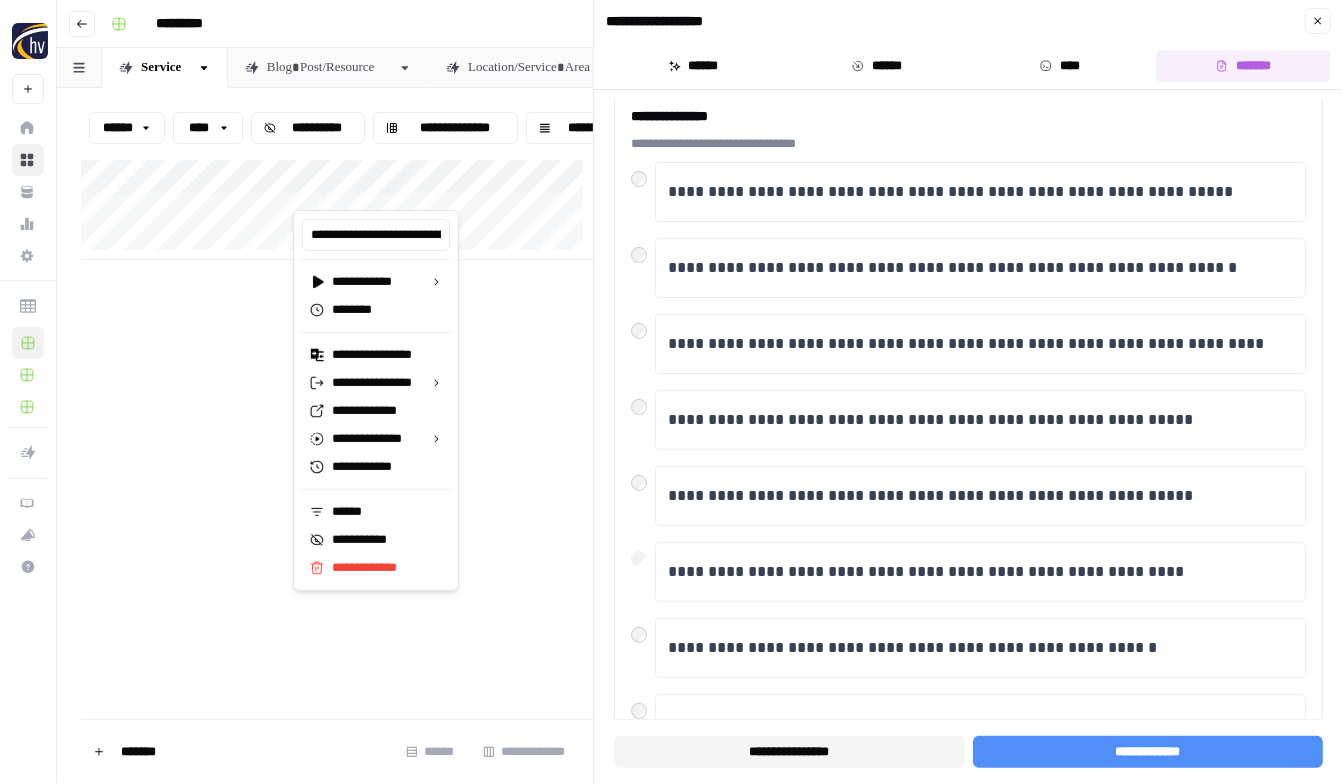 scroll, scrollTop: 334, scrollLeft: 0, axis: vertical 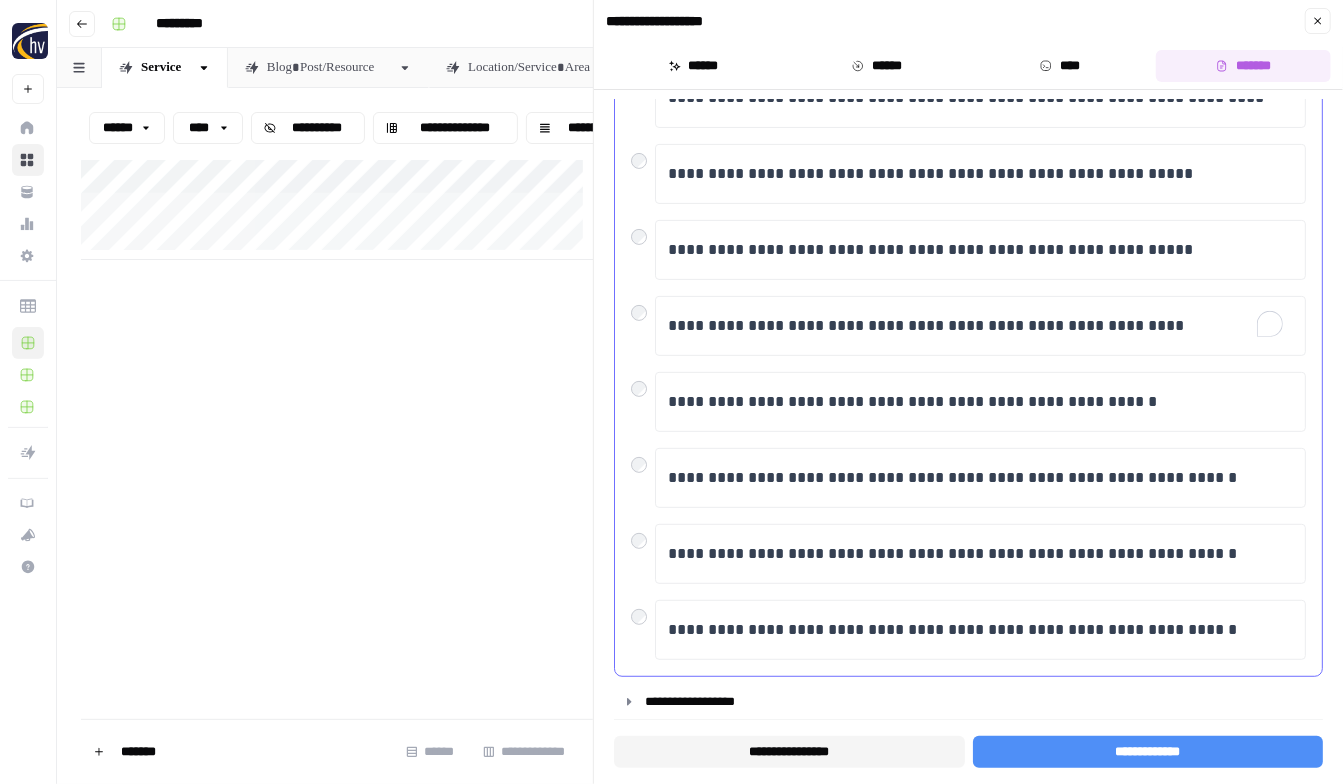 click on "**********" at bounding box center (1147, 752) 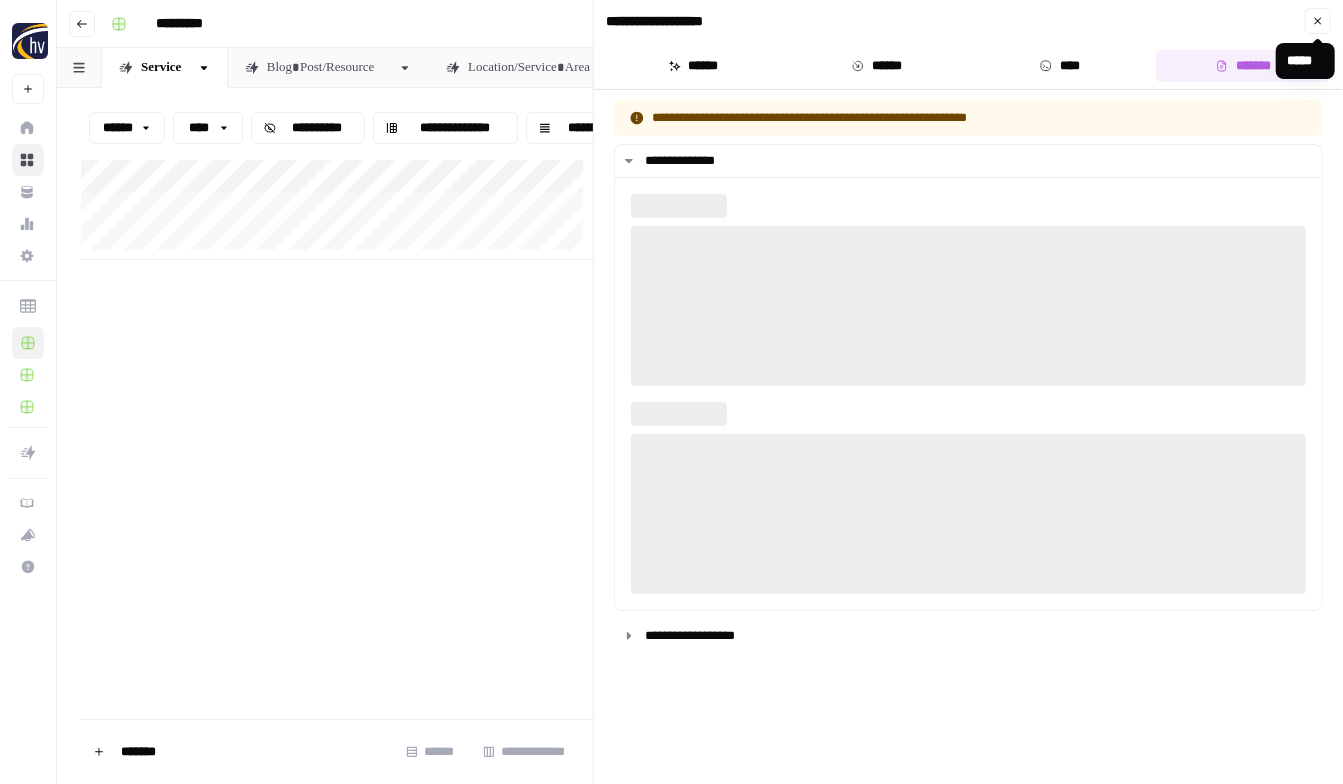 click 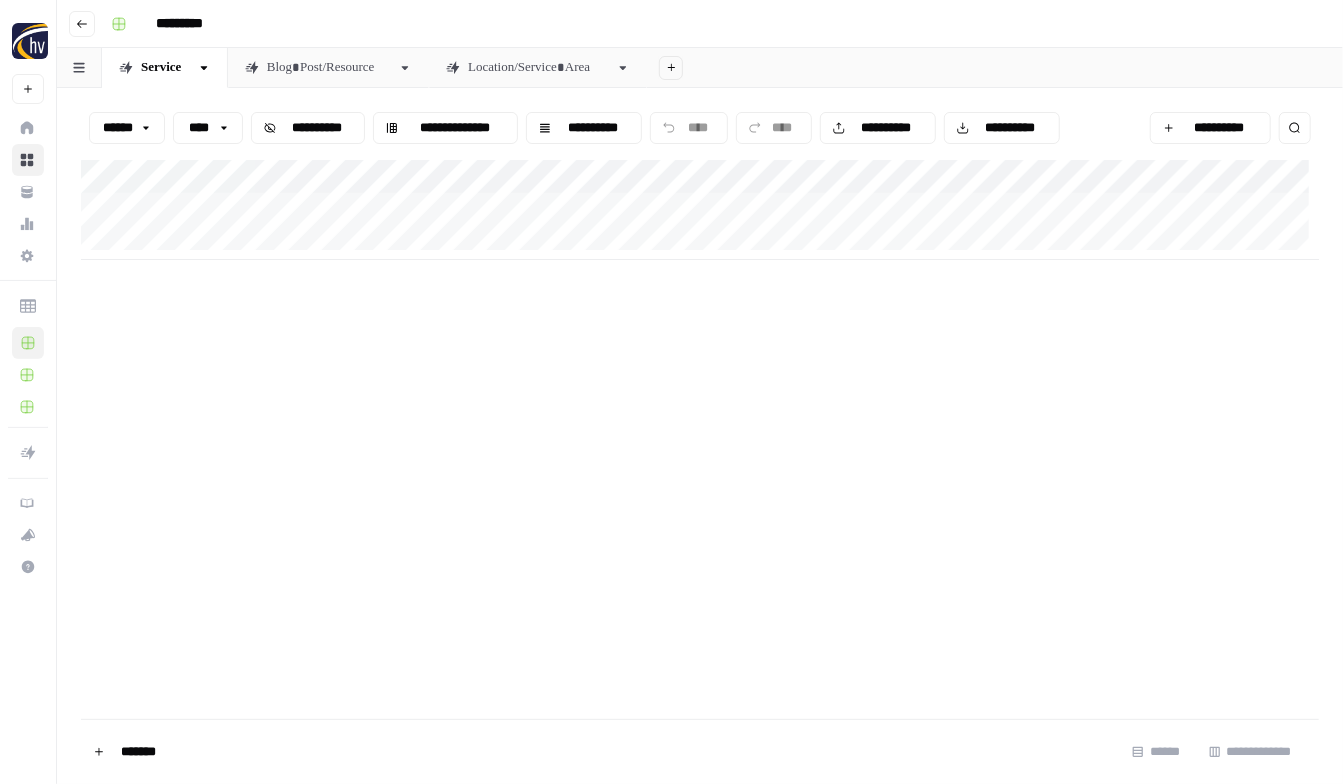scroll, scrollTop: 0, scrollLeft: 0, axis: both 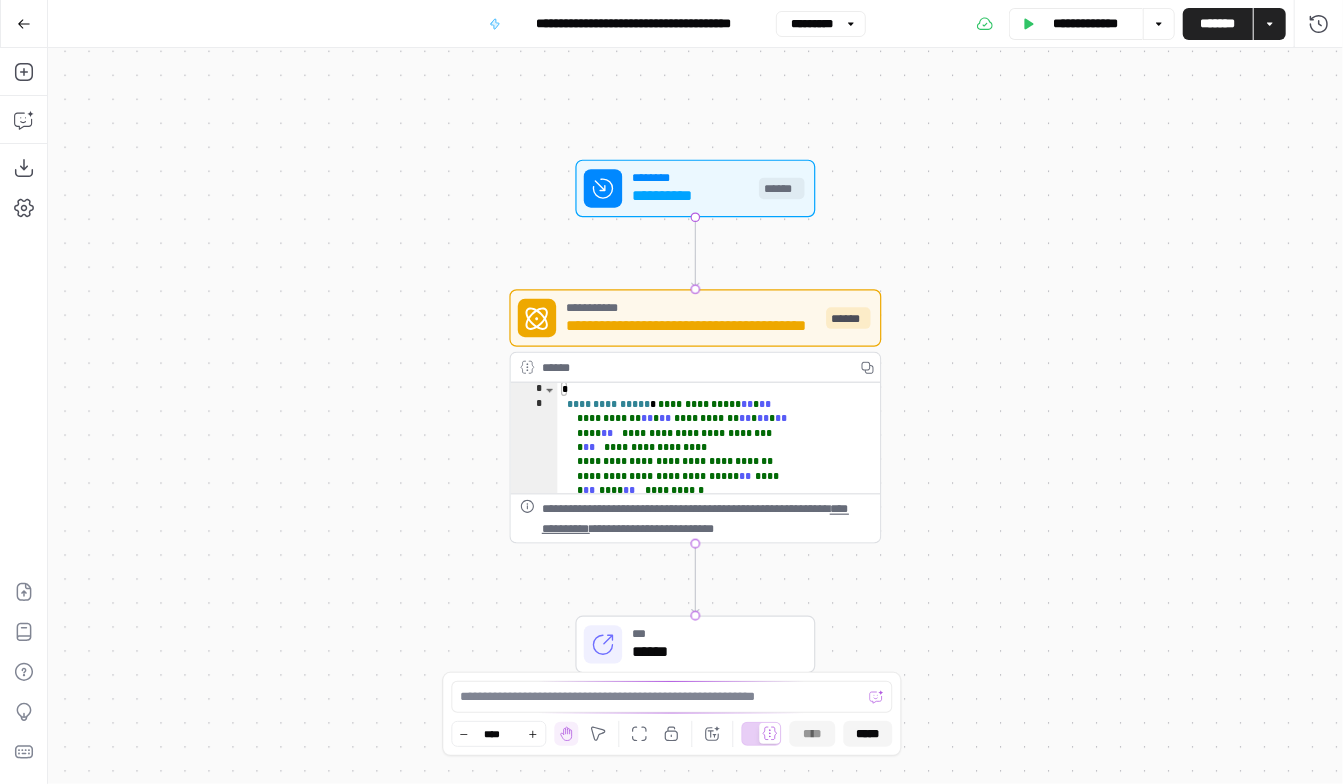 click on "**********" at bounding box center [691, 327] 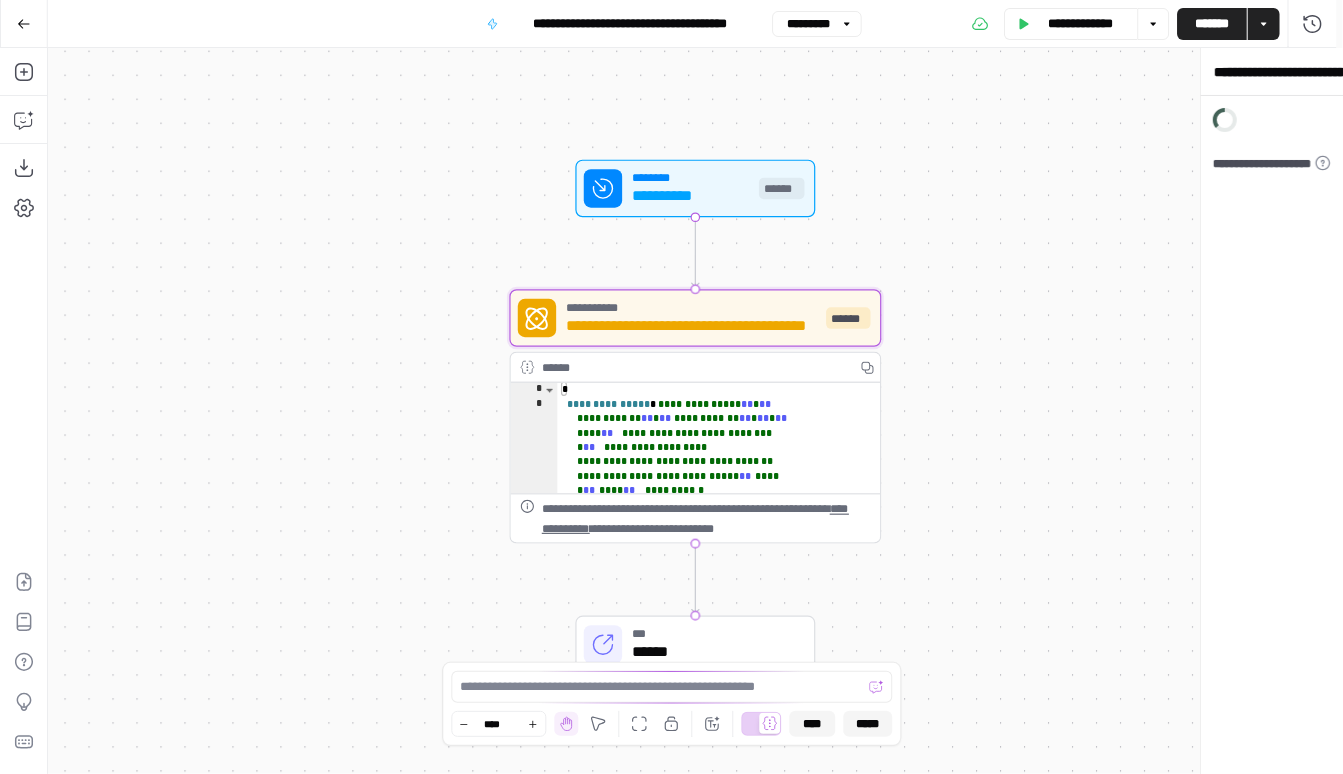 click on "**********" at bounding box center [666, 387] 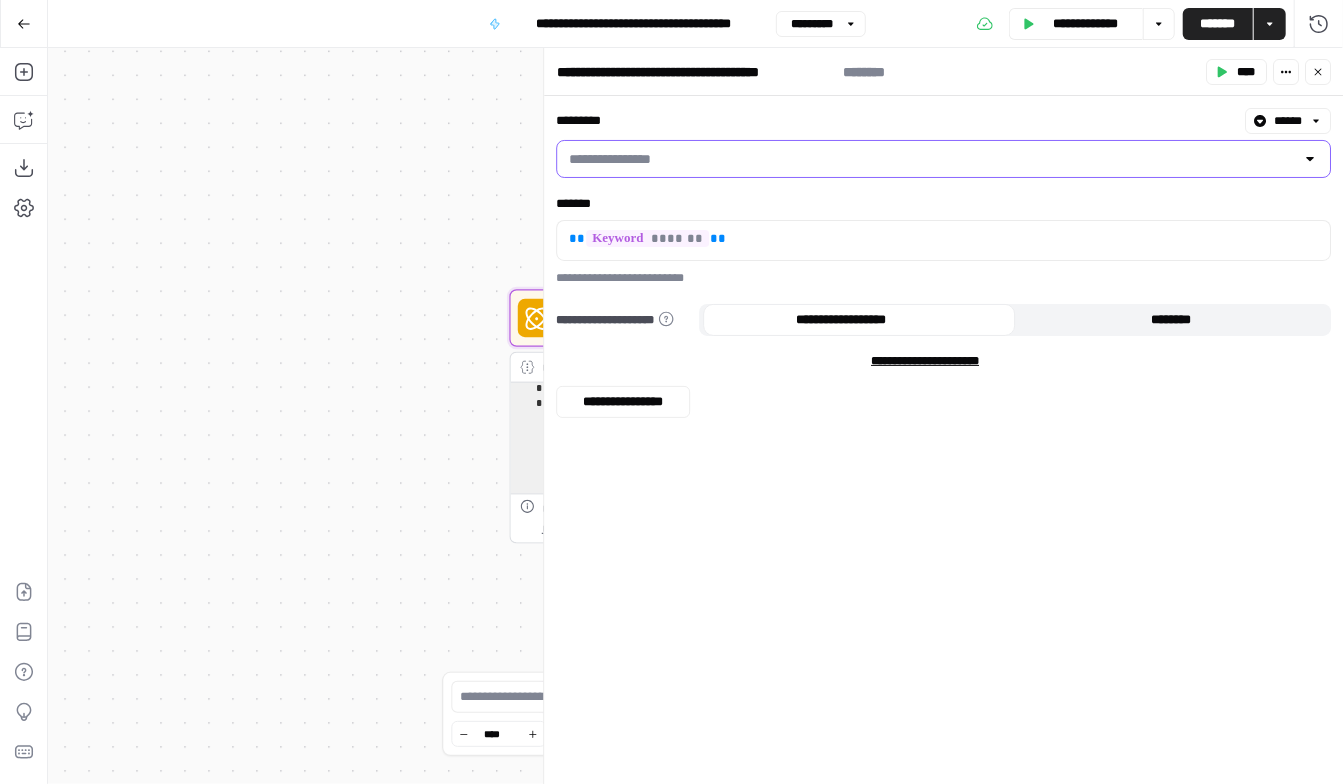 click on "*********" at bounding box center [931, 159] 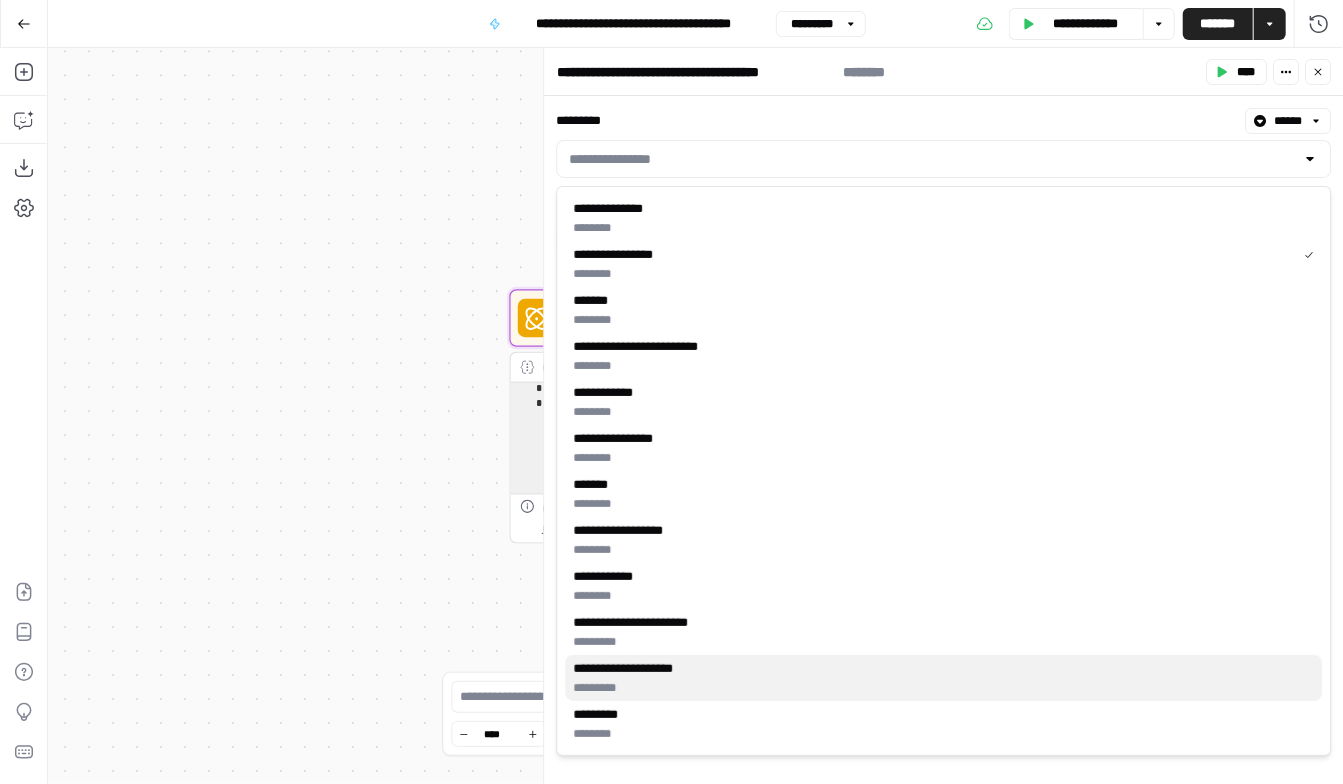 drag, startPoint x: 724, startPoint y: 442, endPoint x: 688, endPoint y: 674, distance: 234.77649 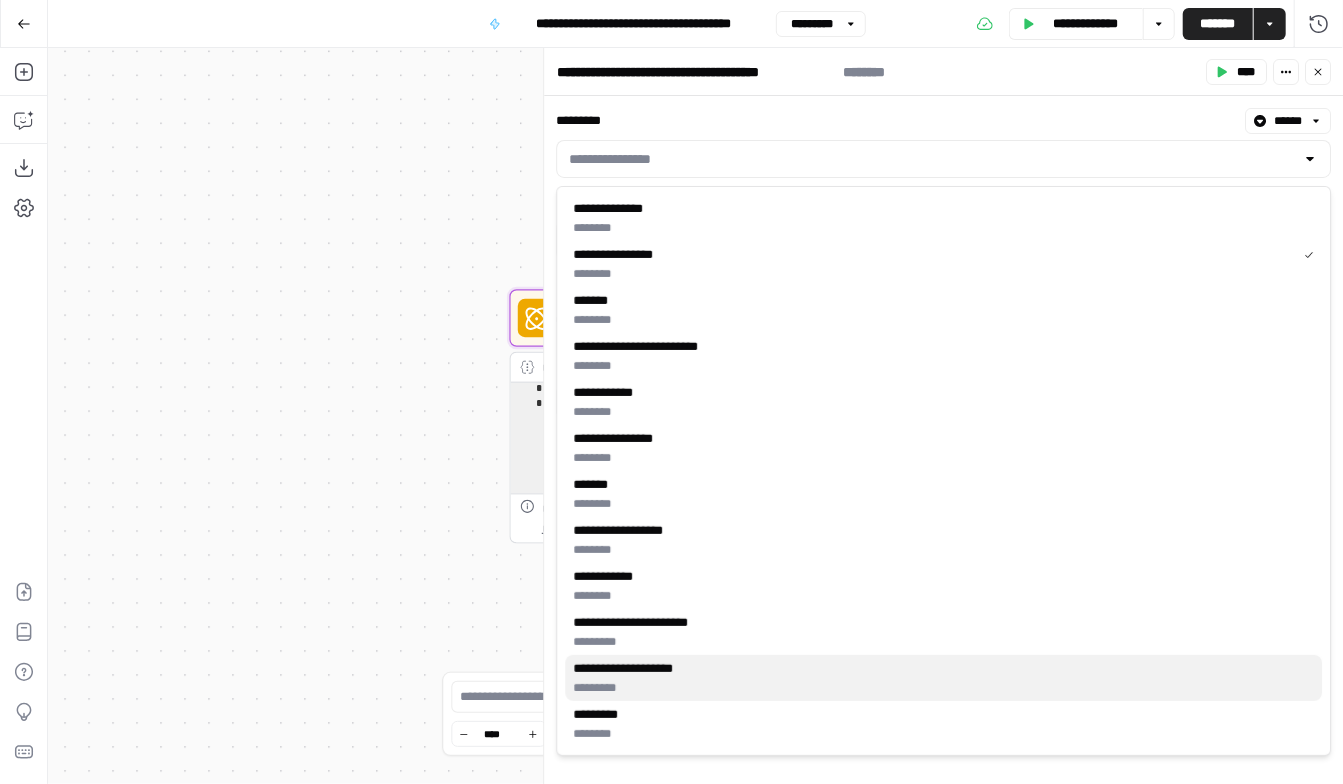 click on "**********" at bounding box center [943, 471] 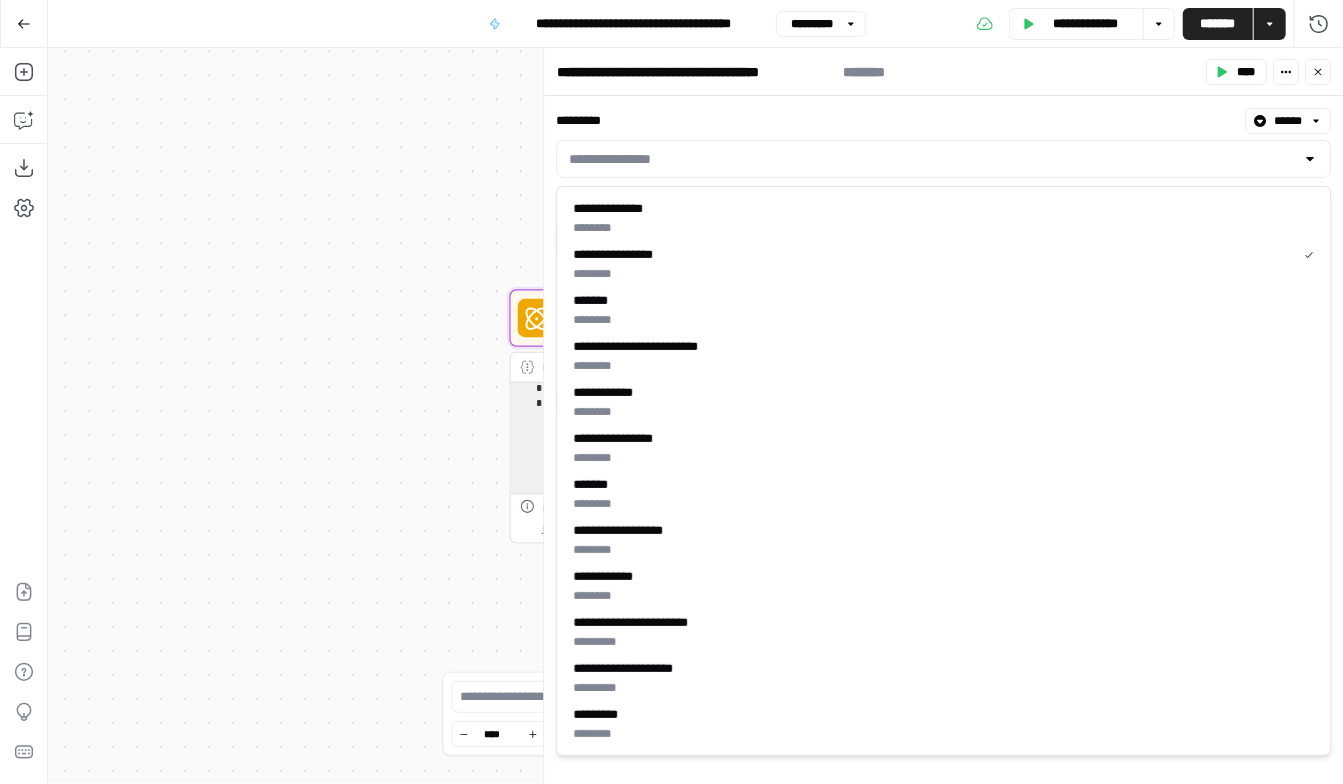 type on "**********" 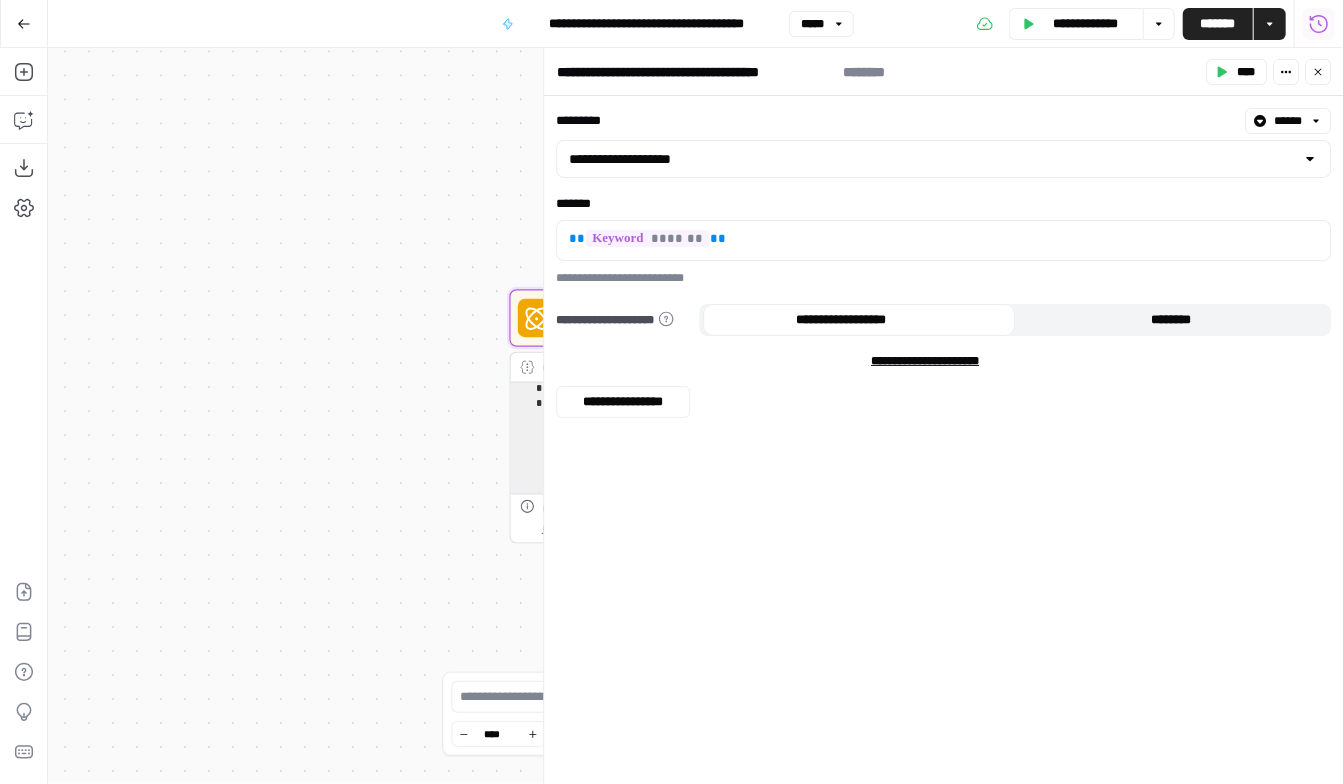 click 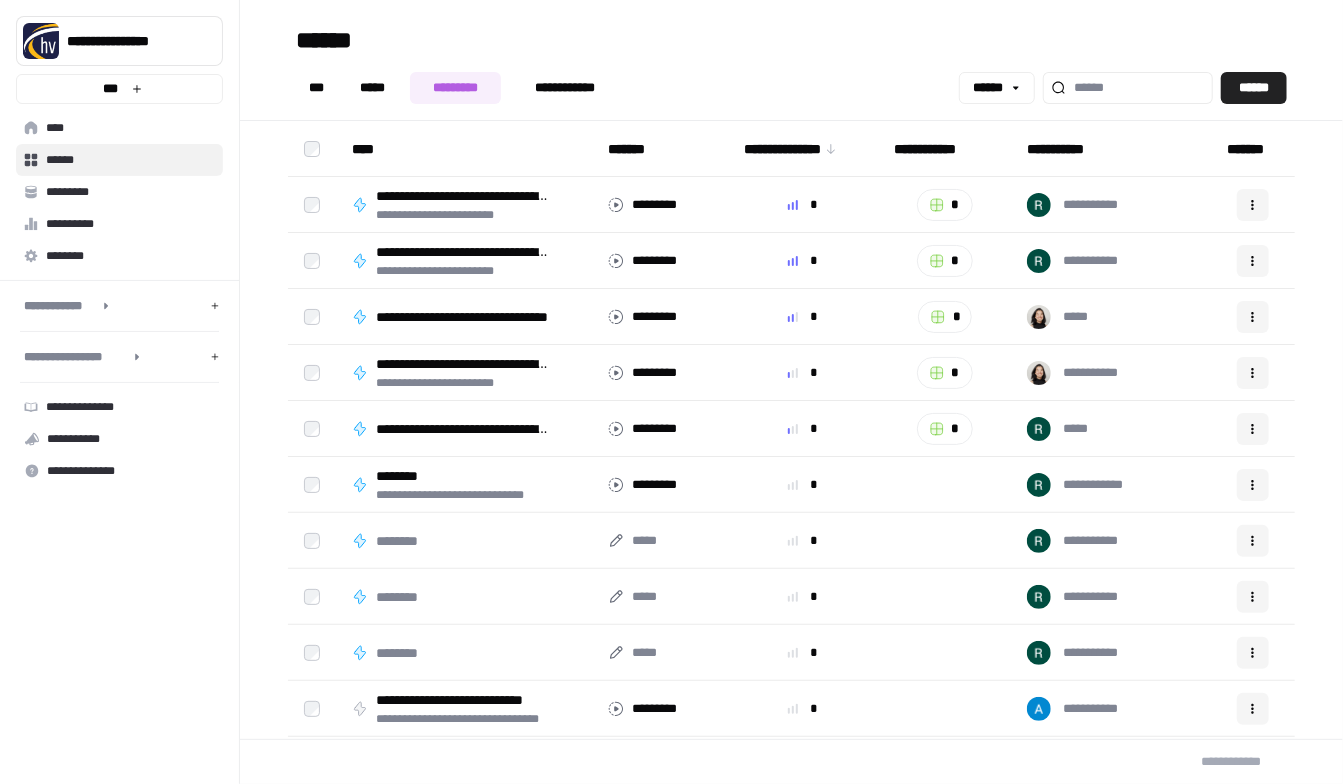 click on "*****" at bounding box center [373, 88] 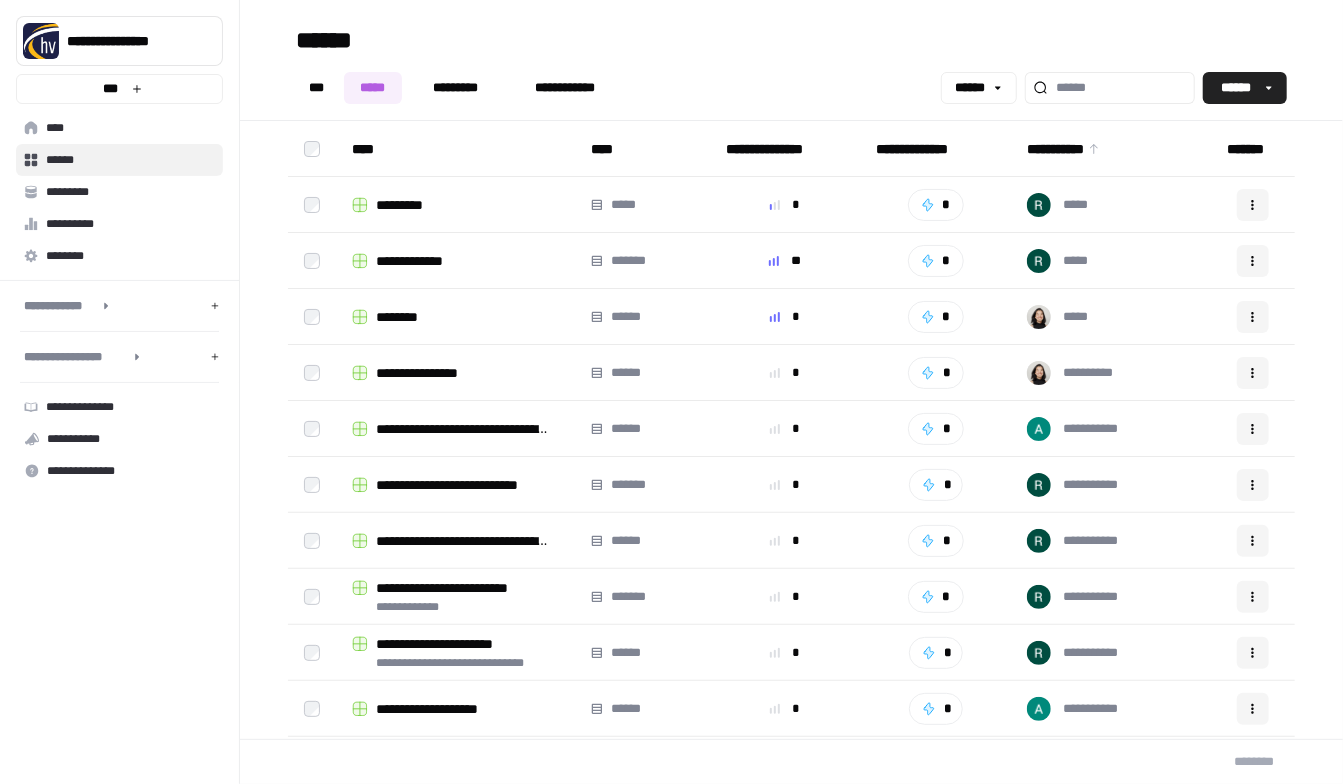click on "*********" at bounding box center (409, 205) 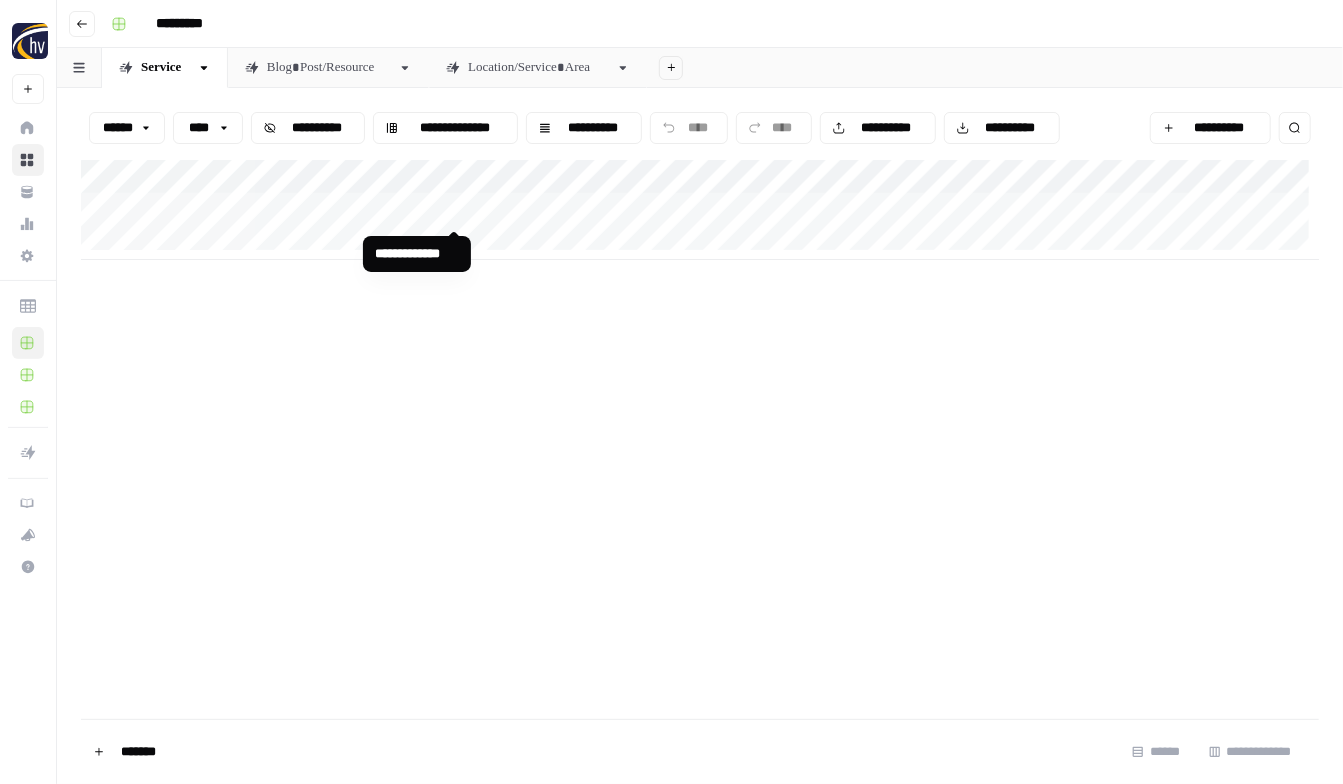 click on "**********" at bounding box center [700, 210] 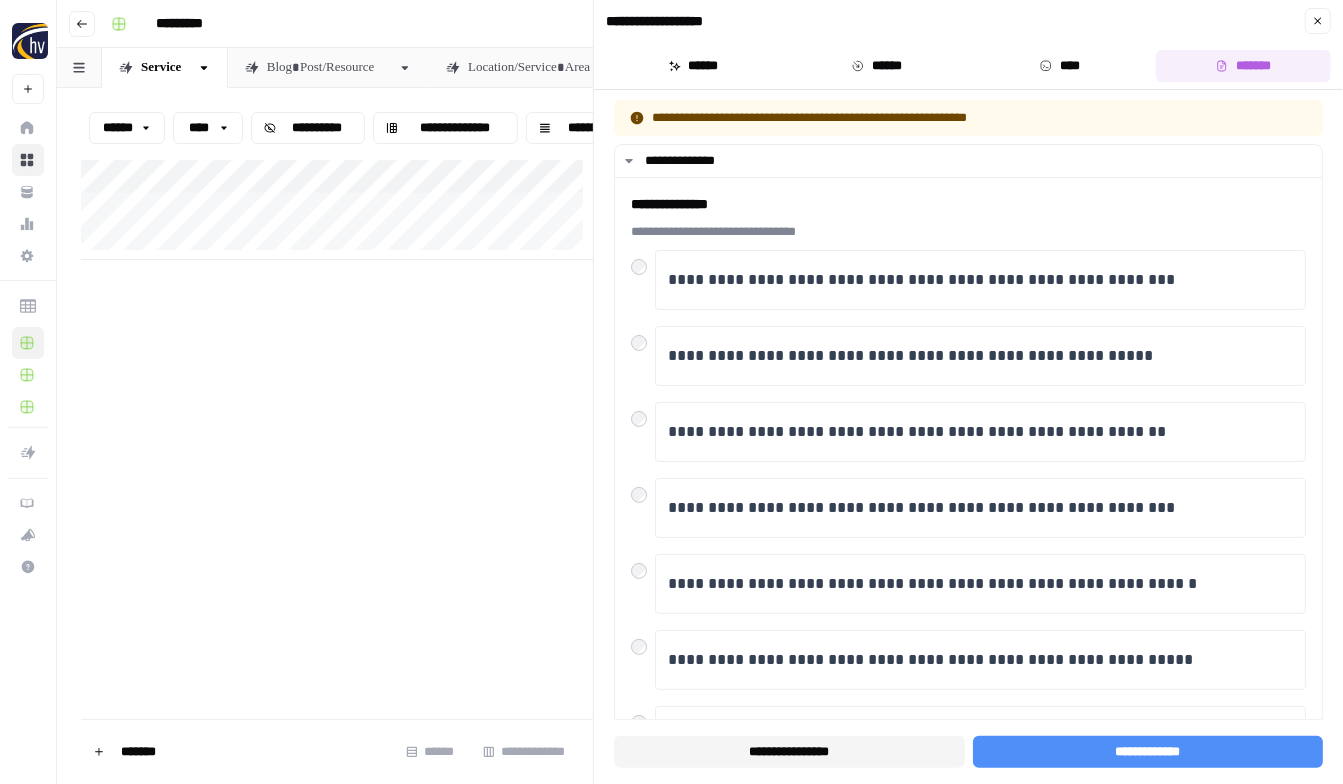 click on "******" at bounding box center (876, 66) 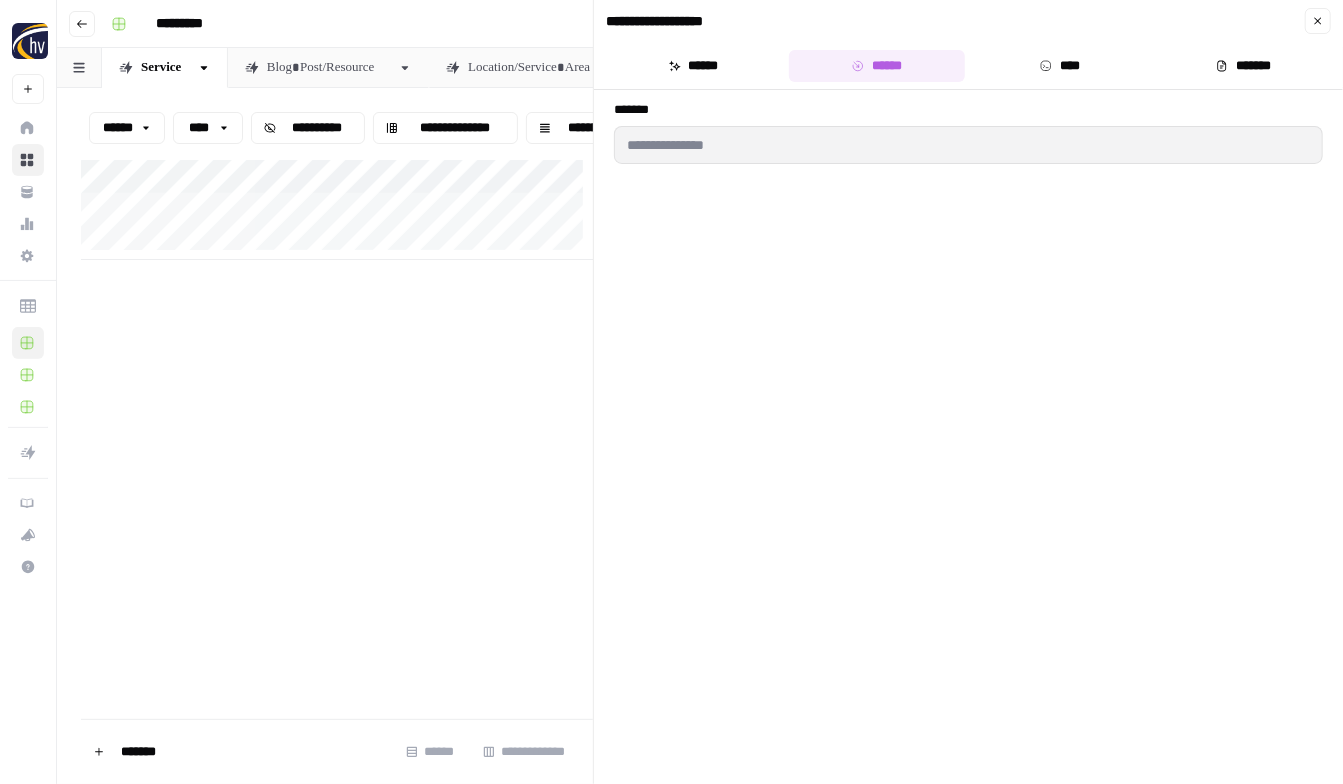 click on "******" at bounding box center [693, 66] 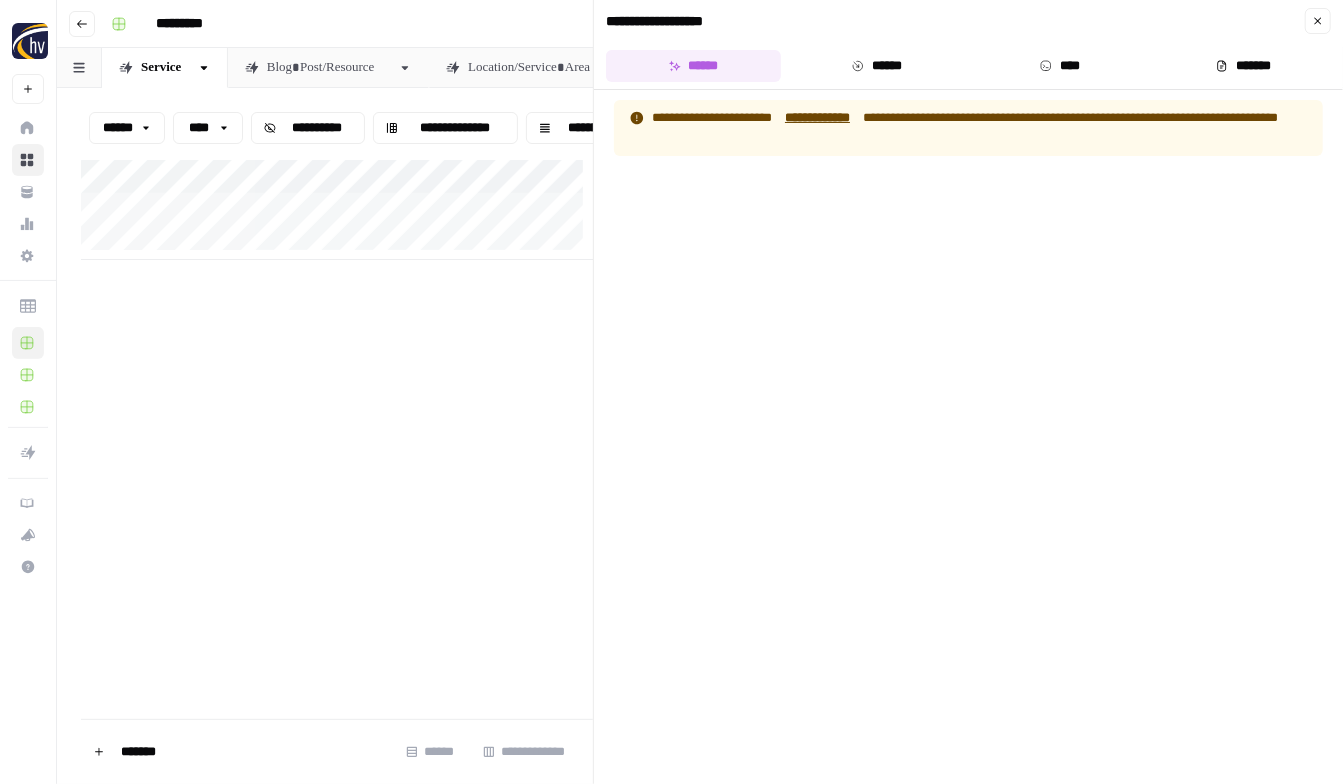 drag, startPoint x: 1034, startPoint y: 64, endPoint x: 1009, endPoint y: 63, distance: 25.019993 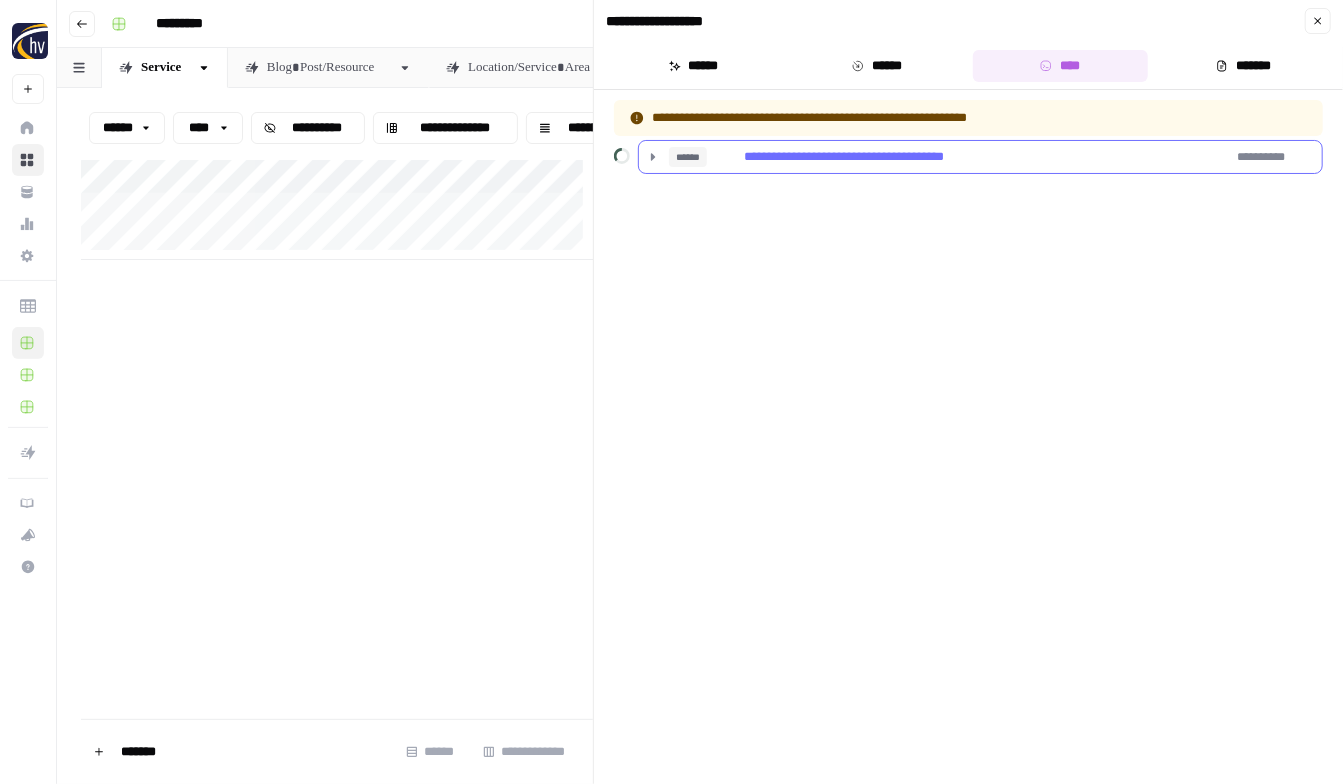 click 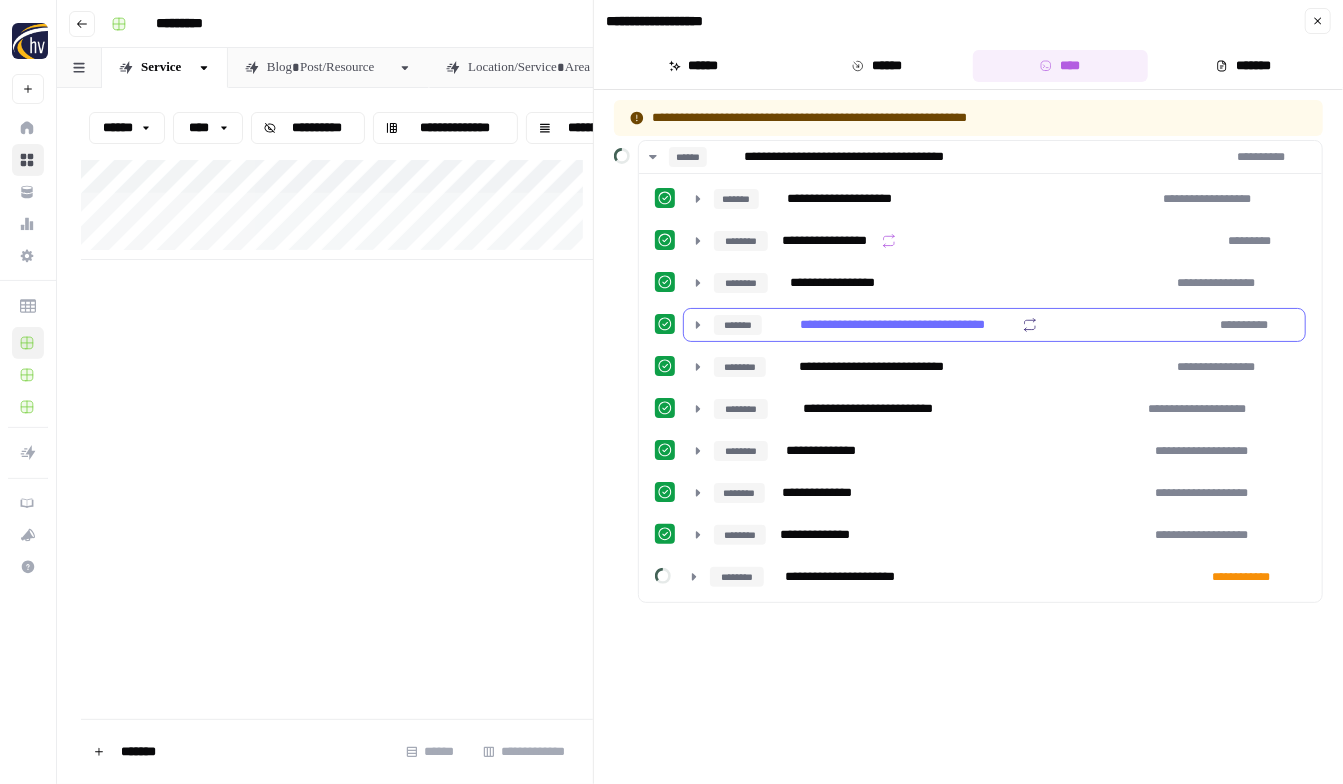click on "**********" at bounding box center [893, 325] 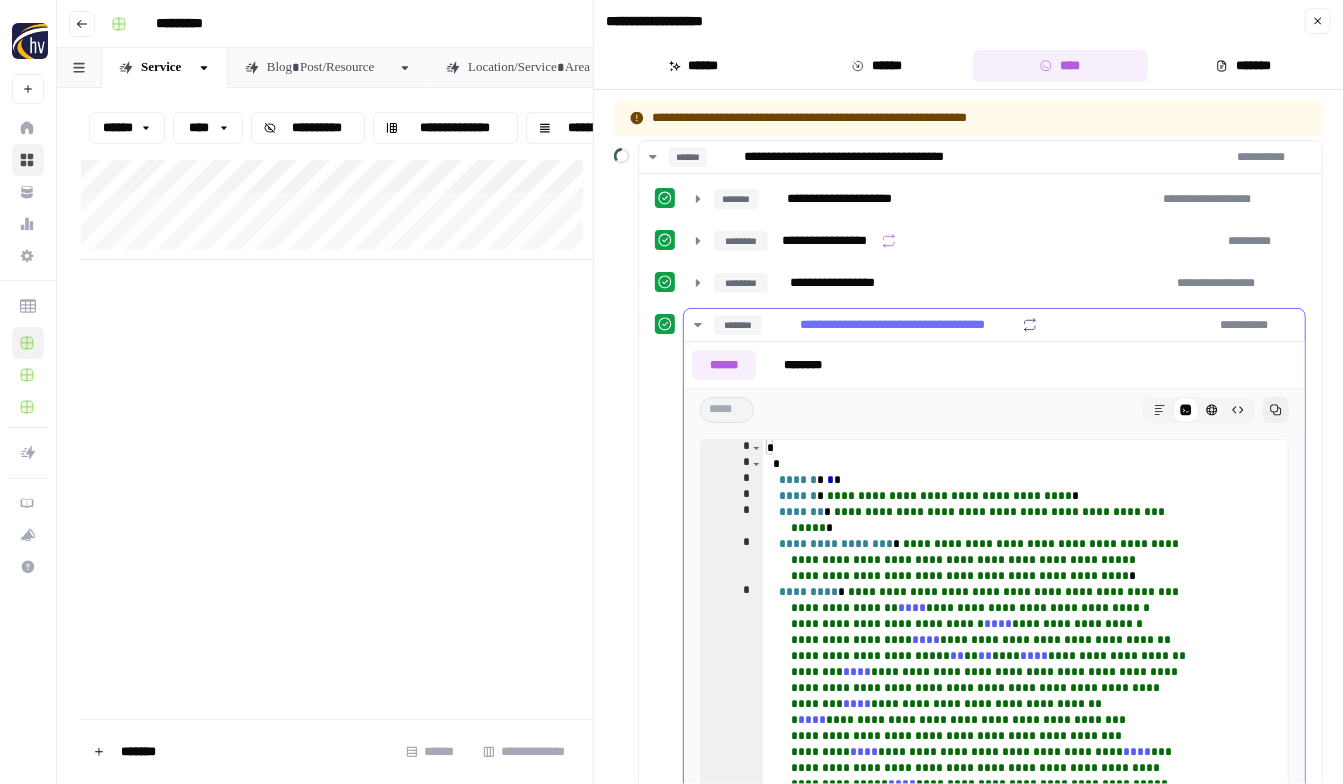 click 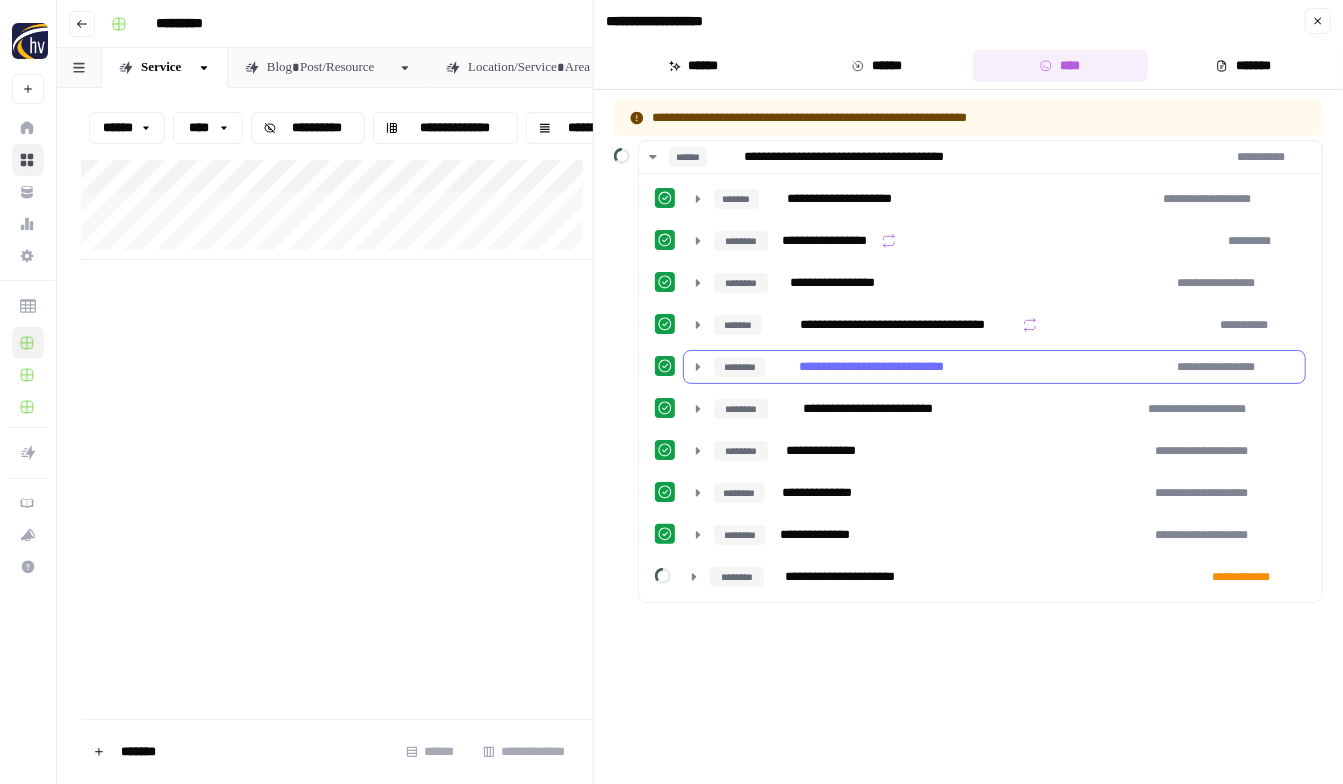 click on "**********" at bounding box center [994, 367] 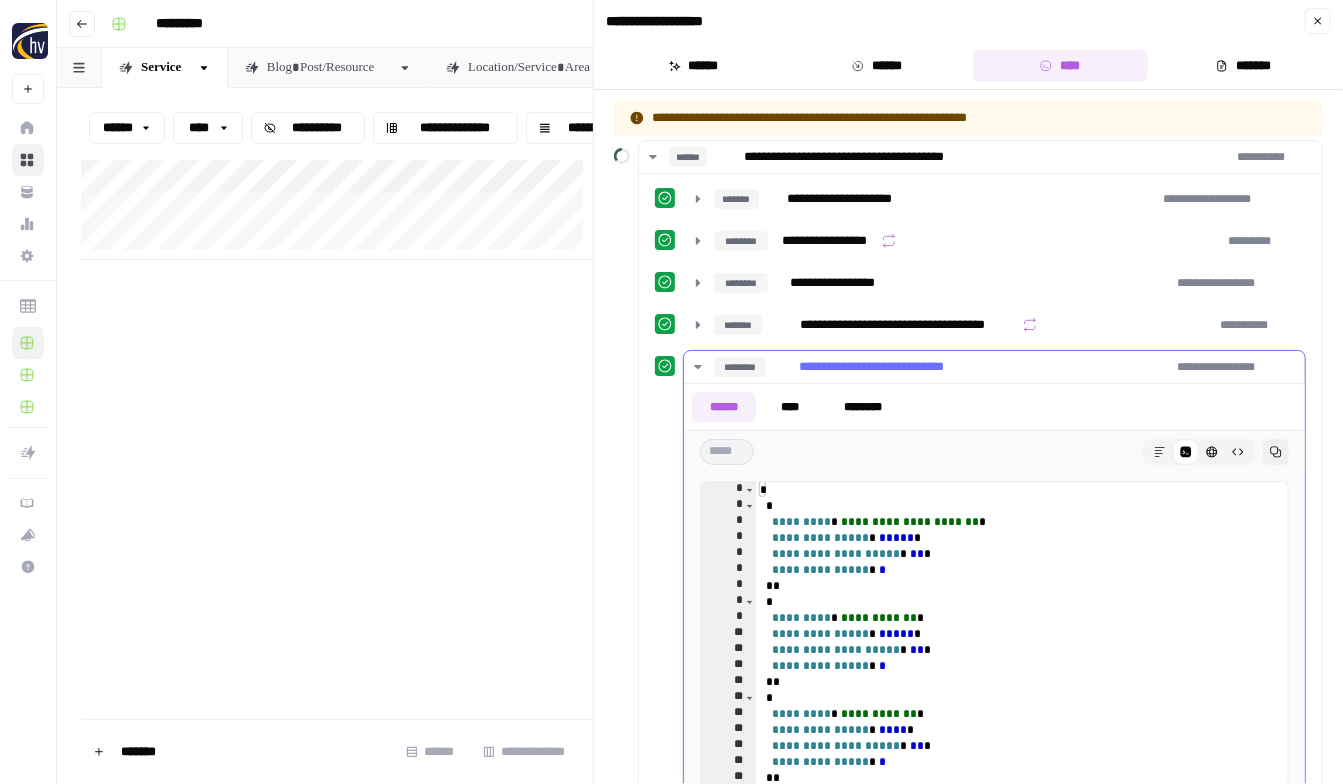click on "**********" at bounding box center (994, 367) 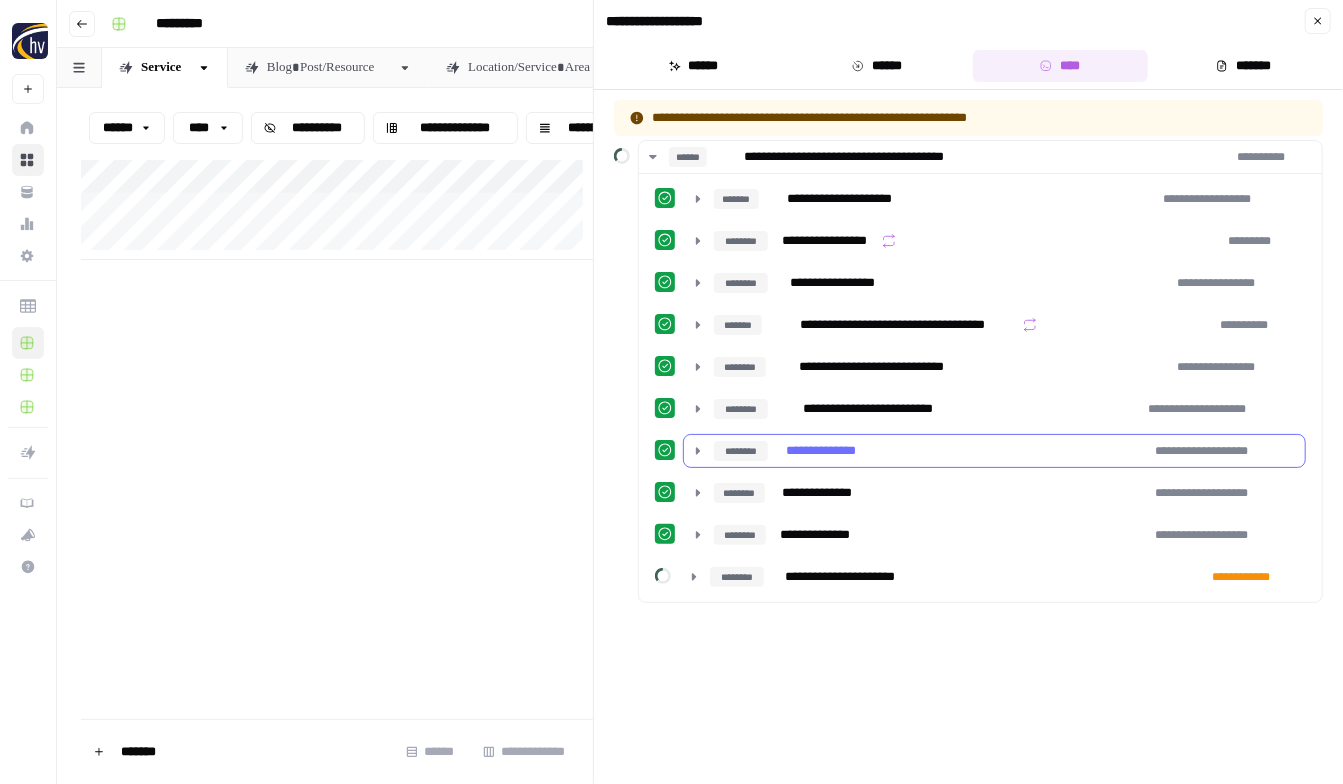 click on "**********" at bounding box center [994, 451] 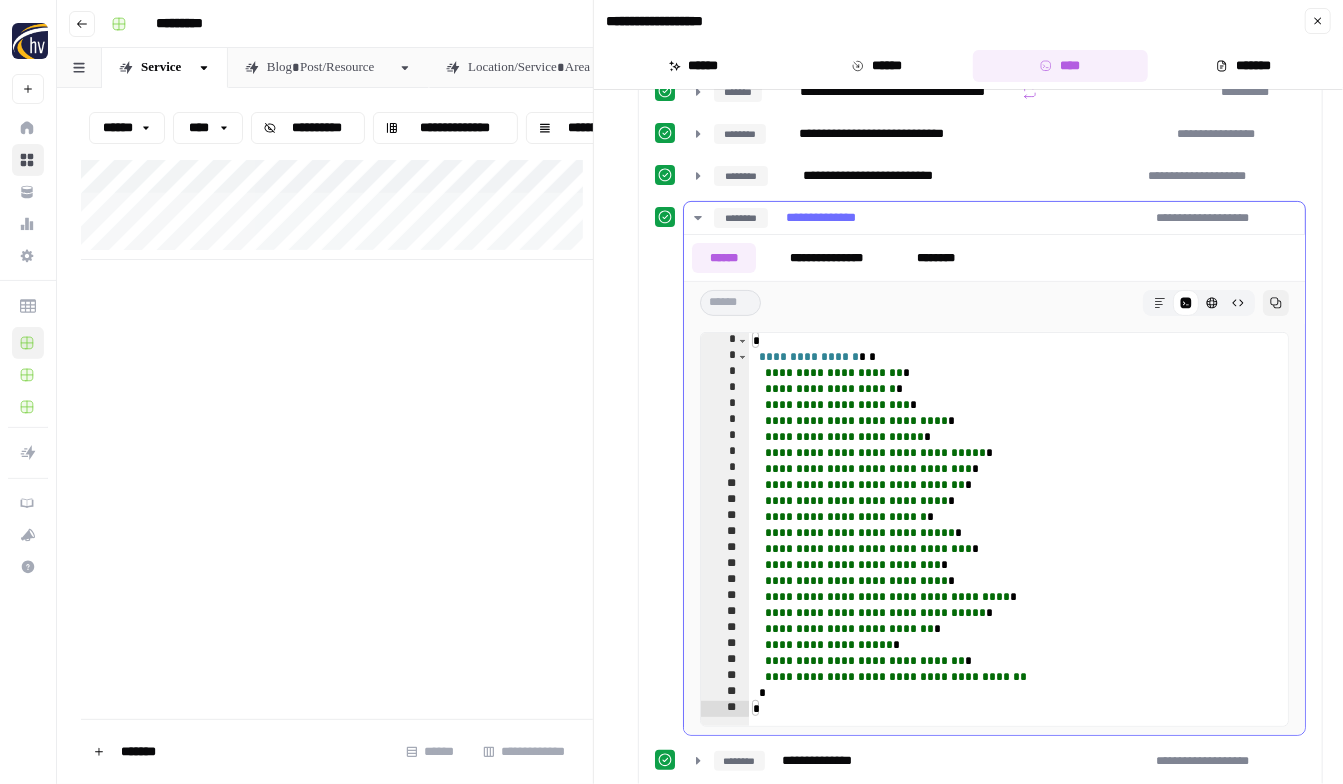 scroll, scrollTop: 330, scrollLeft: 0, axis: vertical 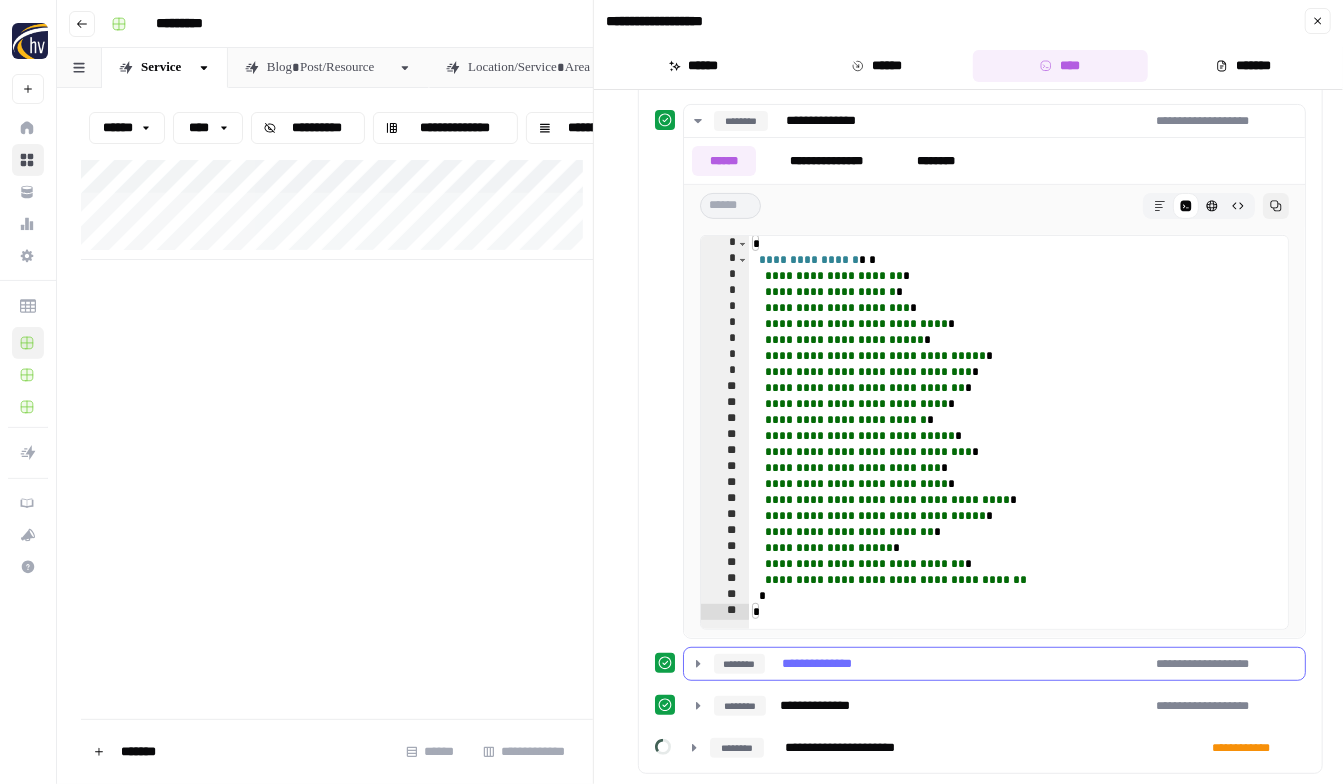 click 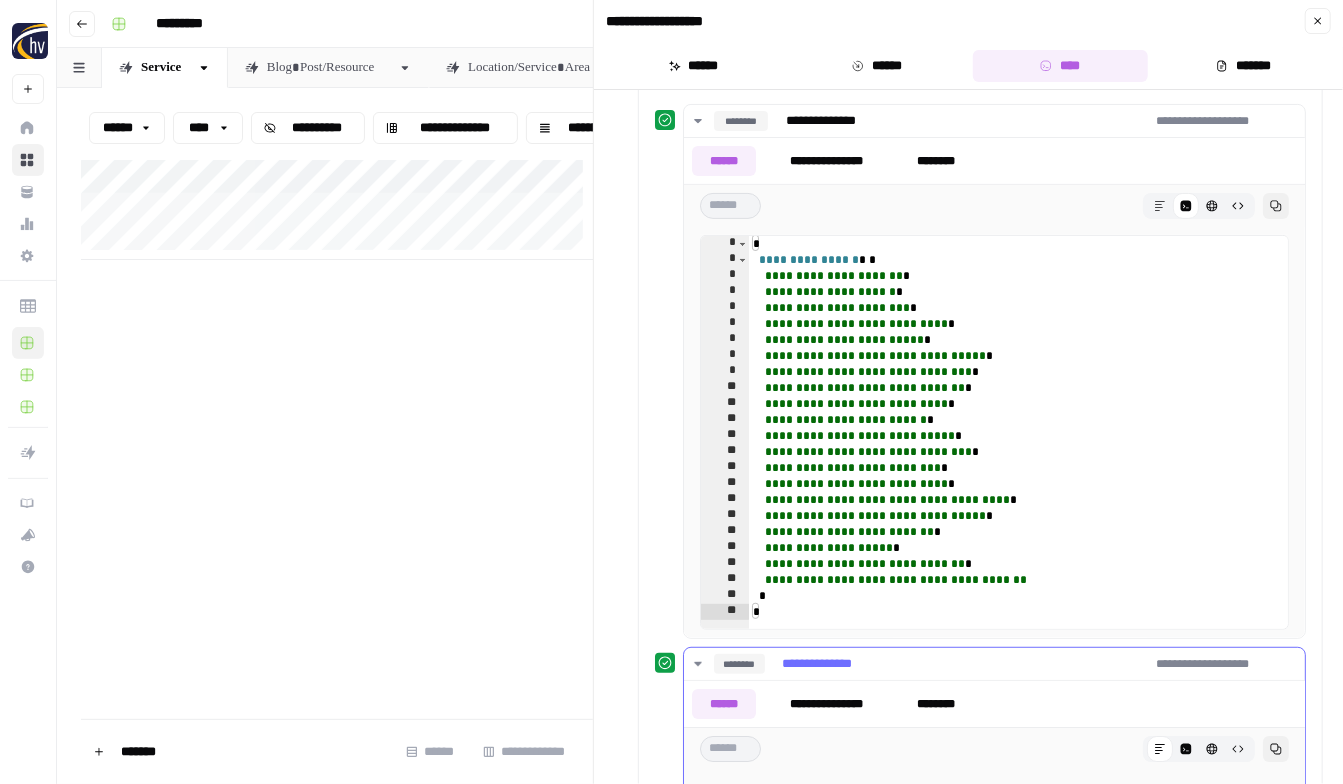 scroll, scrollTop: 544, scrollLeft: 0, axis: vertical 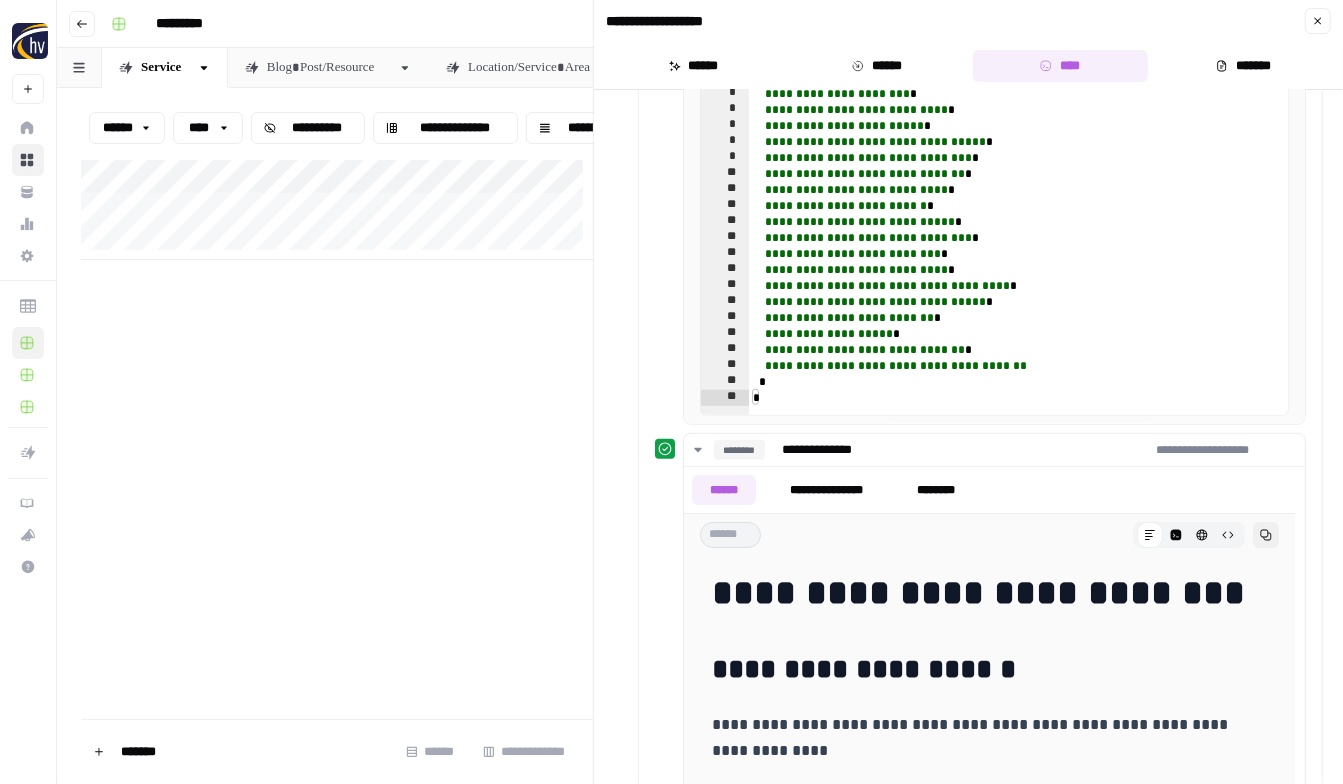 click on "**********" at bounding box center [337, 210] 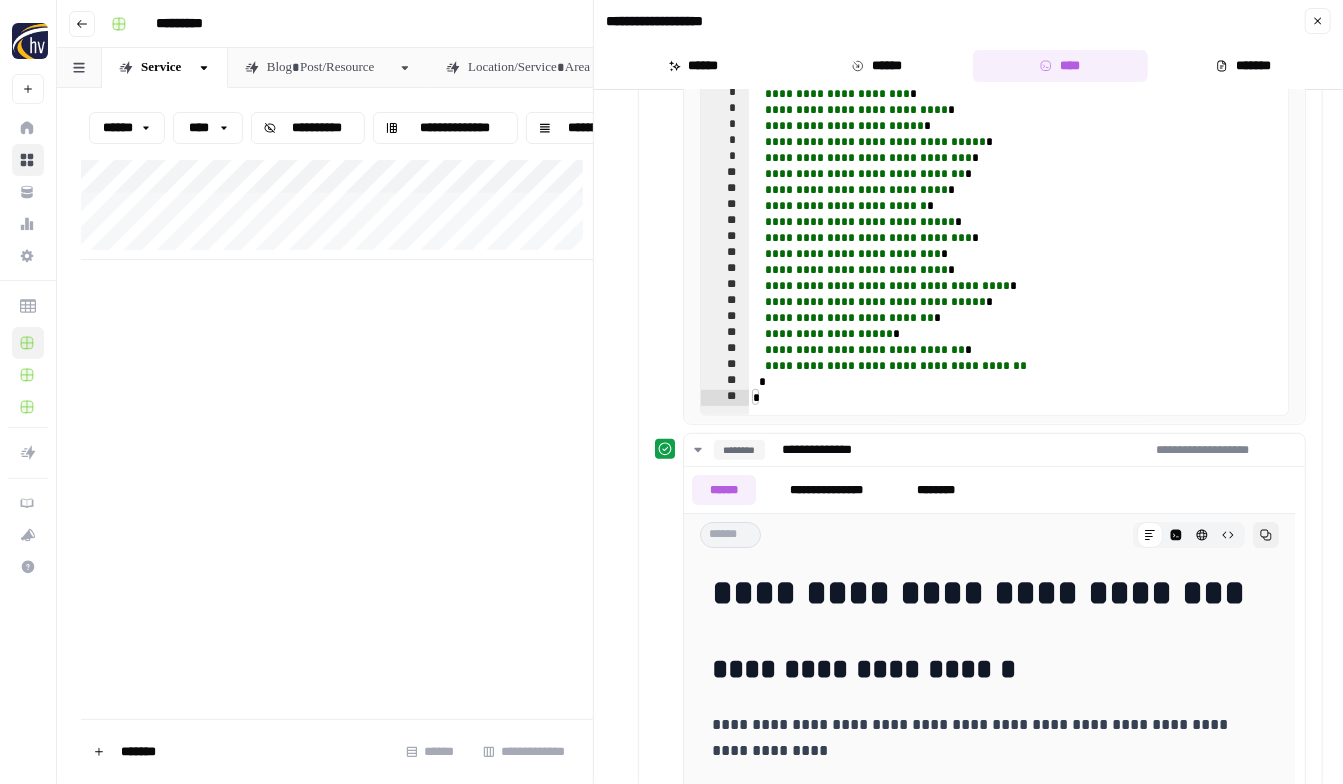 click on "**********" at bounding box center [337, 210] 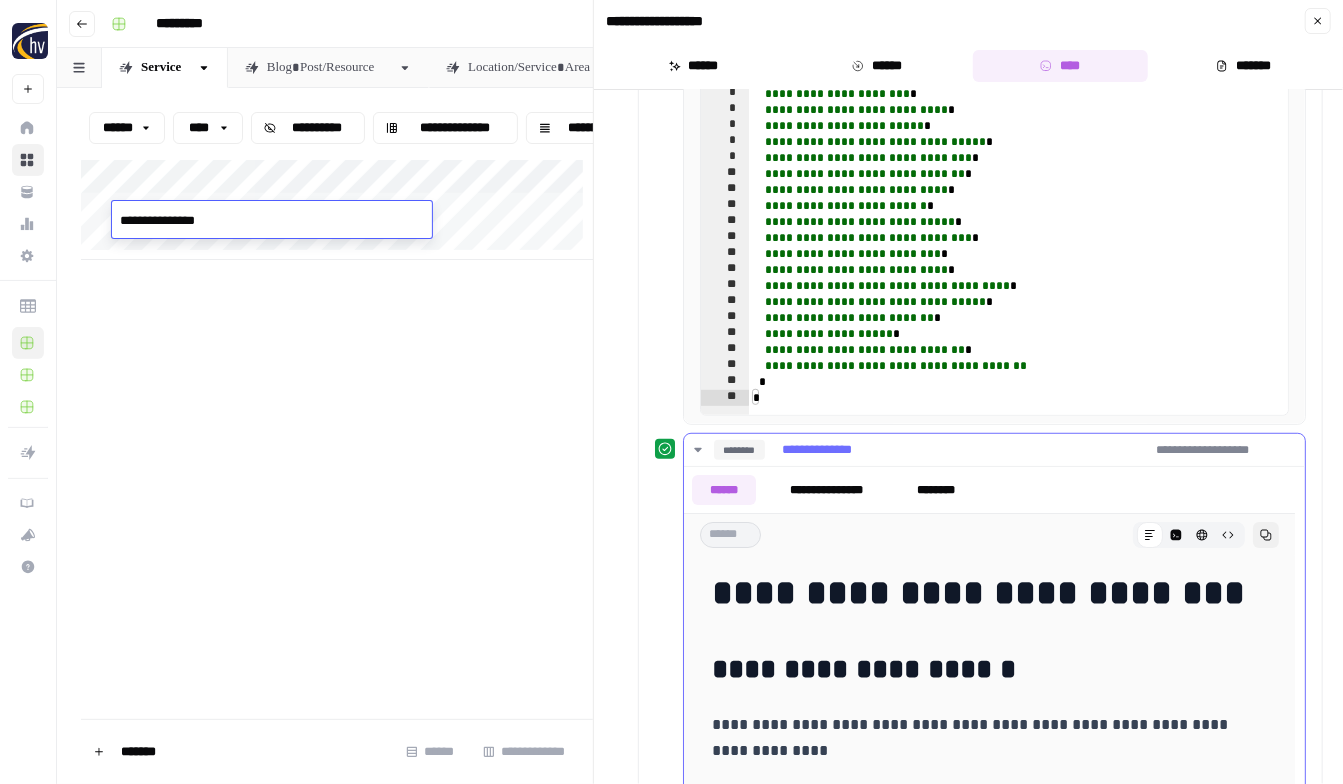 click on "**********" at bounding box center (826, 490) 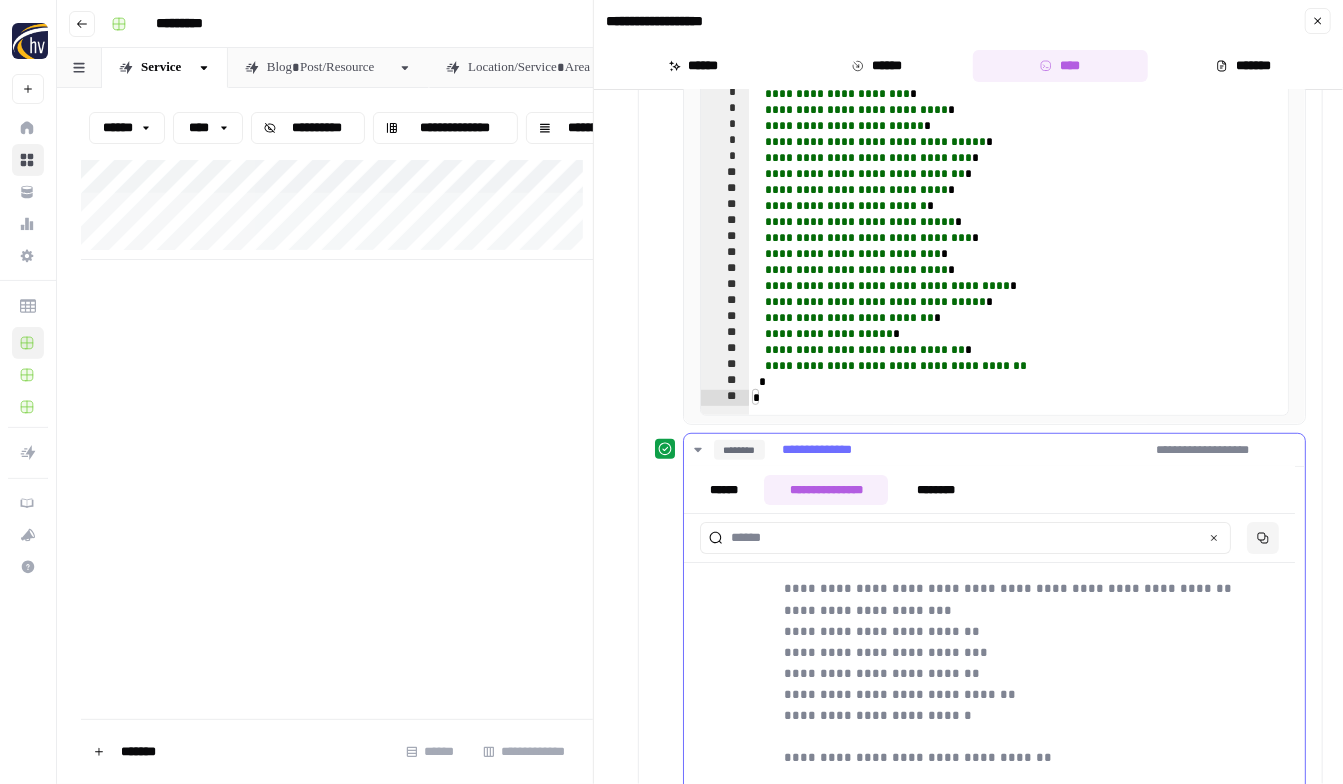 scroll, scrollTop: 124, scrollLeft: 0, axis: vertical 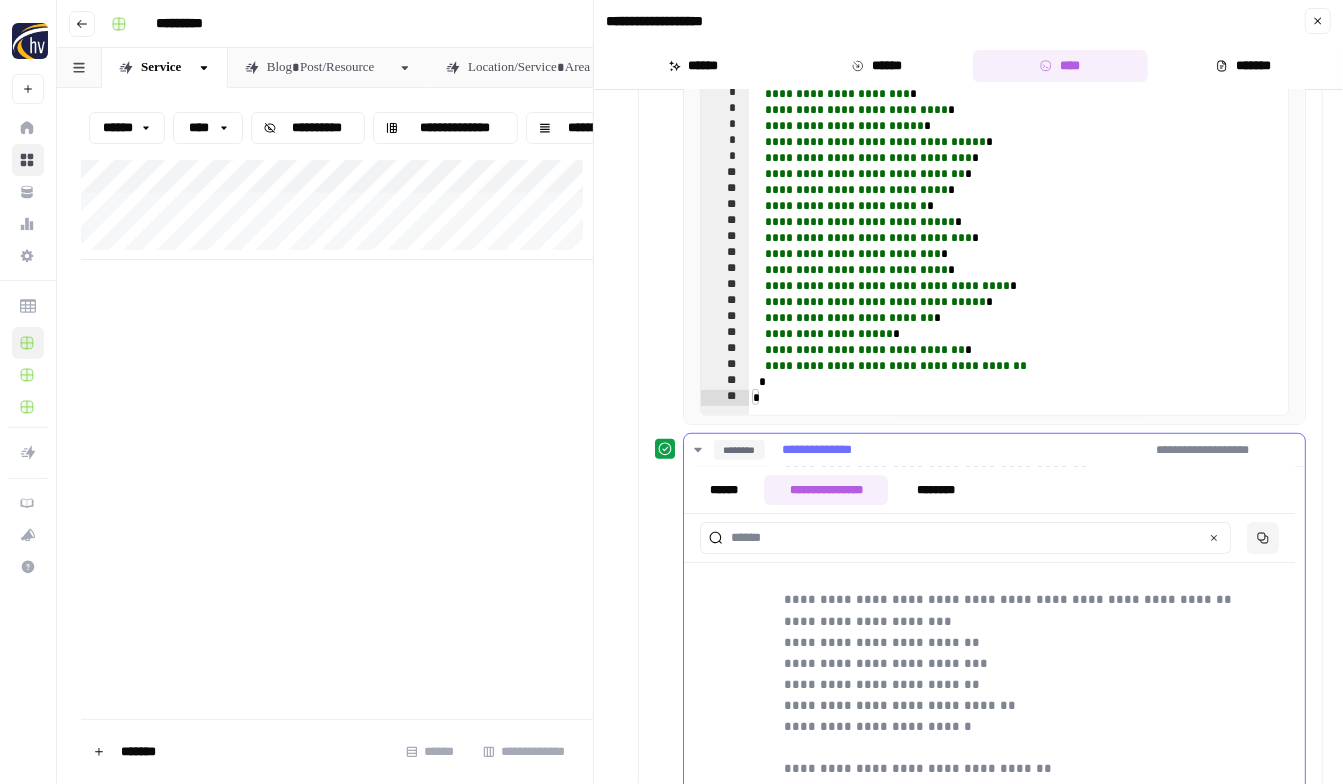 drag, startPoint x: 1012, startPoint y: 728, endPoint x: 783, endPoint y: 601, distance: 261.85873 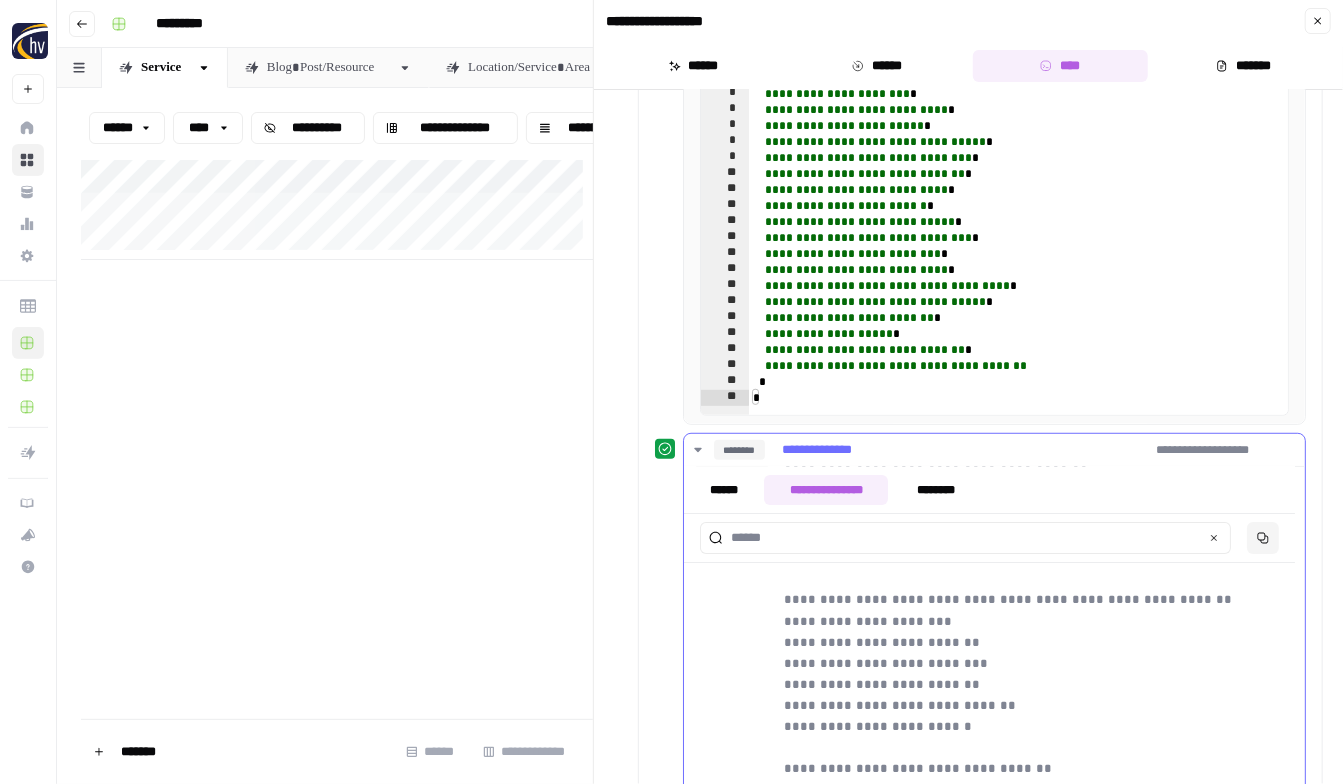 click on "**********" at bounding box center (989, 910) 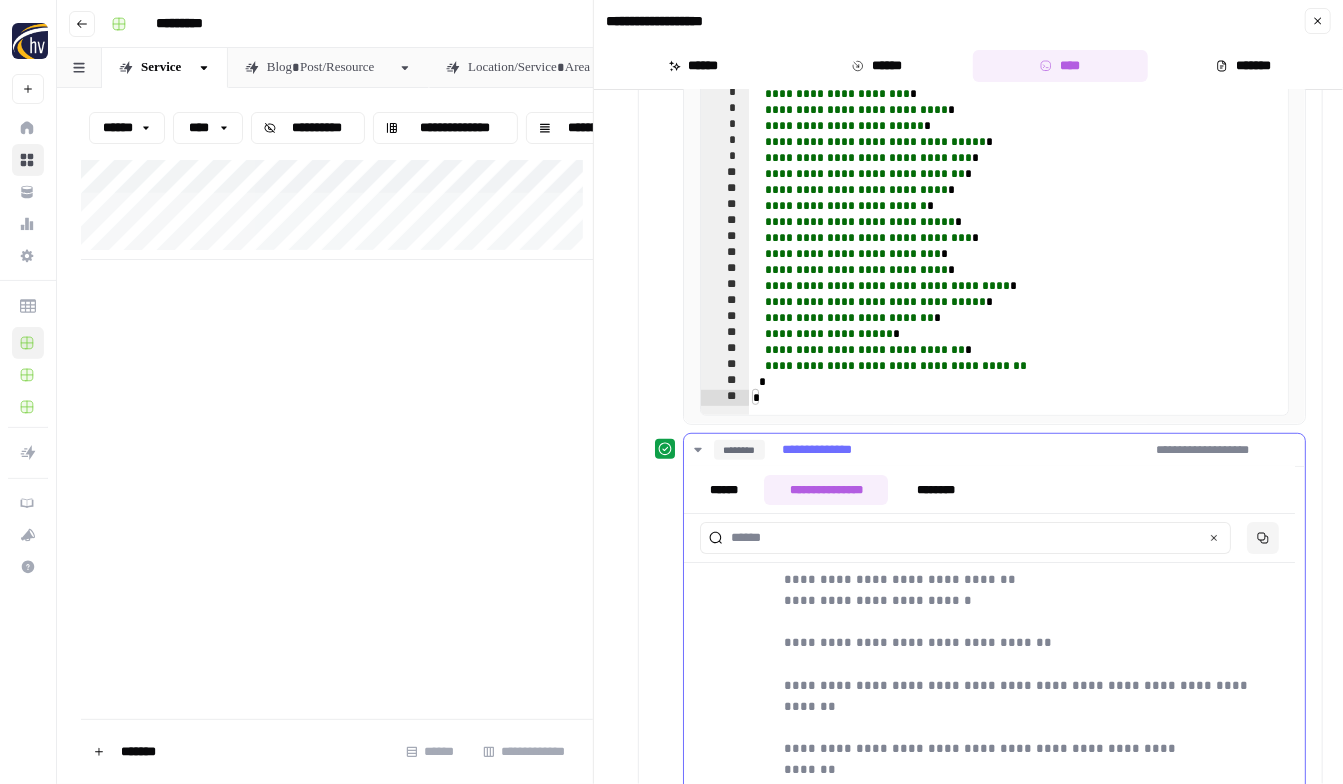 scroll, scrollTop: 234, scrollLeft: 0, axis: vertical 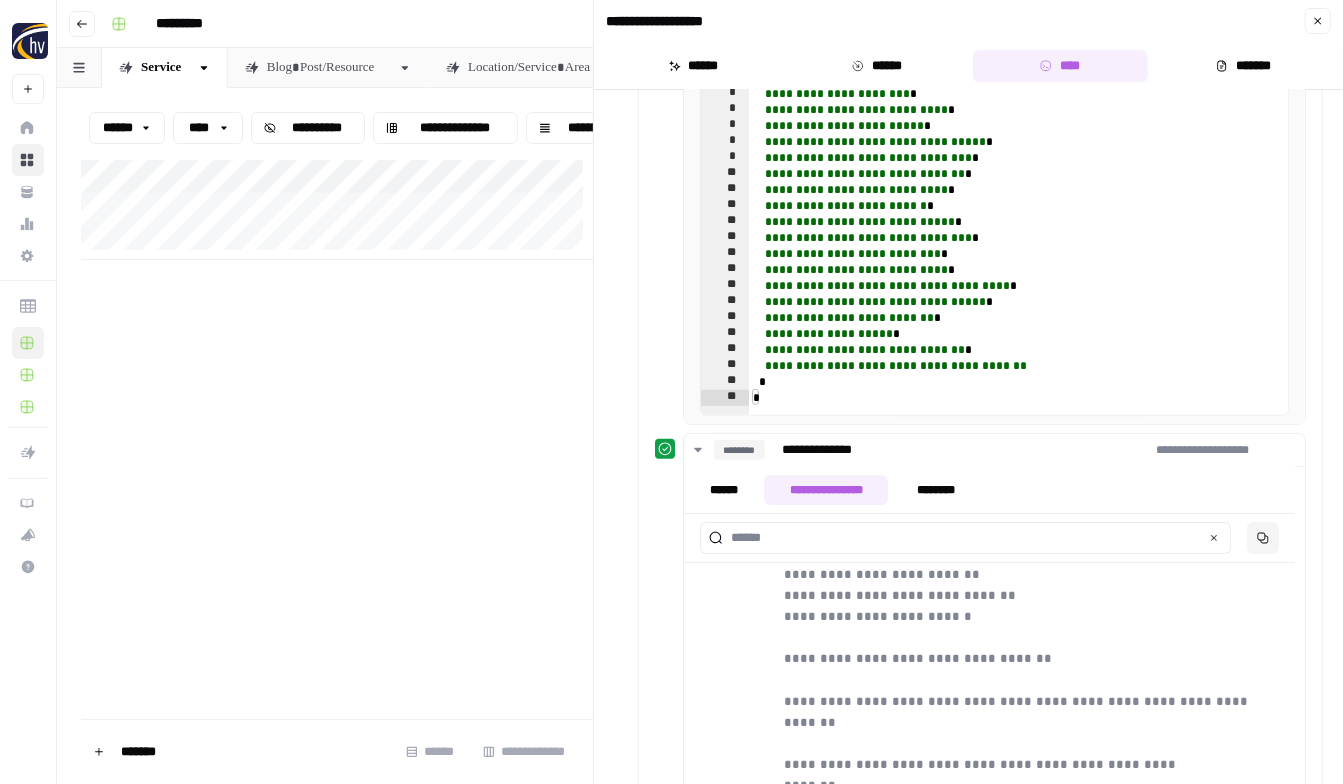 click on "**********" at bounding box center (337, 210) 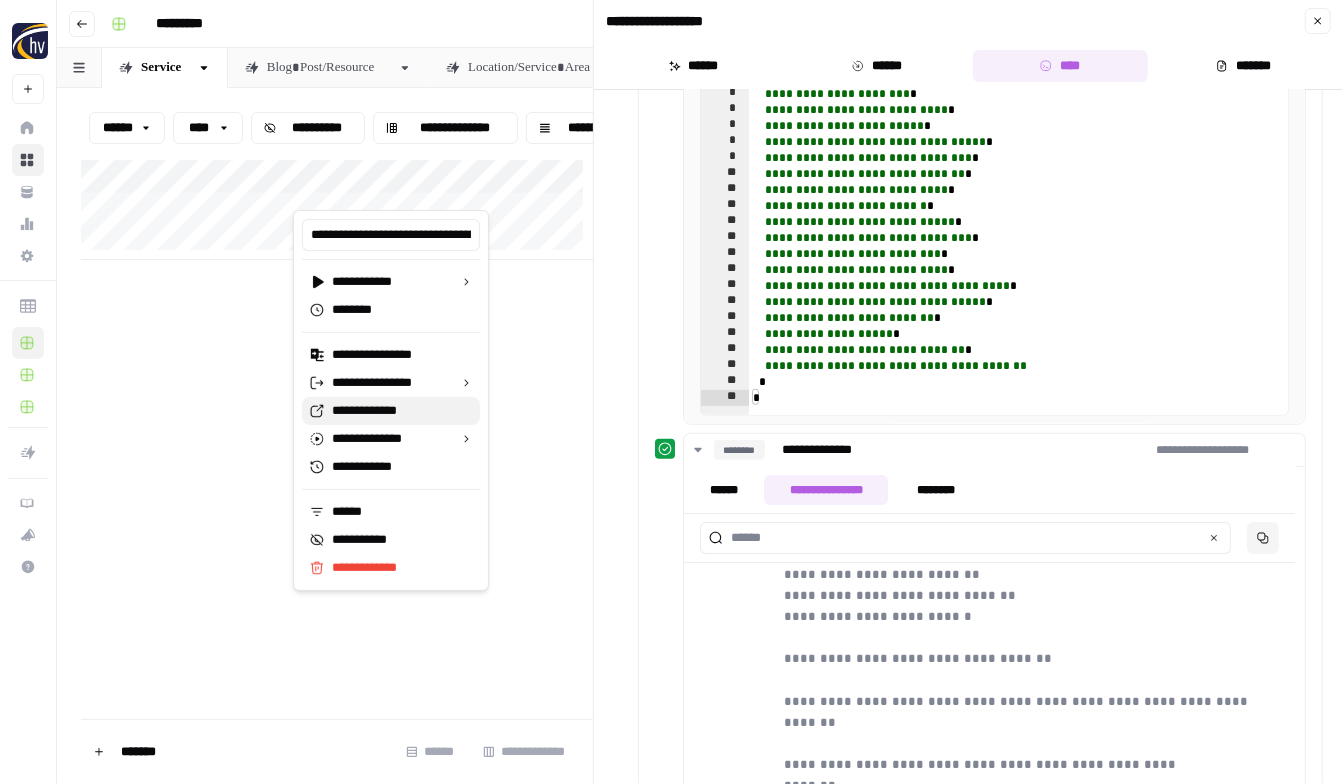 click on "**********" at bounding box center [398, 411] 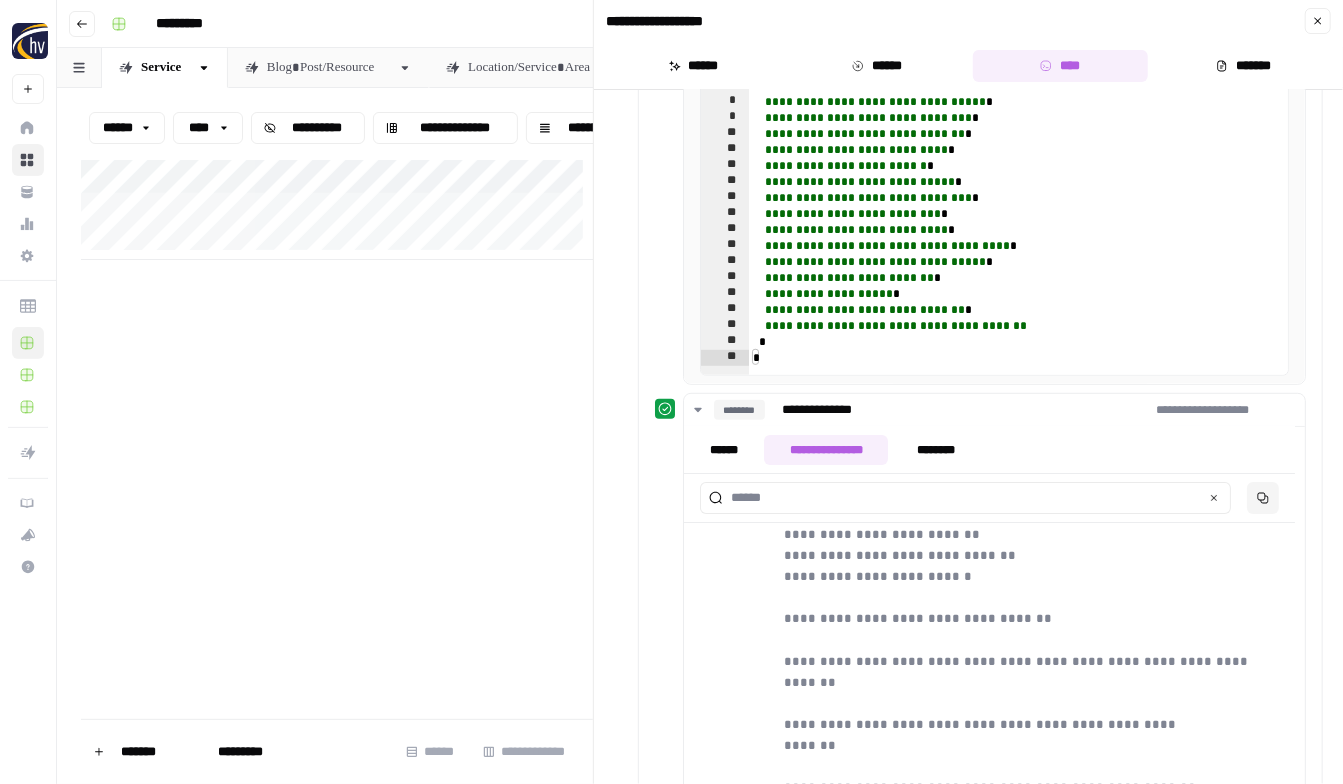 scroll, scrollTop: 504, scrollLeft: 0, axis: vertical 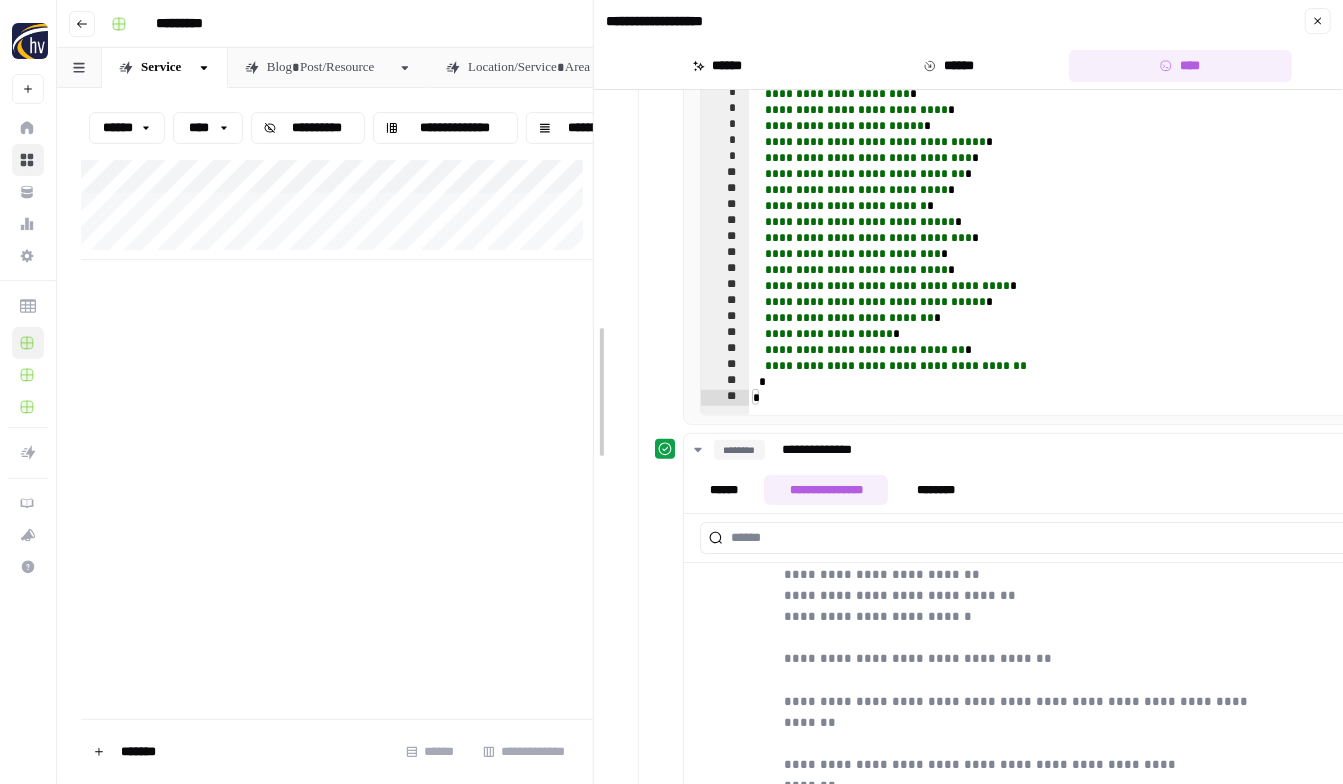drag, startPoint x: 1112, startPoint y: 210, endPoint x: 1313, endPoint y: 22, distance: 275.2181 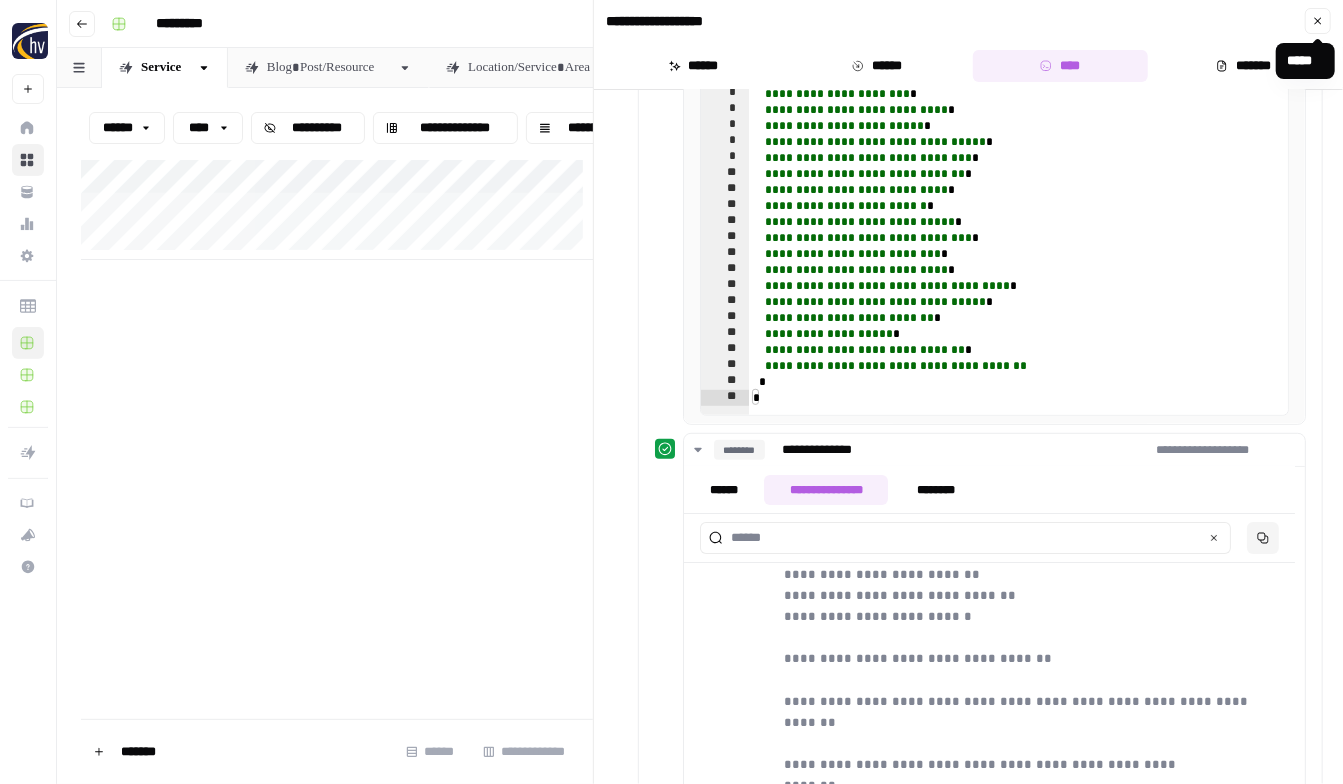 click 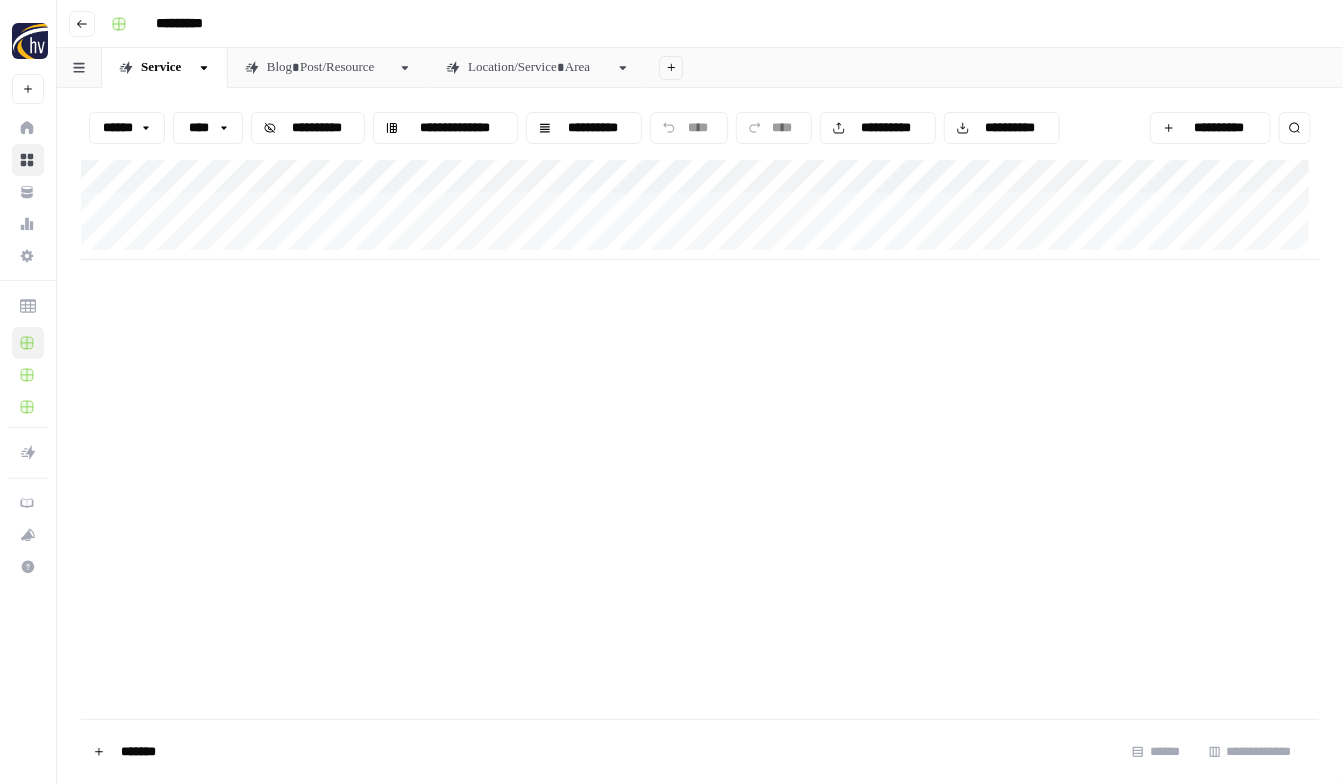 drag, startPoint x: 629, startPoint y: 257, endPoint x: 748, endPoint y: 253, distance: 119.06721 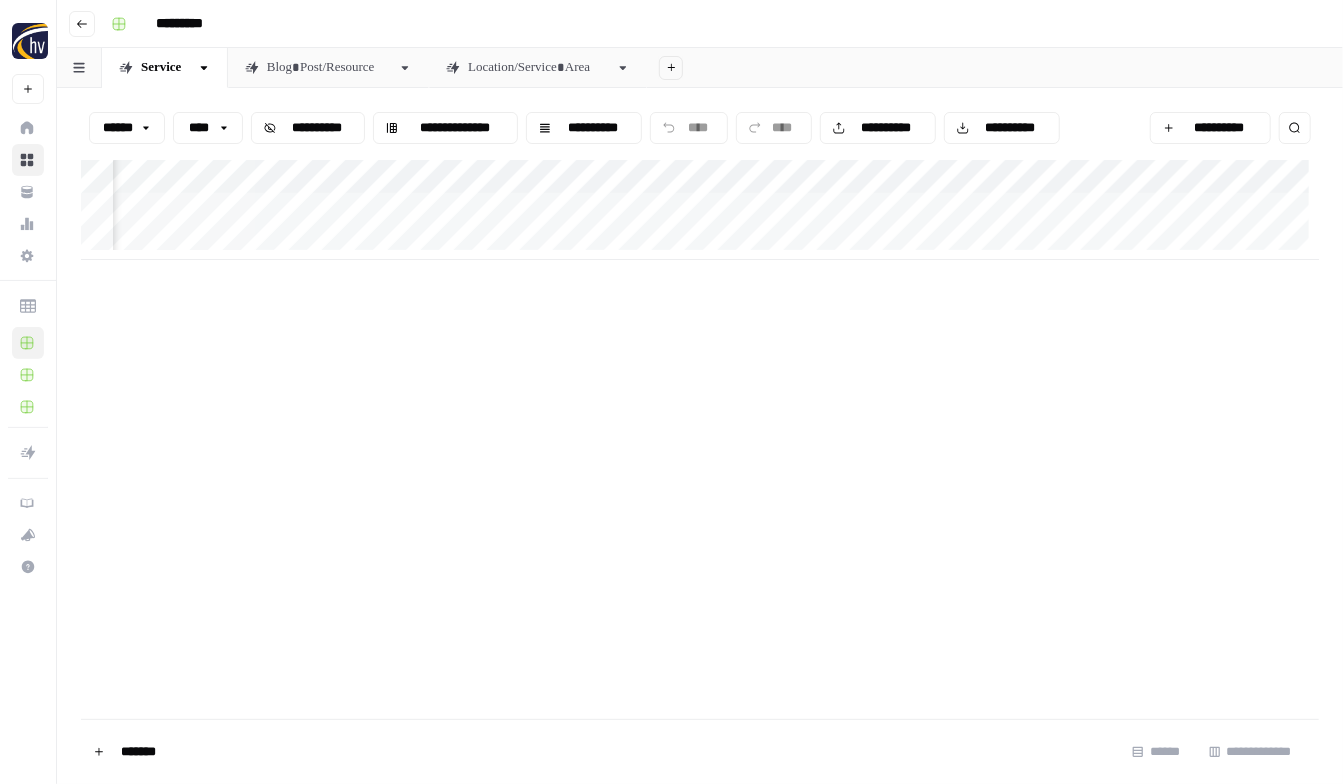 scroll, scrollTop: 0, scrollLeft: 896, axis: horizontal 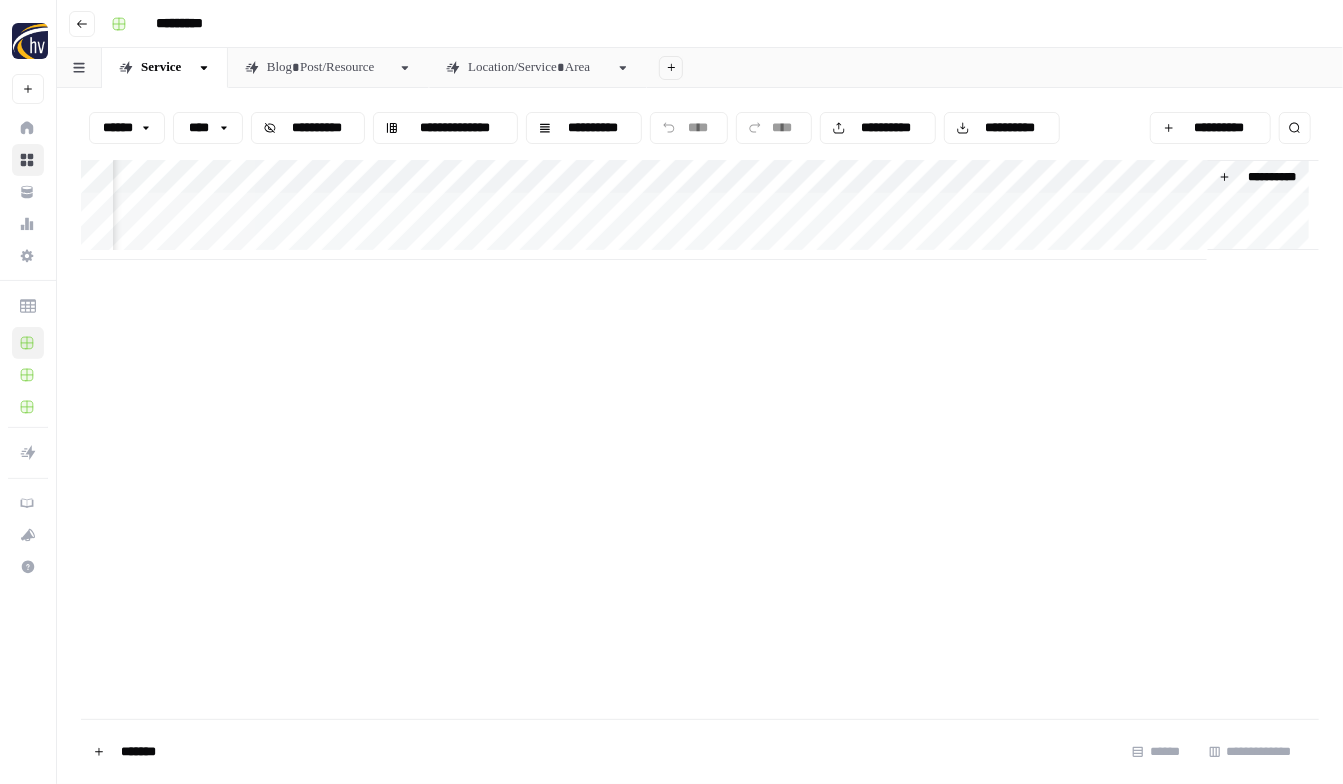 click on "**********" at bounding box center [700, 210] 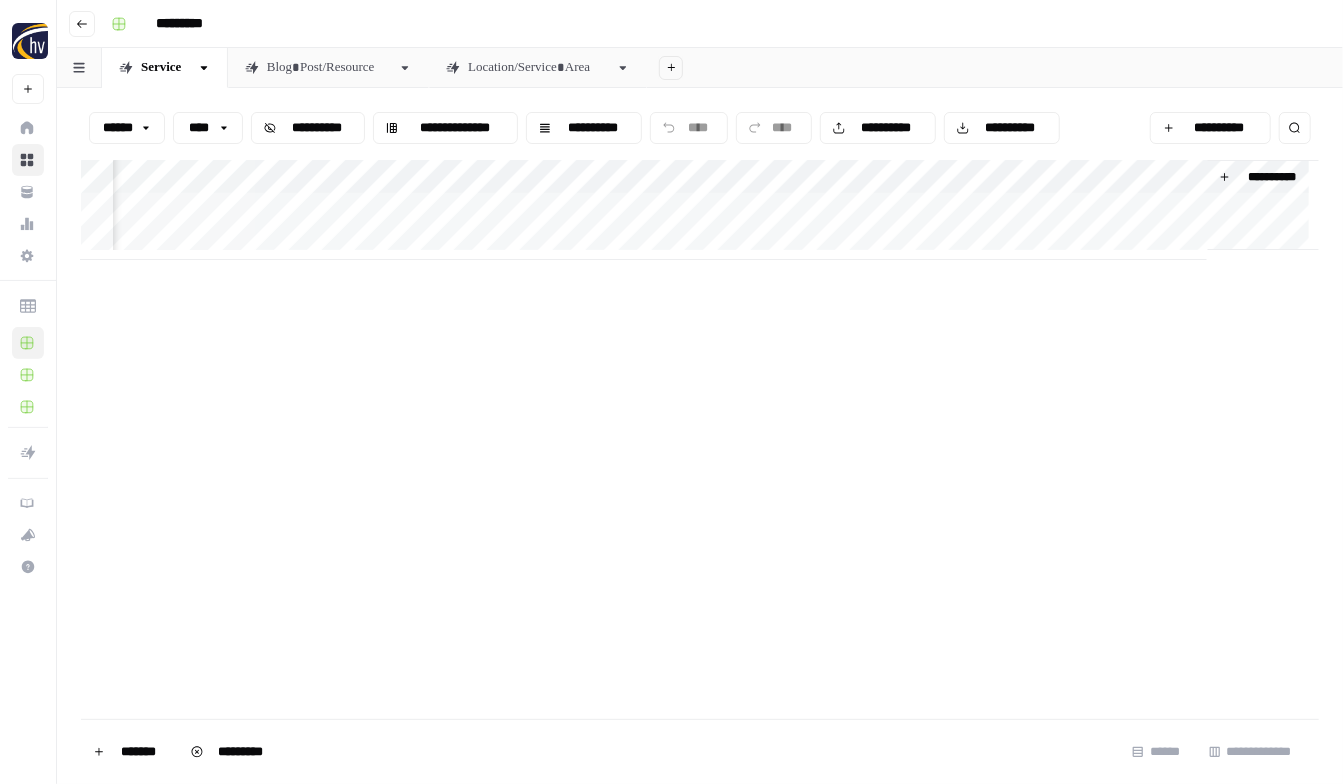 click 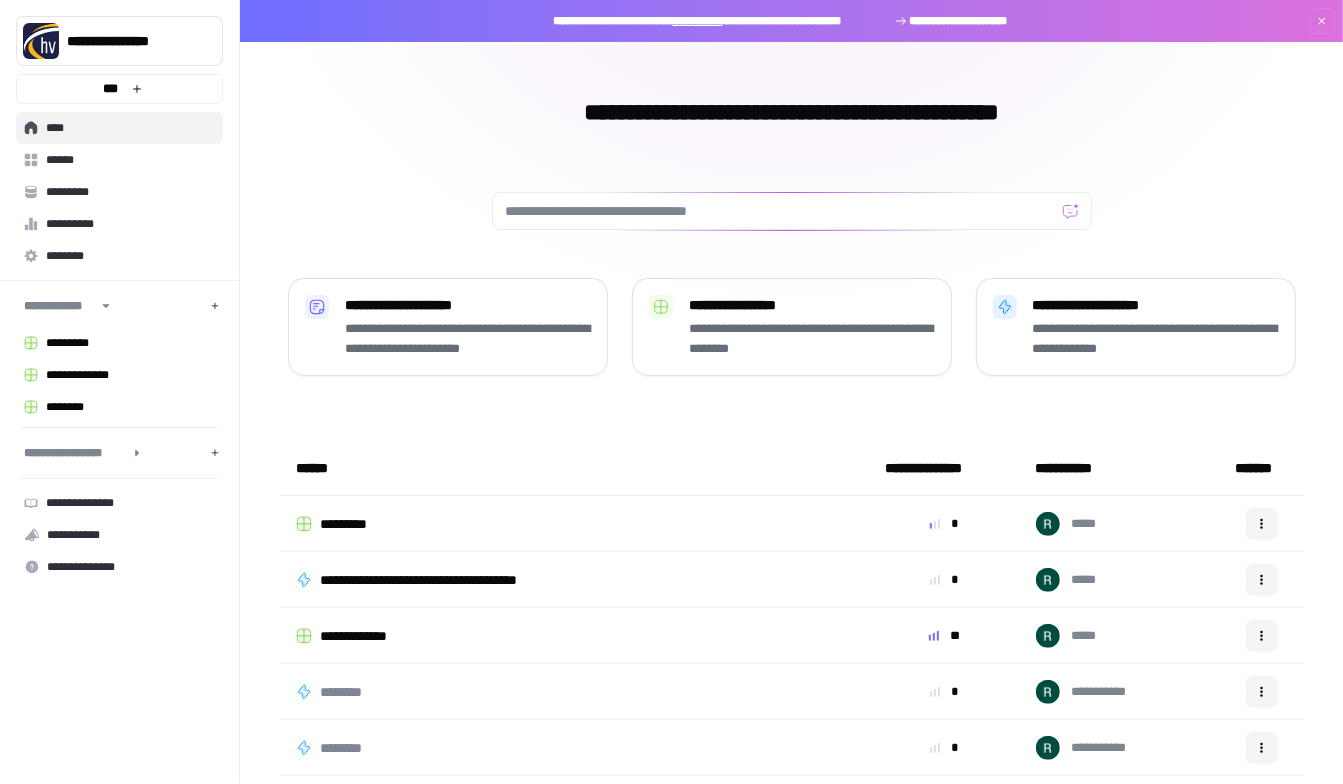scroll, scrollTop: 135, scrollLeft: 0, axis: vertical 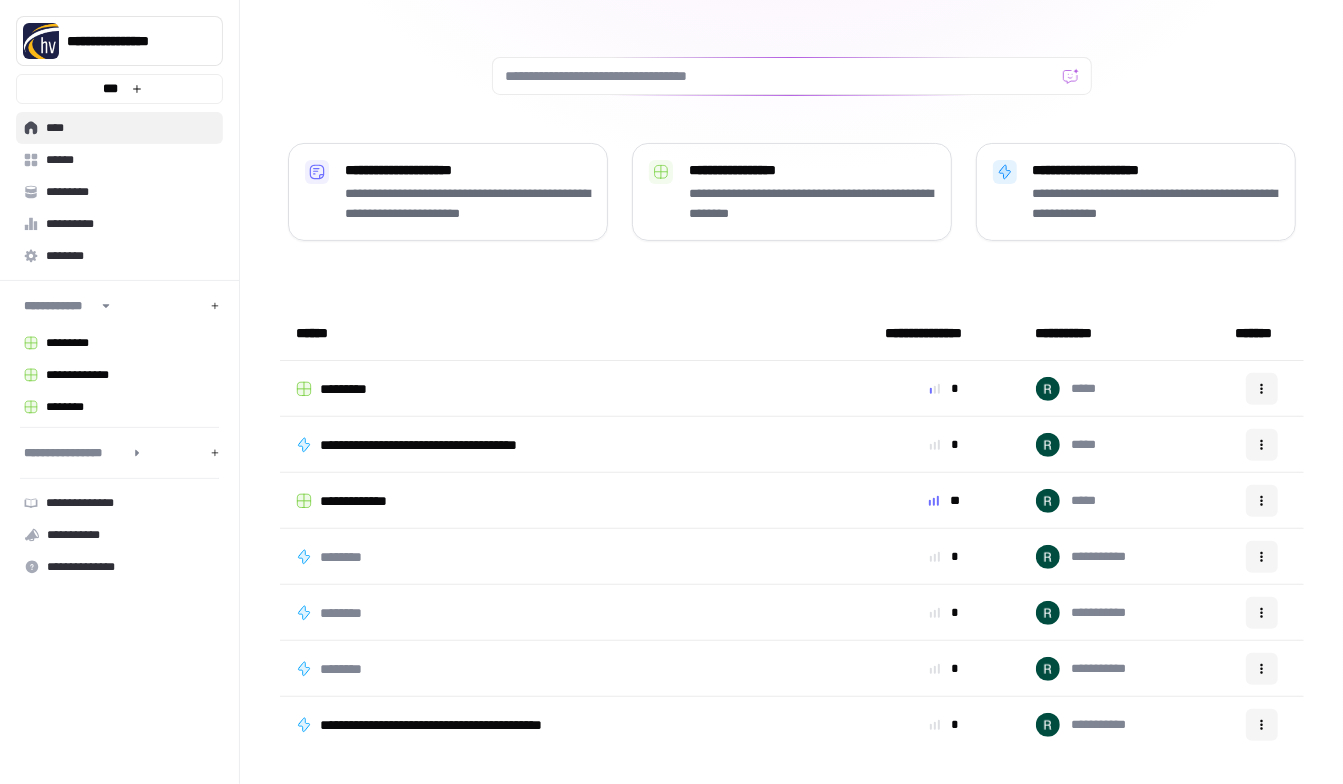 click on "******" at bounding box center [130, 160] 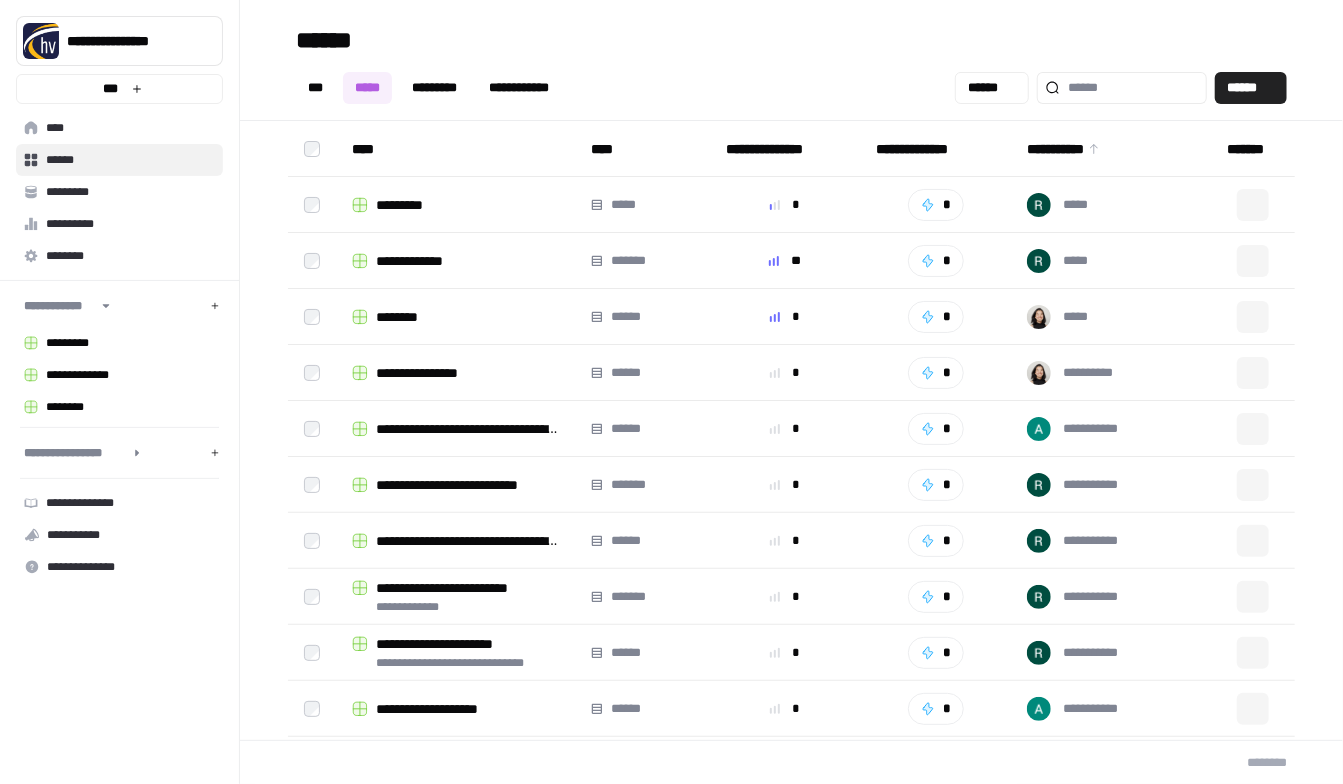 scroll, scrollTop: 0, scrollLeft: 0, axis: both 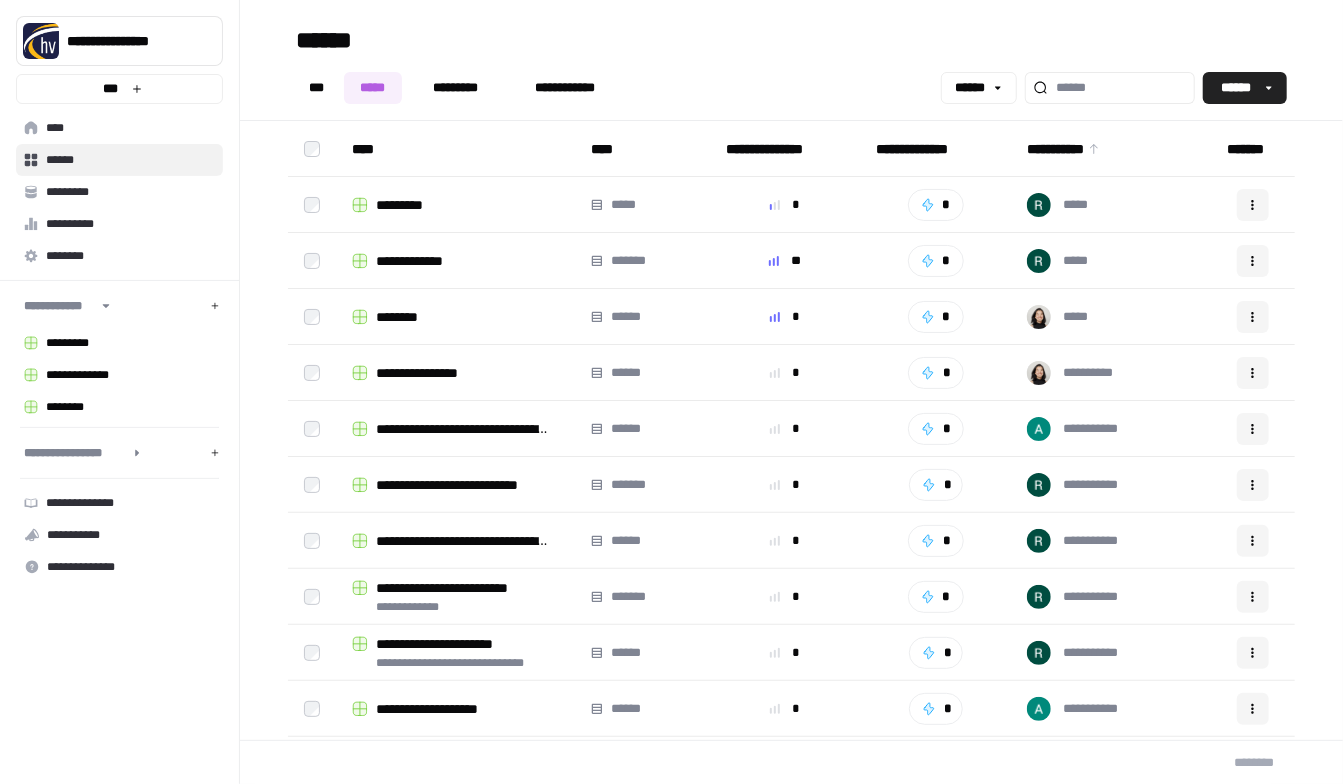 click on "********" at bounding box center [404, 317] 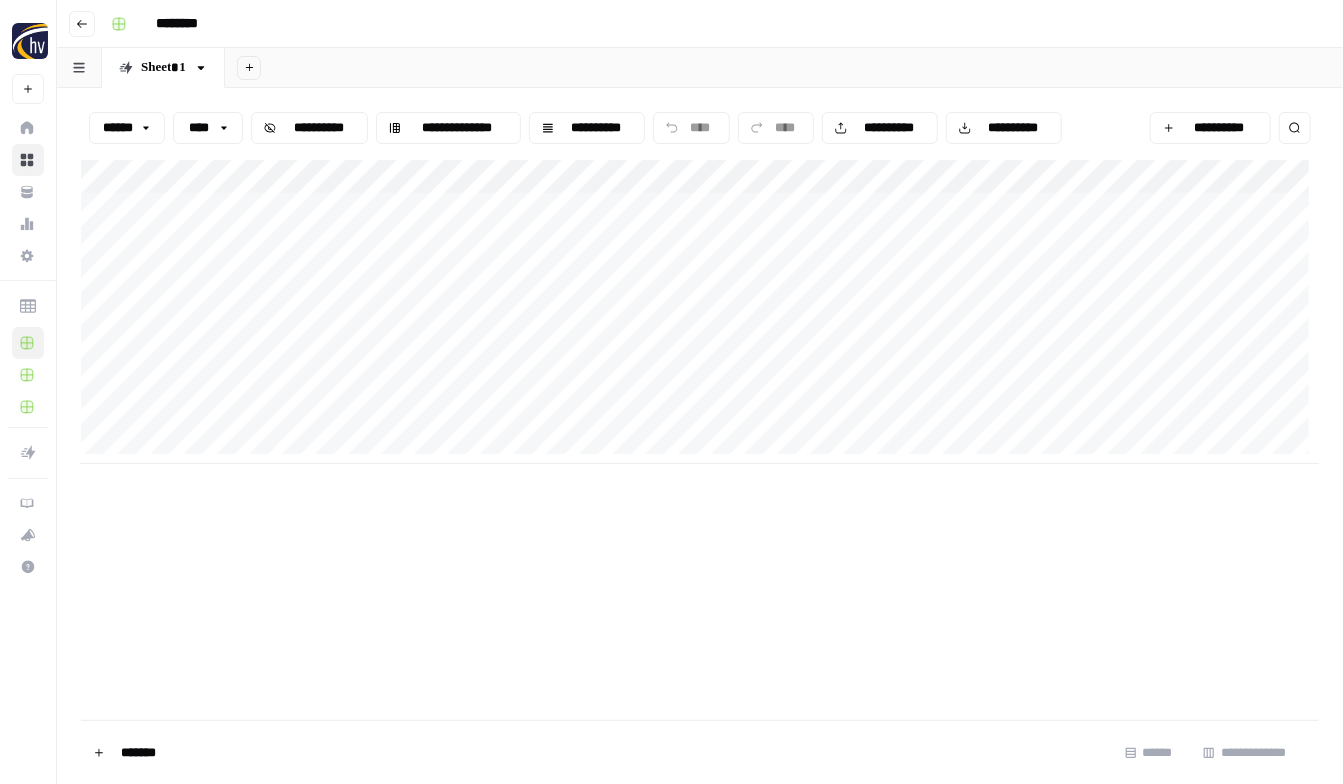 scroll, scrollTop: 0, scrollLeft: 0, axis: both 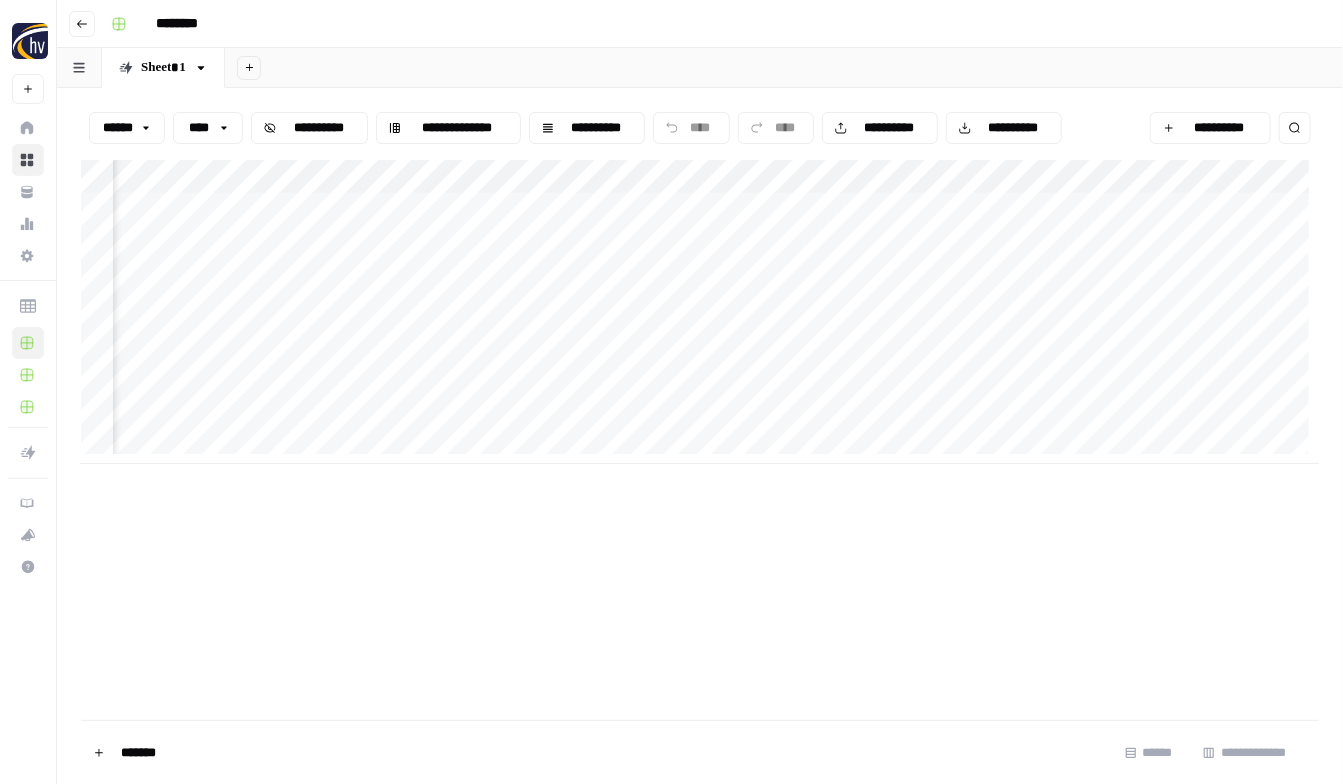 click on "**********" at bounding box center [700, 312] 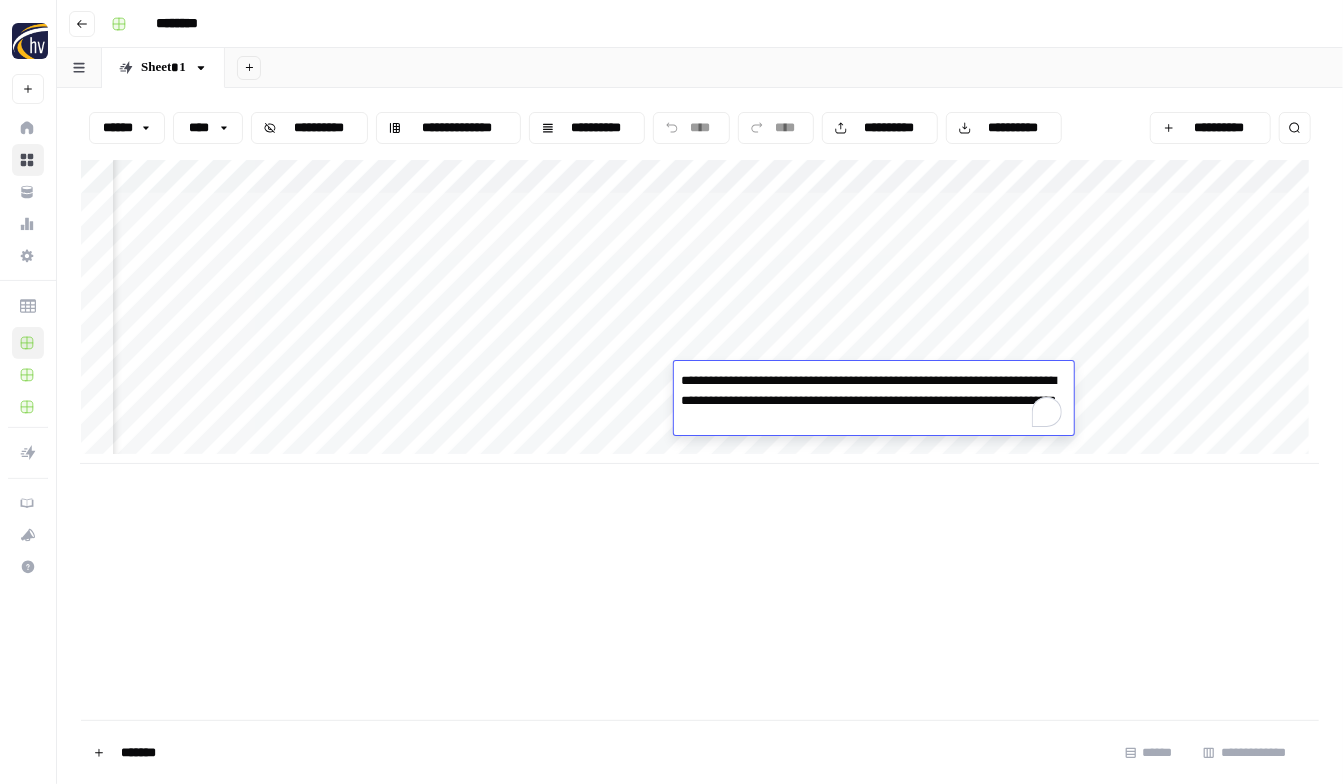 click on "**********" at bounding box center [700, 312] 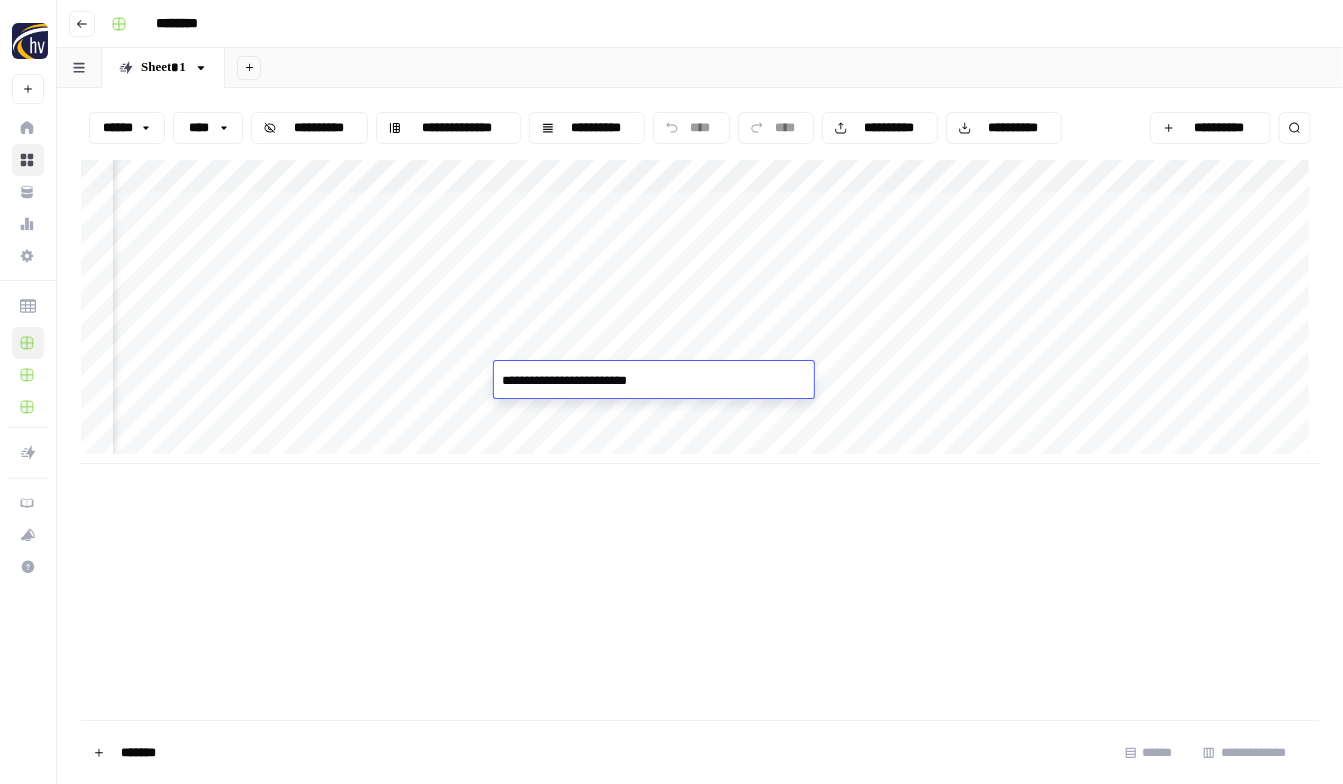 click on "**********" at bounding box center (654, 381) 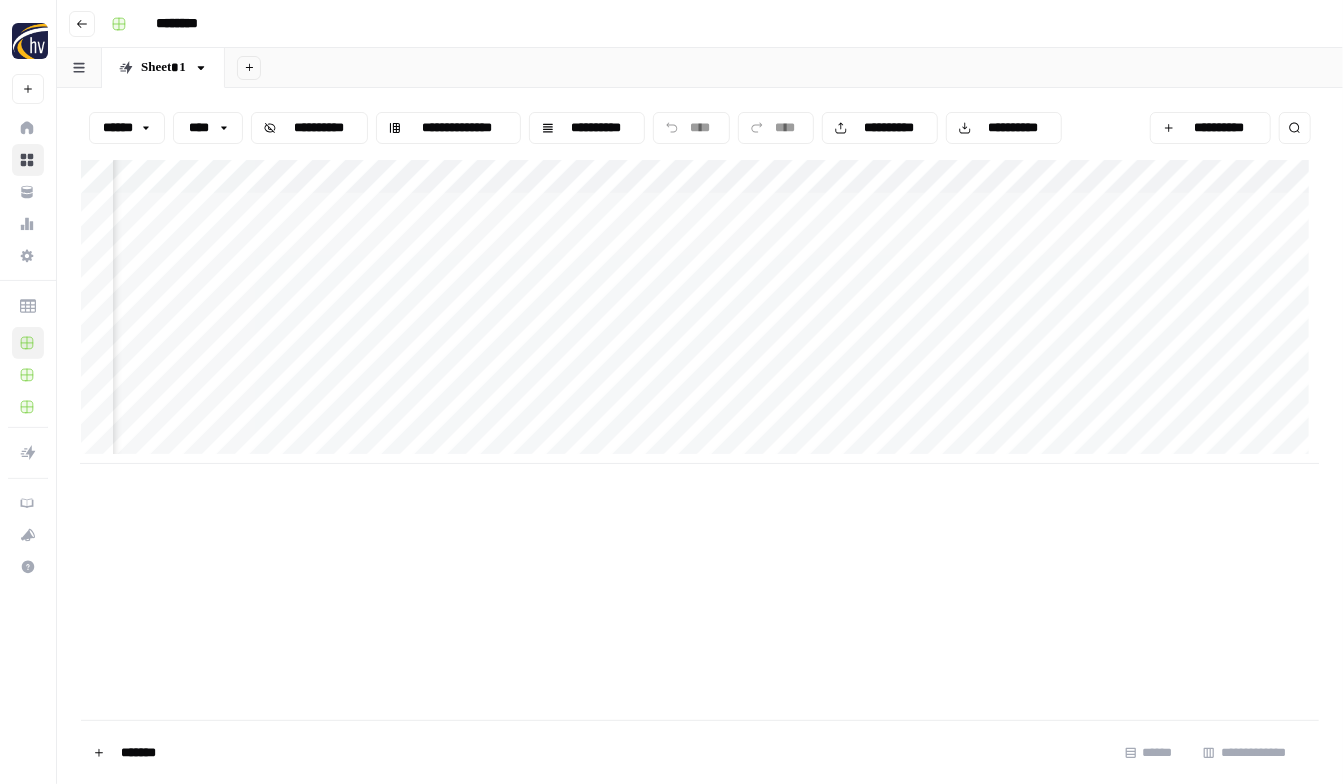 click on "**********" at bounding box center [700, 440] 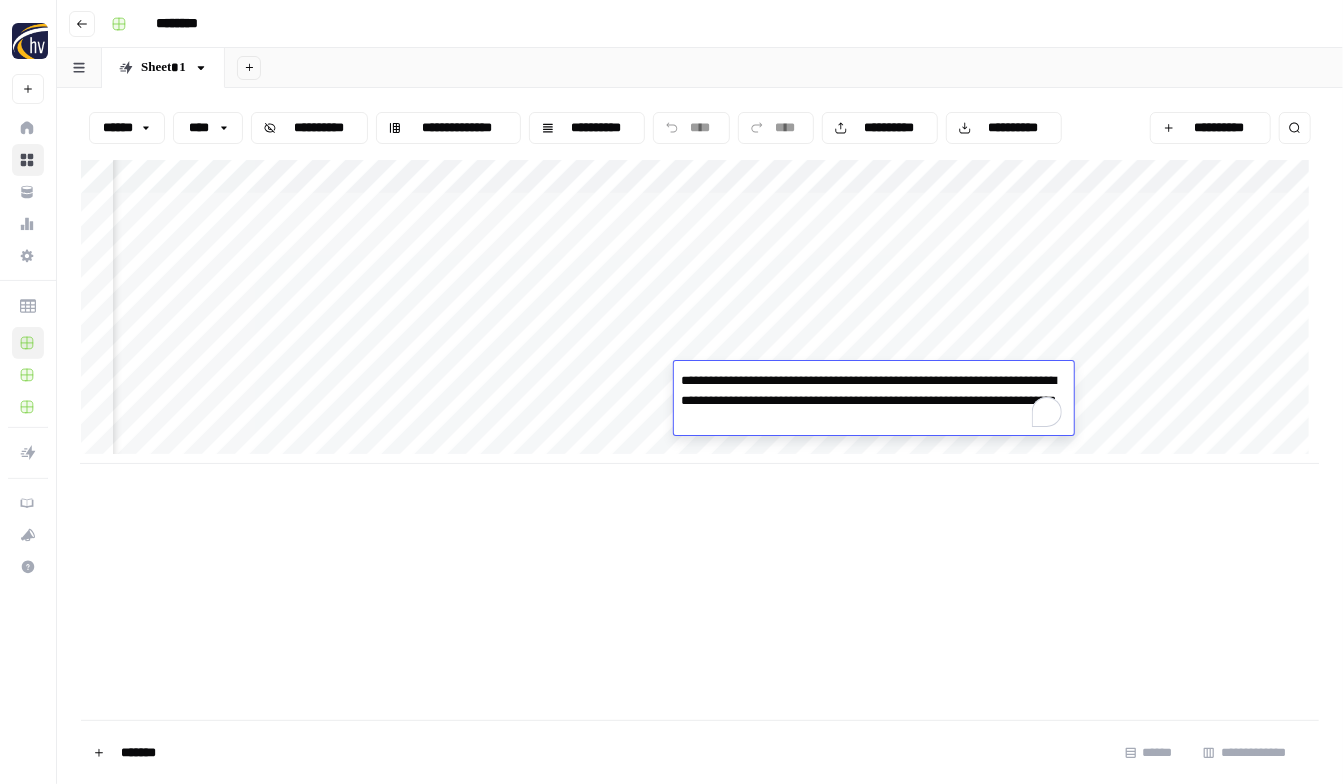 drag, startPoint x: 979, startPoint y: 385, endPoint x: 527, endPoint y: 288, distance: 462.29105 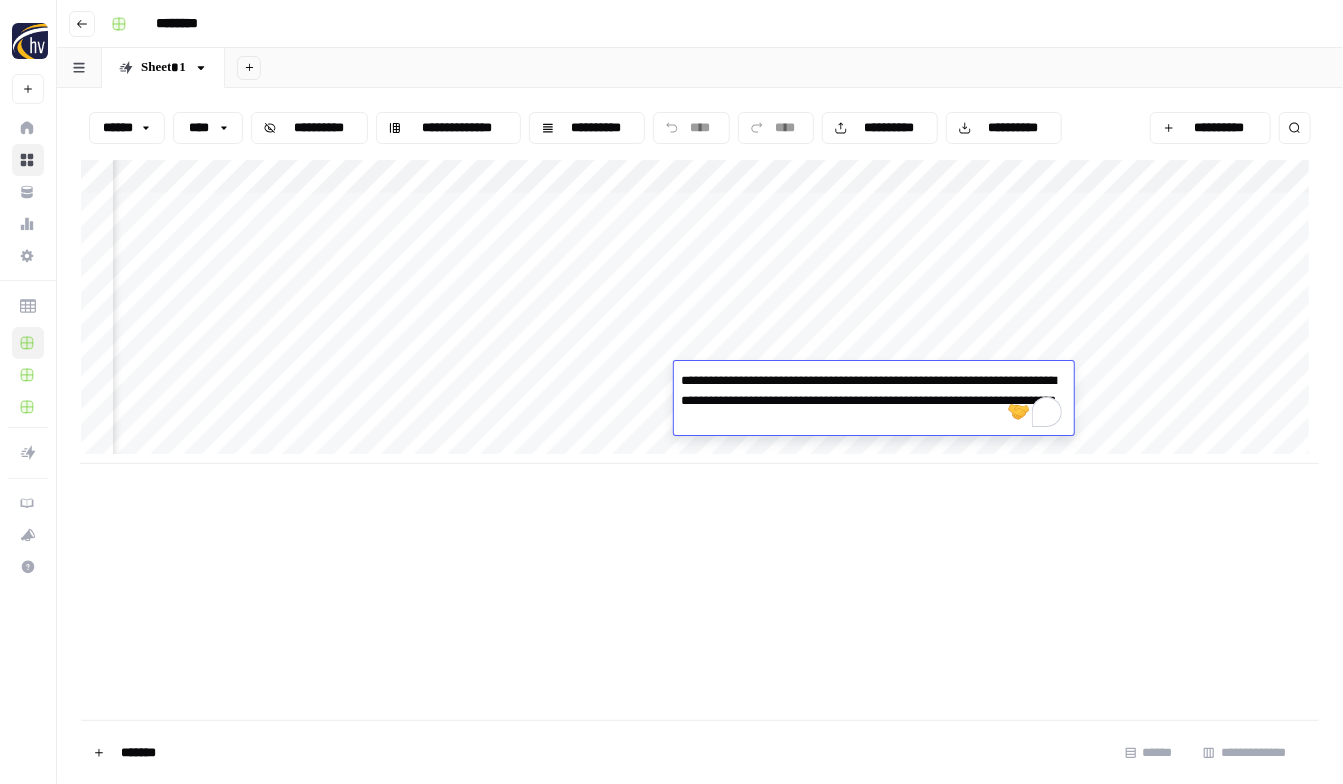 drag, startPoint x: 527, startPoint y: 288, endPoint x: 566, endPoint y: 378, distance: 98.08669 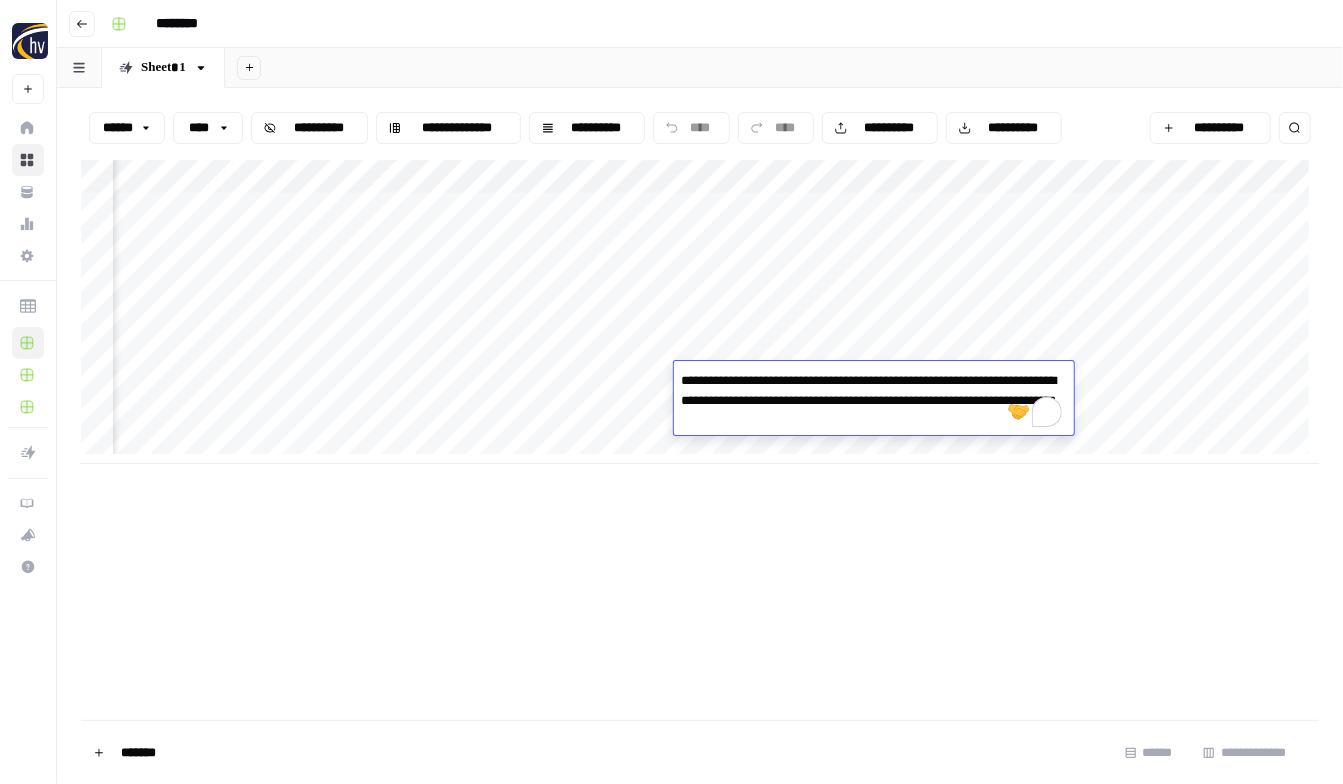 click on "**********" at bounding box center (671, 392) 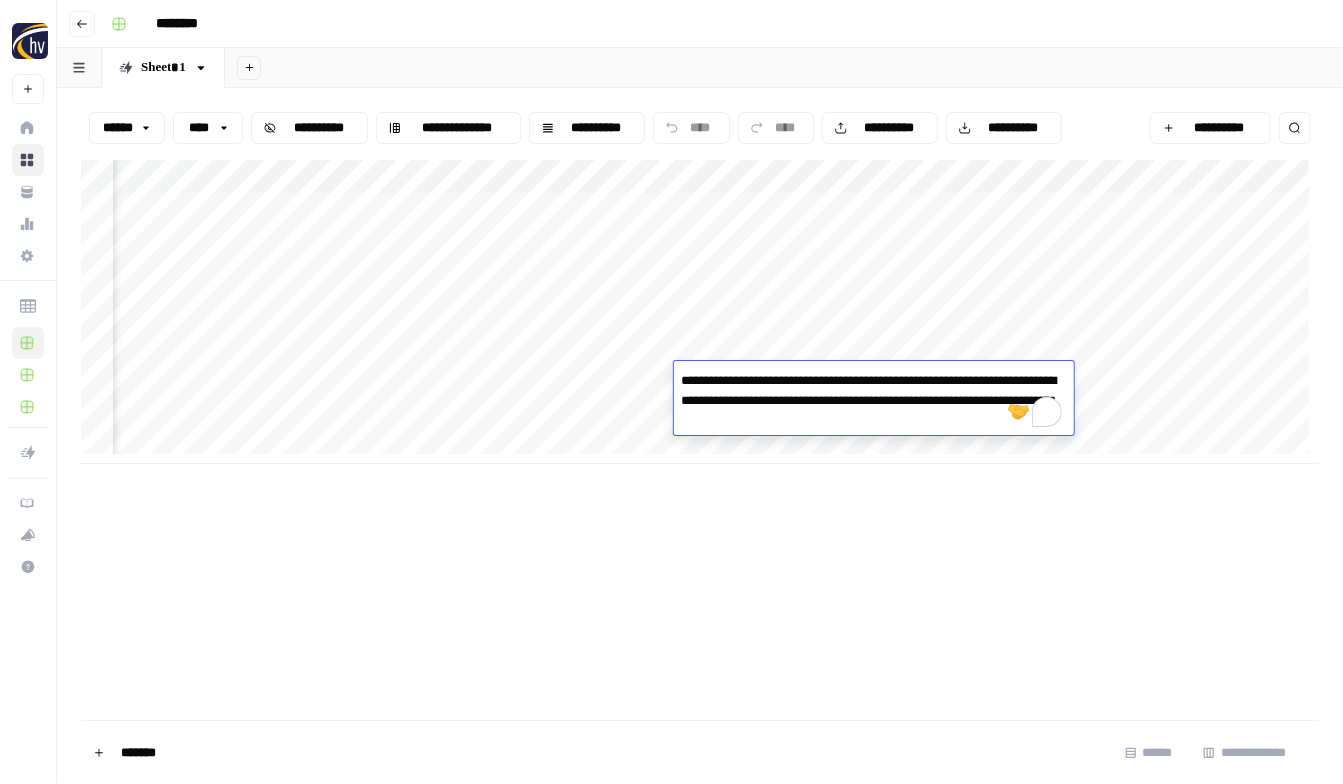 click on "**********" at bounding box center [700, 312] 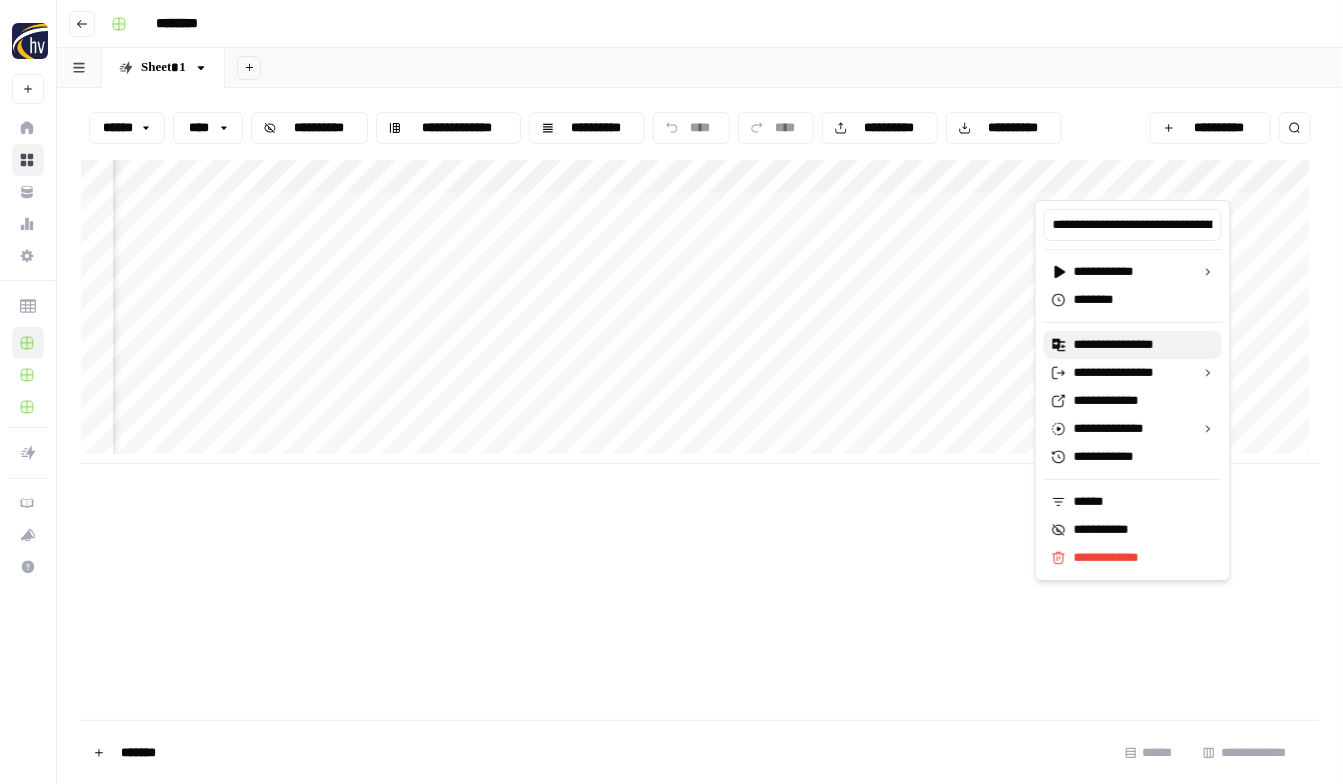 click on "**********" at bounding box center (1140, 345) 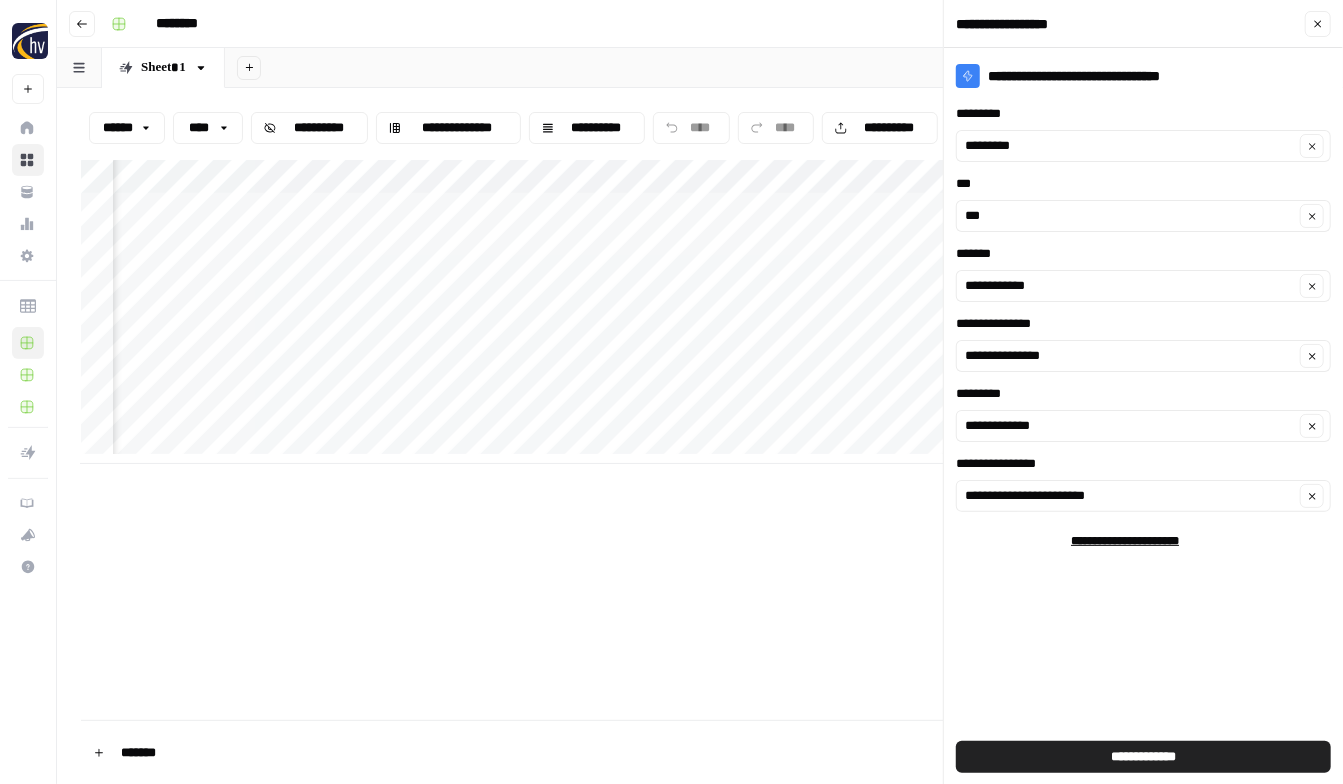 click on "*****" at bounding box center [1318, 24] 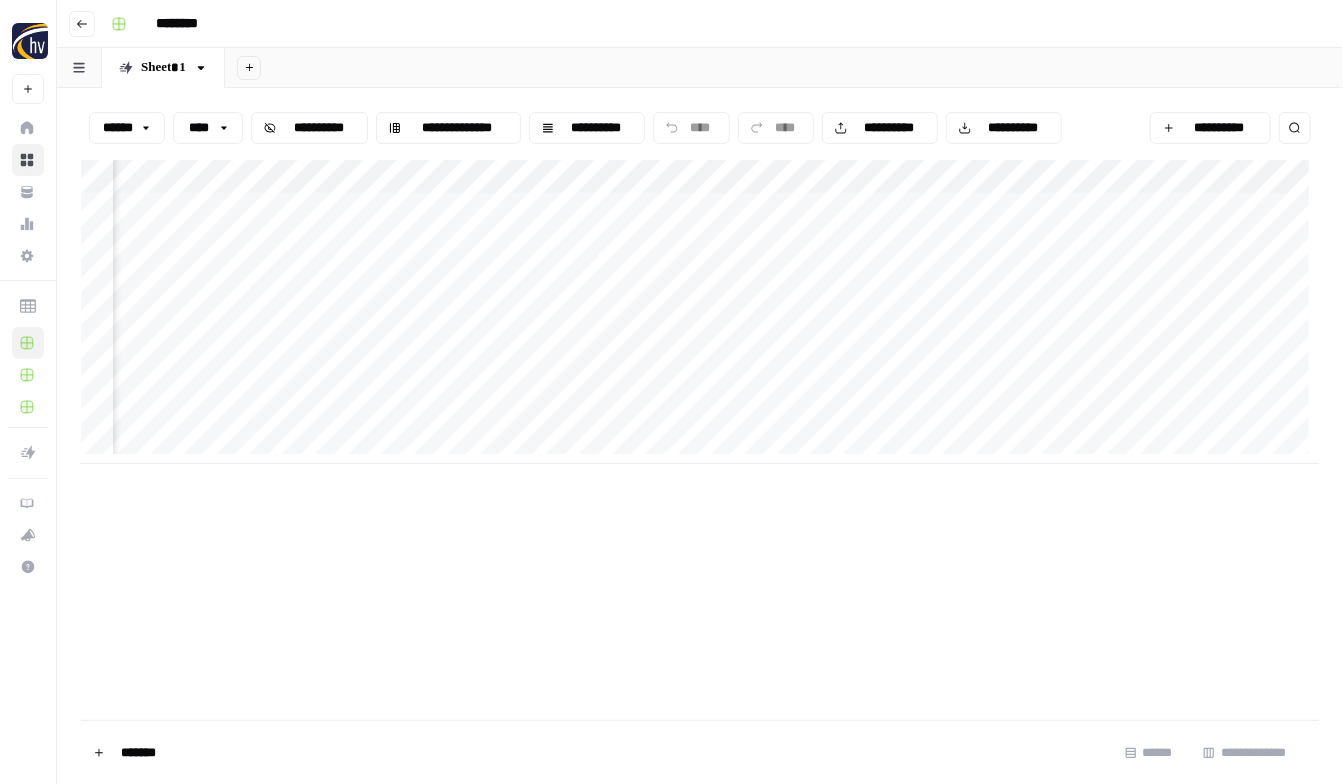 scroll, scrollTop: 0, scrollLeft: 0, axis: both 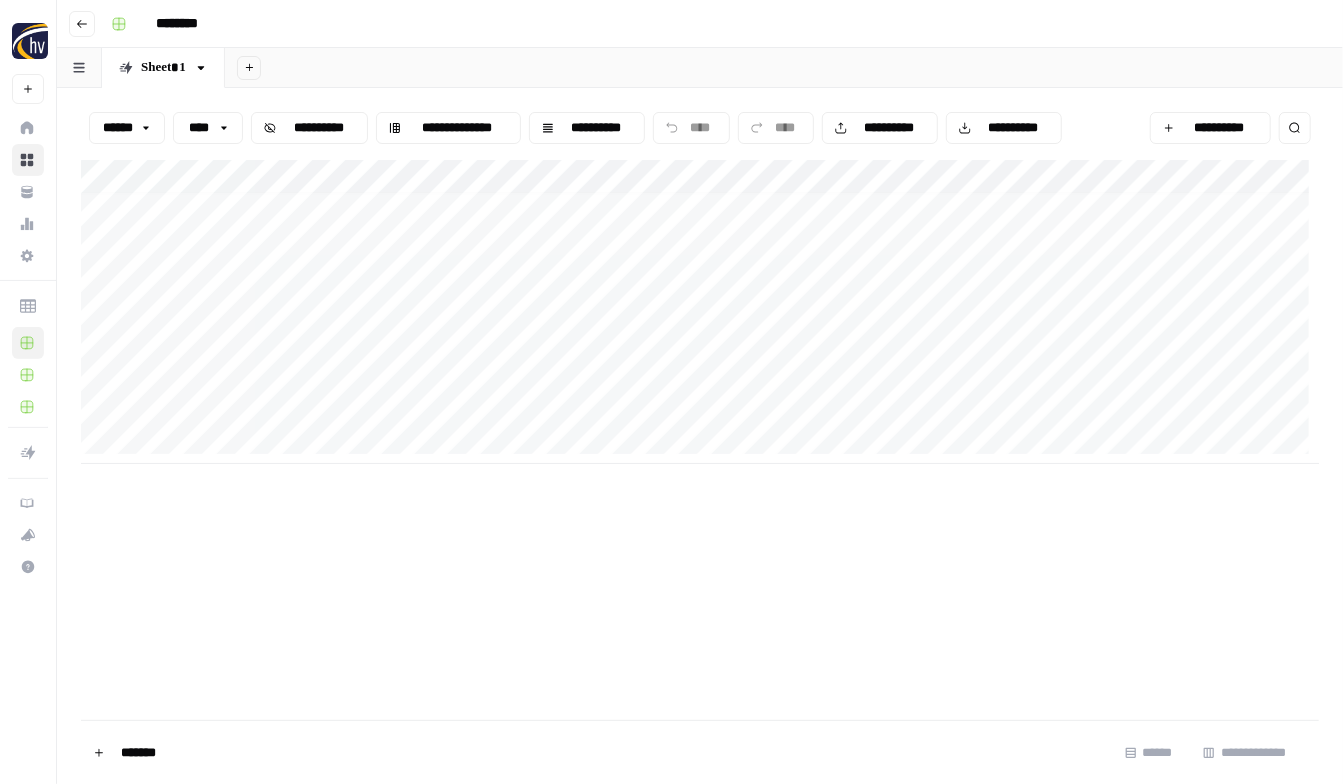 click on "**********" at bounding box center (700, 312) 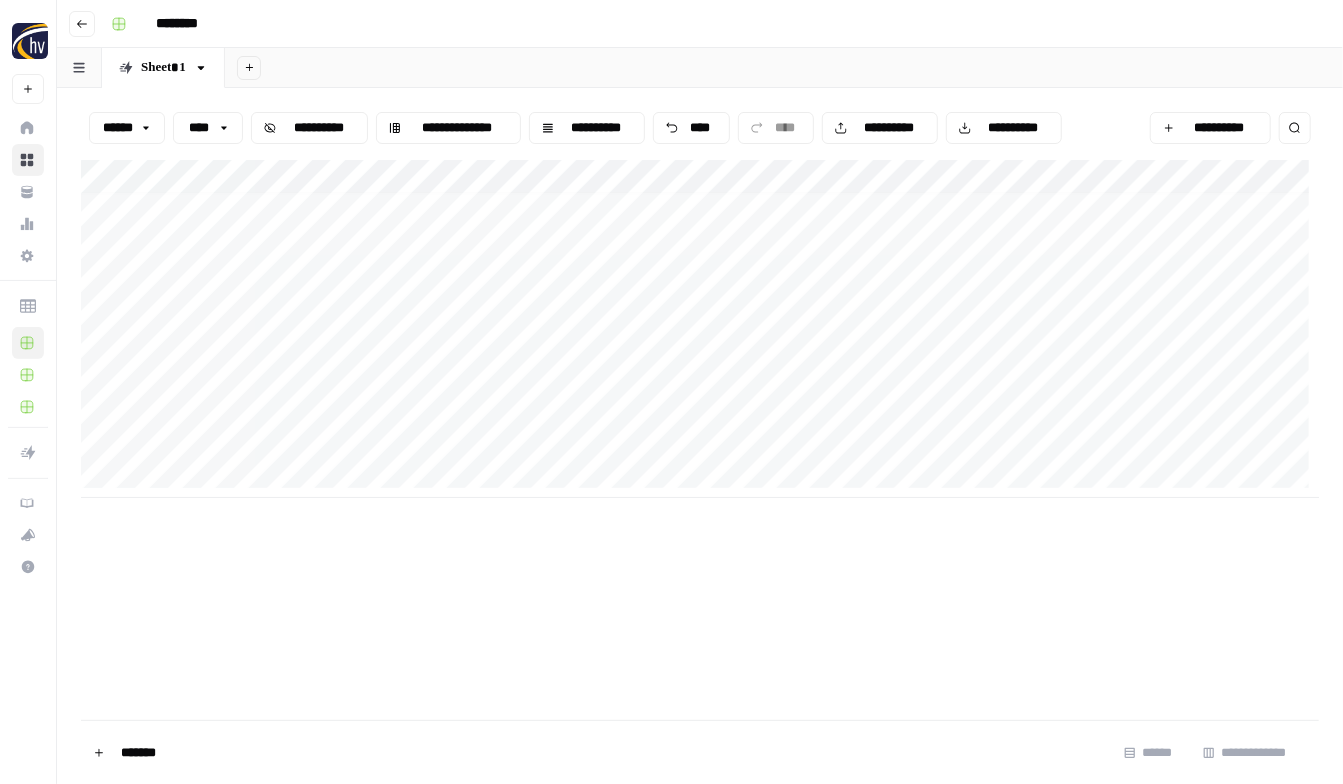 click on "**********" at bounding box center [700, 440] 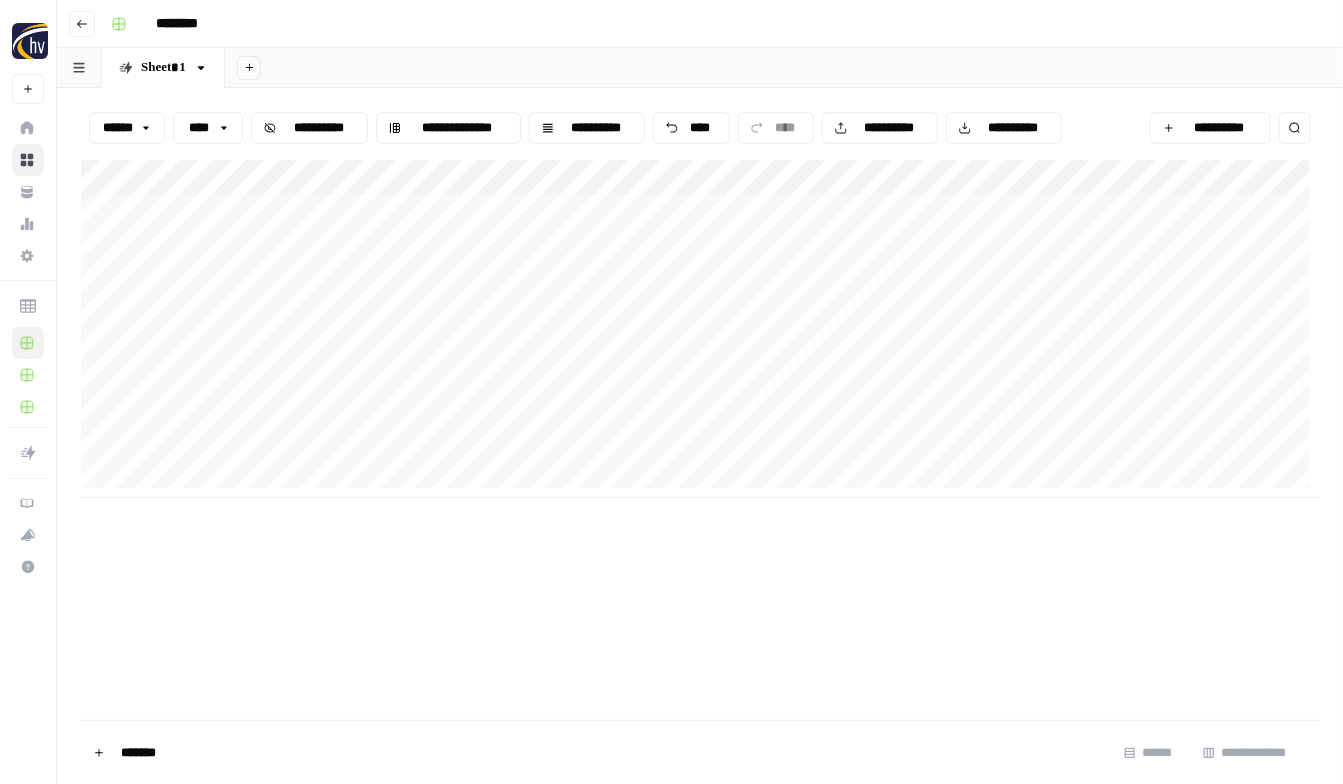 click on "**********" at bounding box center [700, 329] 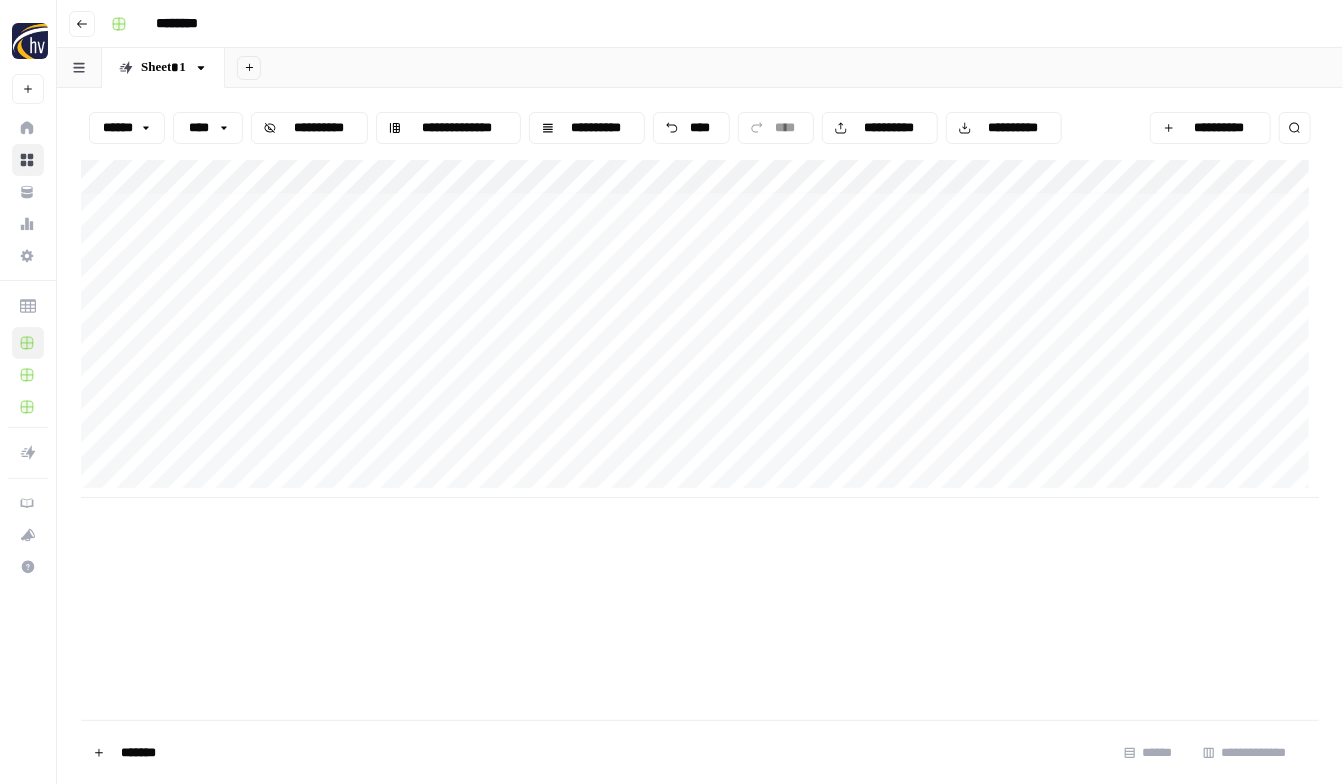 scroll, scrollTop: 8, scrollLeft: 3, axis: both 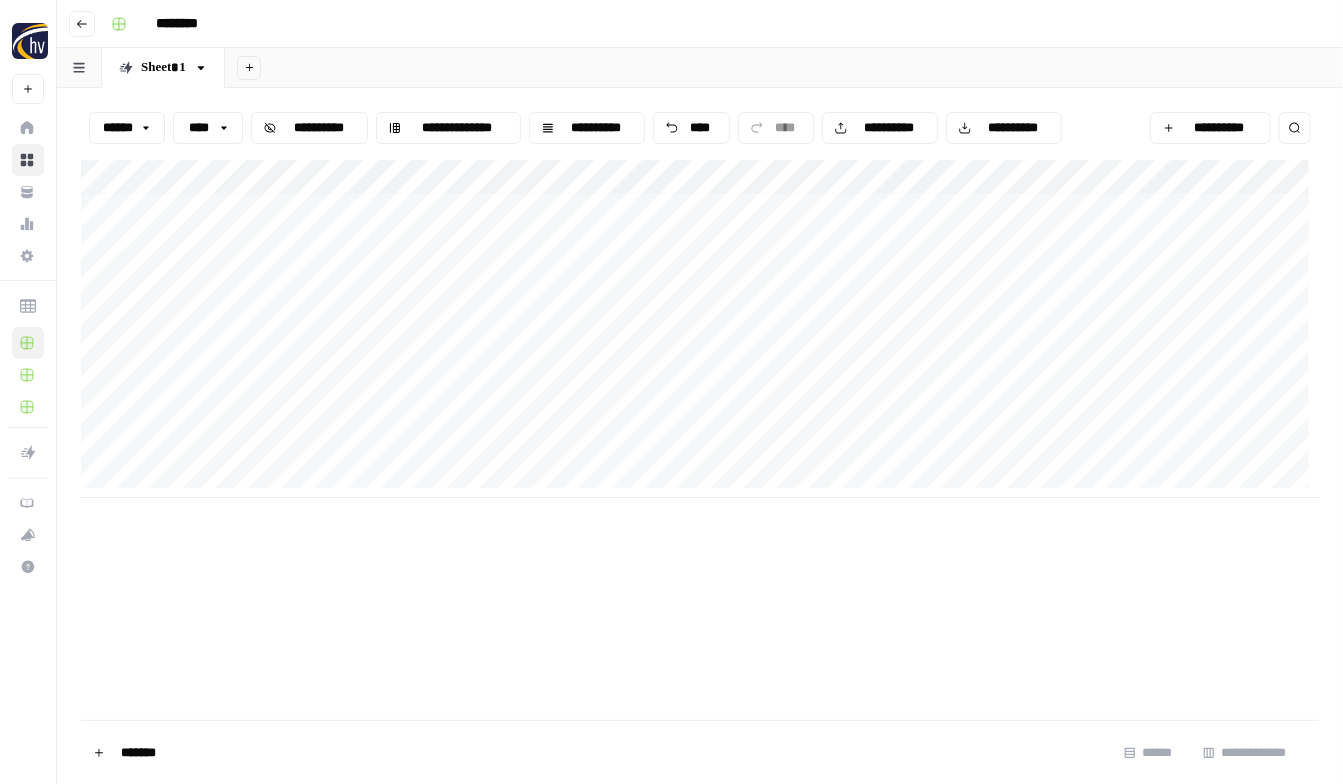 click on "**********" at bounding box center (700, 329) 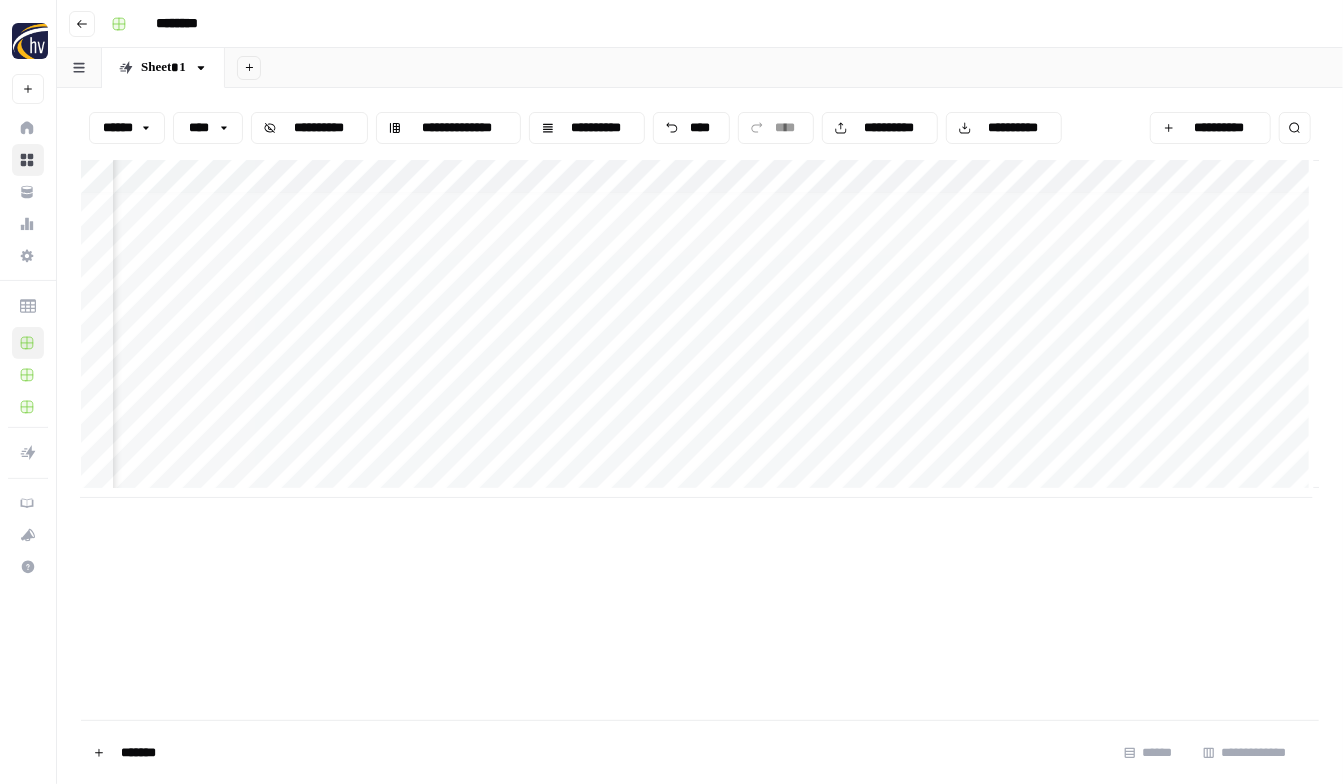 scroll, scrollTop: 8, scrollLeft: 1597, axis: both 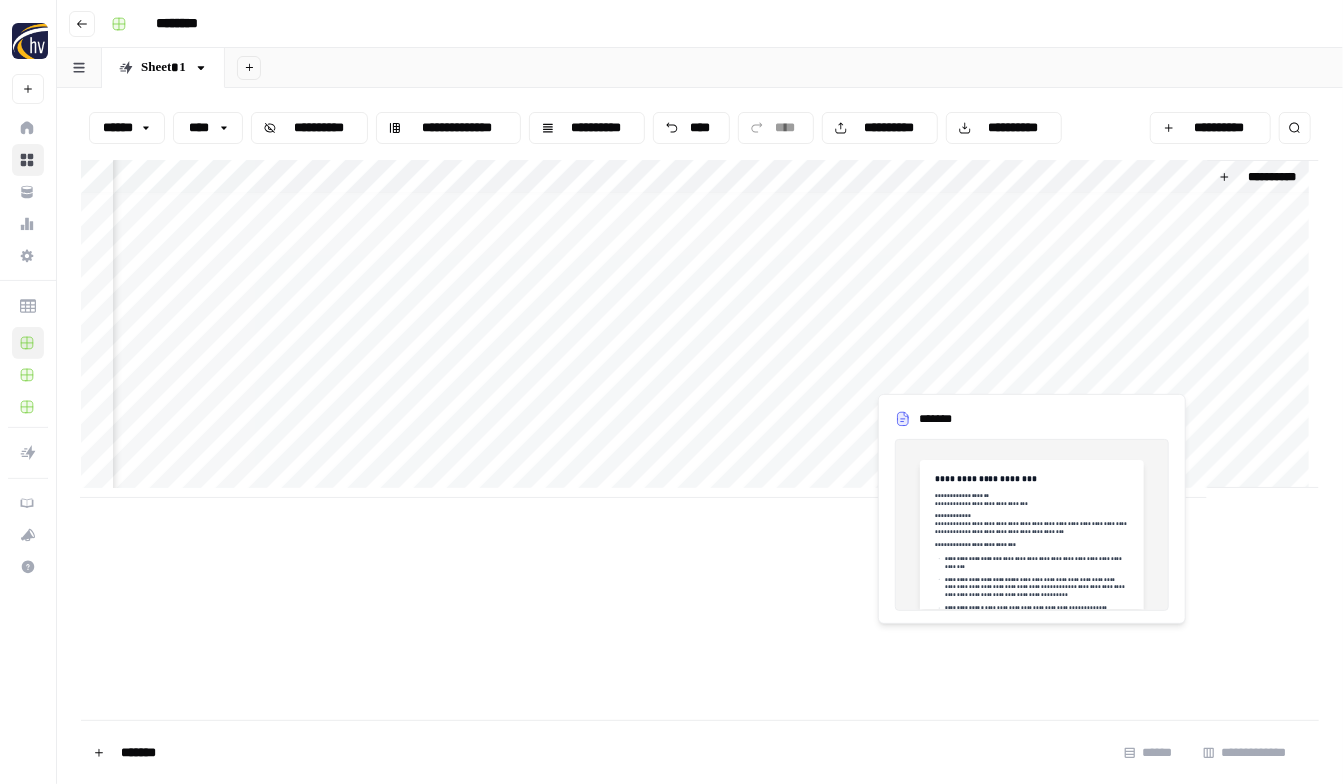 click on "**********" at bounding box center [700, 329] 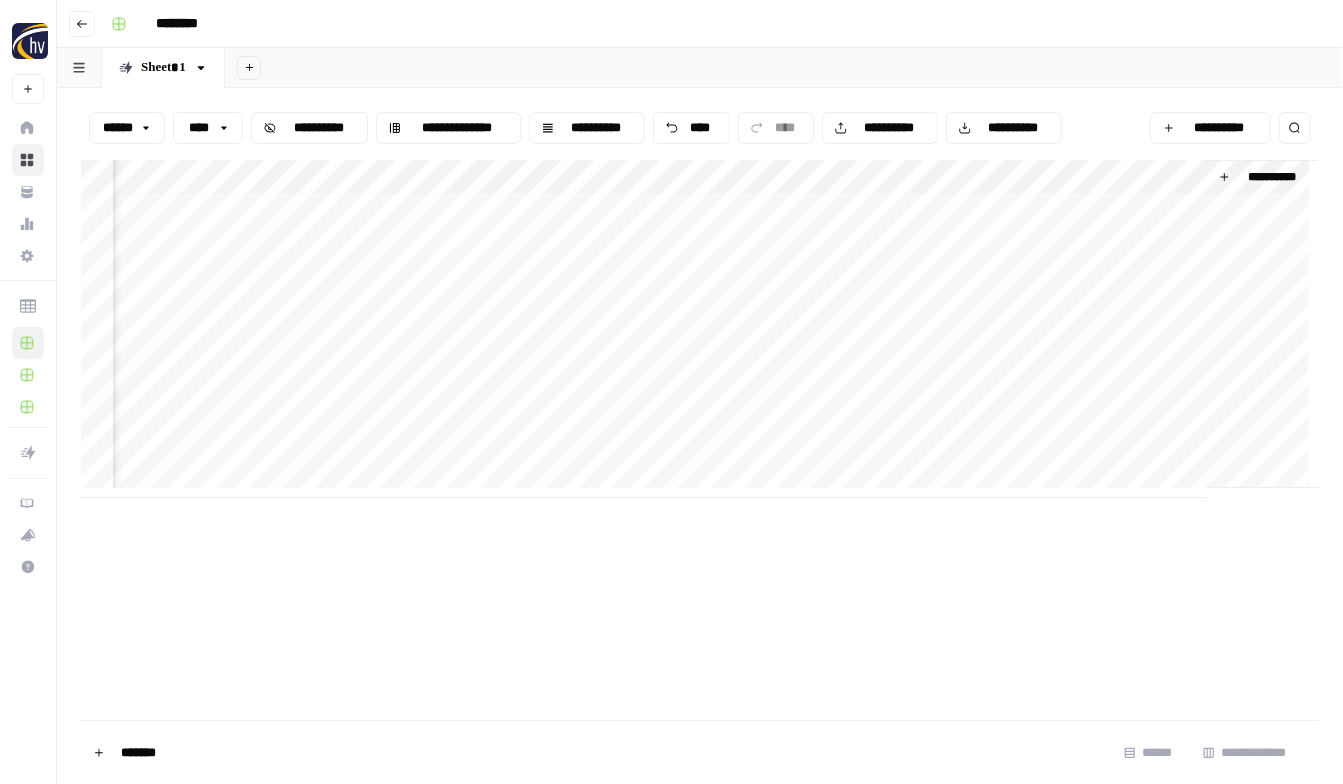 click on "**********" at bounding box center [700, 329] 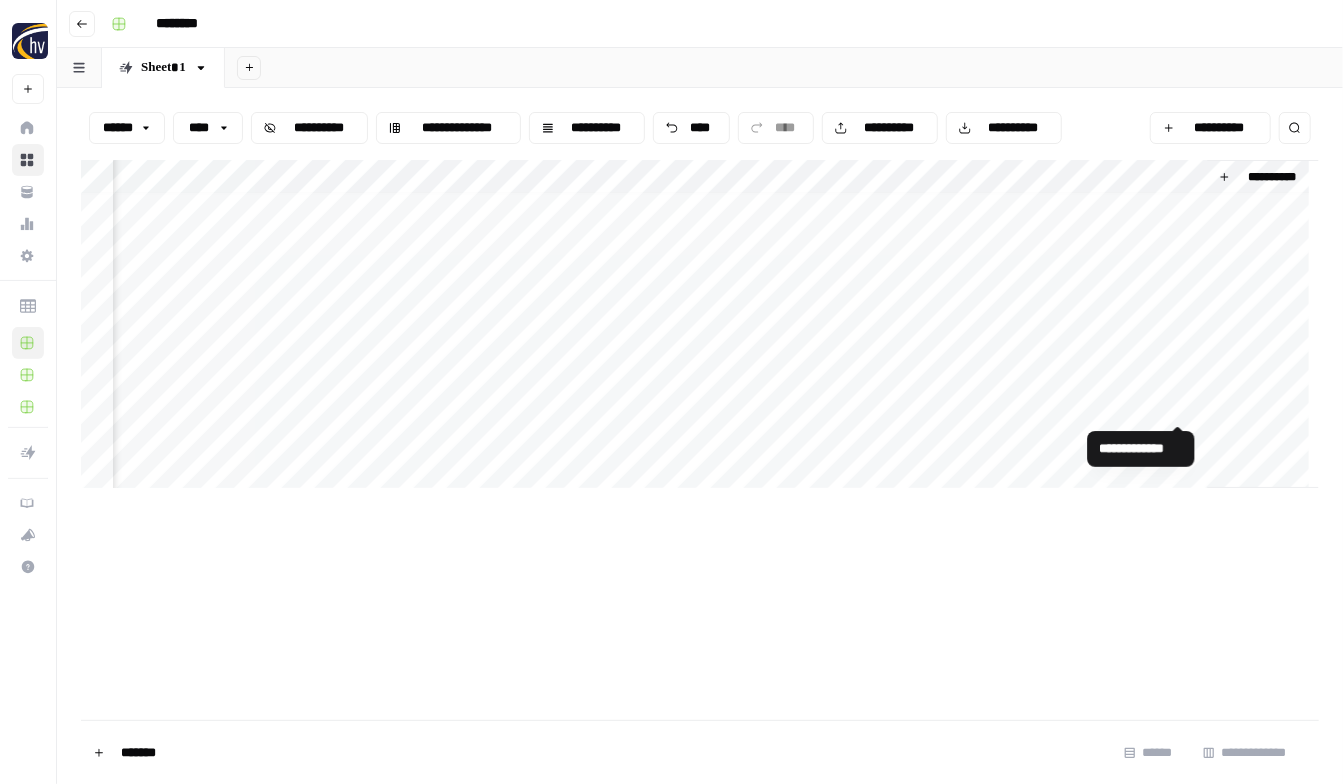 scroll, scrollTop: 10, scrollLeft: 1714, axis: both 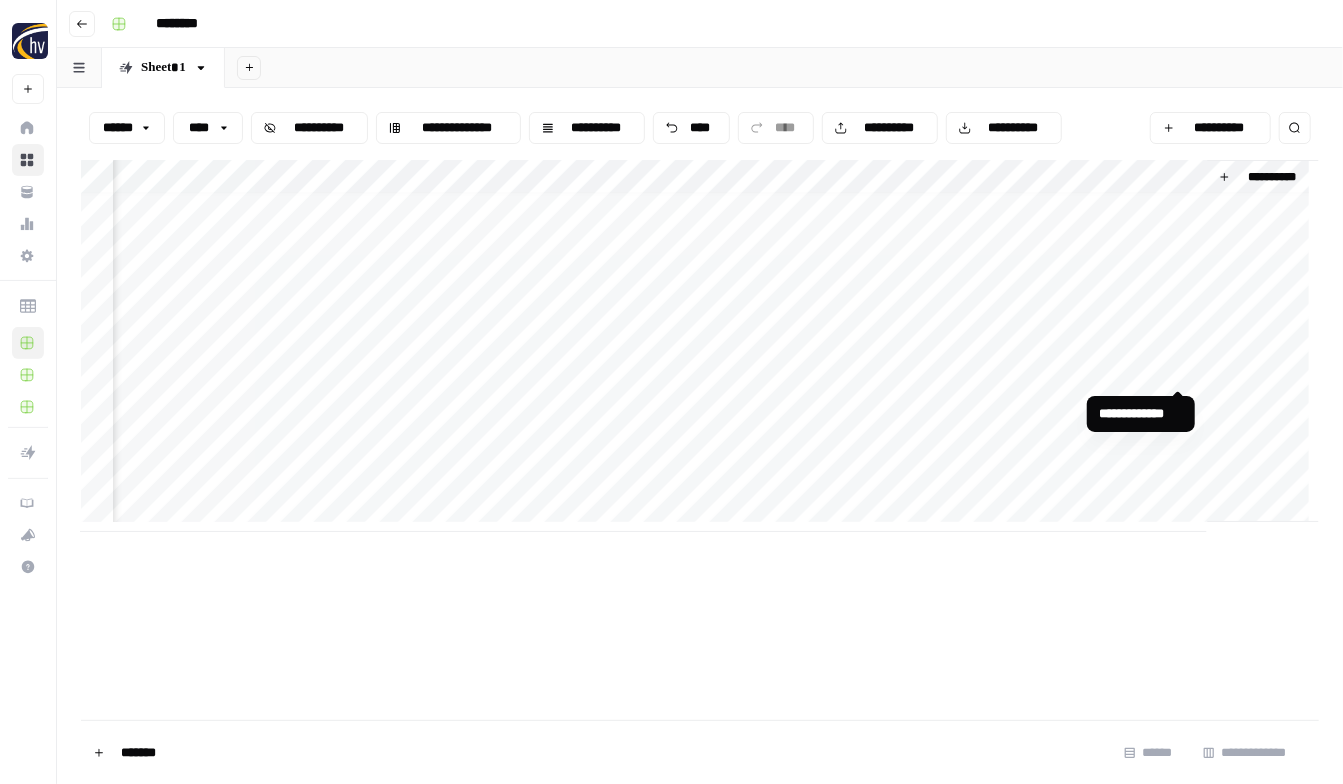 click on "**********" at bounding box center [700, 346] 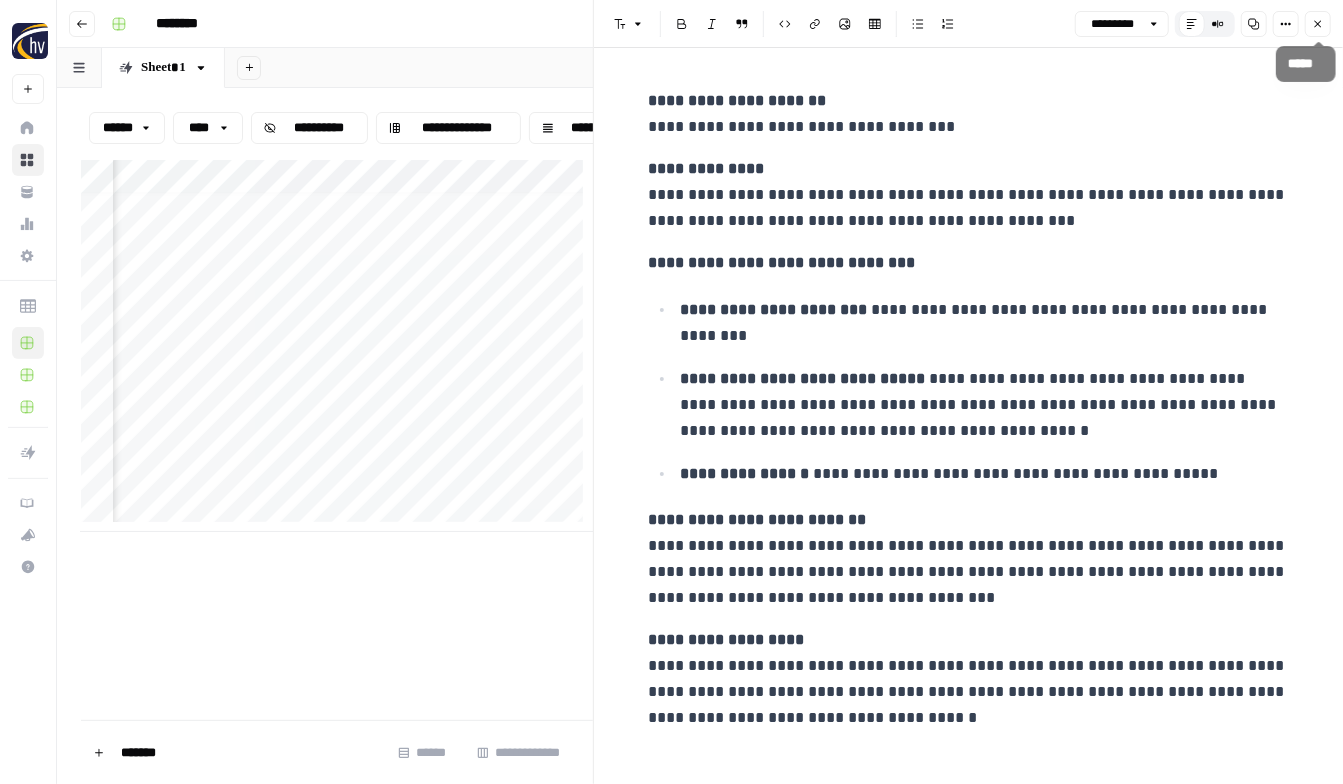 click on "*****" at bounding box center (1318, 24) 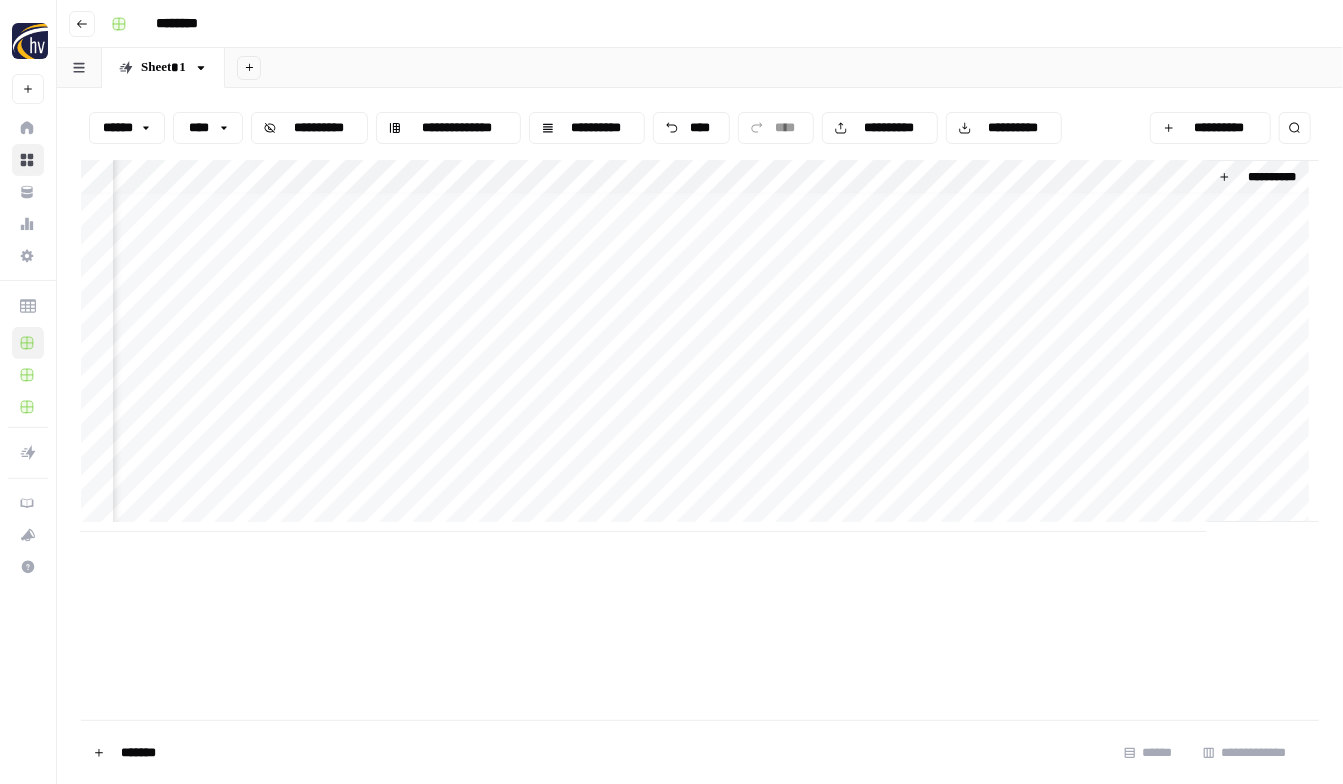 scroll, scrollTop: 10, scrollLeft: 1690, axis: both 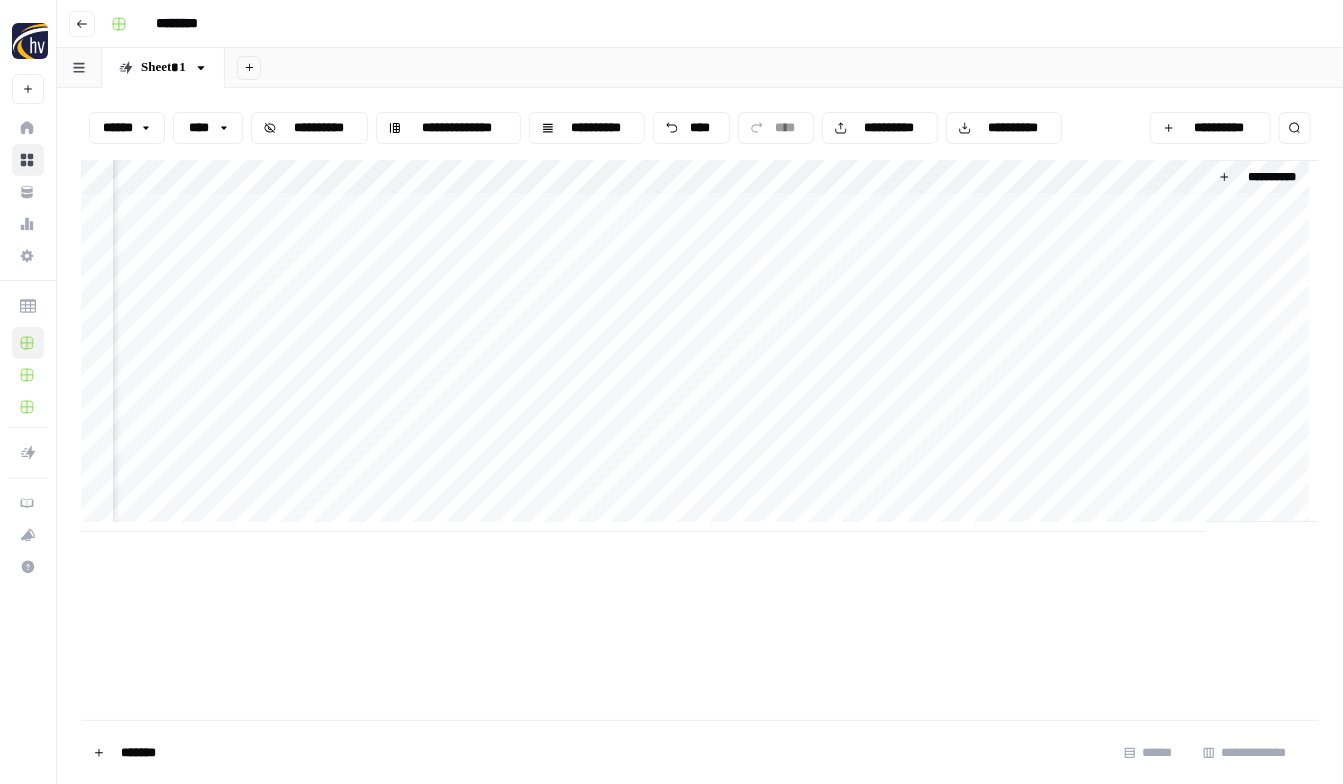 click 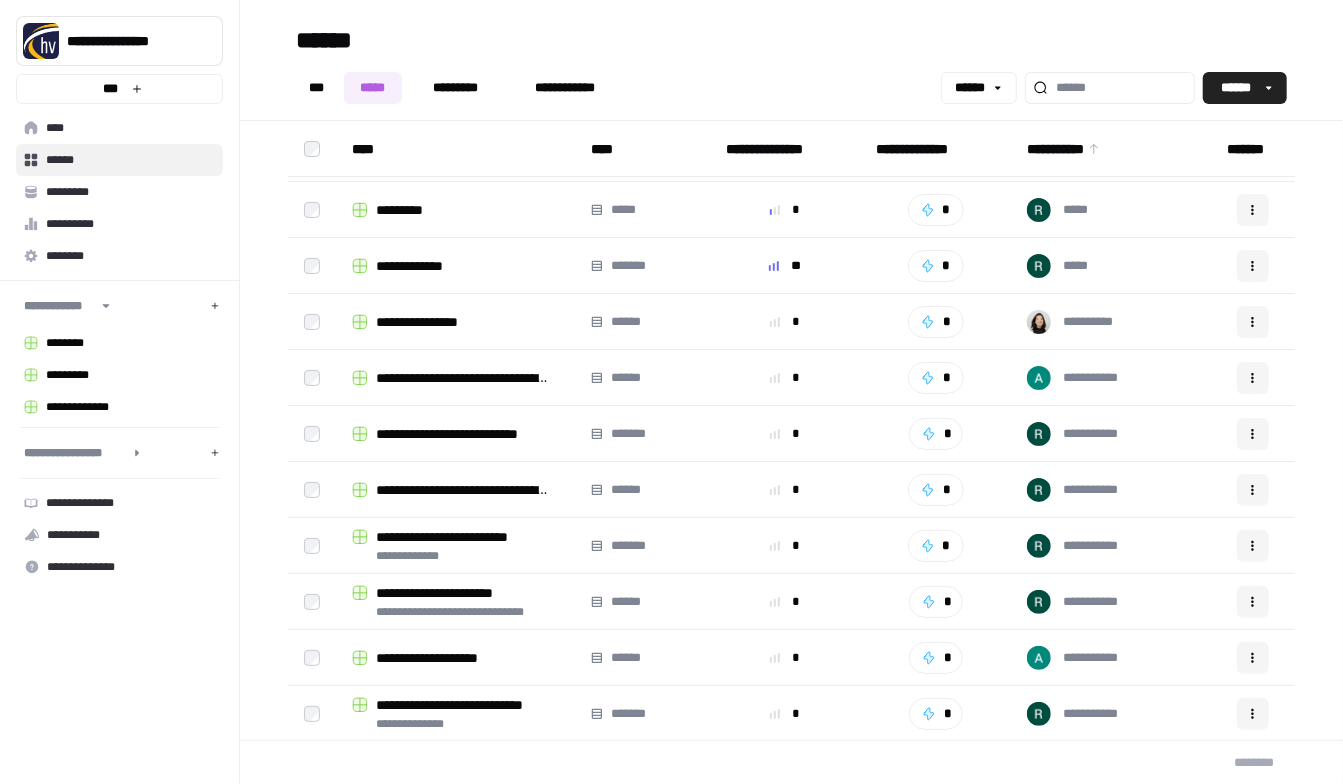 scroll, scrollTop: 0, scrollLeft: 0, axis: both 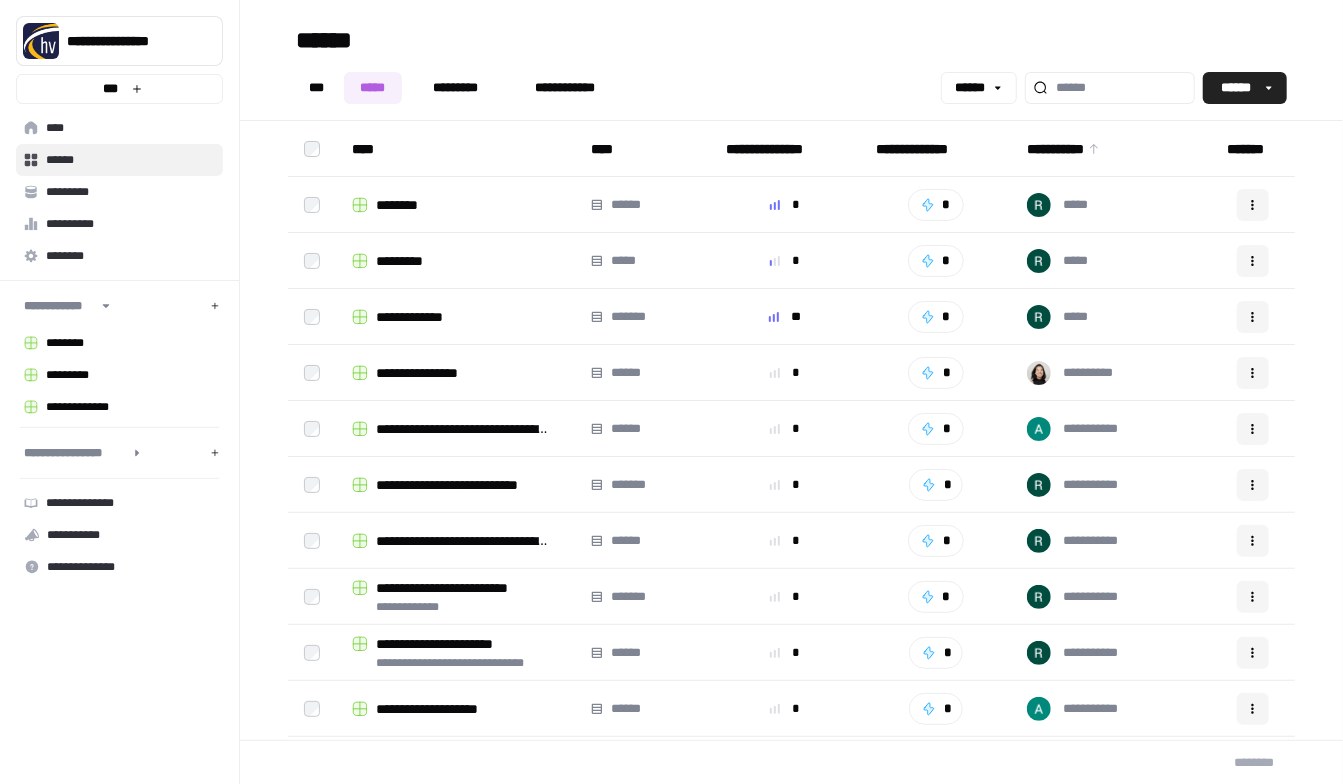 click on "**********" at bounding box center [431, 317] 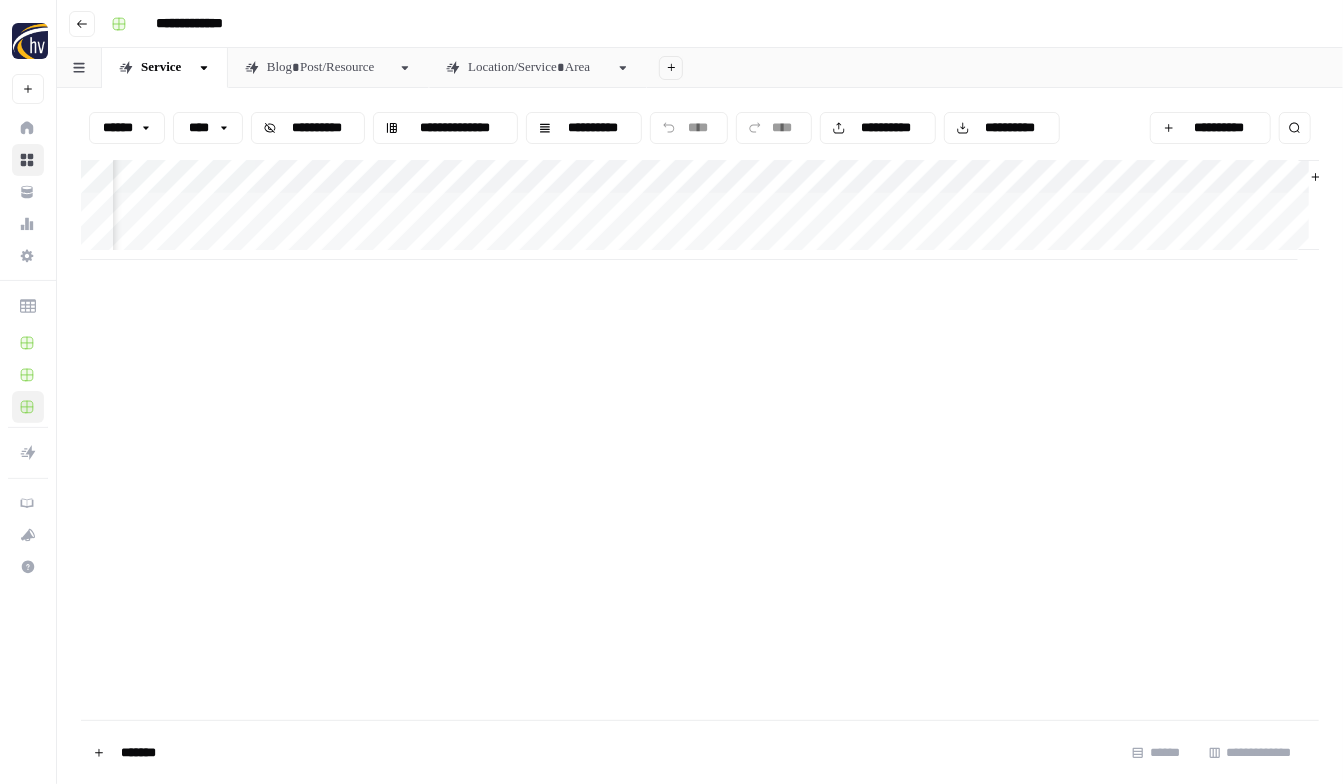 scroll, scrollTop: 0, scrollLeft: 896, axis: horizontal 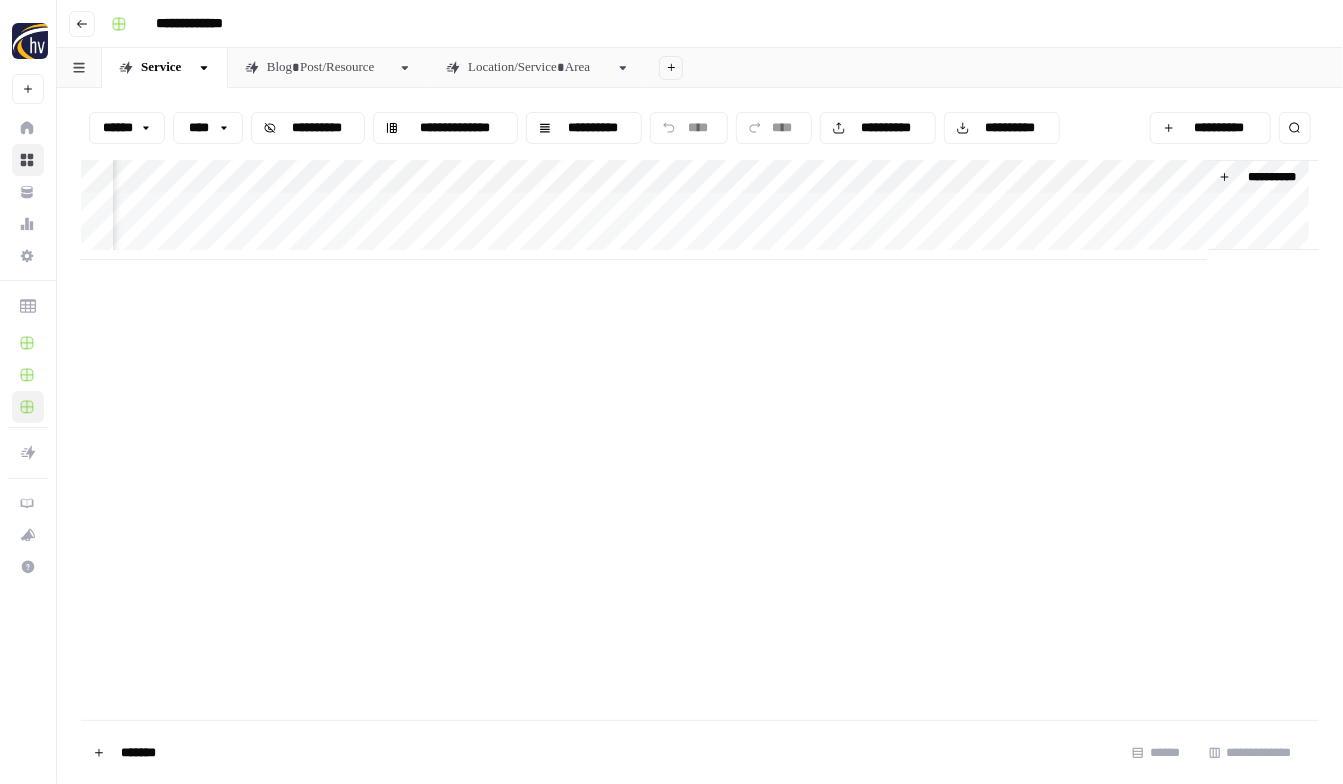 click on "**********" at bounding box center [700, 210] 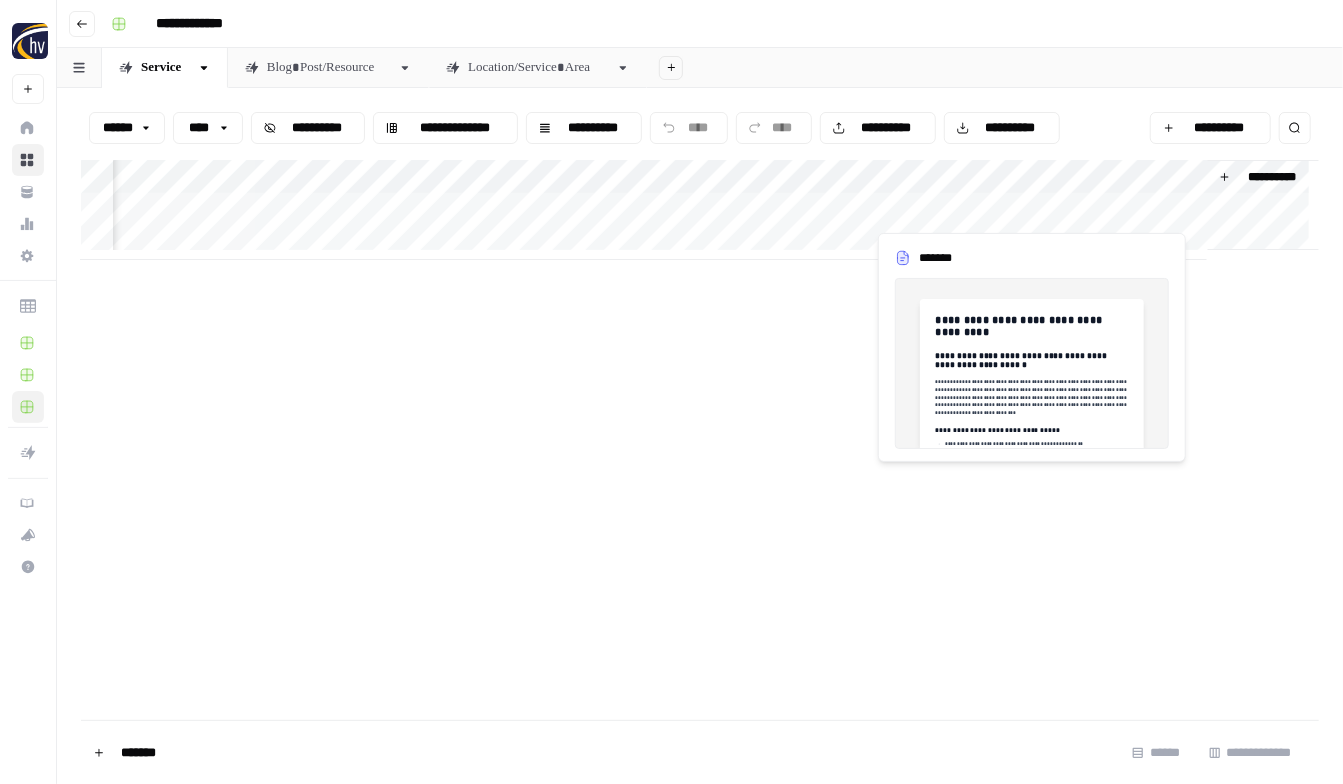 click on "**********" at bounding box center (700, 210) 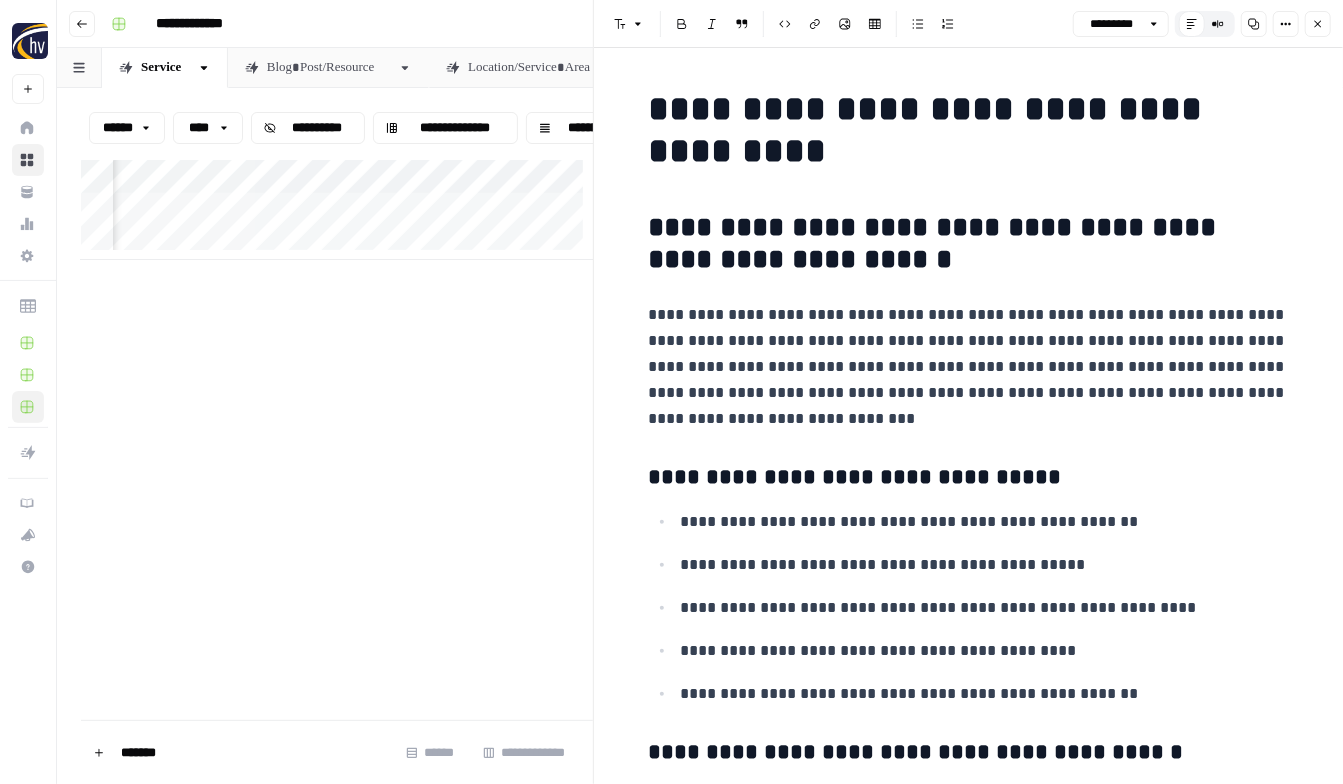click on "**********" at bounding box center (1218, 24) 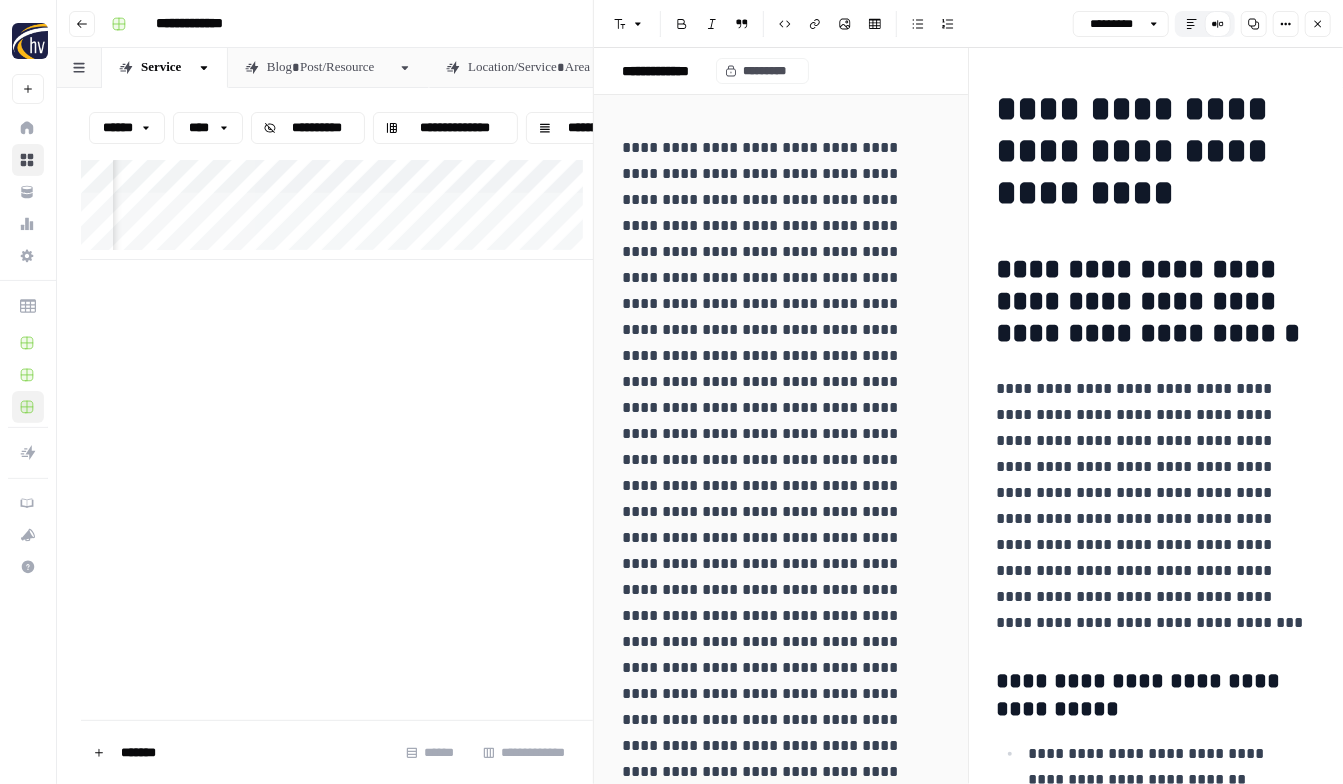 drag, startPoint x: 783, startPoint y: 111, endPoint x: 824, endPoint y: 609, distance: 499.6849 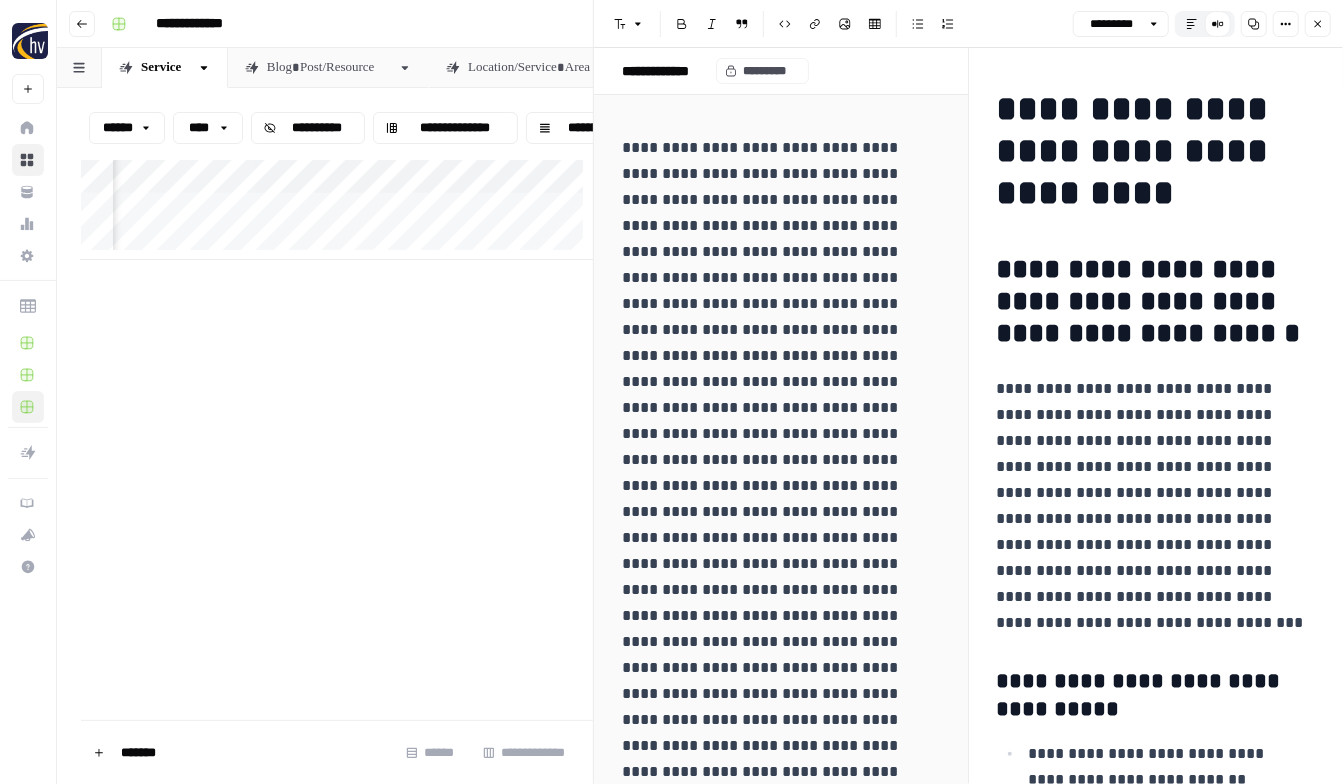 click at bounding box center [781, 1653] 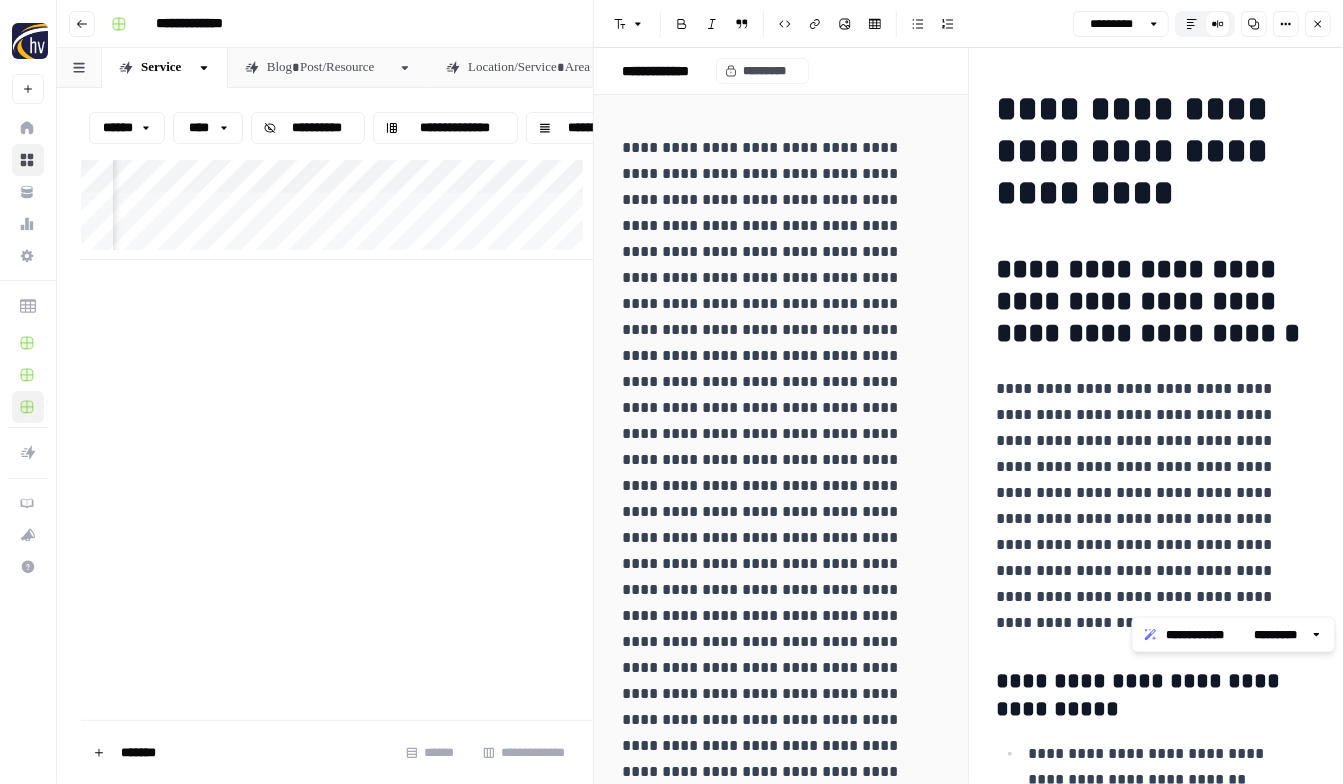 drag, startPoint x: 1230, startPoint y: 607, endPoint x: 1232, endPoint y: 687, distance: 80.024994 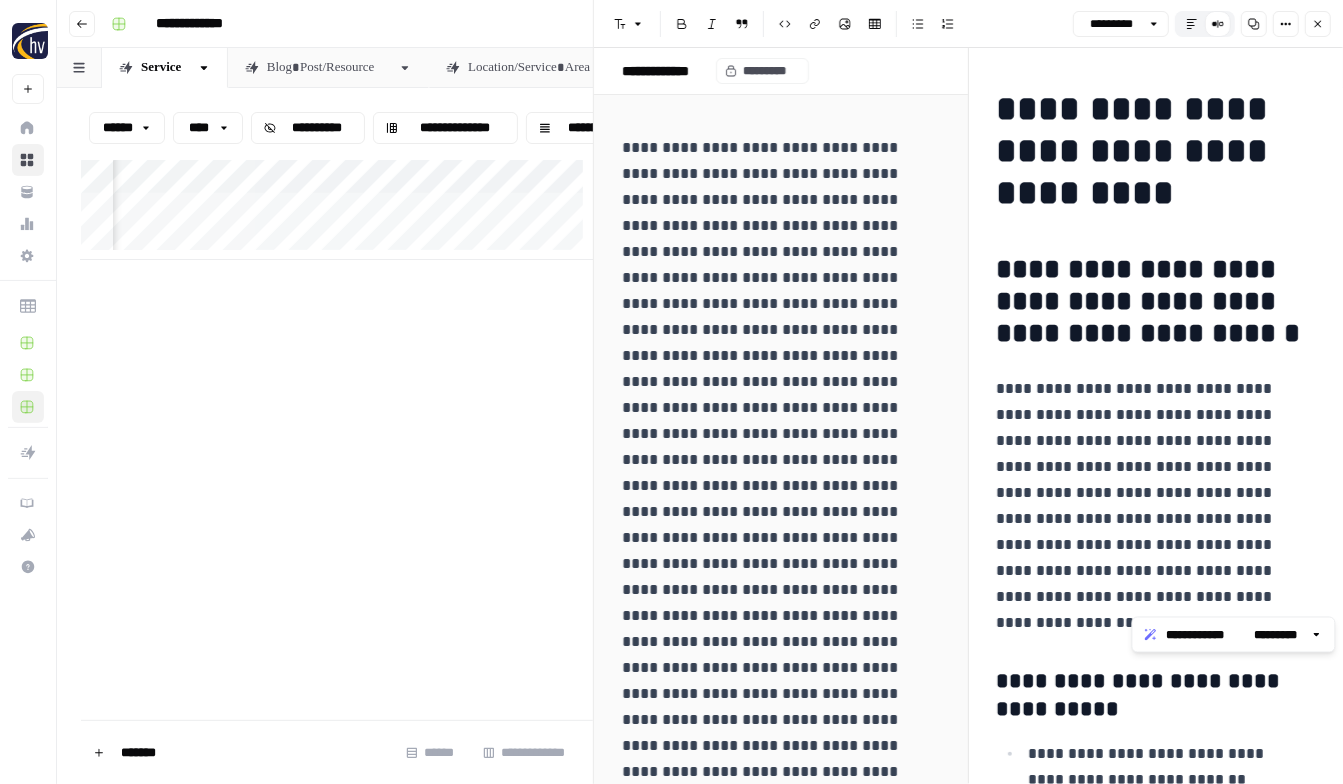 click on "**********" at bounding box center [1218, 24] 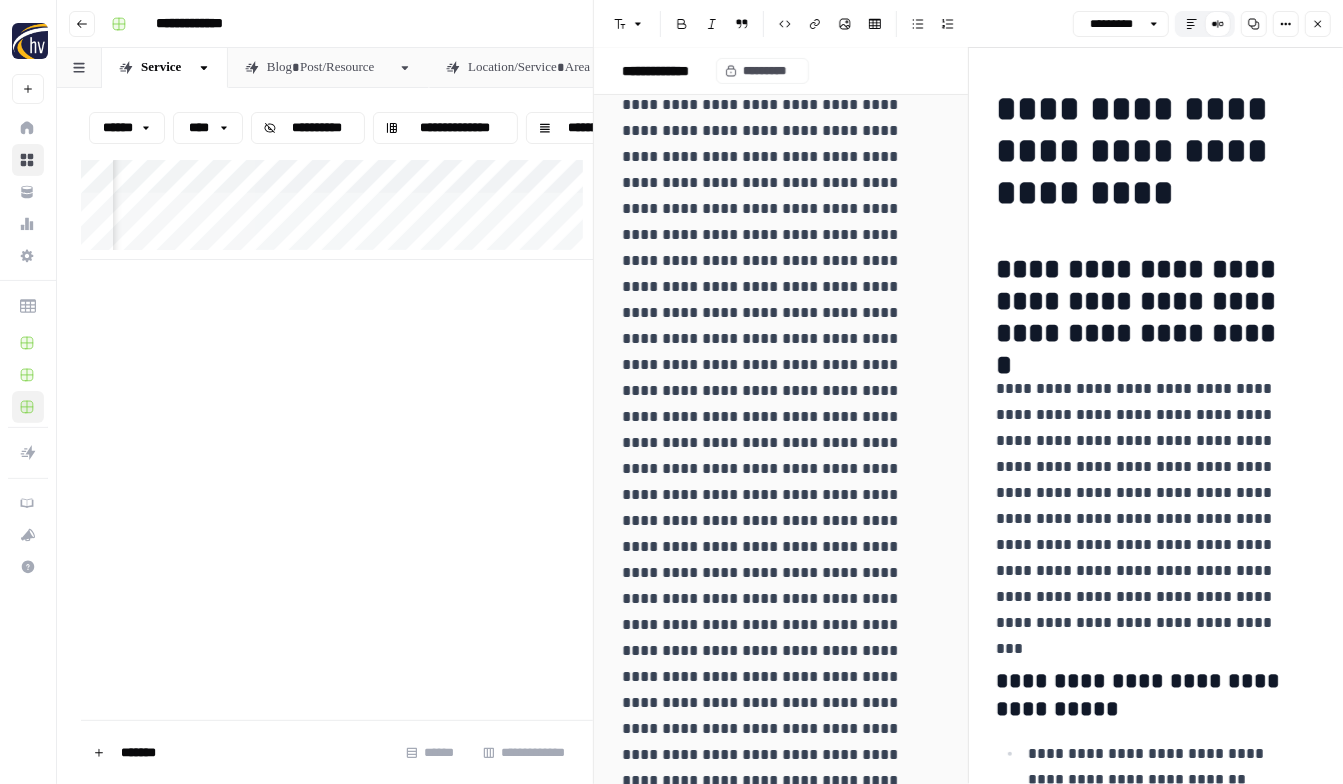 scroll, scrollTop: 388, scrollLeft: 0, axis: vertical 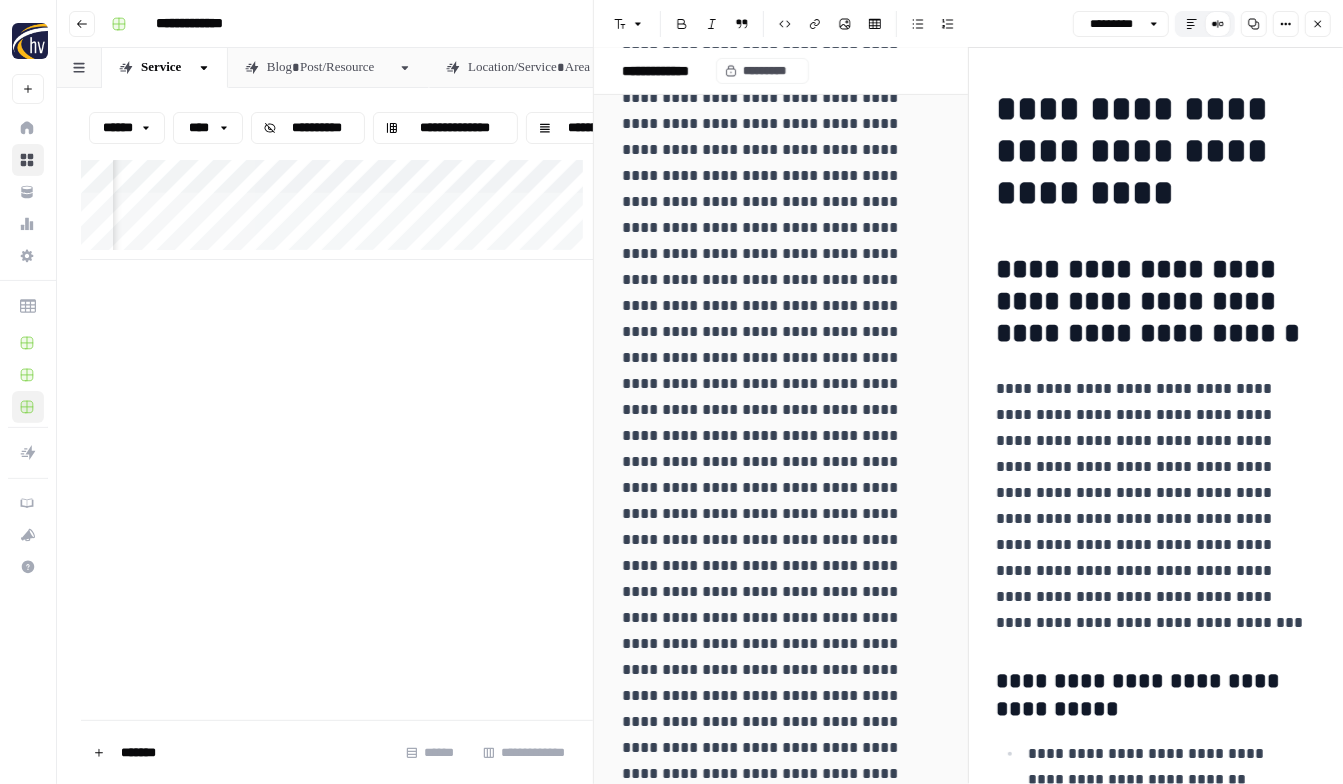 click at bounding box center [776, 1281] 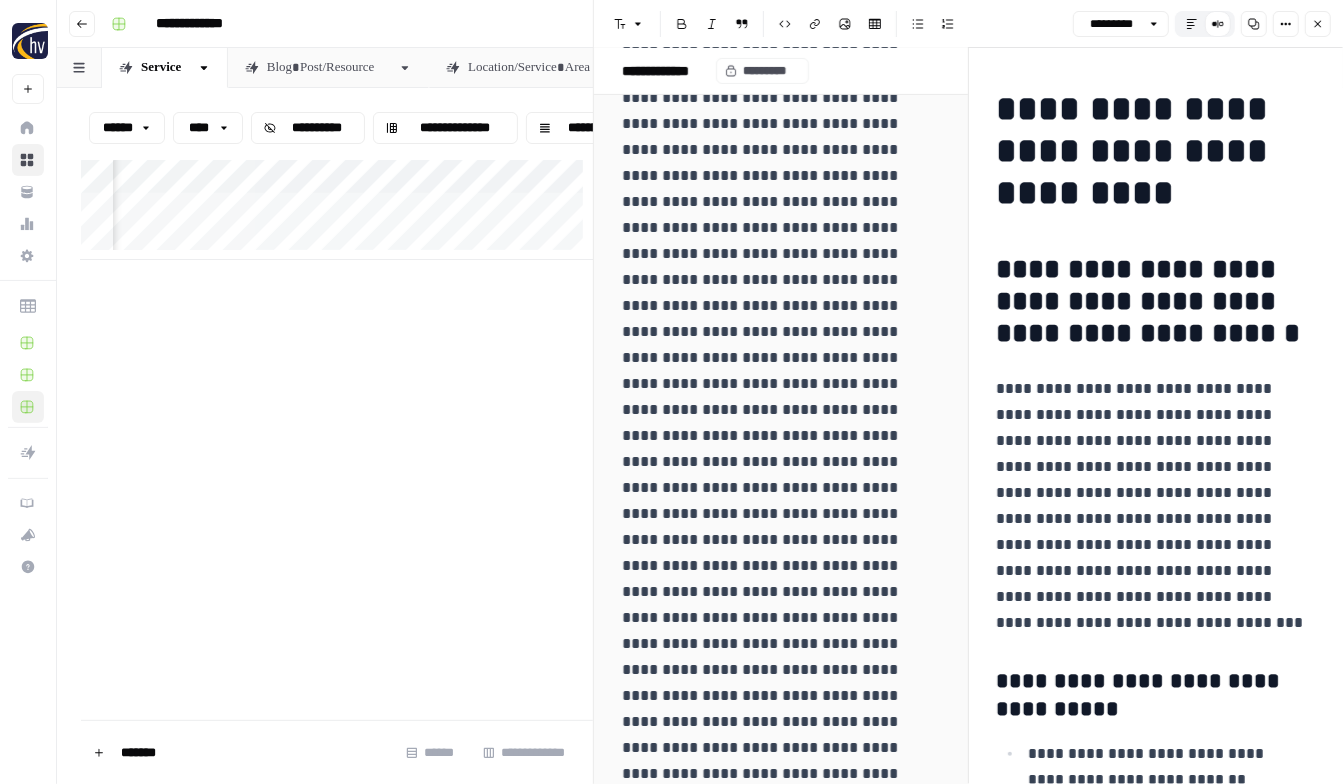scroll, scrollTop: 573, scrollLeft: 0, axis: vertical 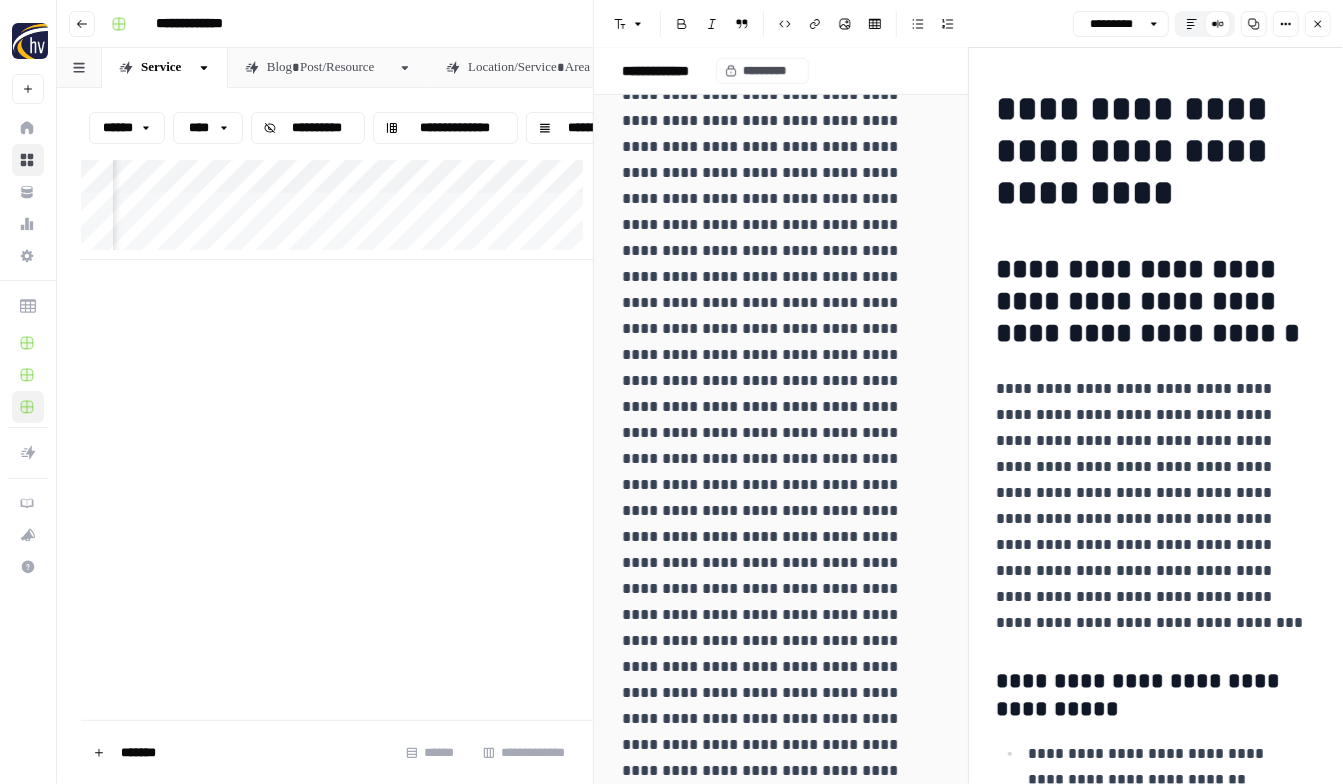drag, startPoint x: 857, startPoint y: 120, endPoint x: 952, endPoint y: 169, distance: 106.89247 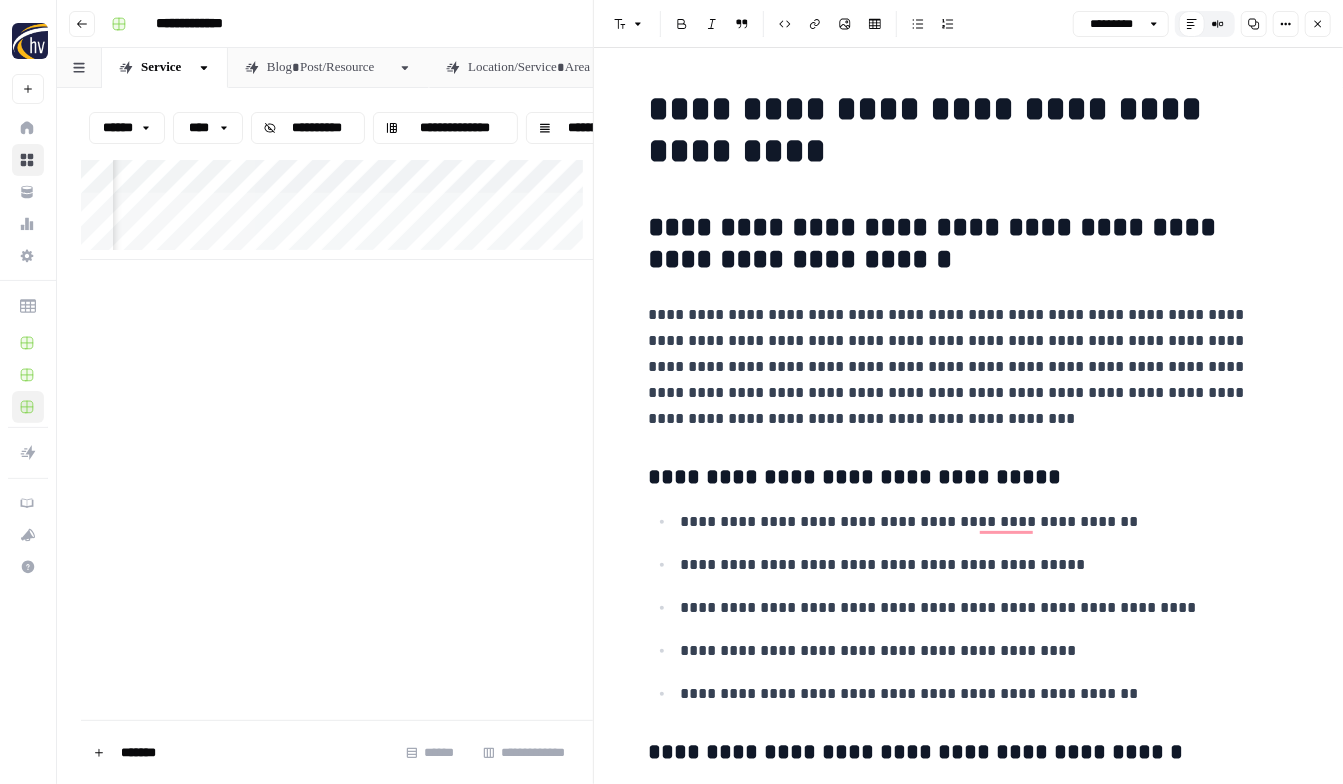 click 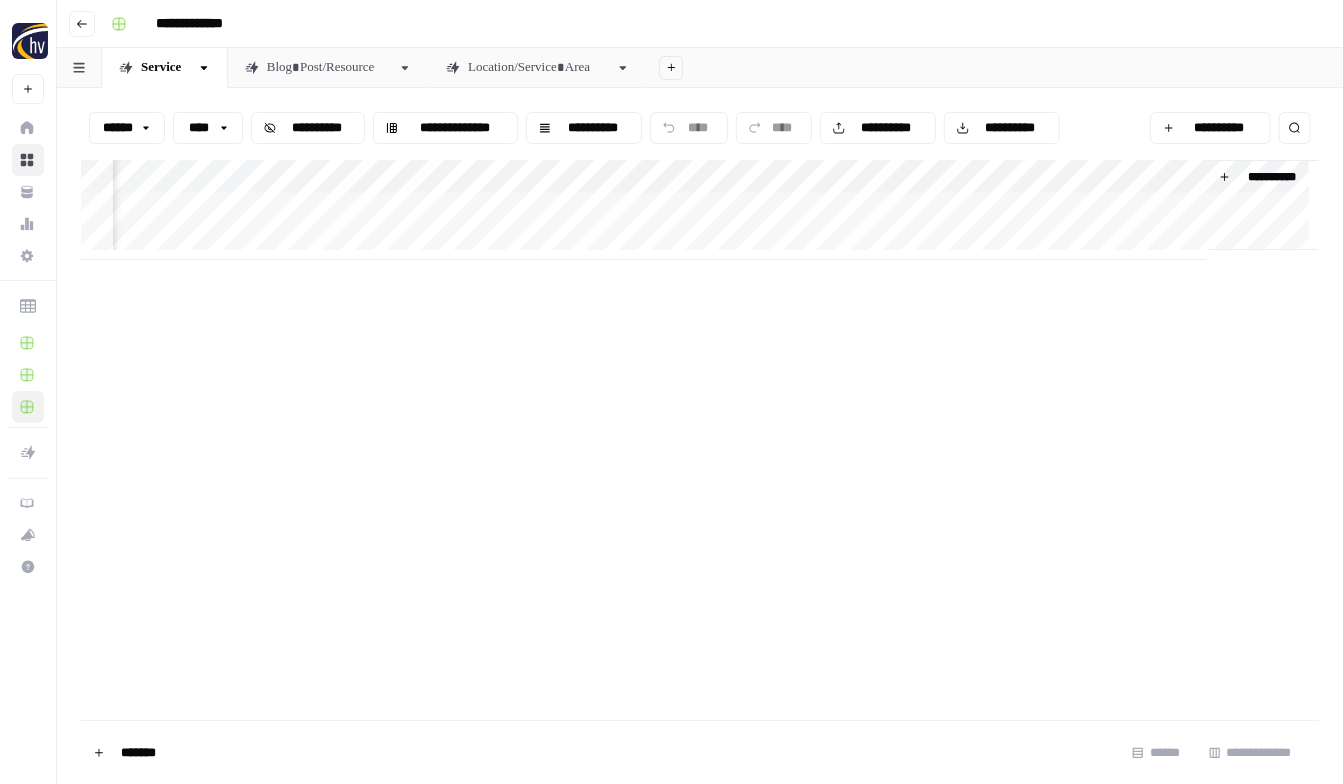 scroll, scrollTop: 0, scrollLeft: 896, axis: horizontal 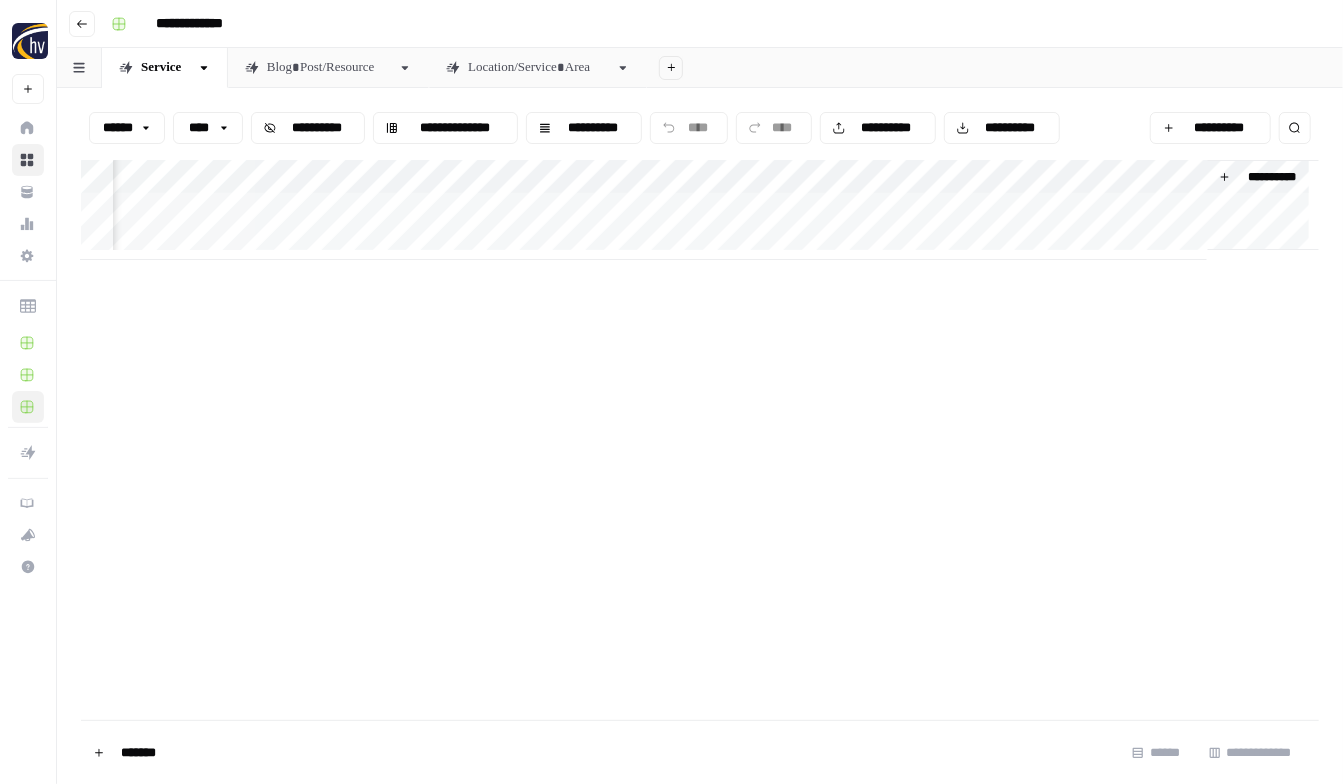 click on "**********" at bounding box center (700, 210) 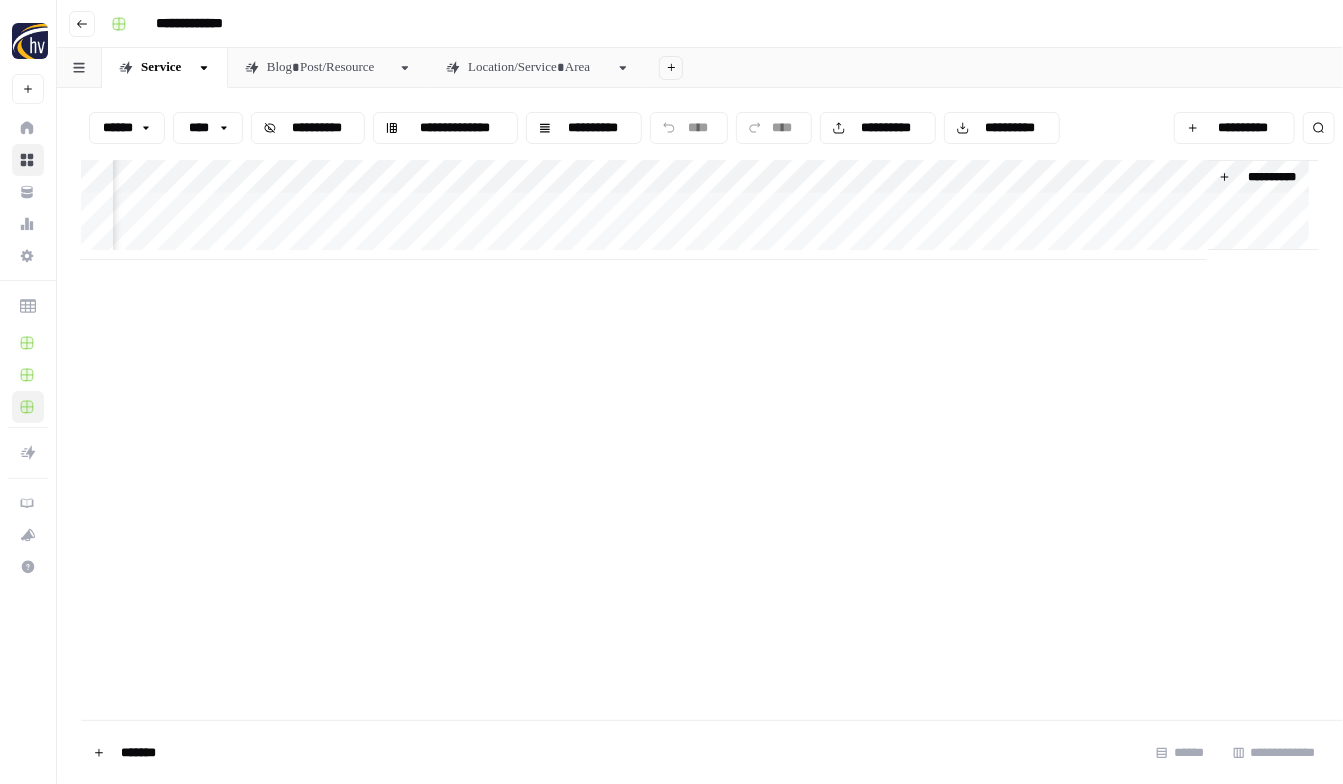 scroll, scrollTop: 0, scrollLeft: 882, axis: horizontal 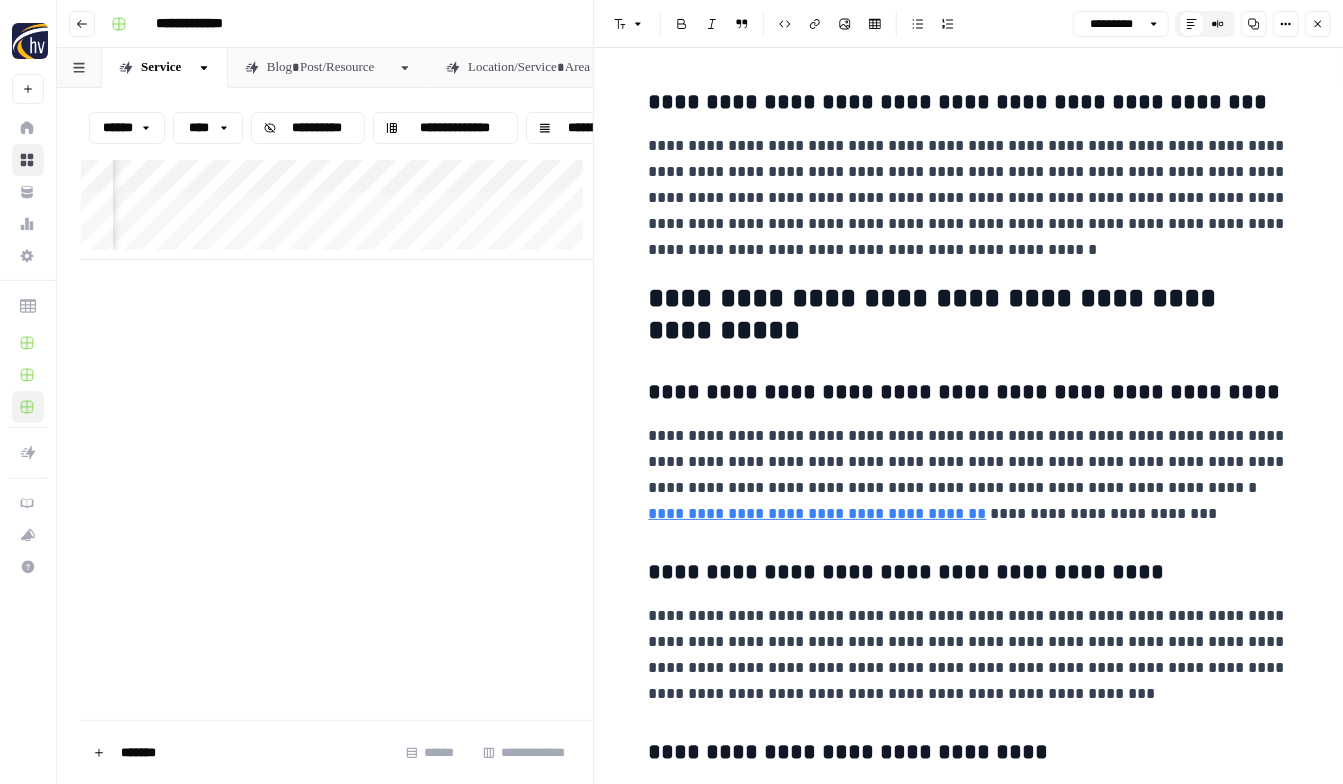click on "**********" at bounding box center (969, 59) 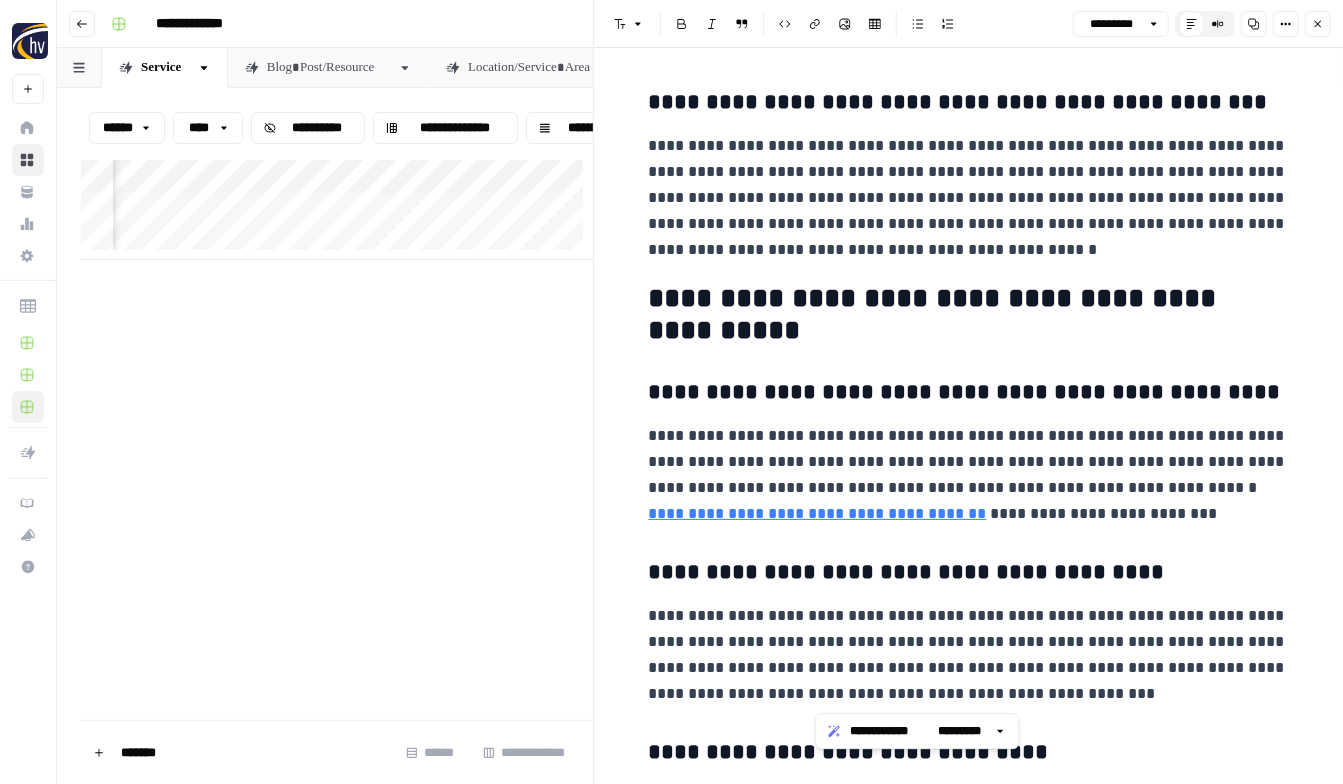 click on "**********" at bounding box center (969, 655) 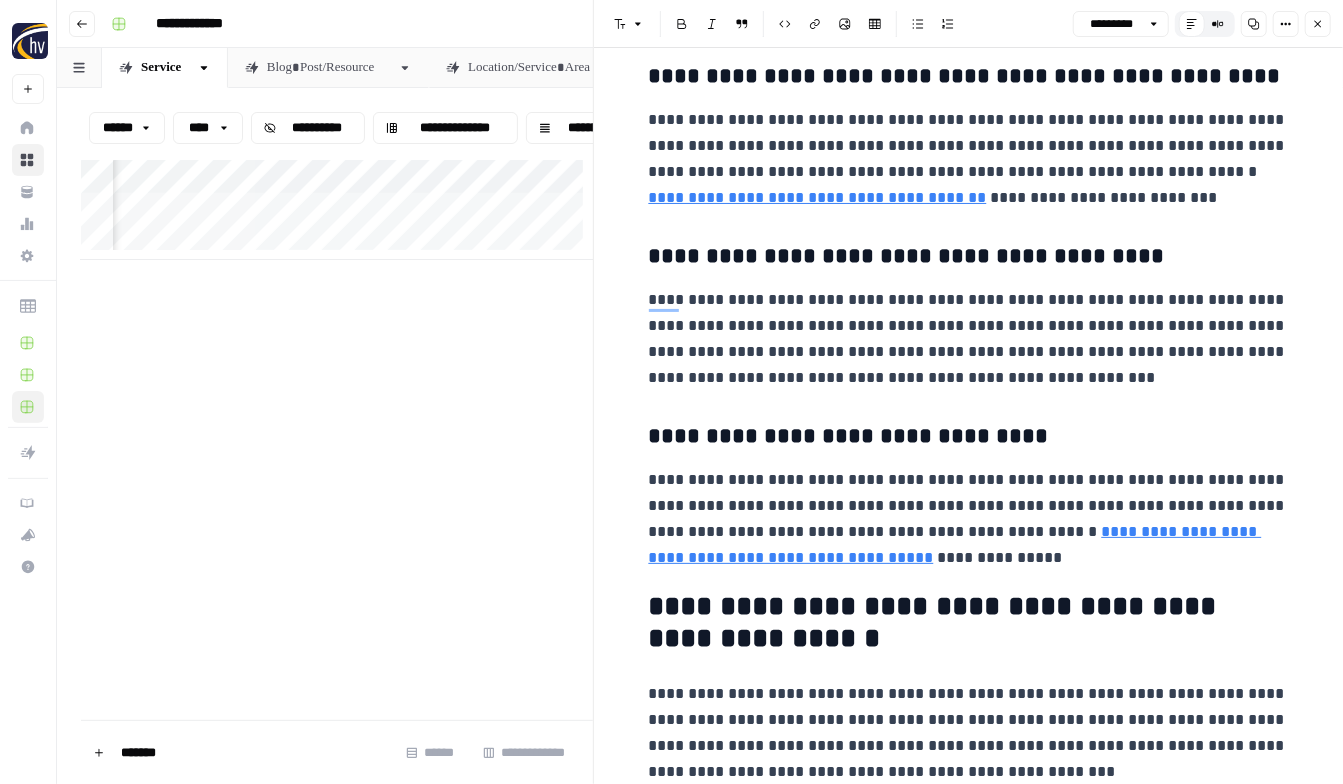 scroll, scrollTop: 1755, scrollLeft: 0, axis: vertical 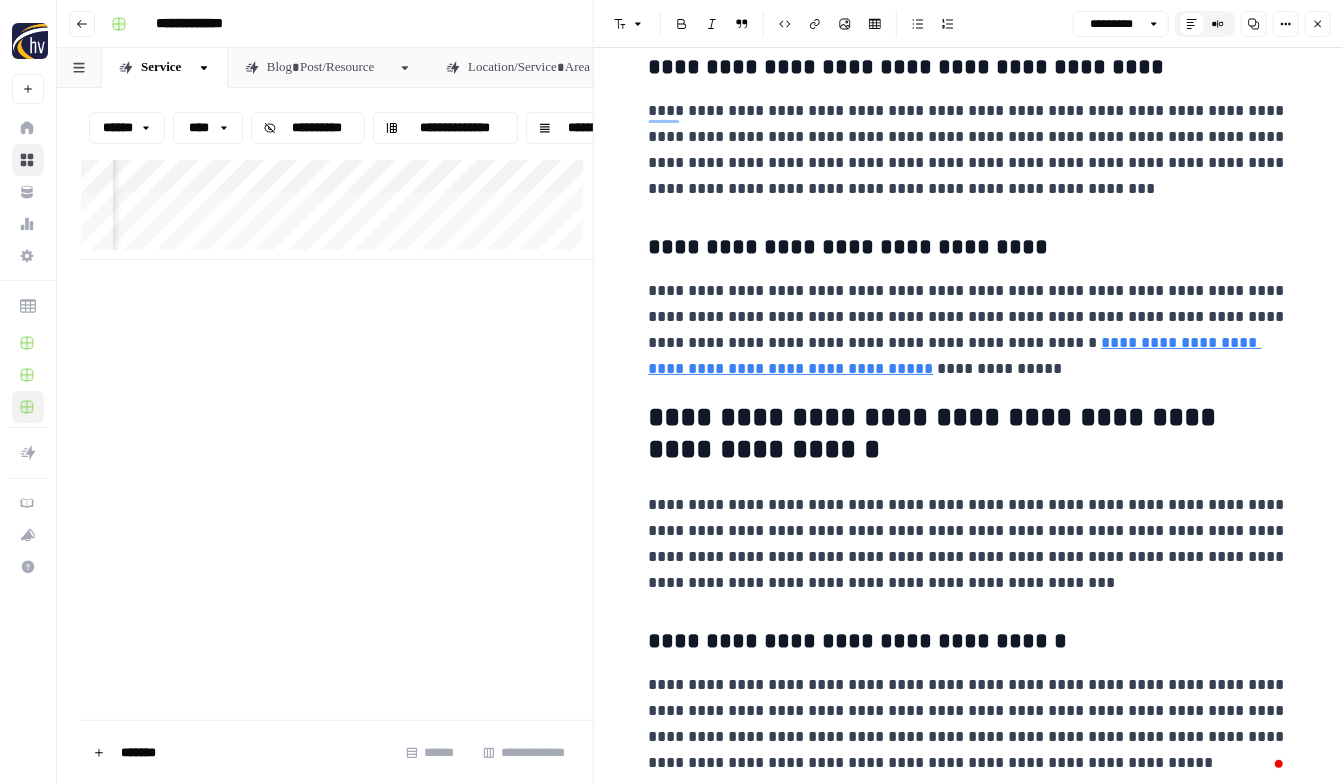 click on "*****" at bounding box center [1318, 24] 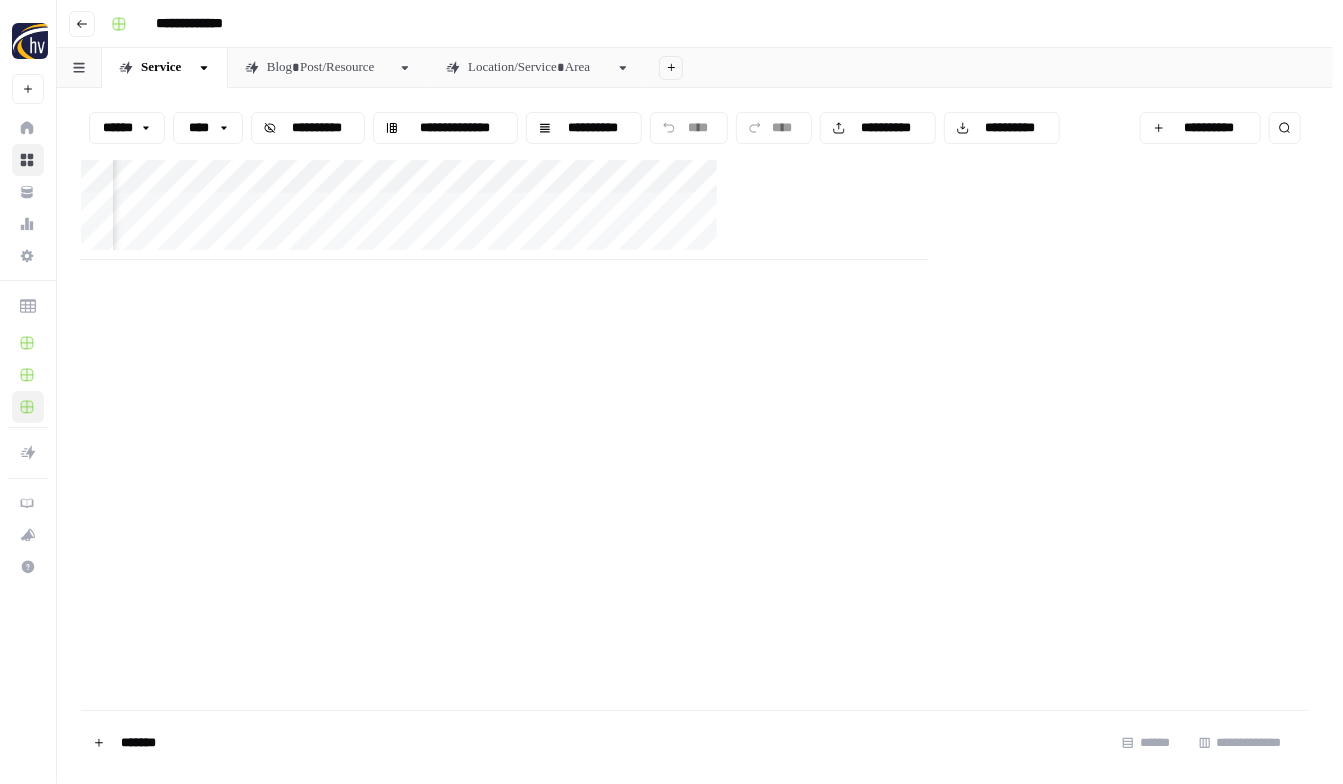 scroll, scrollTop: 0, scrollLeft: 872, axis: horizontal 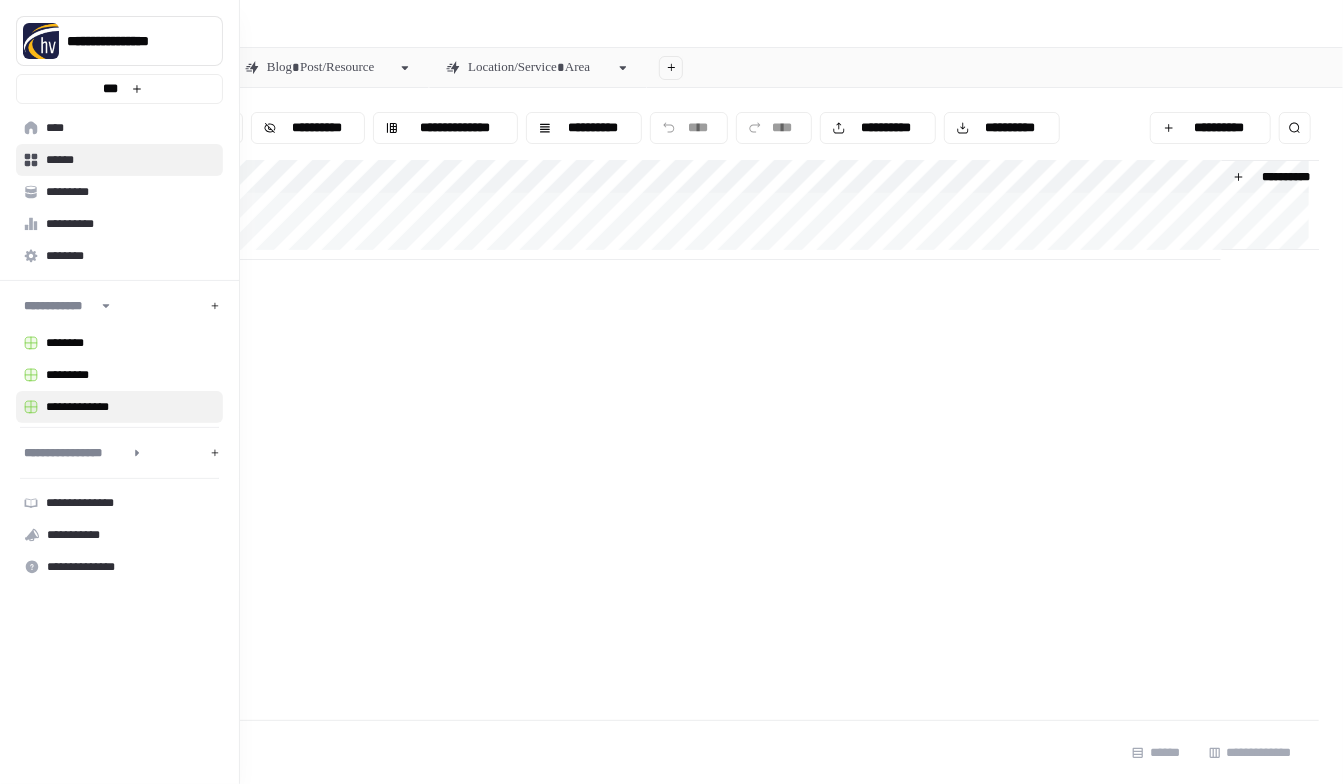 click 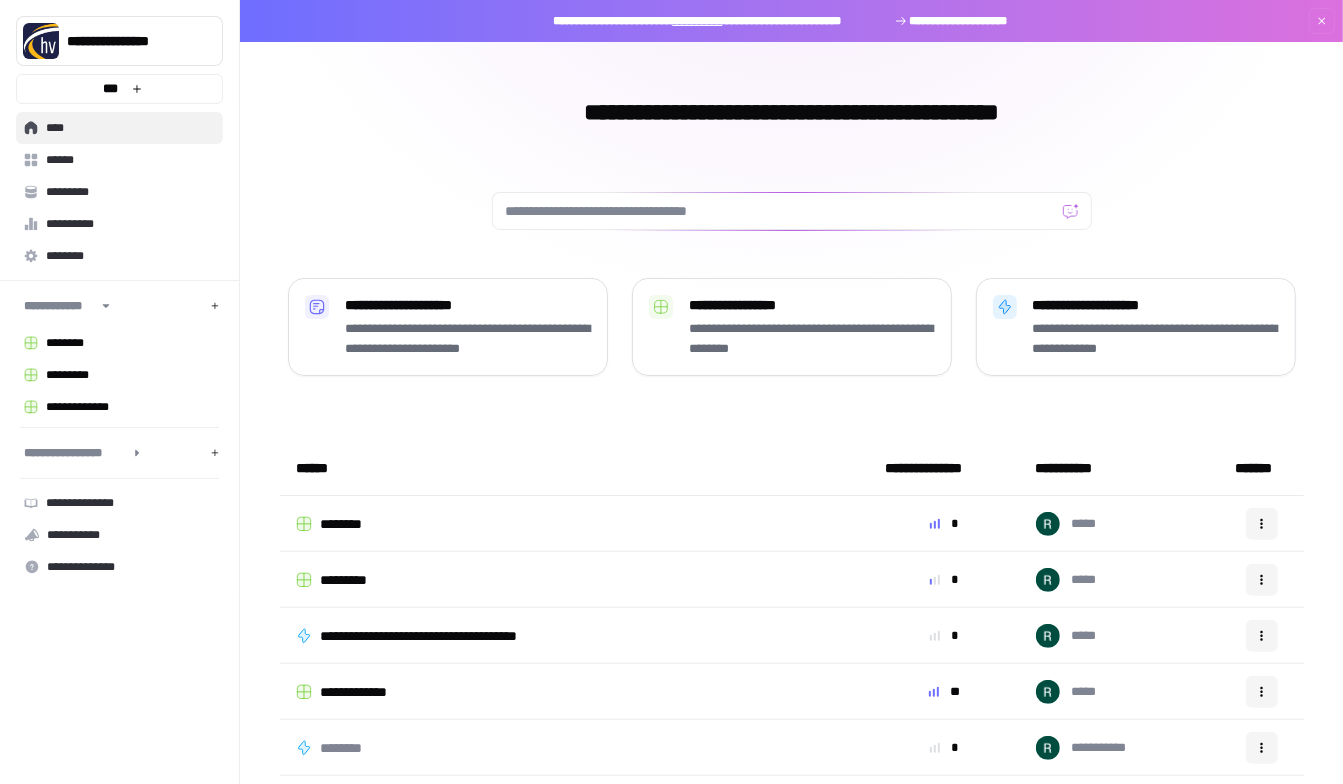 click on "**********" at bounding box center (697, 21) 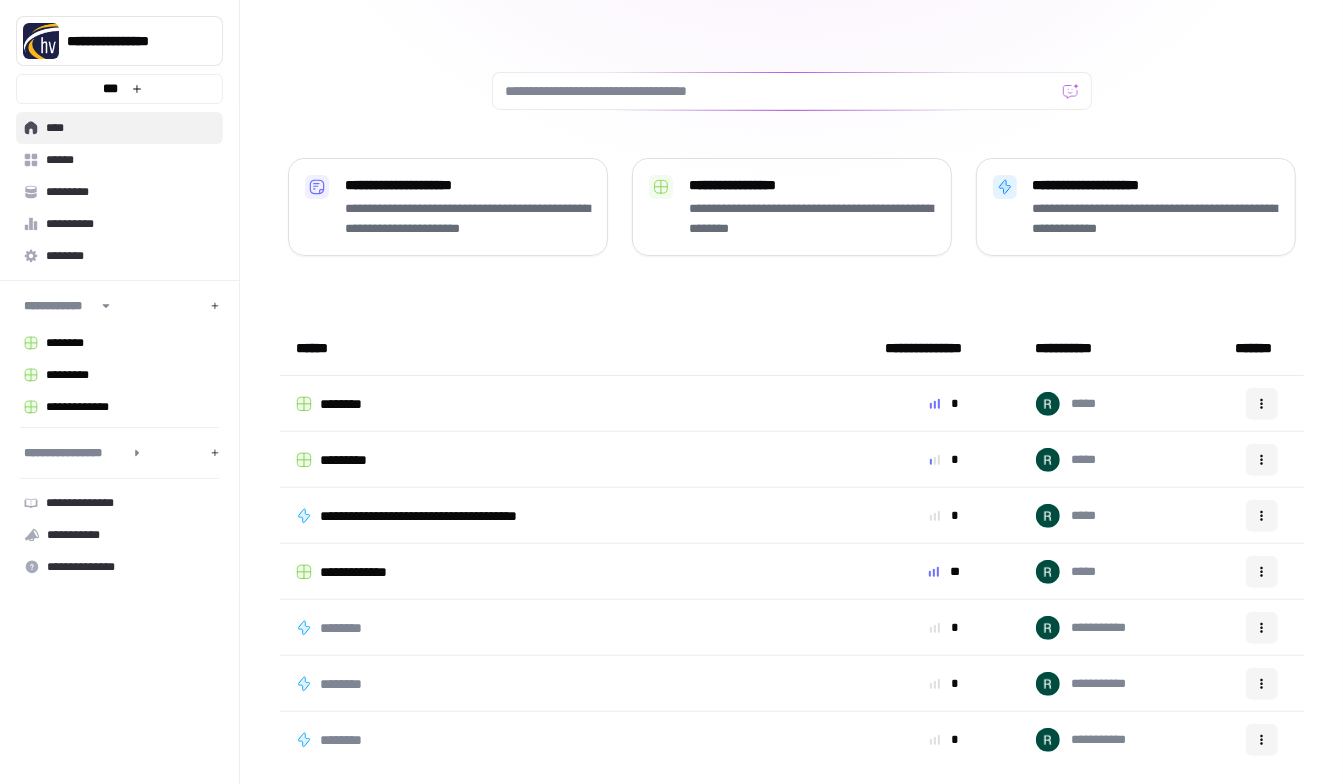 scroll, scrollTop: 135, scrollLeft: 0, axis: vertical 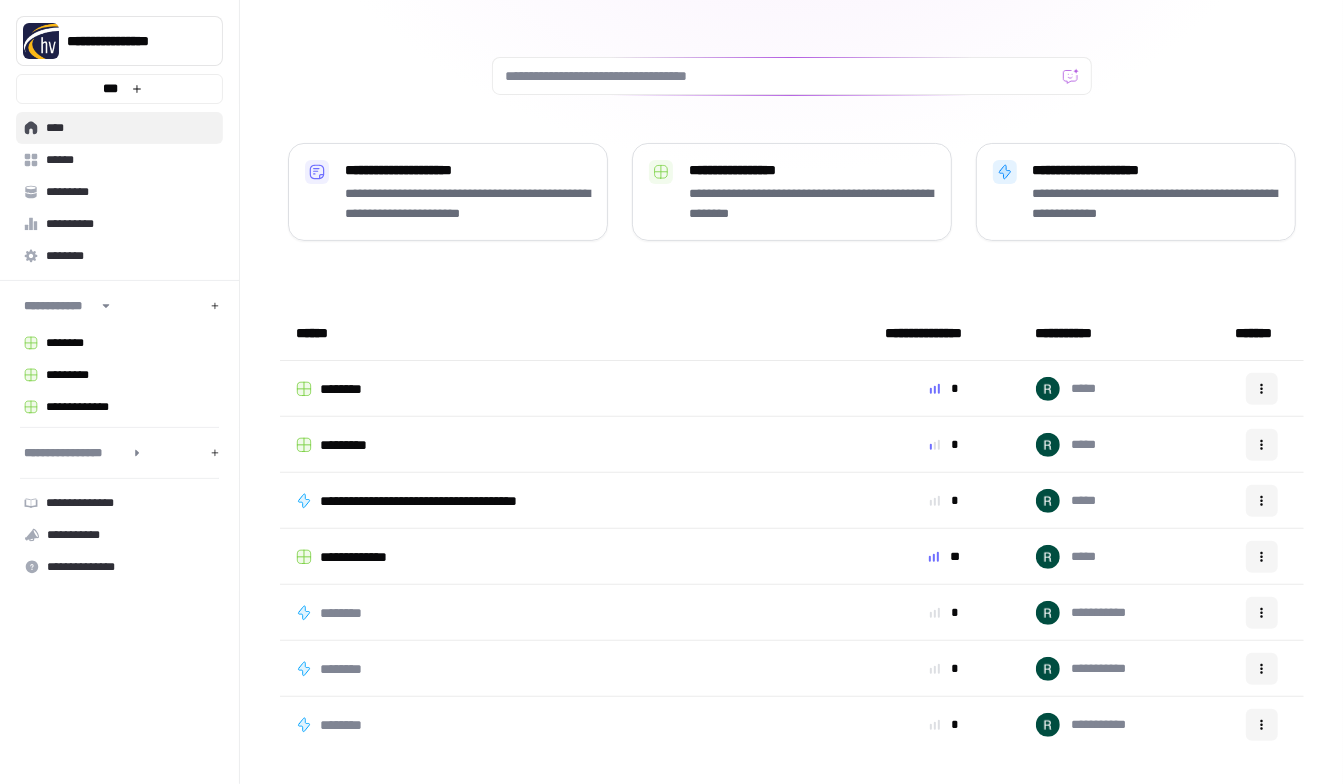 click on "*********" at bounding box center [353, 445] 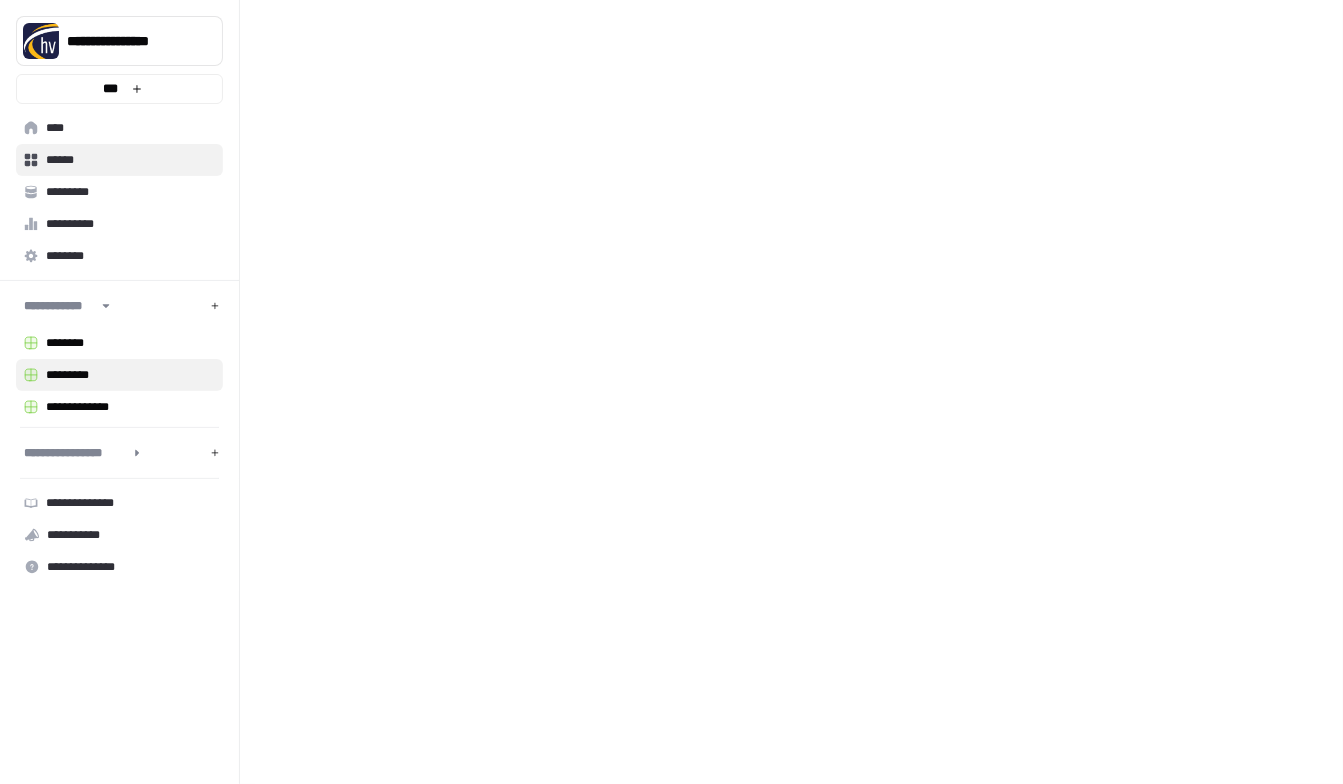 scroll, scrollTop: 0, scrollLeft: 0, axis: both 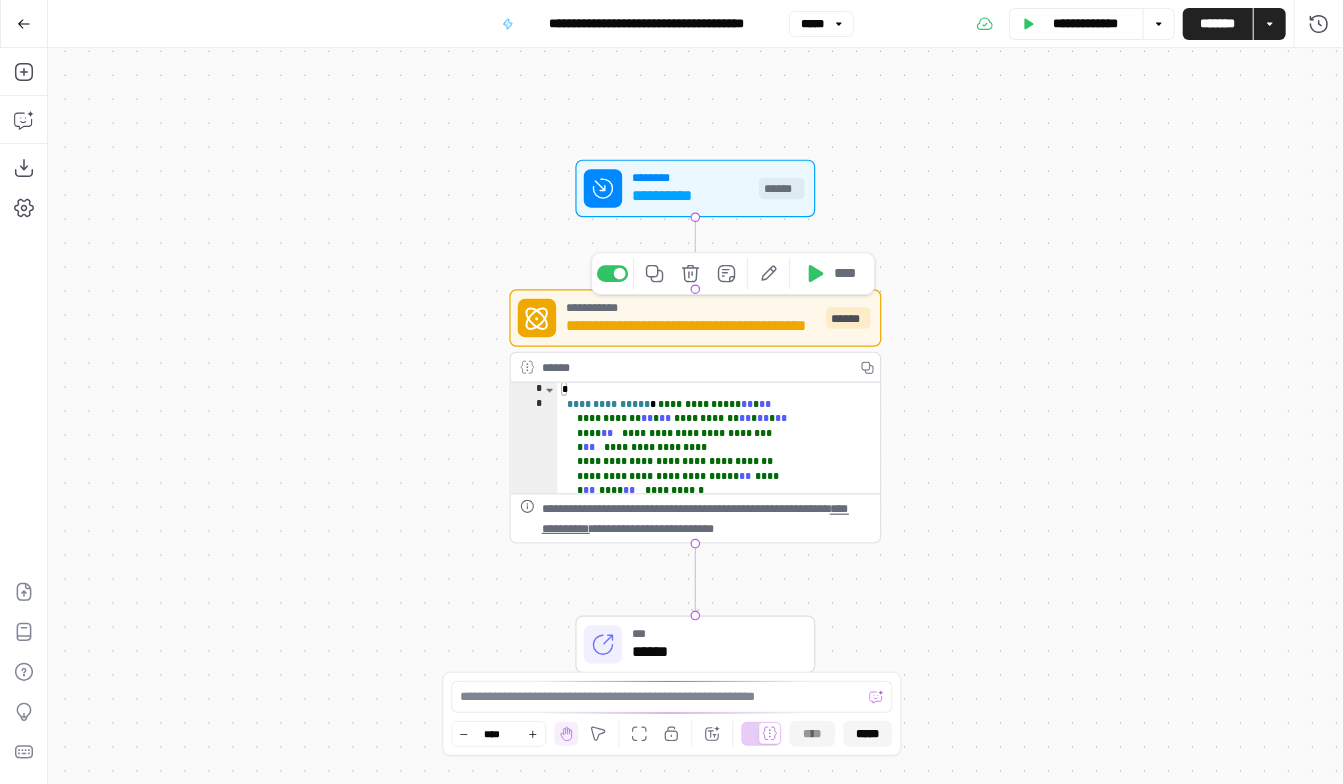 click on "**********" at bounding box center (691, 327) 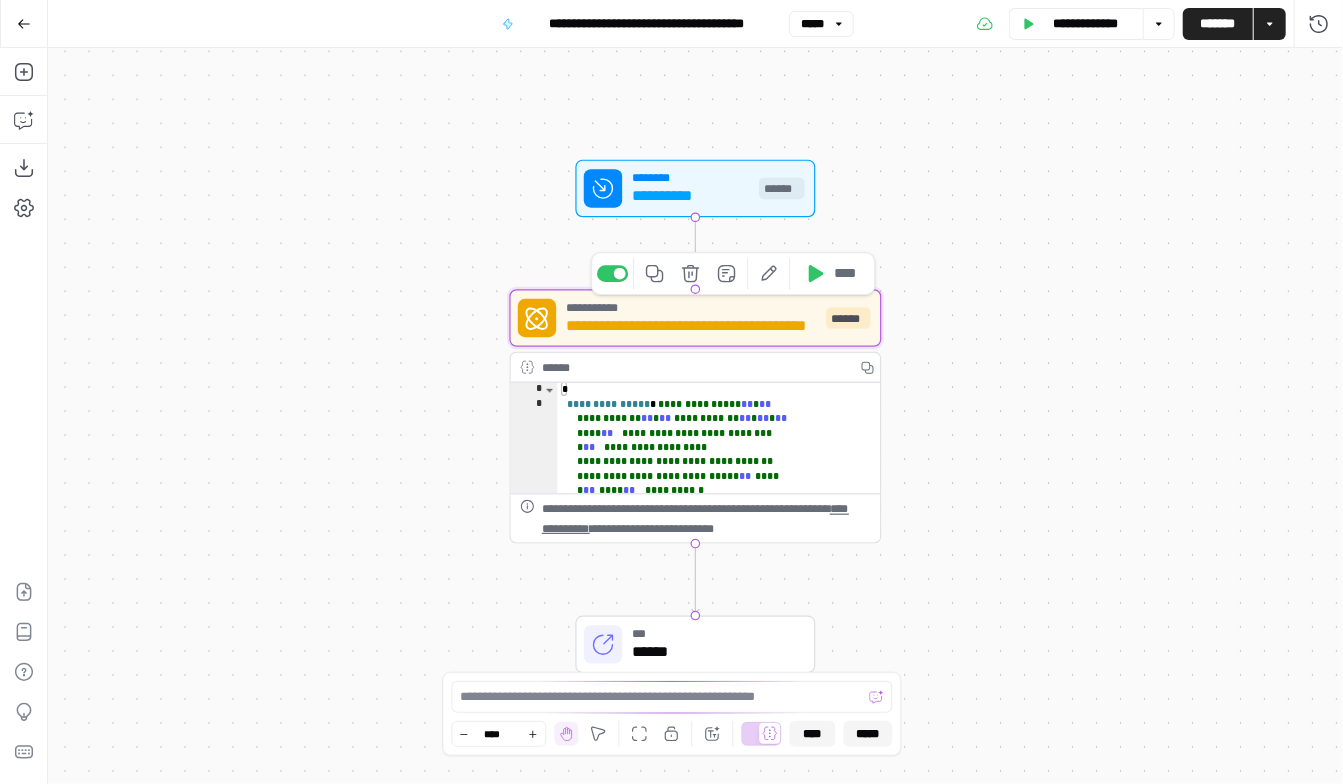 click on "**********" at bounding box center (691, 327) 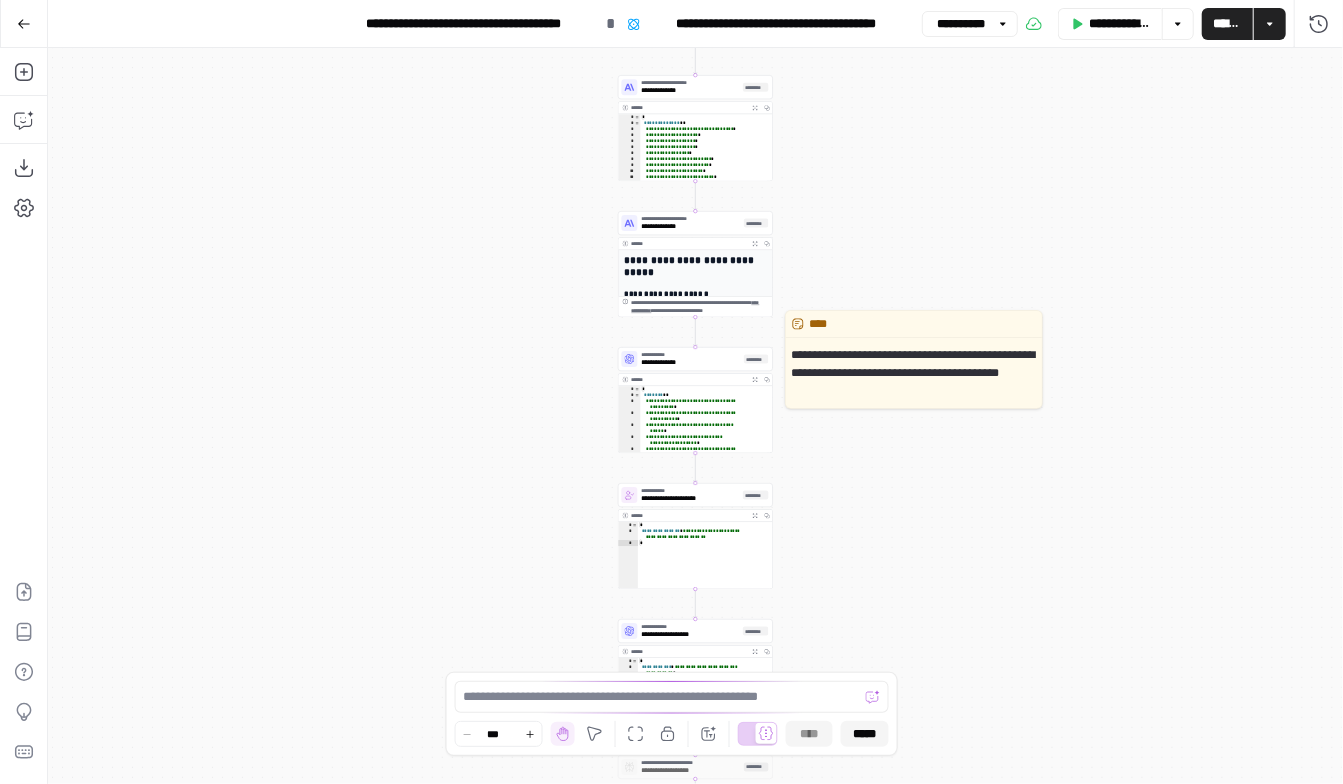 scroll, scrollTop: 5, scrollLeft: 0, axis: vertical 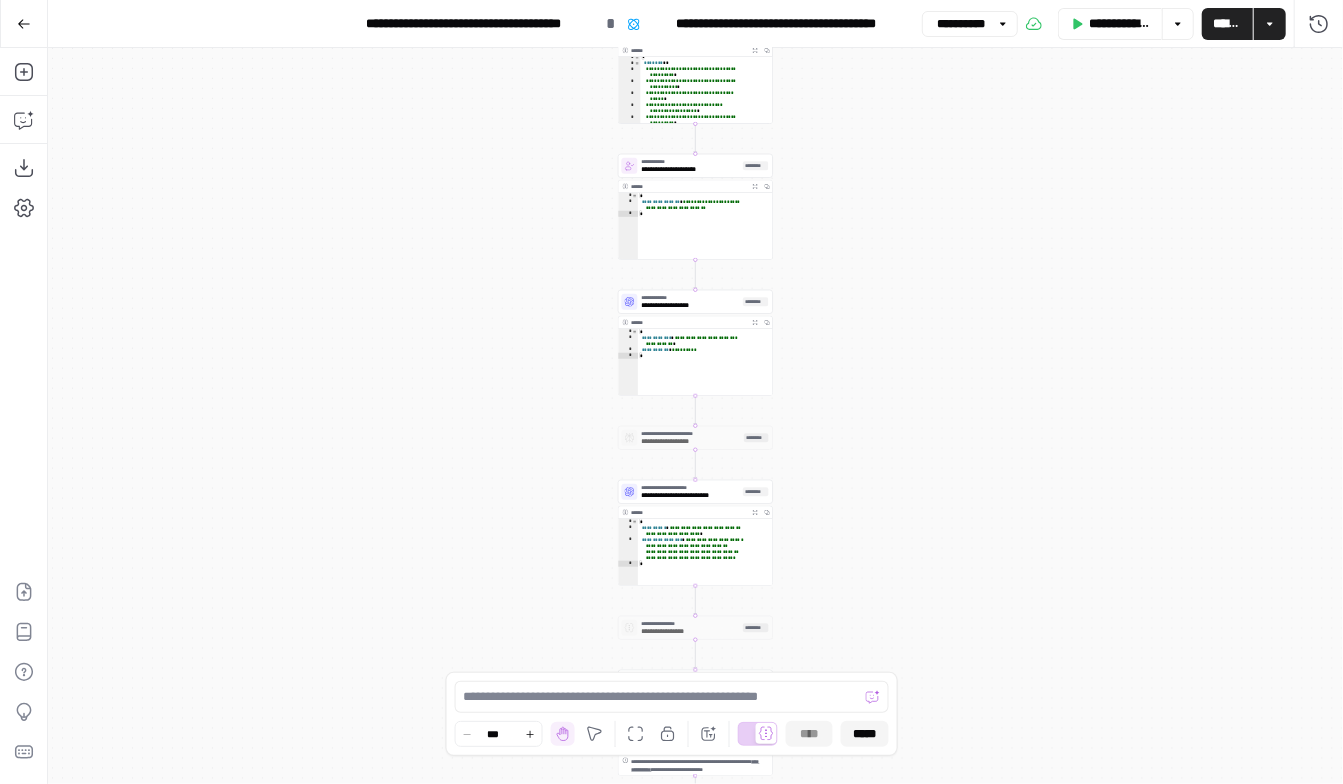type on "**********" 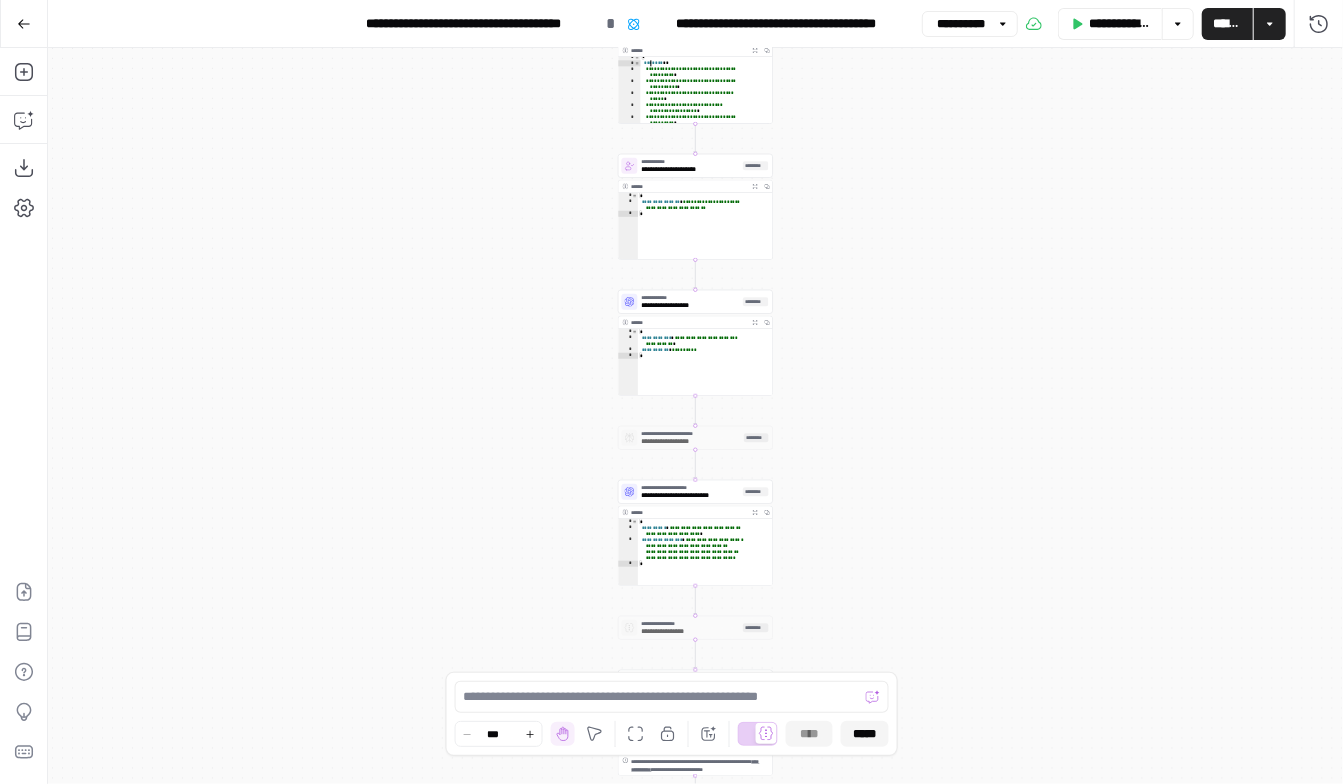 click on "**********" at bounding box center [705, 97] 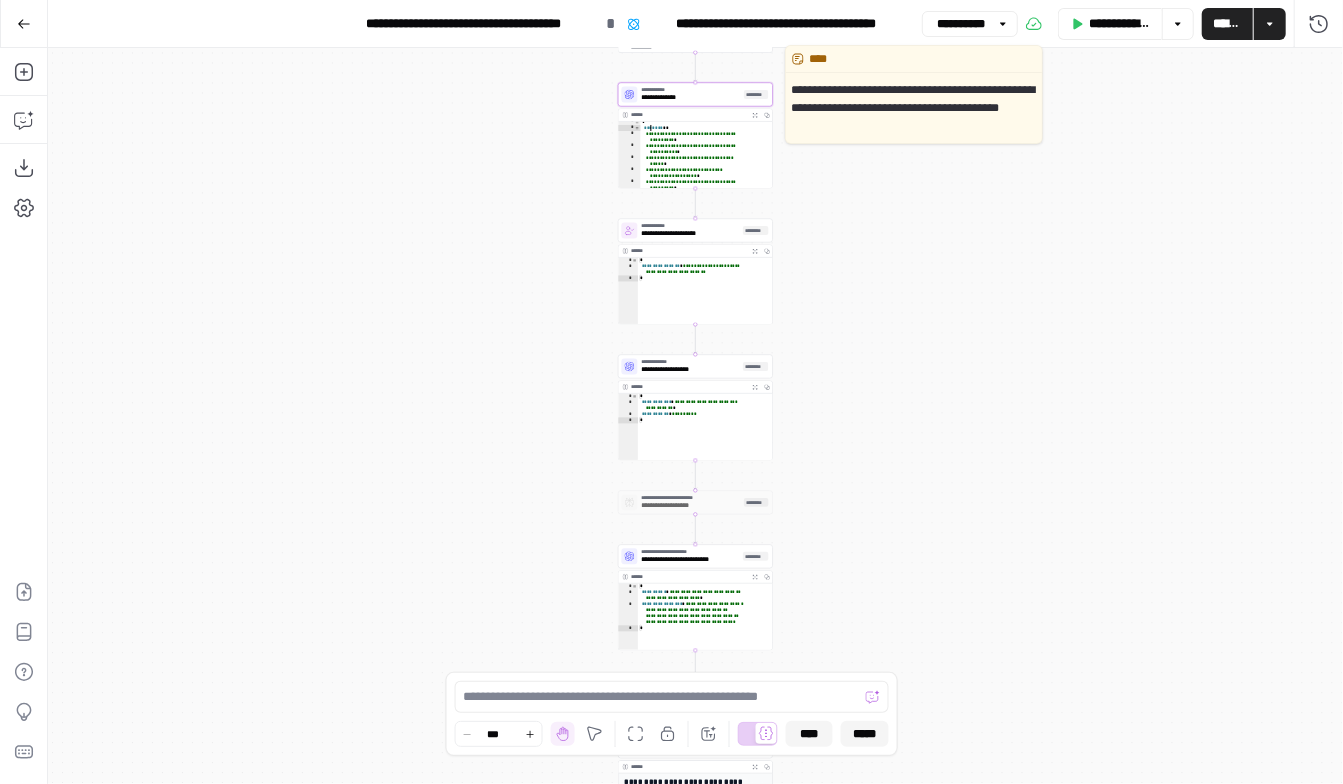 click on "**********" at bounding box center (691, 90) 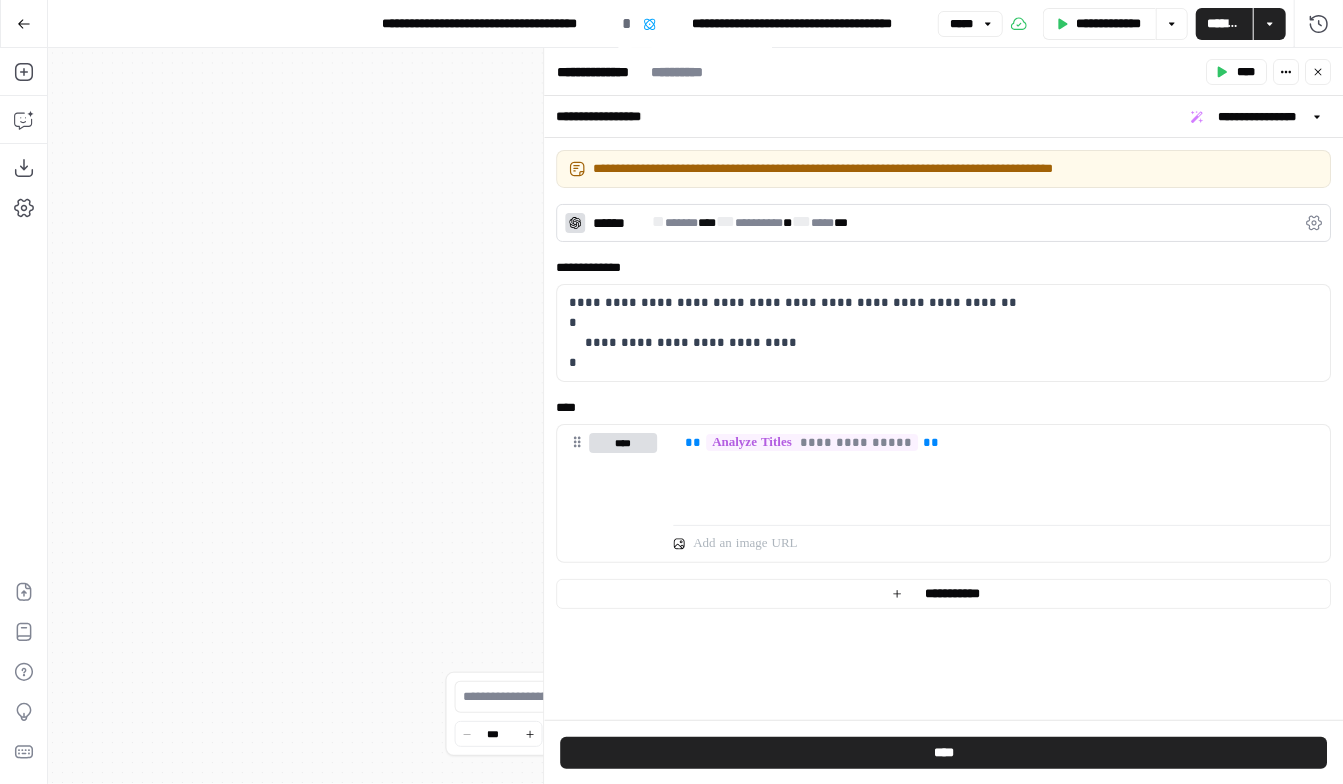click 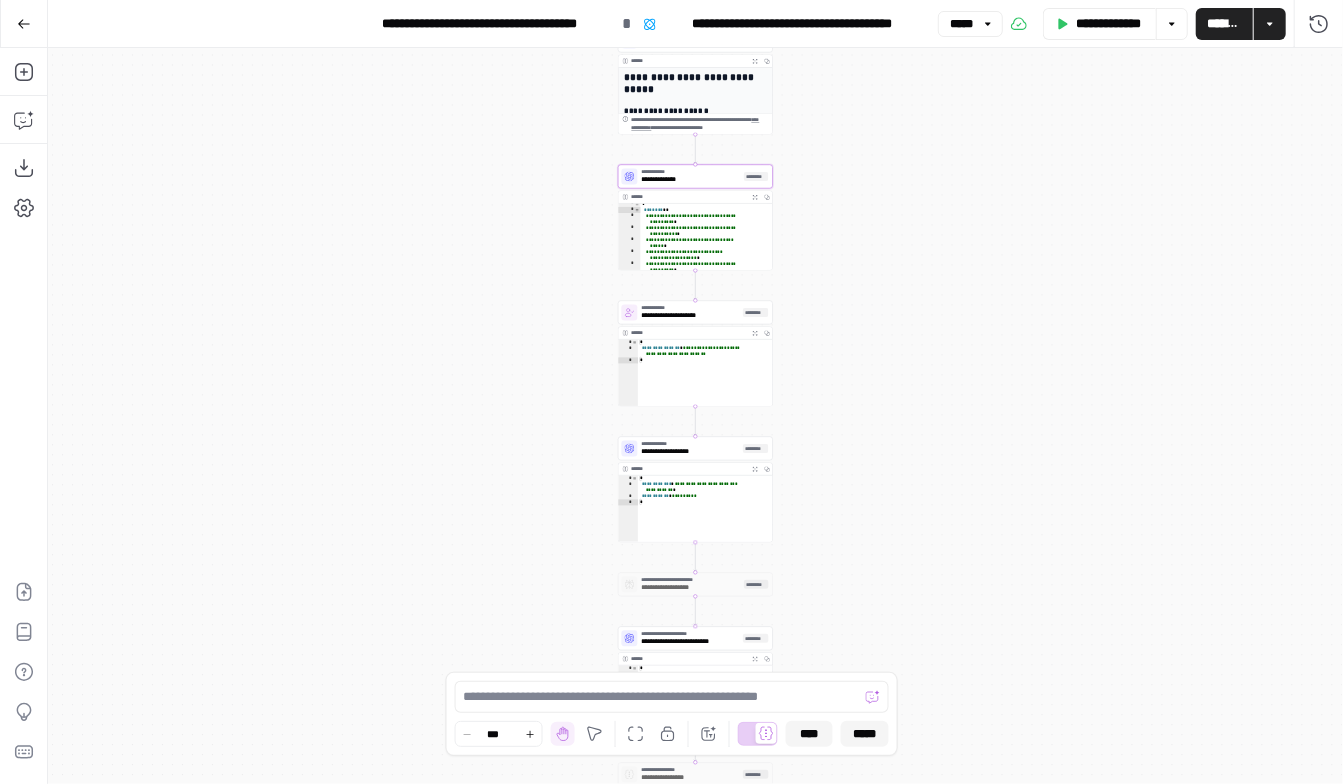 click on "**********" at bounding box center [694, 84] 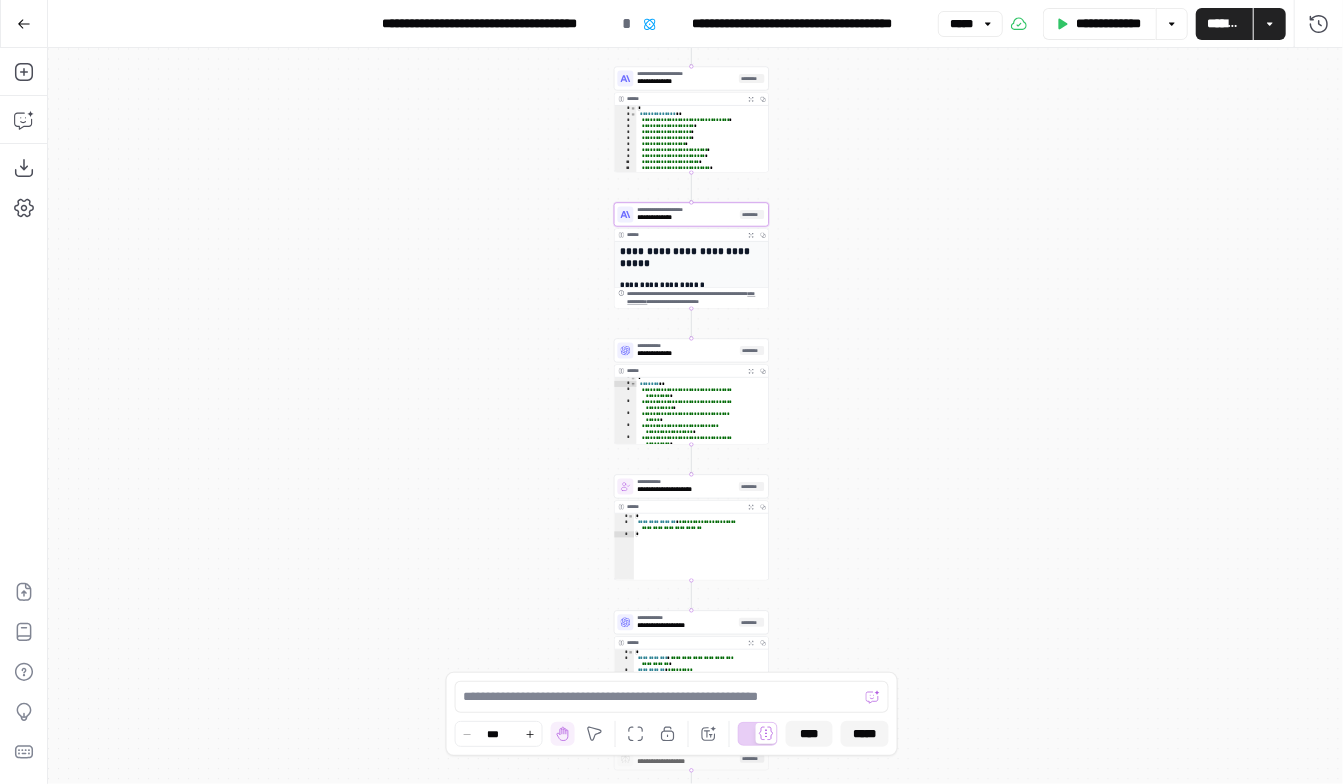 drag, startPoint x: 823, startPoint y: 113, endPoint x: 818, endPoint y: 311, distance: 198.06313 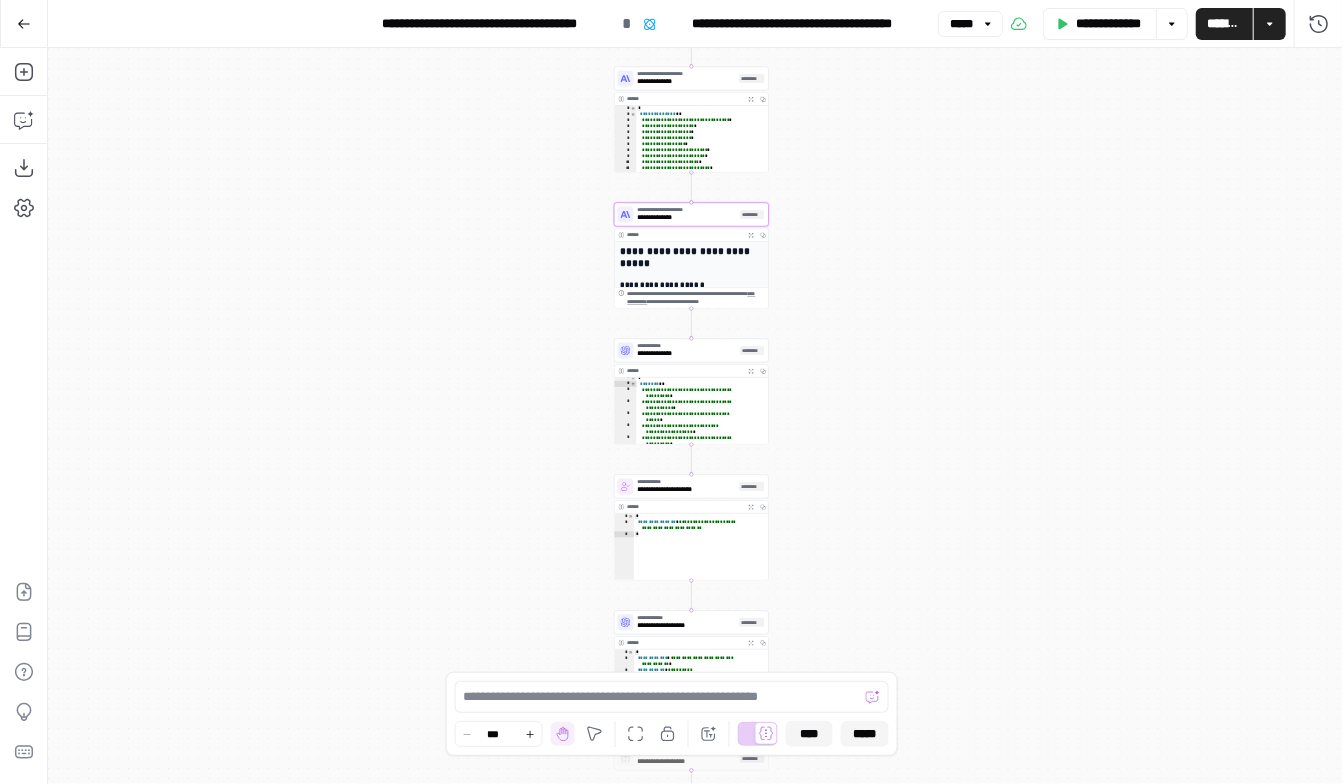 click on "**********" at bounding box center [695, 416] 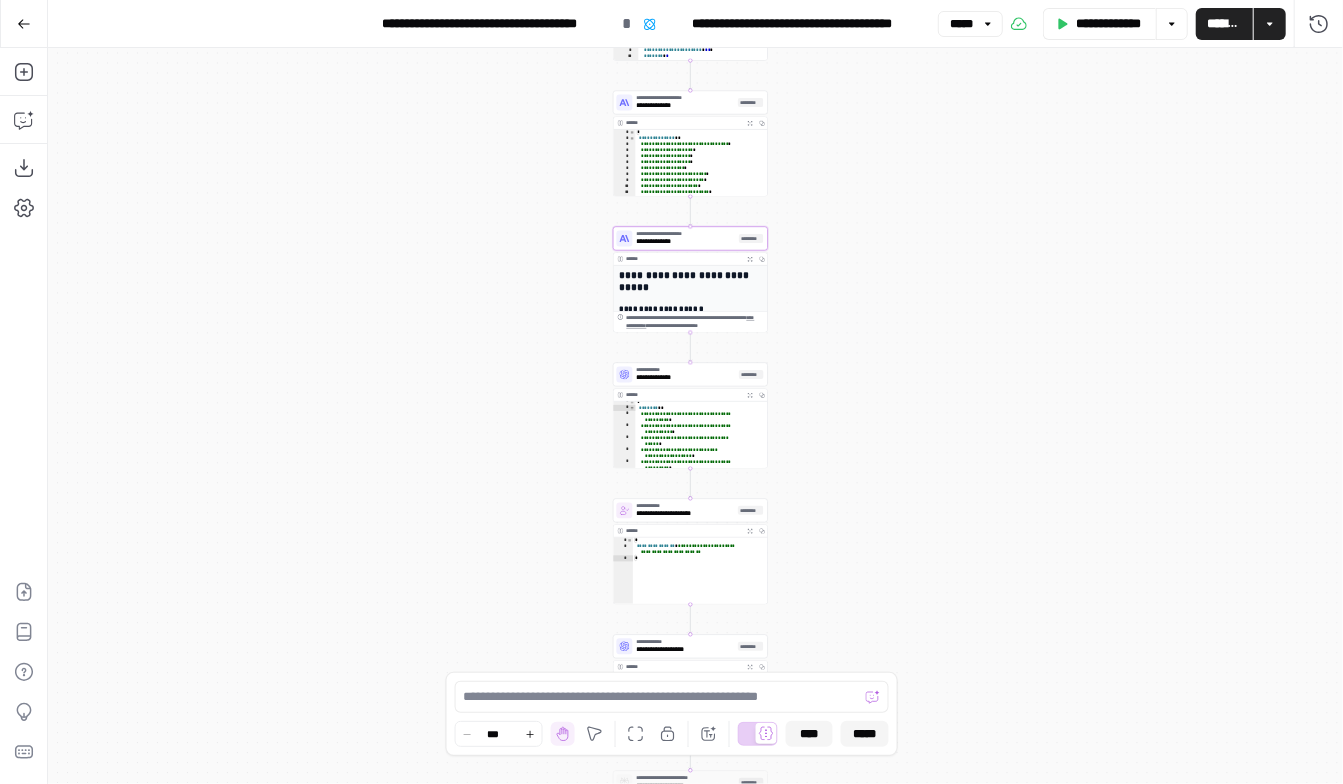 click on "**********" at bounding box center [686, 234] 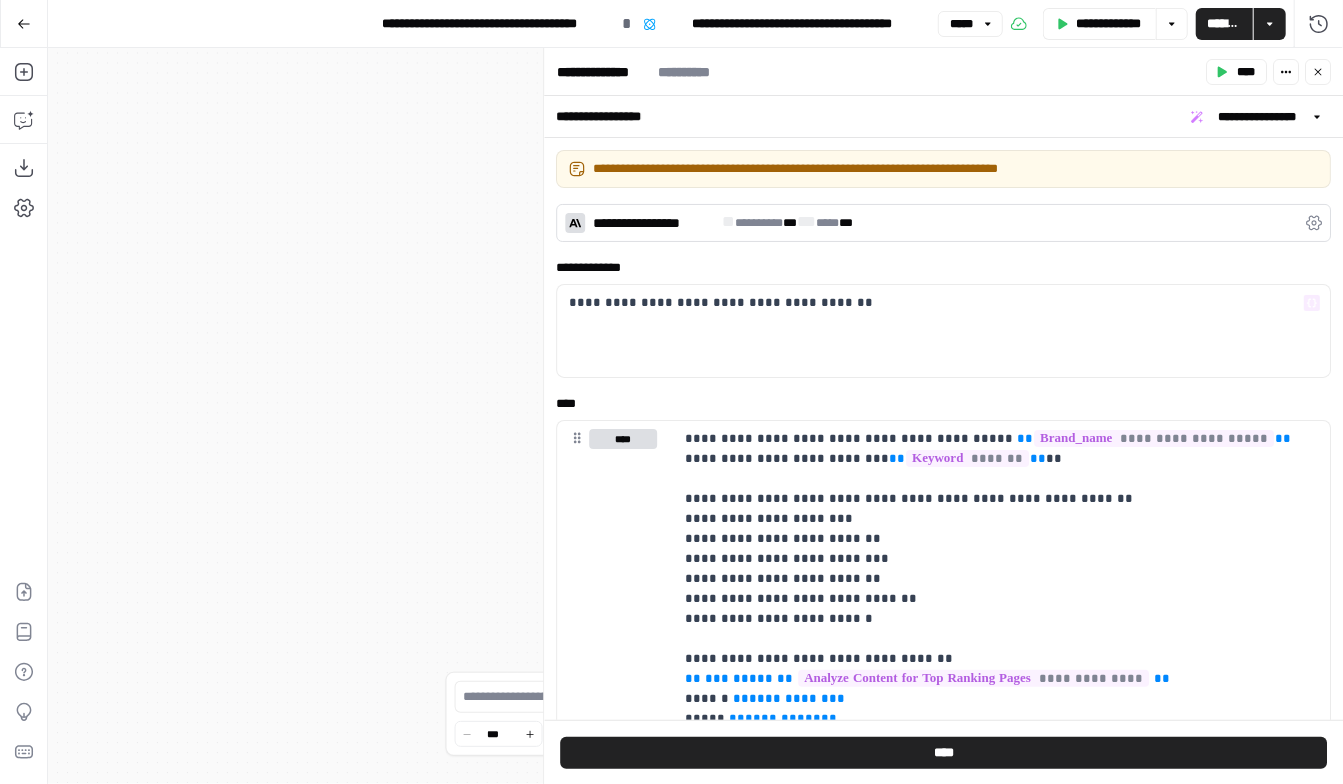 scroll, scrollTop: 25, scrollLeft: 0, axis: vertical 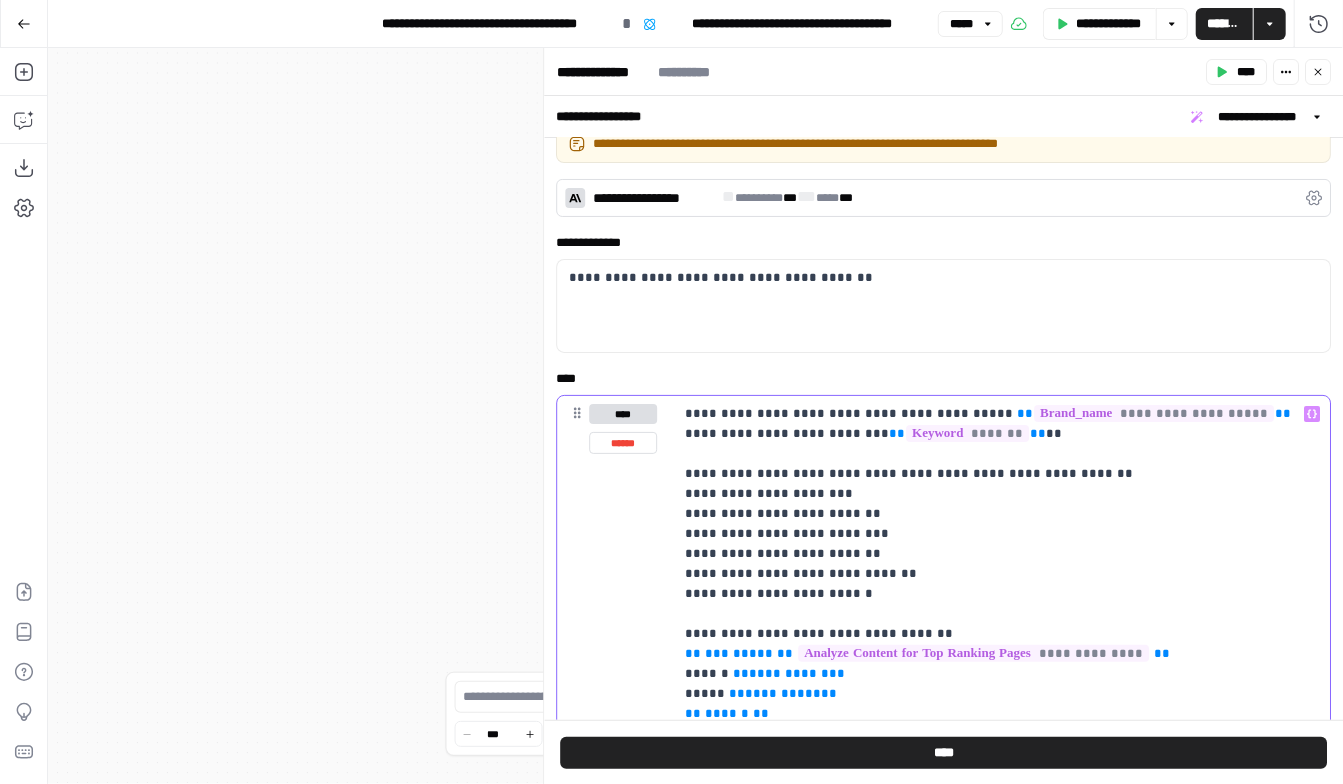 click on "**********" at bounding box center [996, 714] 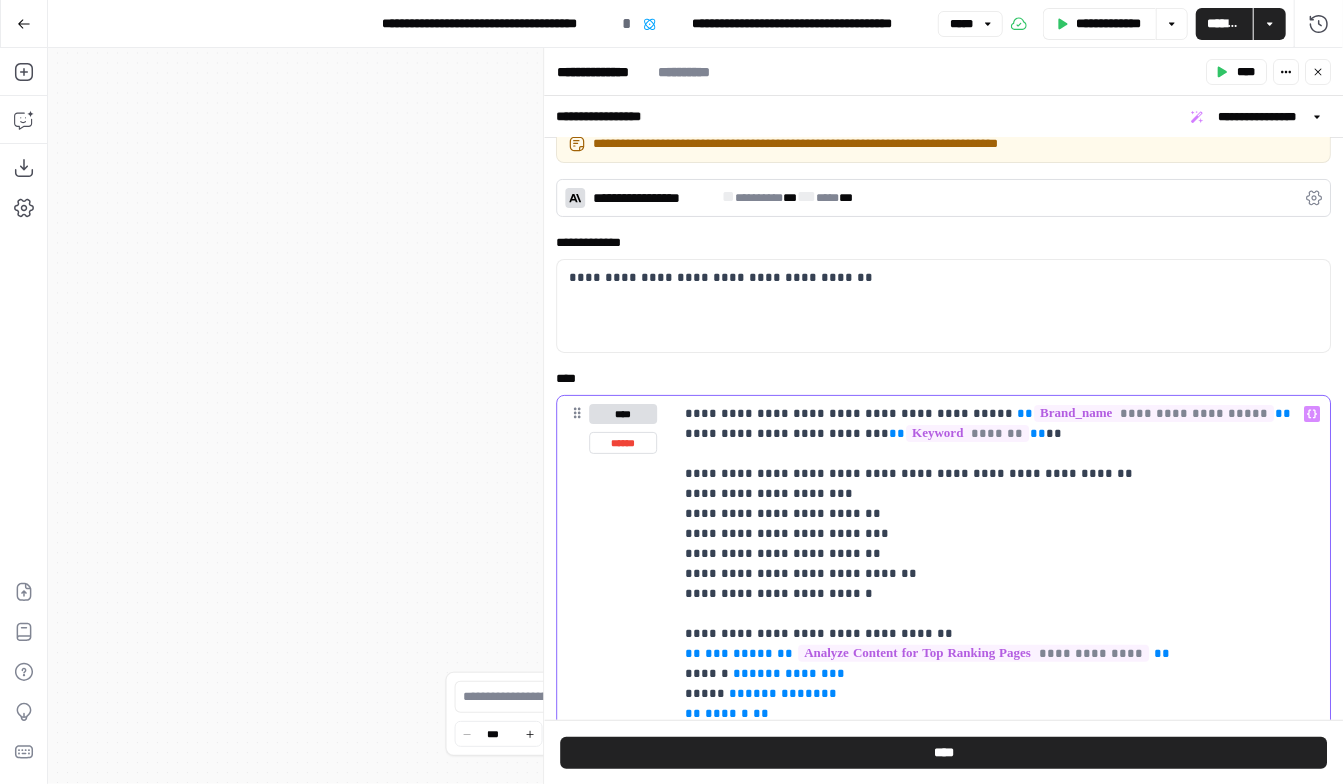 click on "**********" at bounding box center (996, 714) 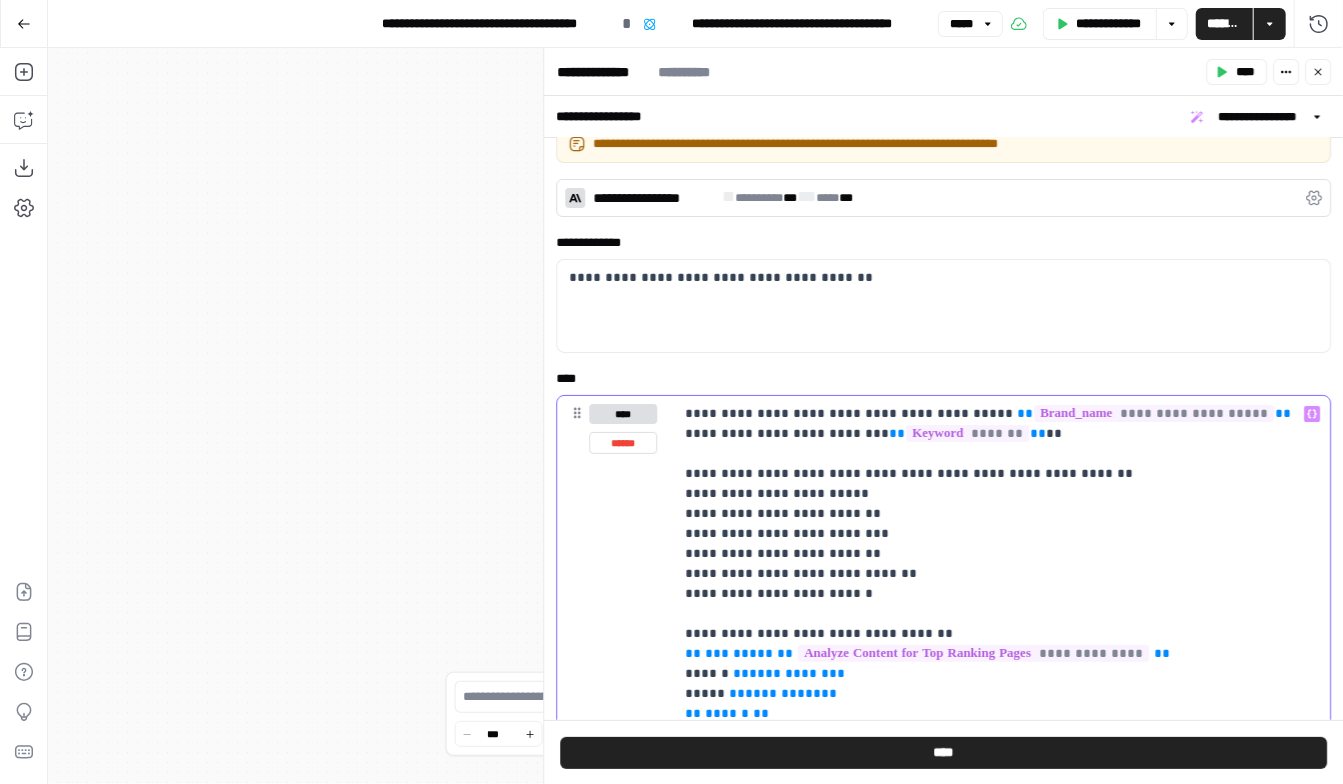 type 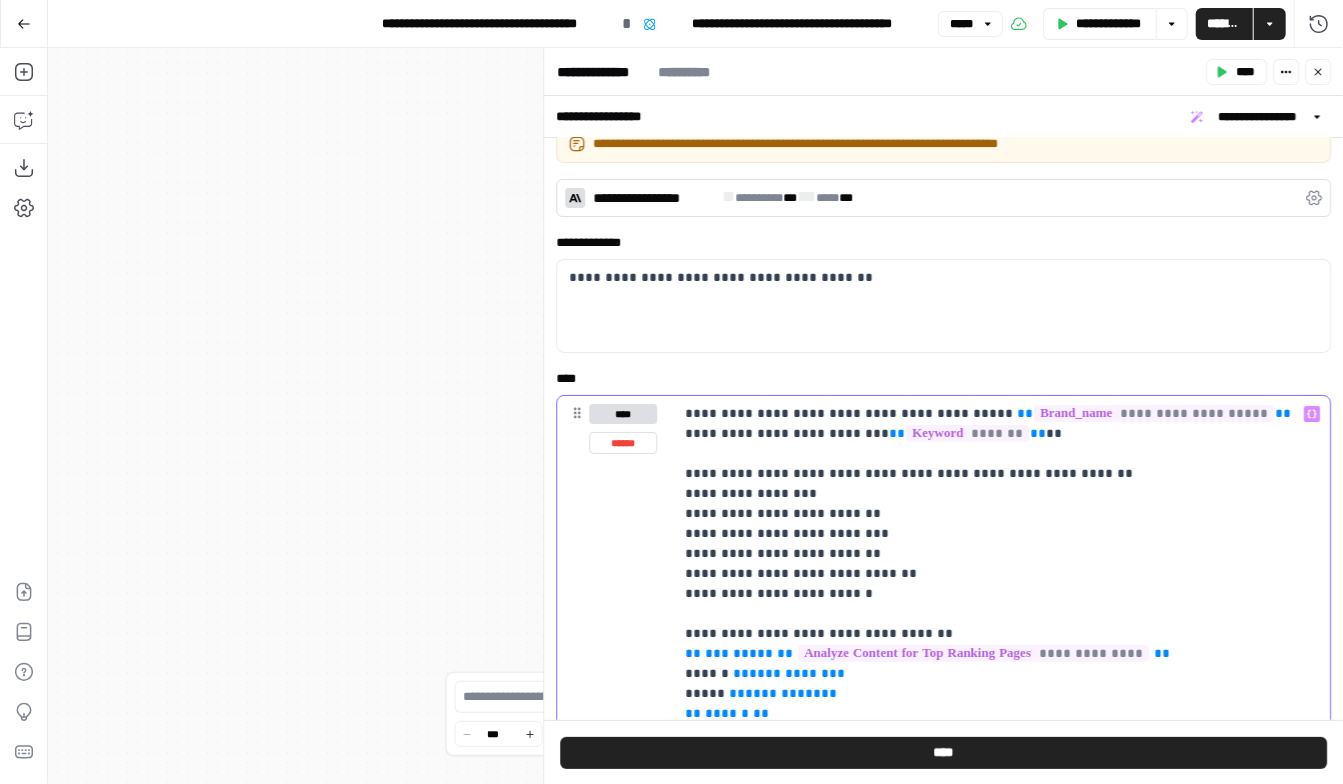 click on "**********" at bounding box center (996, 714) 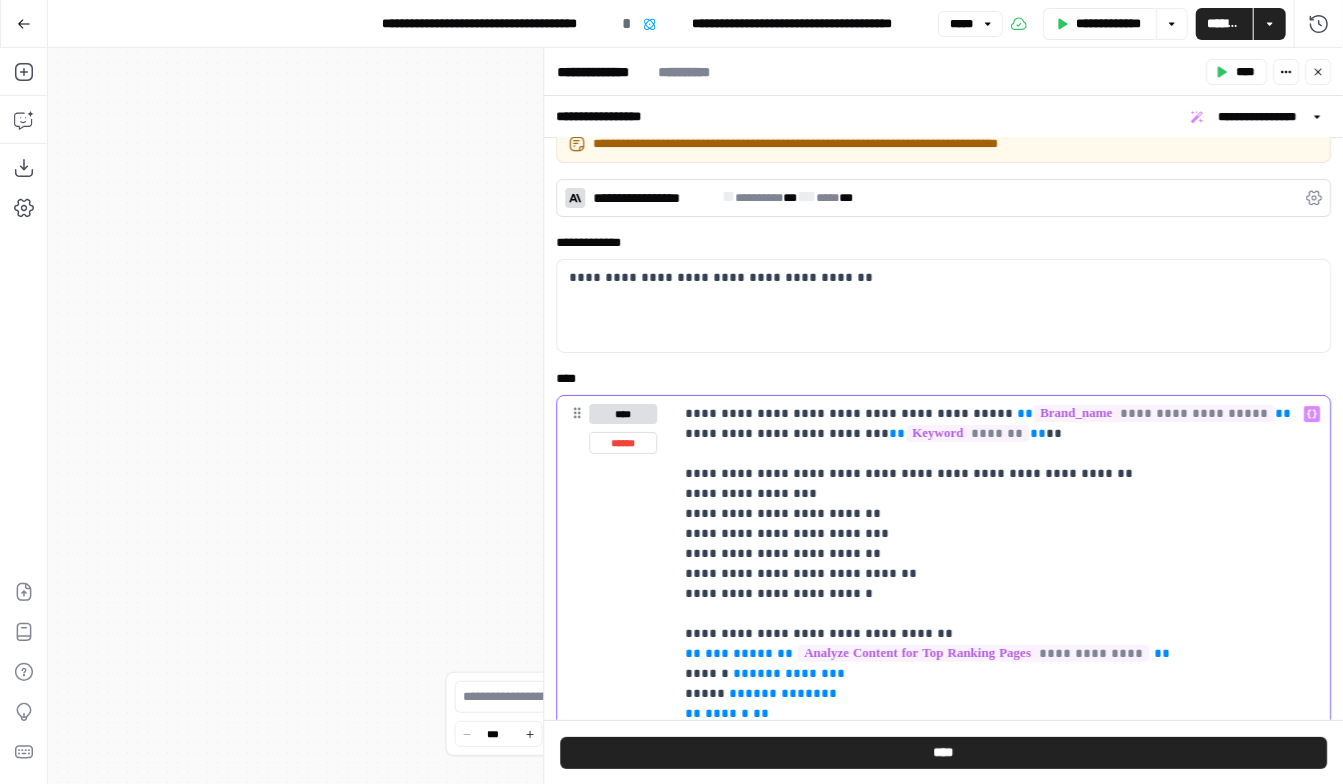 drag, startPoint x: 730, startPoint y: 496, endPoint x: 704, endPoint y: 493, distance: 26.172504 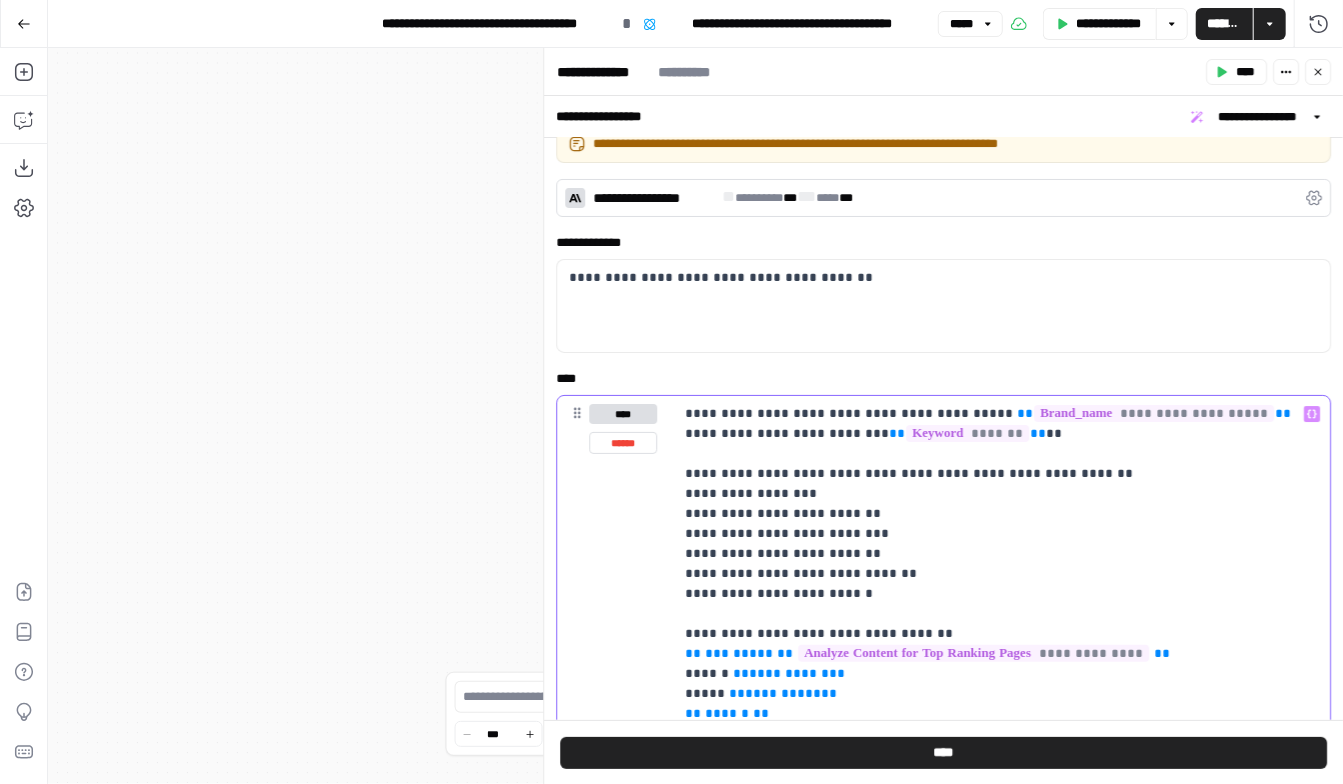 click on "**********" at bounding box center (996, 714) 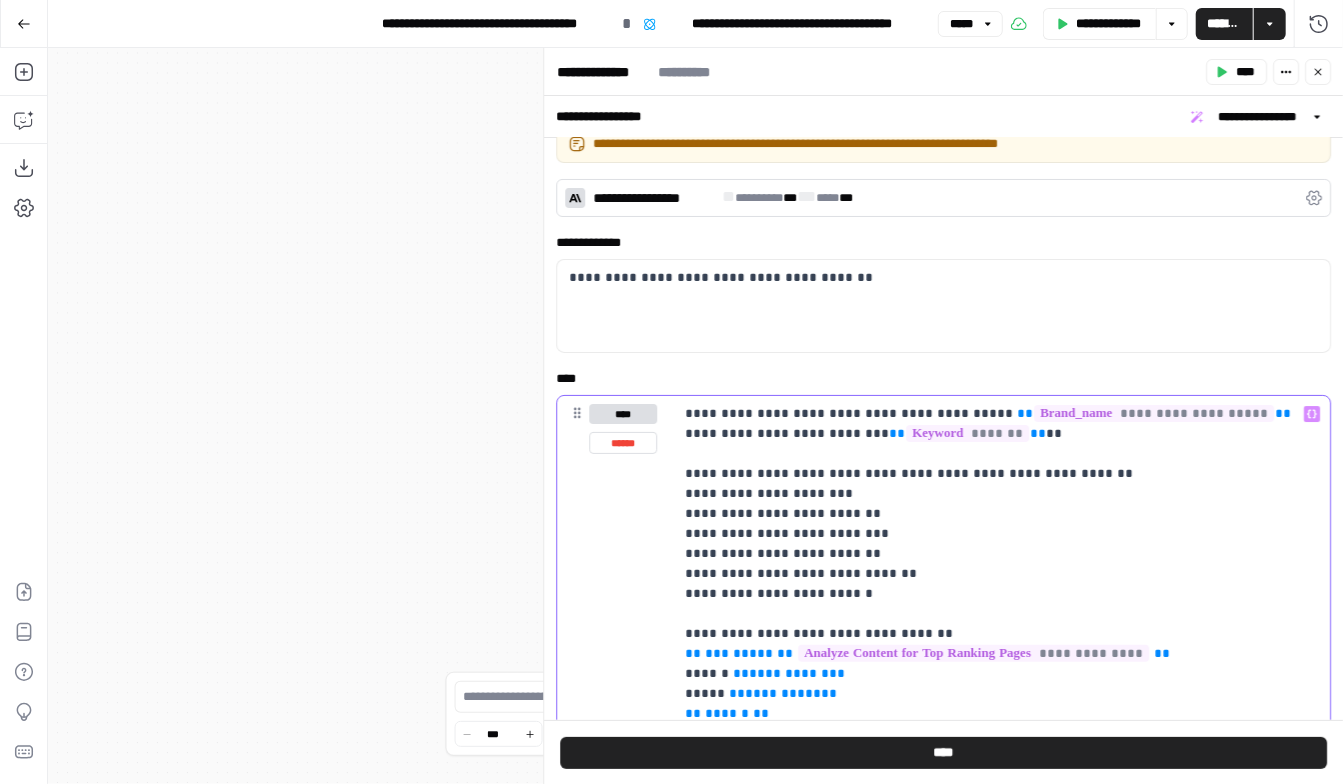 click on "**********" at bounding box center (996, 714) 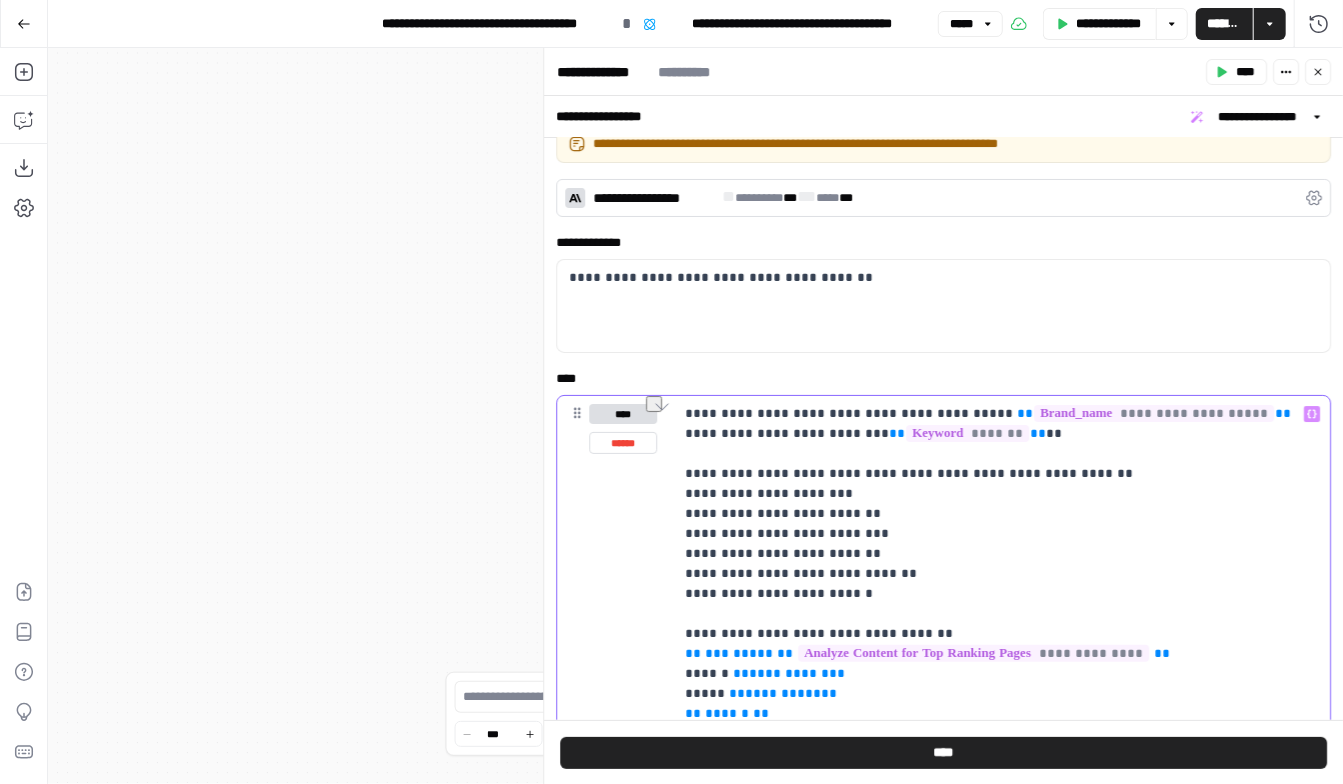 drag, startPoint x: 836, startPoint y: 534, endPoint x: 703, endPoint y: 539, distance: 133.09395 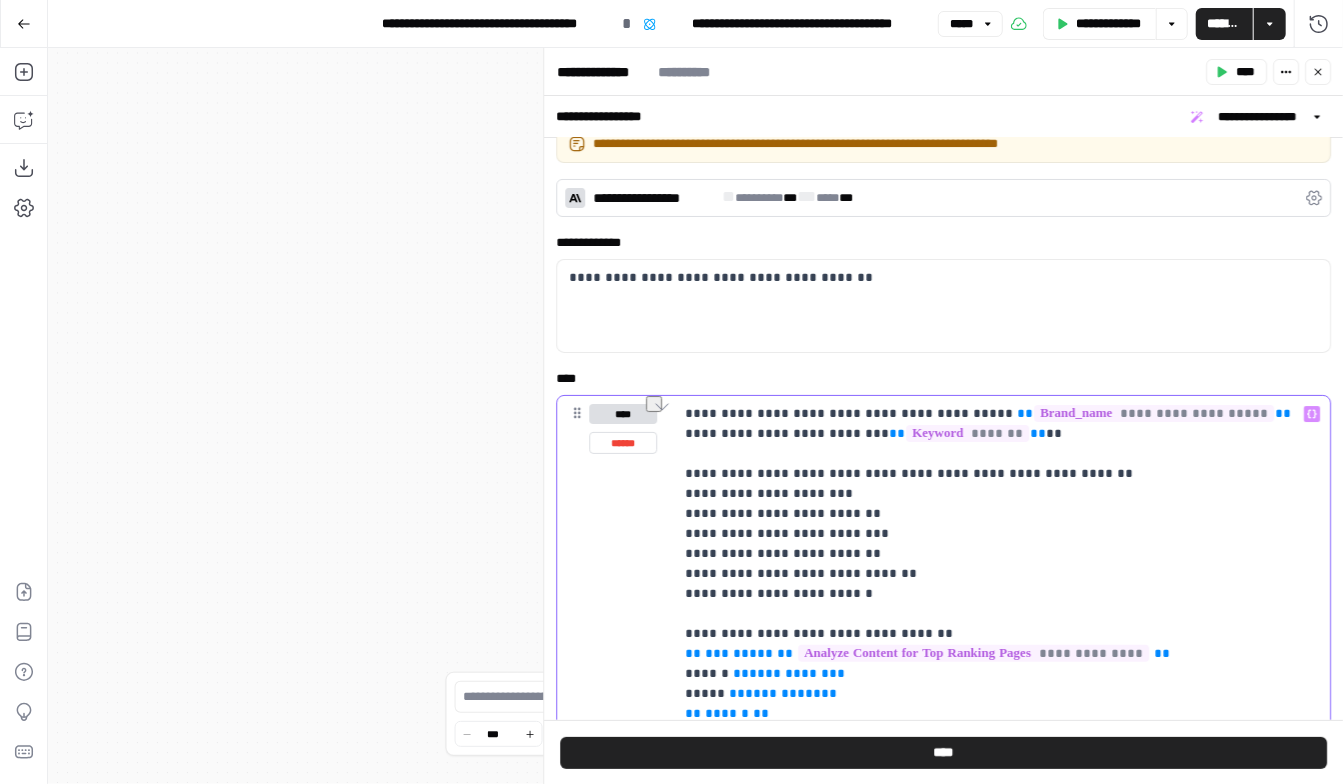 click on "**********" at bounding box center [996, 714] 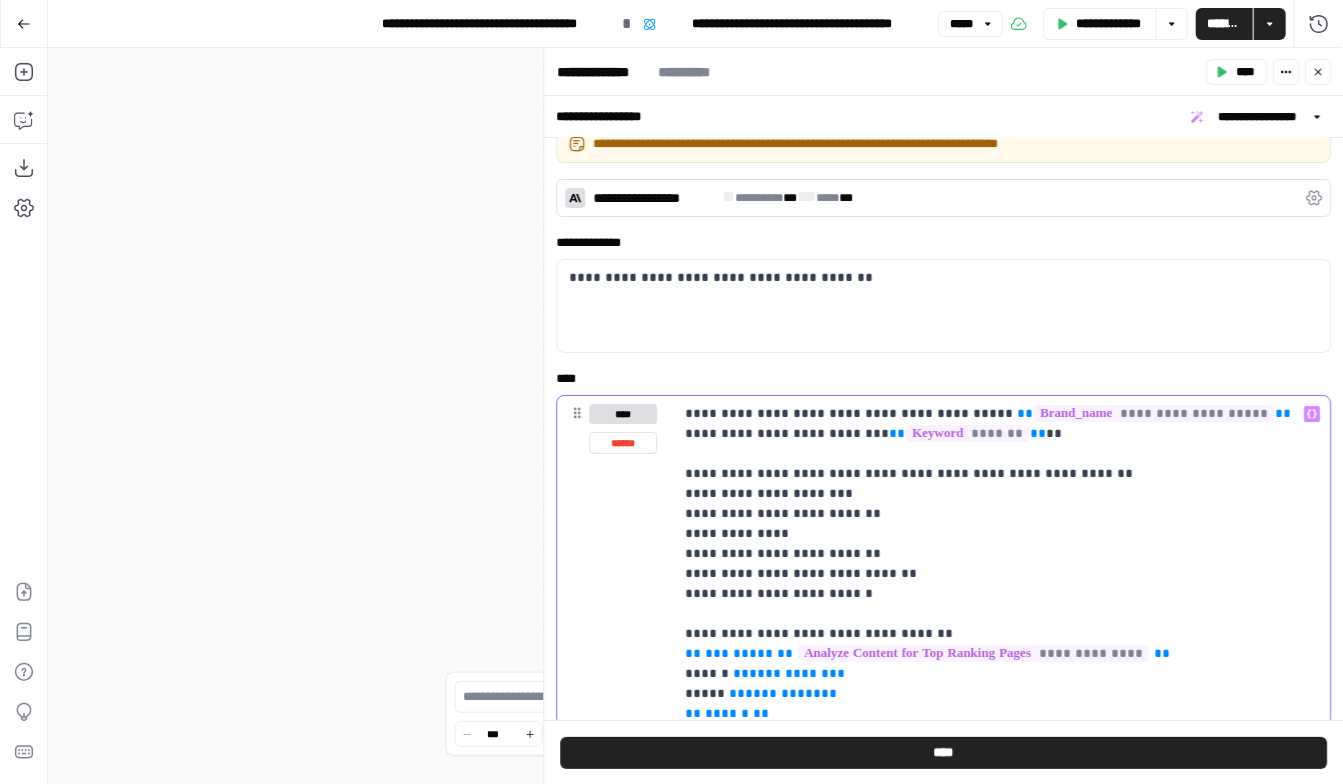 scroll, scrollTop: 34, scrollLeft: 0, axis: vertical 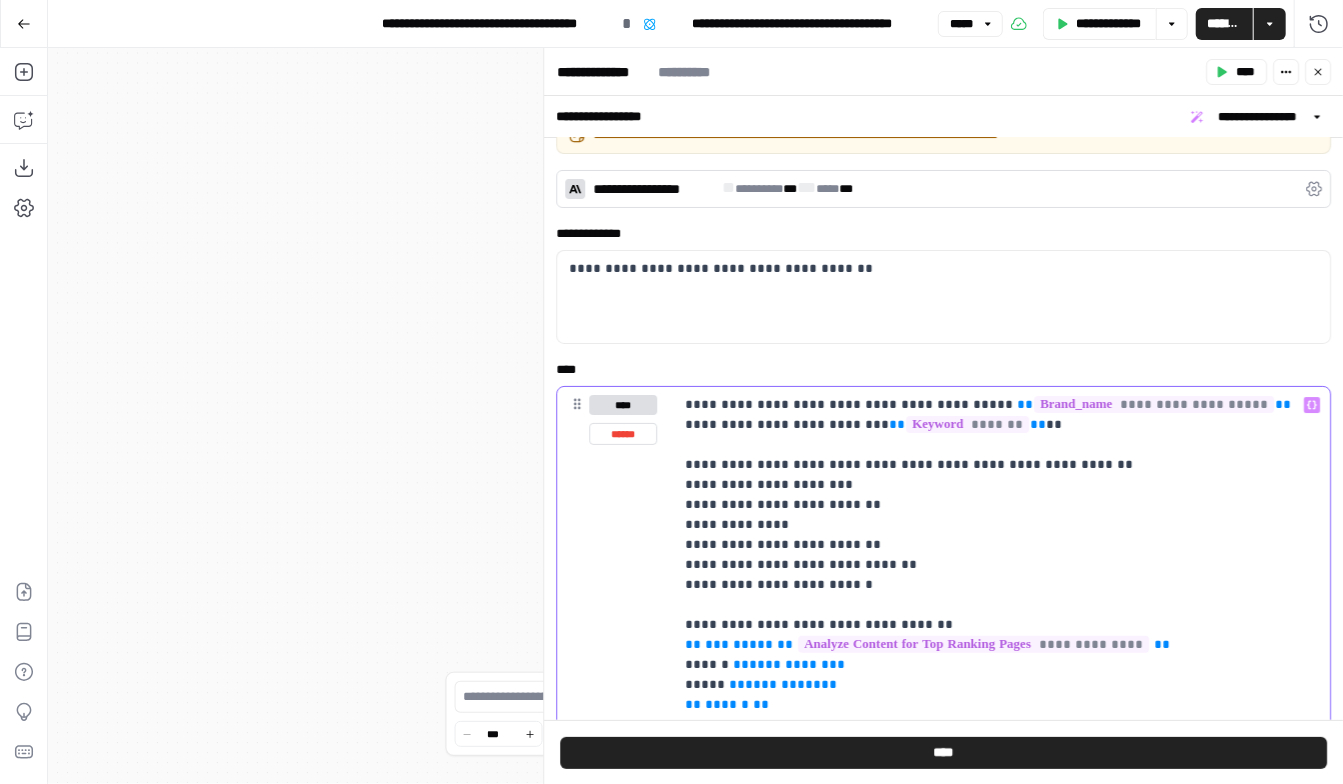 drag, startPoint x: 907, startPoint y: 599, endPoint x: 897, endPoint y: 590, distance: 13.453624 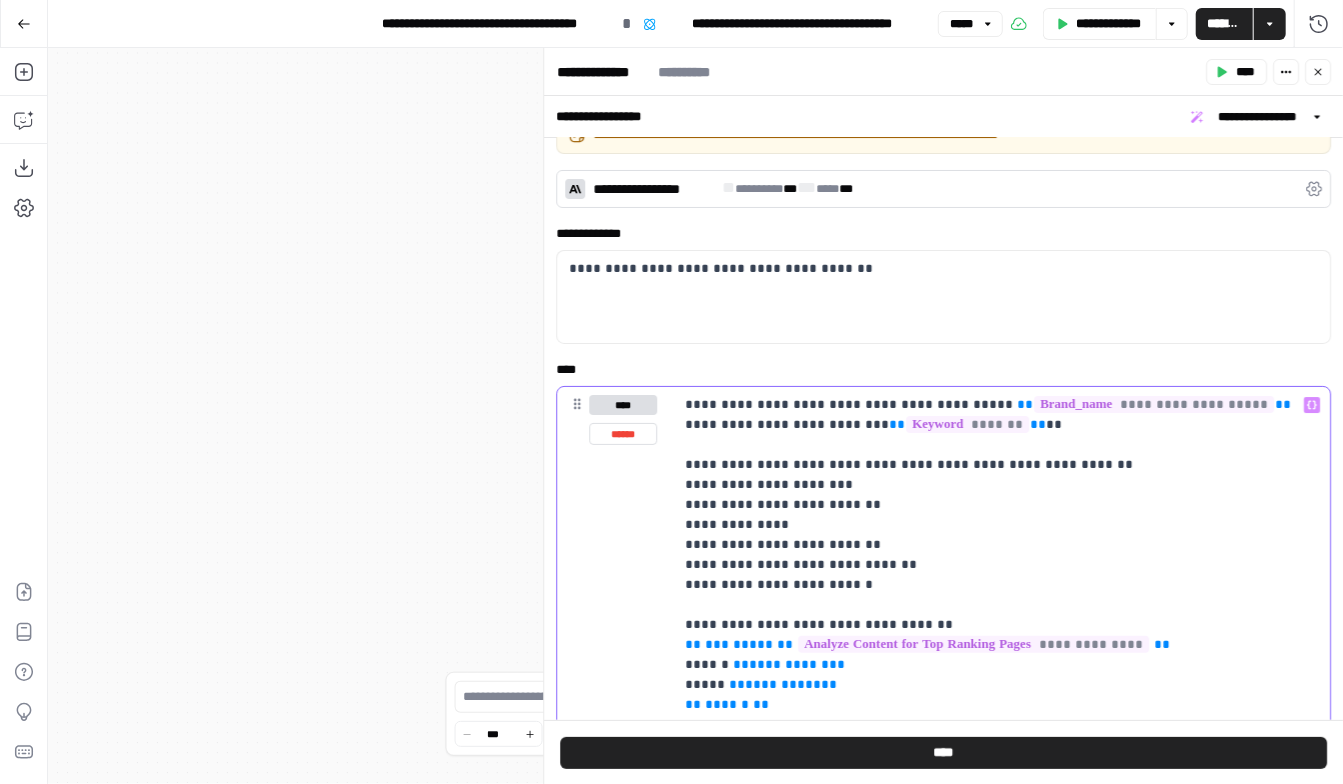 click on "**********" at bounding box center (996, 705) 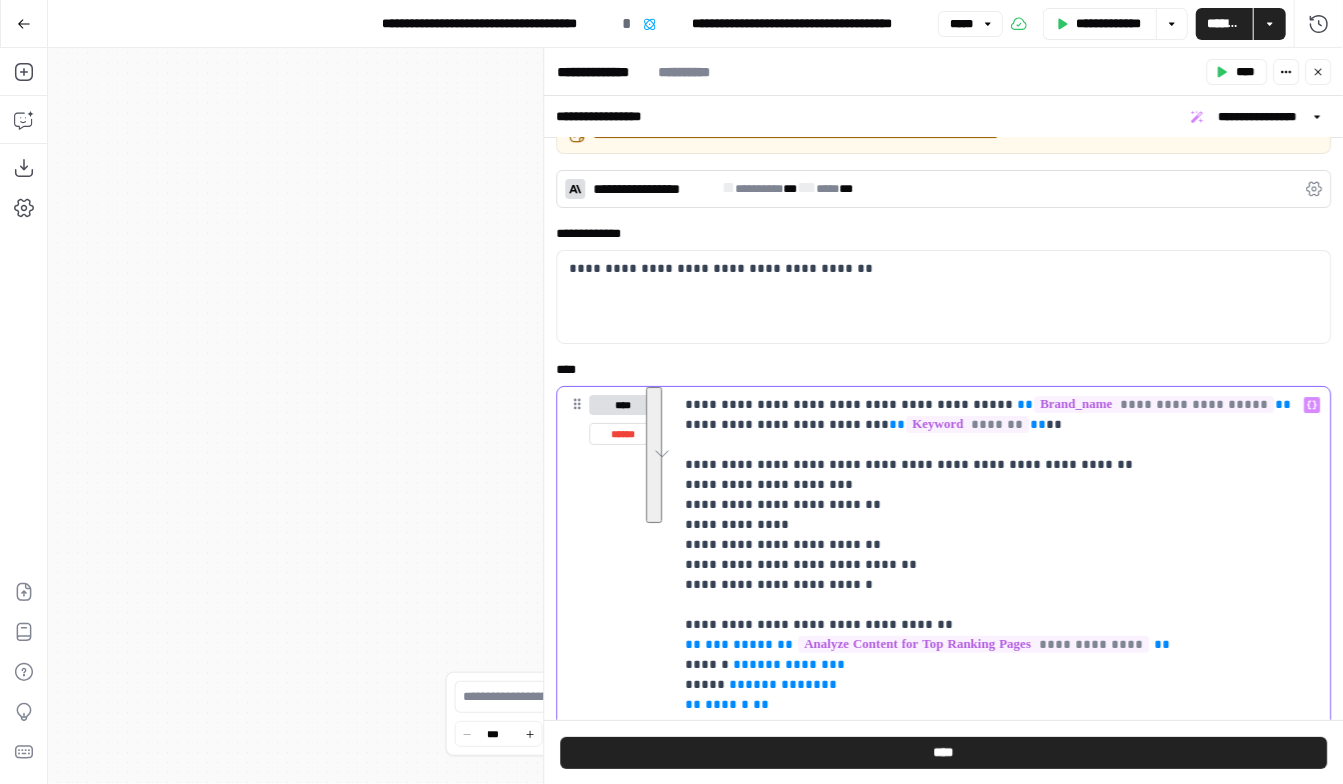 drag, startPoint x: 893, startPoint y: 585, endPoint x: 678, endPoint y: 445, distance: 256.56384 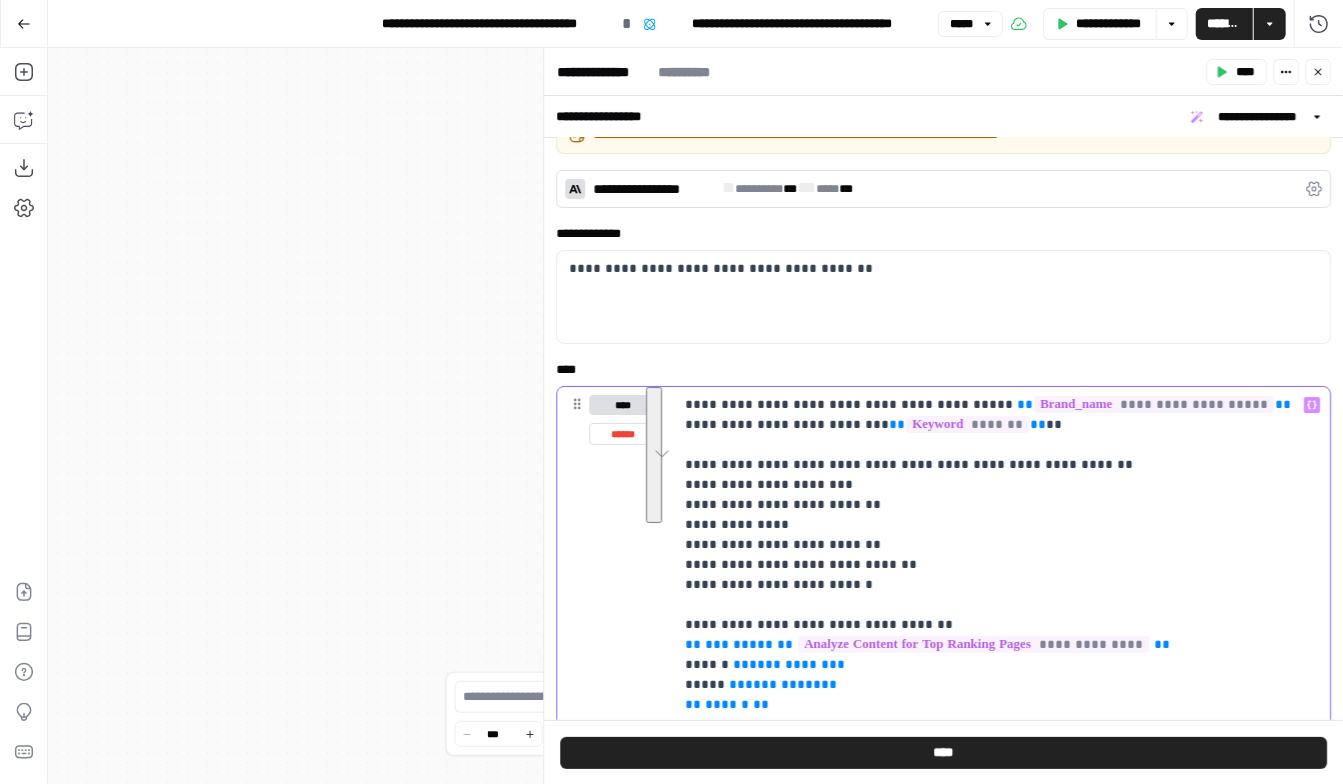 click on "**********" at bounding box center (1001, 705) 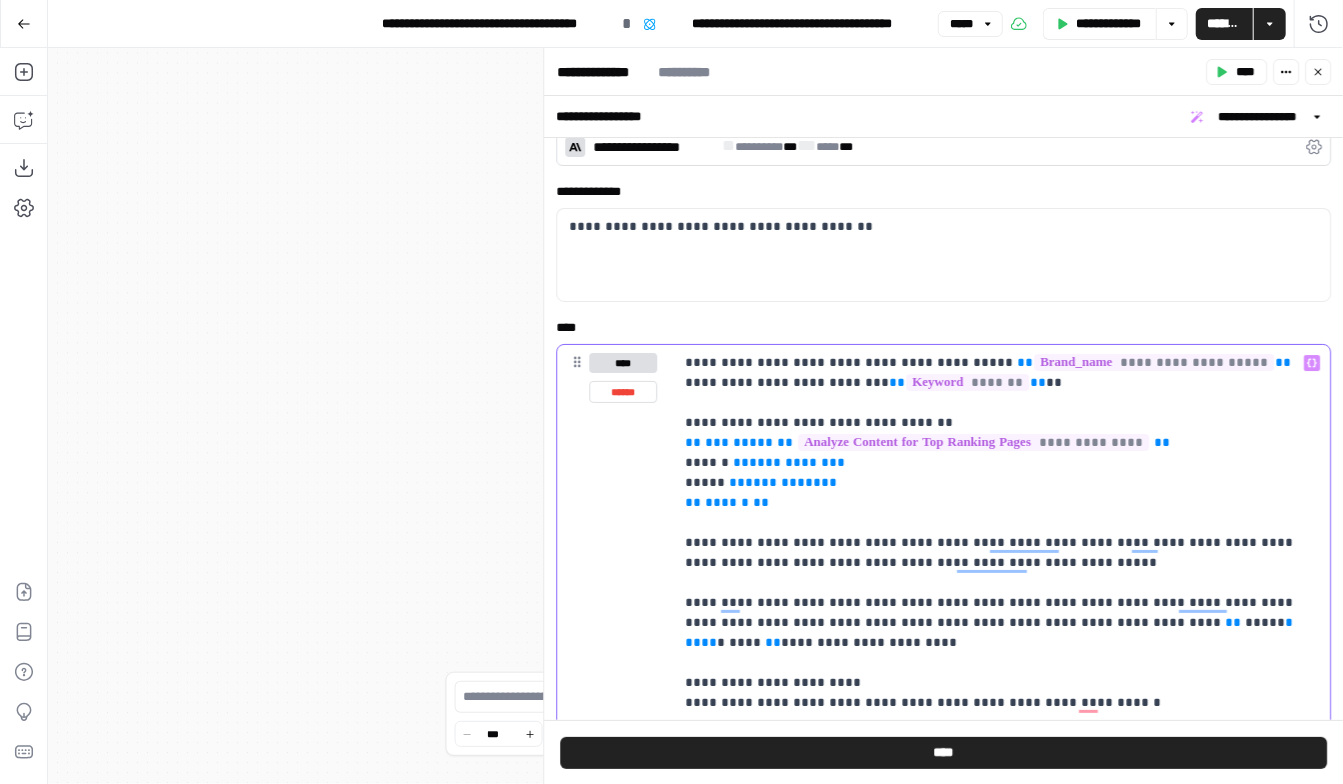 scroll, scrollTop: 94, scrollLeft: 0, axis: vertical 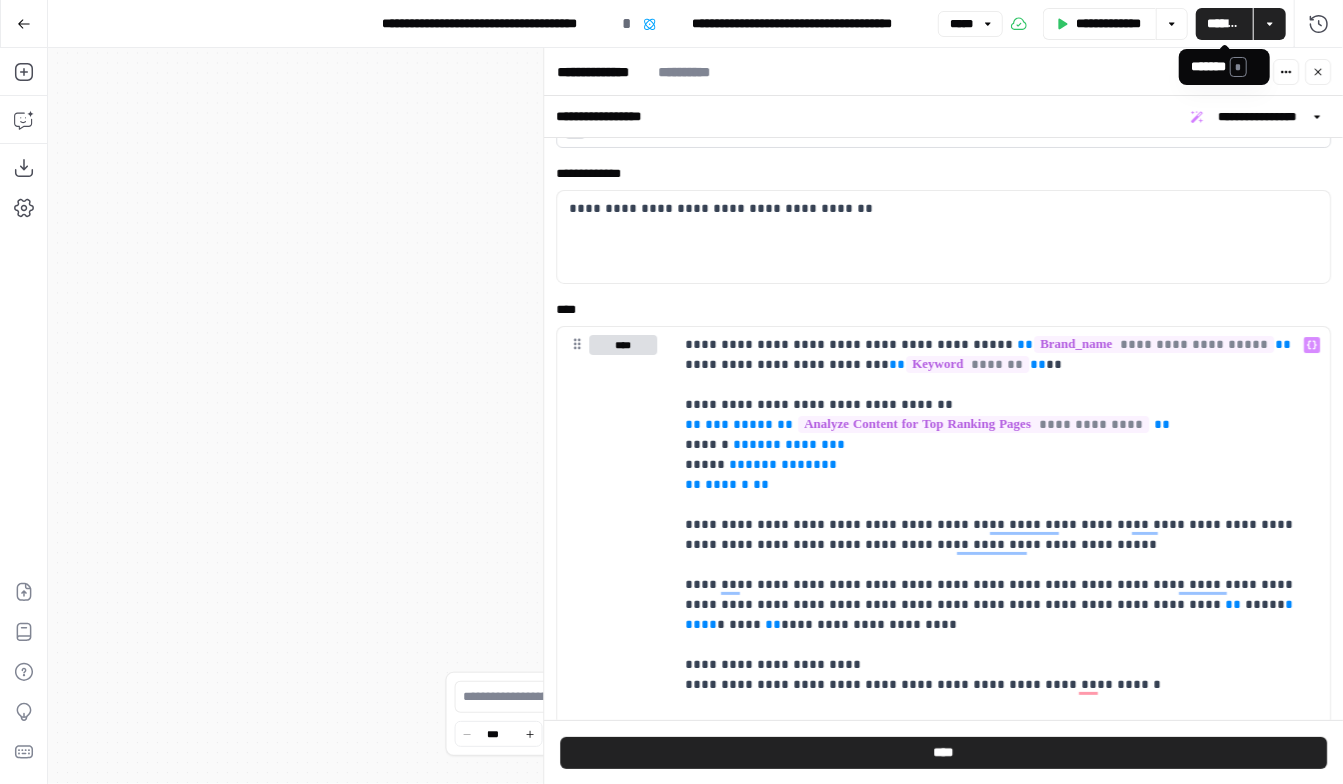 click on "*******" at bounding box center (1225, 24) 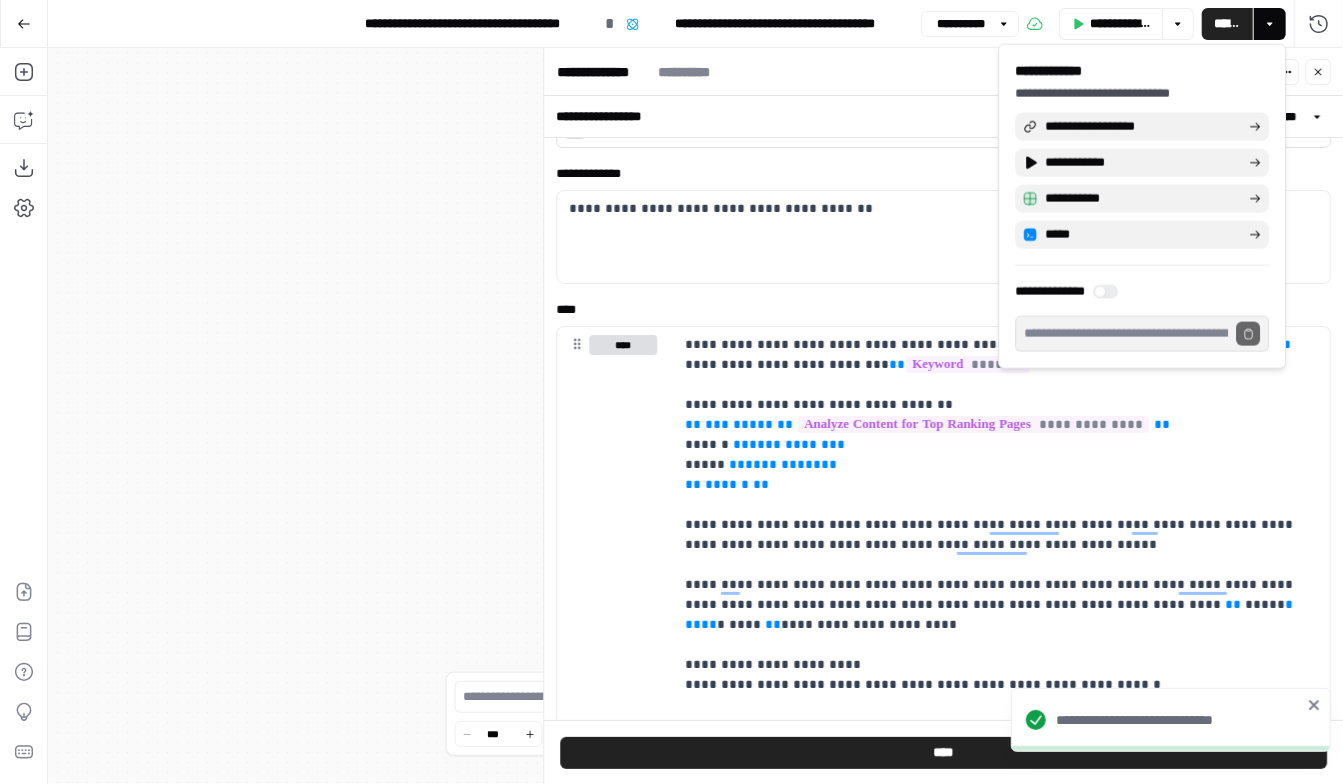 click on "*******" at bounding box center [24, 24] 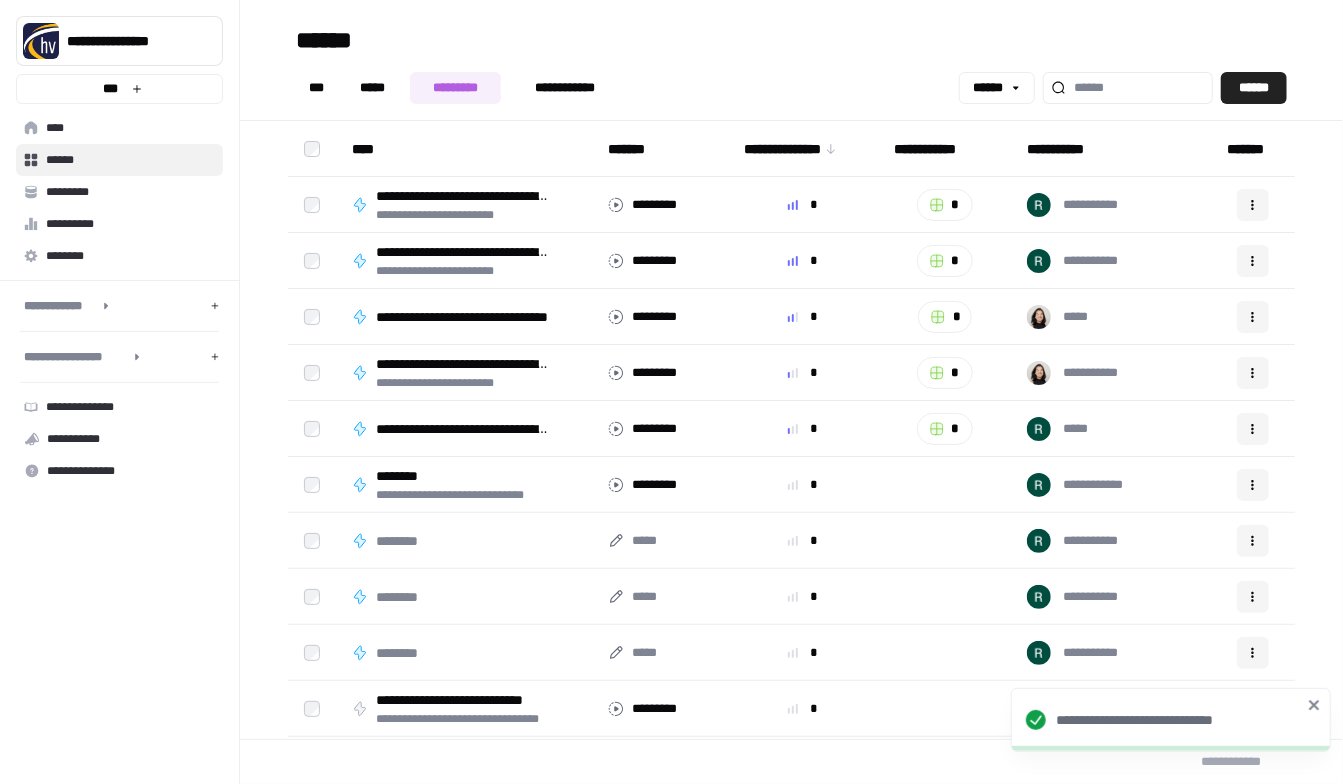 click on "*****" at bounding box center (373, 88) 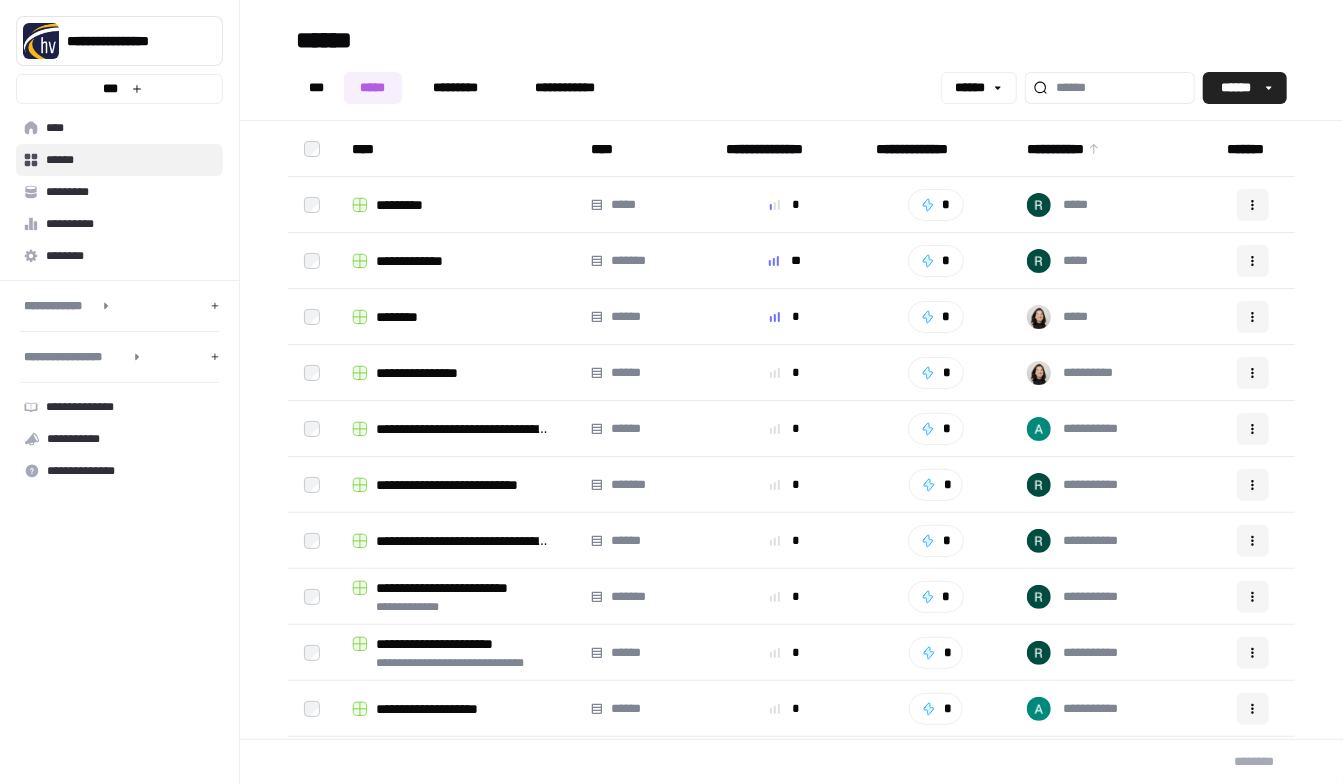 click on "*********" at bounding box center (409, 205) 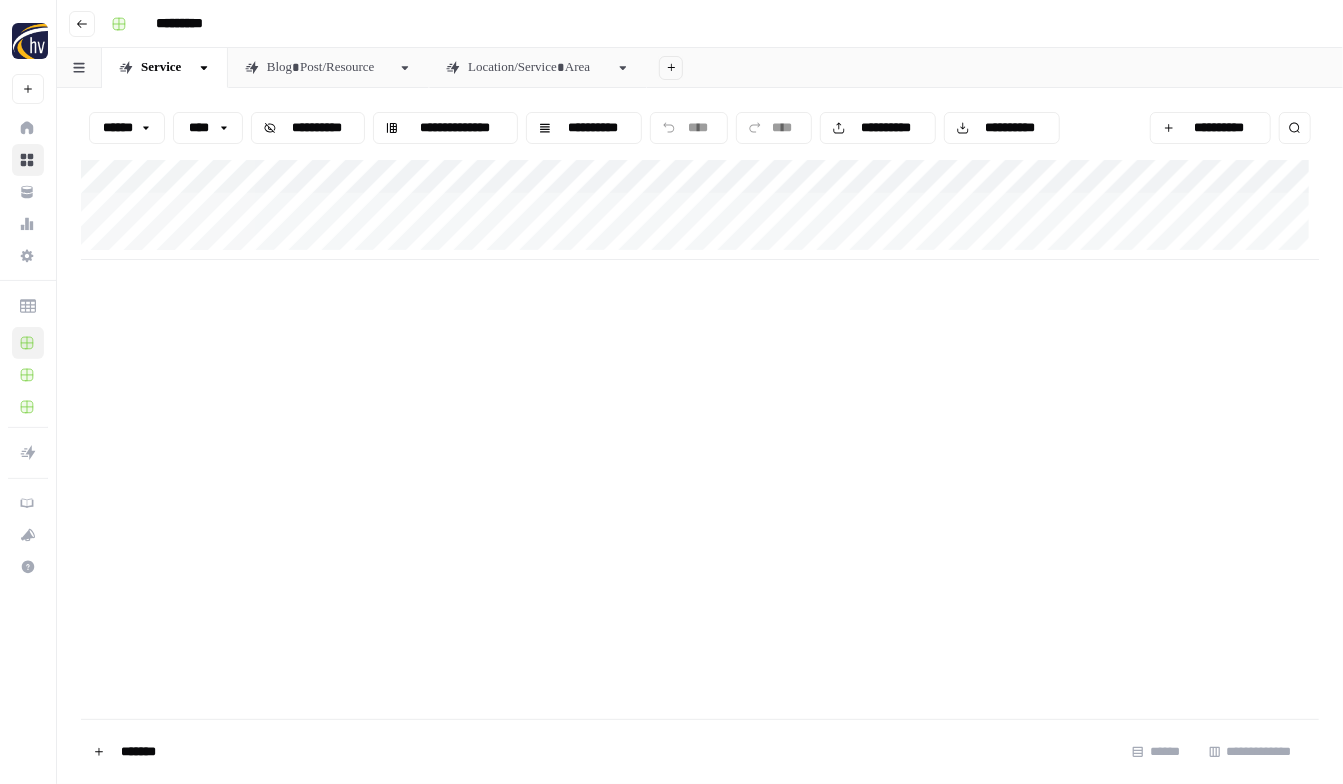 click on "**********" at bounding box center (700, 210) 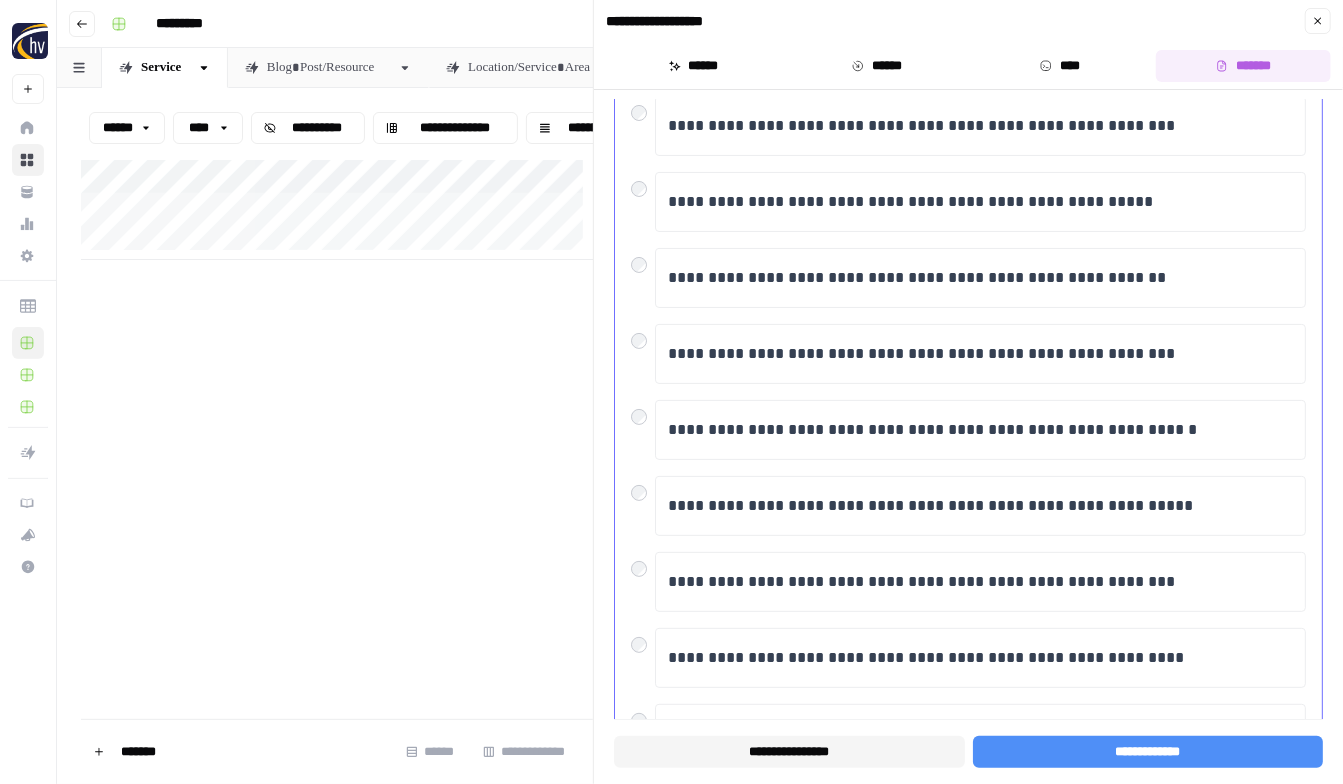 scroll, scrollTop: 334, scrollLeft: 0, axis: vertical 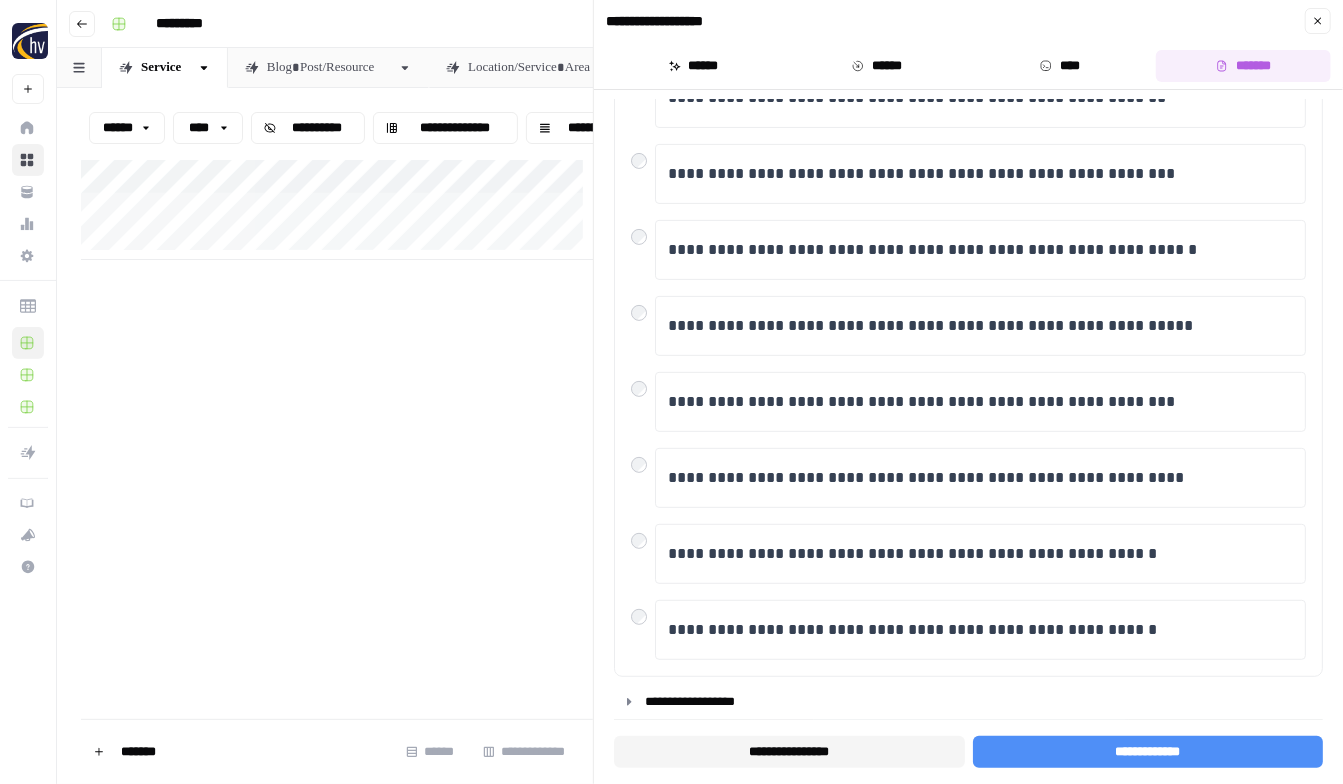 click on "**********" at bounding box center [789, 752] 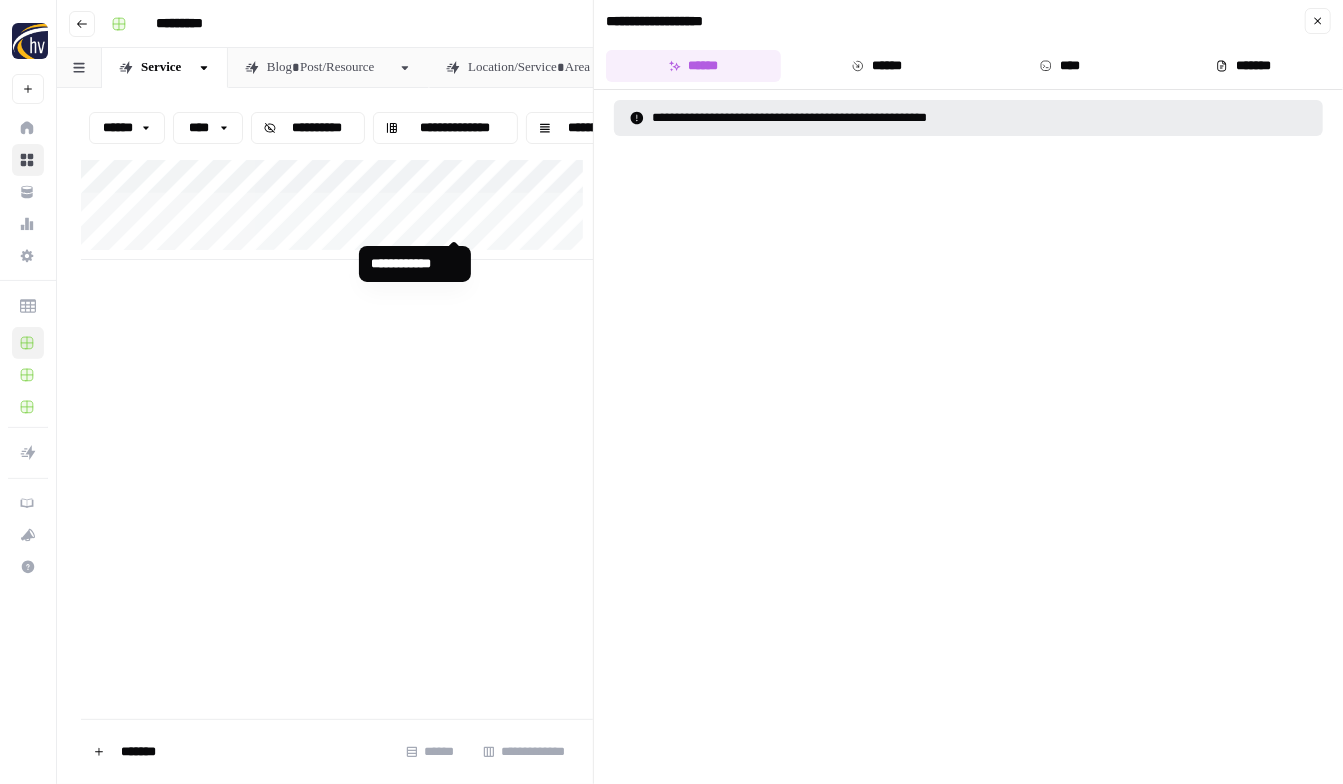 click on "**********" at bounding box center [337, 210] 